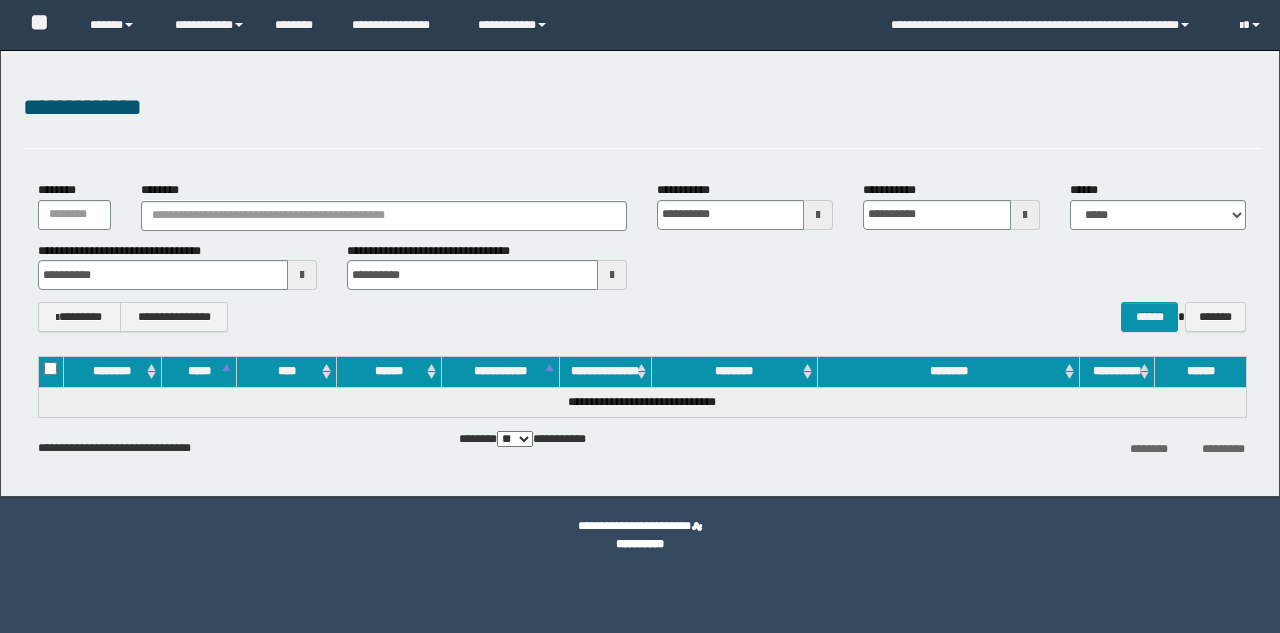 scroll, scrollTop: 0, scrollLeft: 0, axis: both 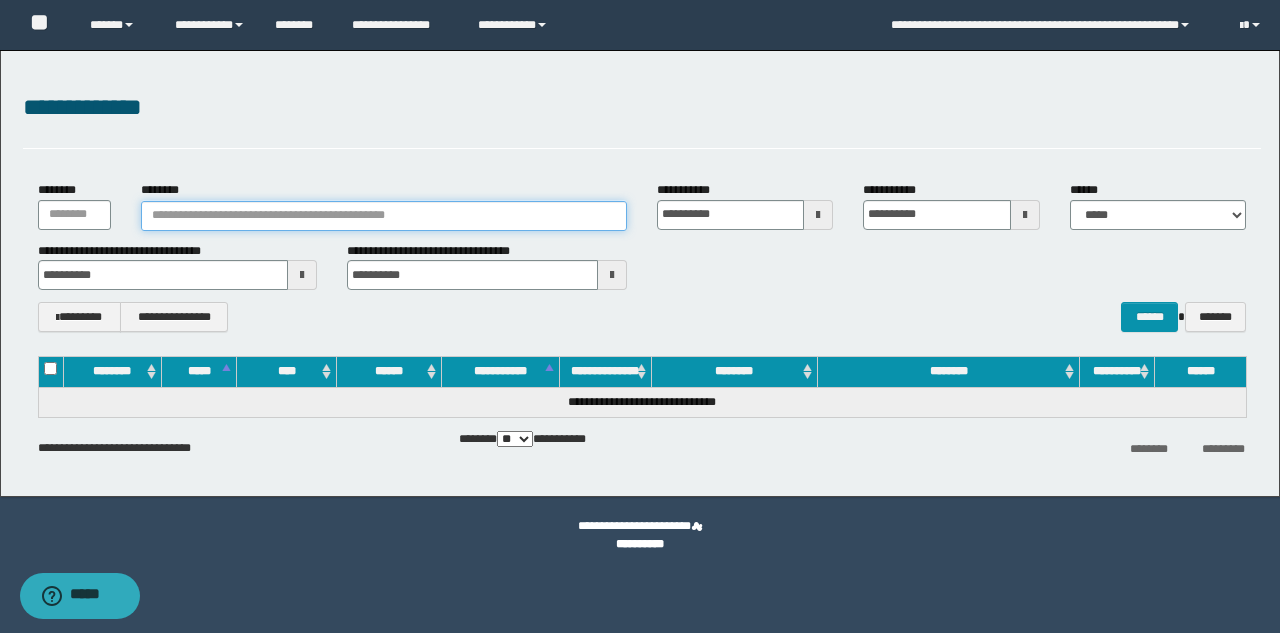 drag, startPoint x: 441, startPoint y: 219, endPoint x: 190, endPoint y: 187, distance: 253.03162 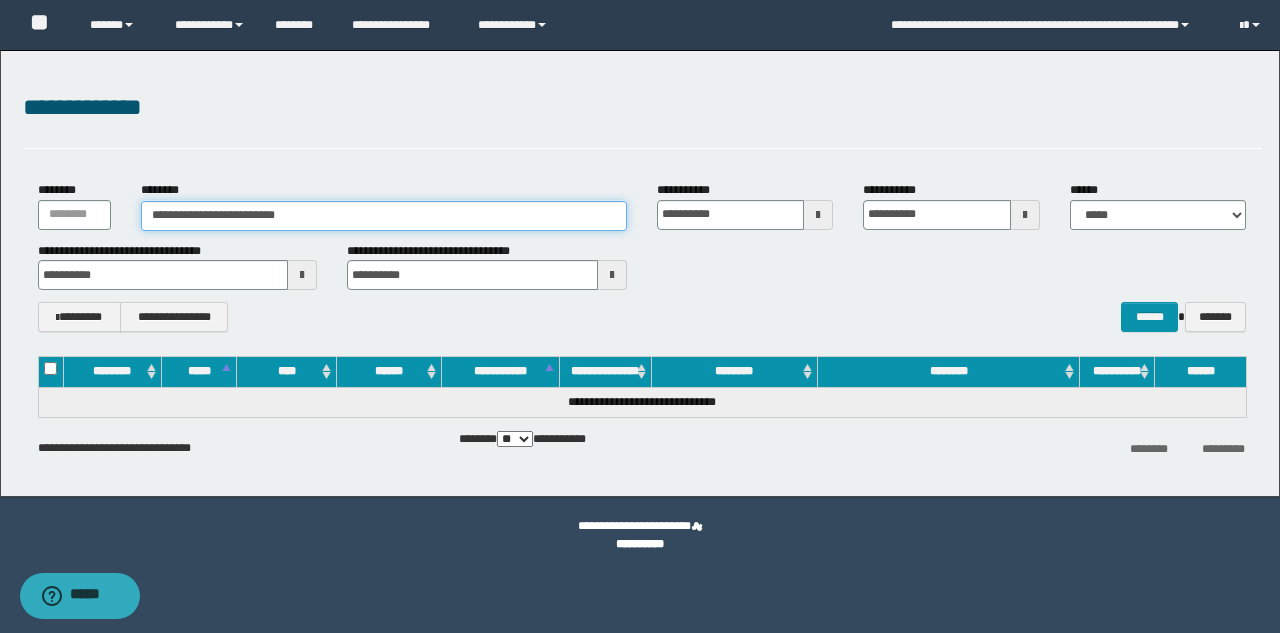 drag, startPoint x: 336, startPoint y: 215, endPoint x: 298, endPoint y: 212, distance: 38.118237 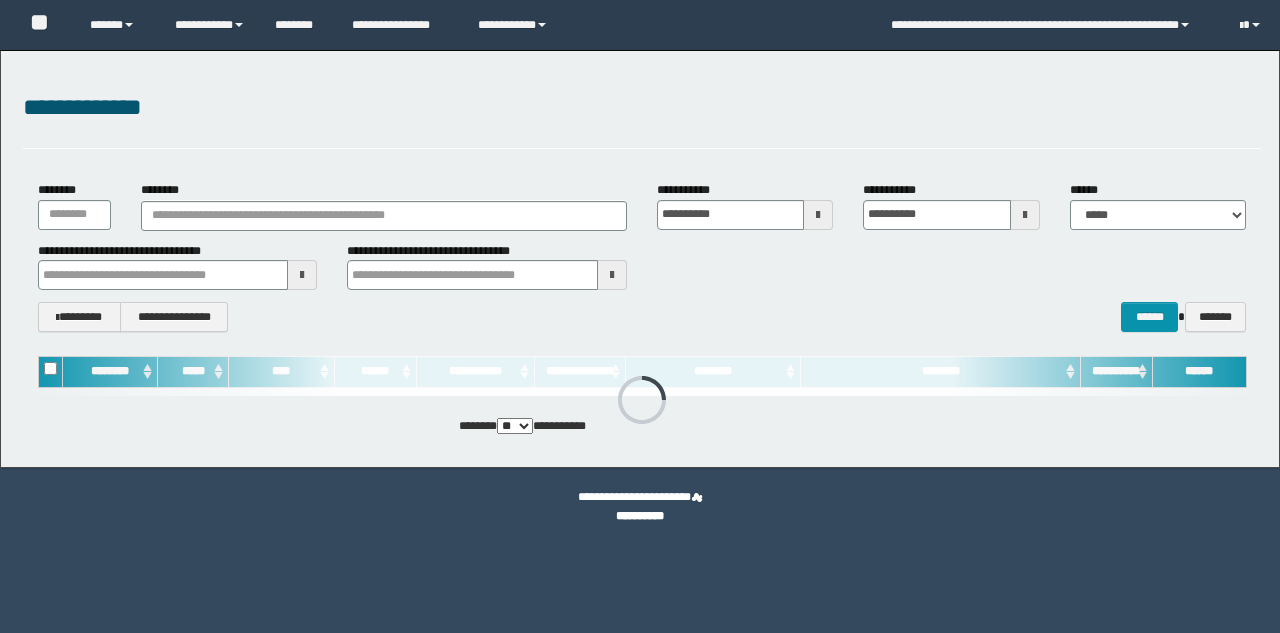 scroll, scrollTop: 0, scrollLeft: 0, axis: both 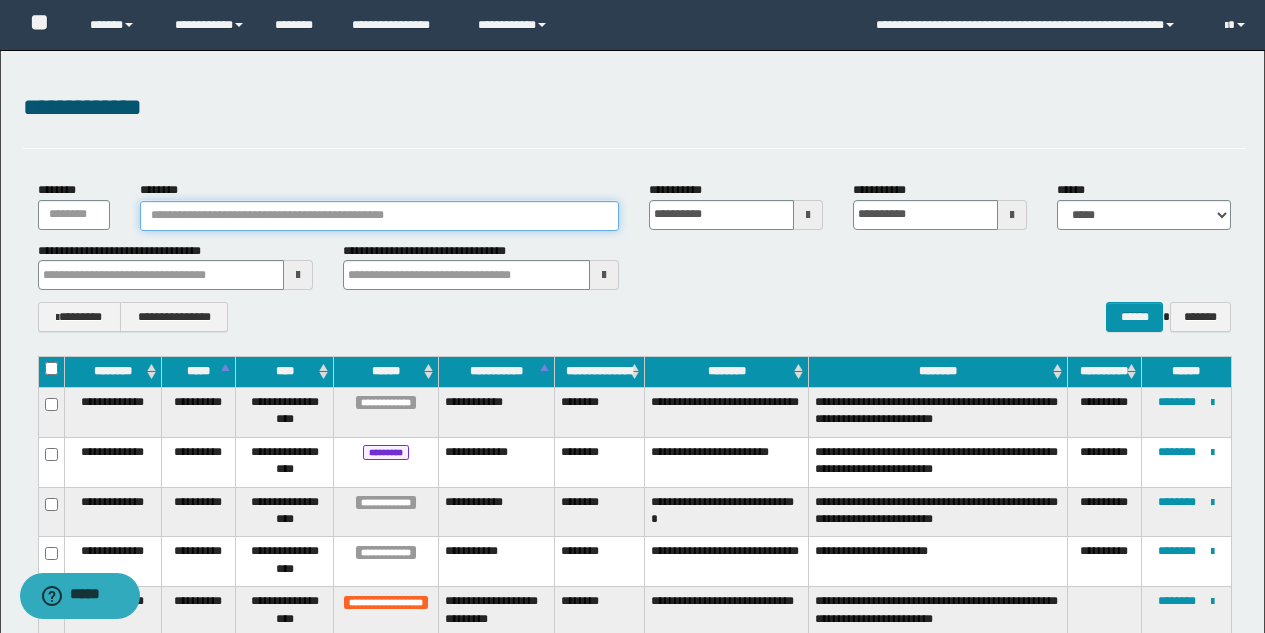 click on "********" at bounding box center (380, 216) 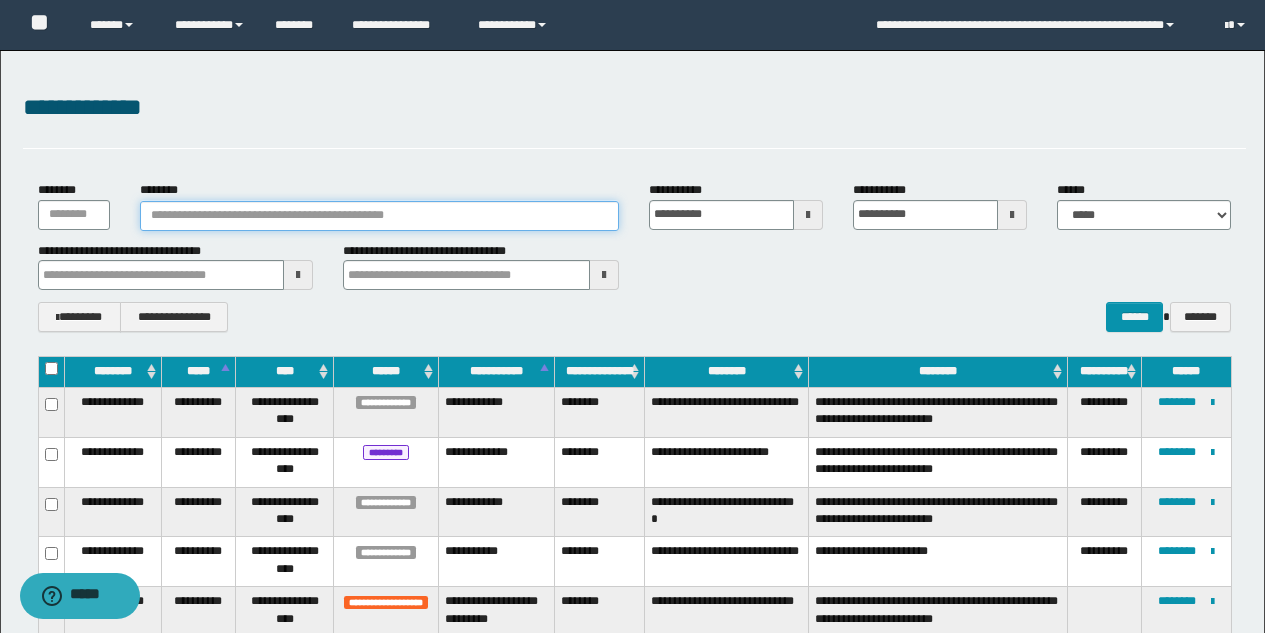 paste on "**********" 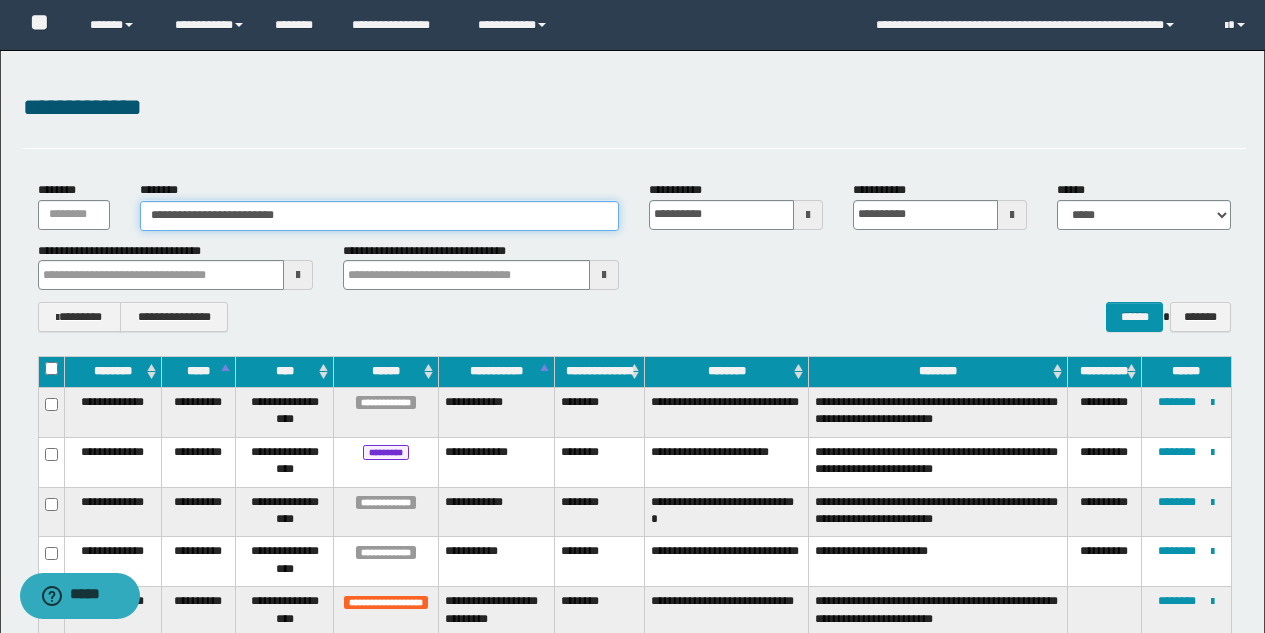 drag, startPoint x: 224, startPoint y: 219, endPoint x: 94, endPoint y: 204, distance: 130.86252 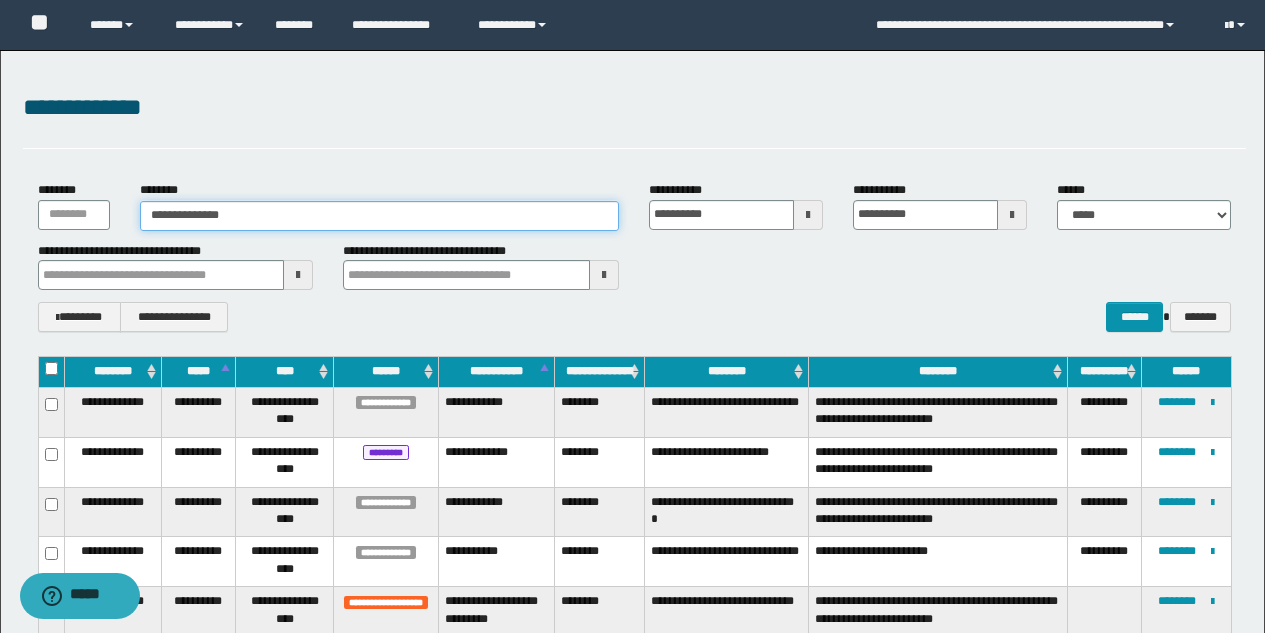 type on "**********" 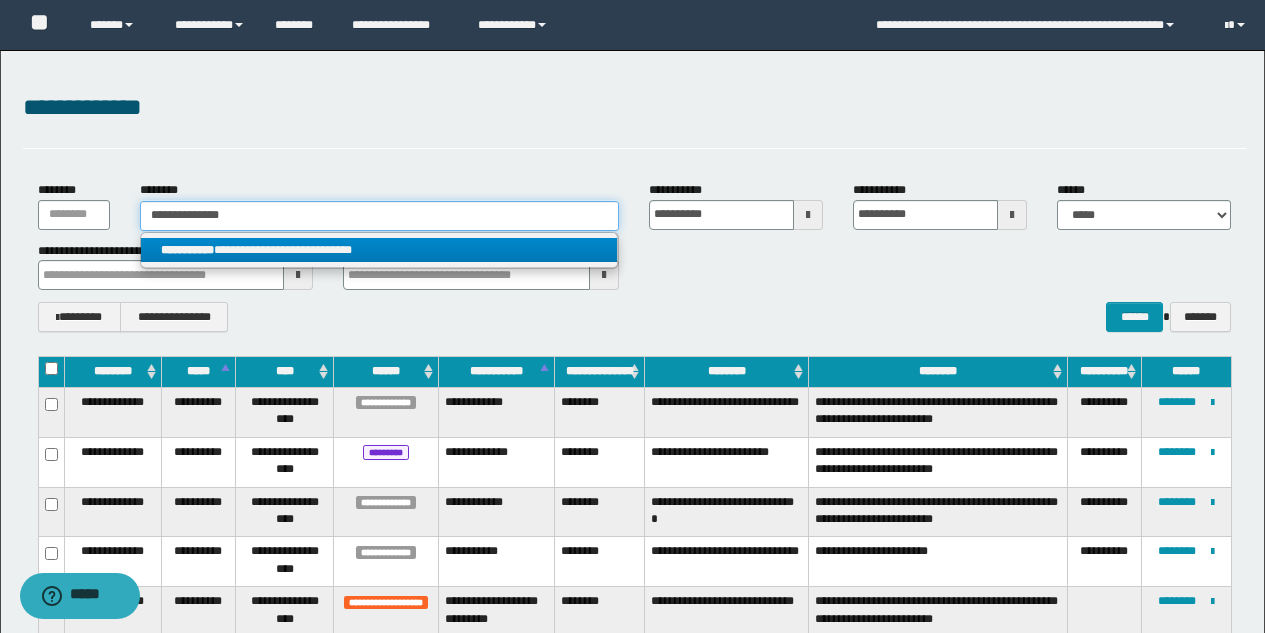 type on "**********" 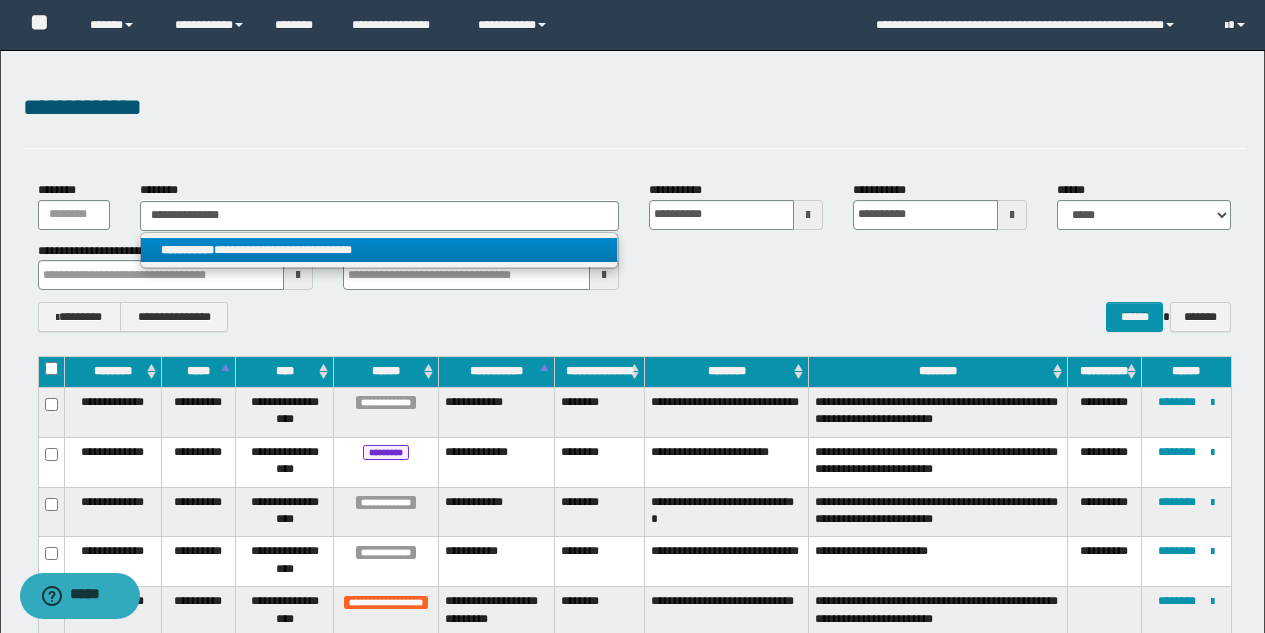 click on "**********" at bounding box center [379, 250] 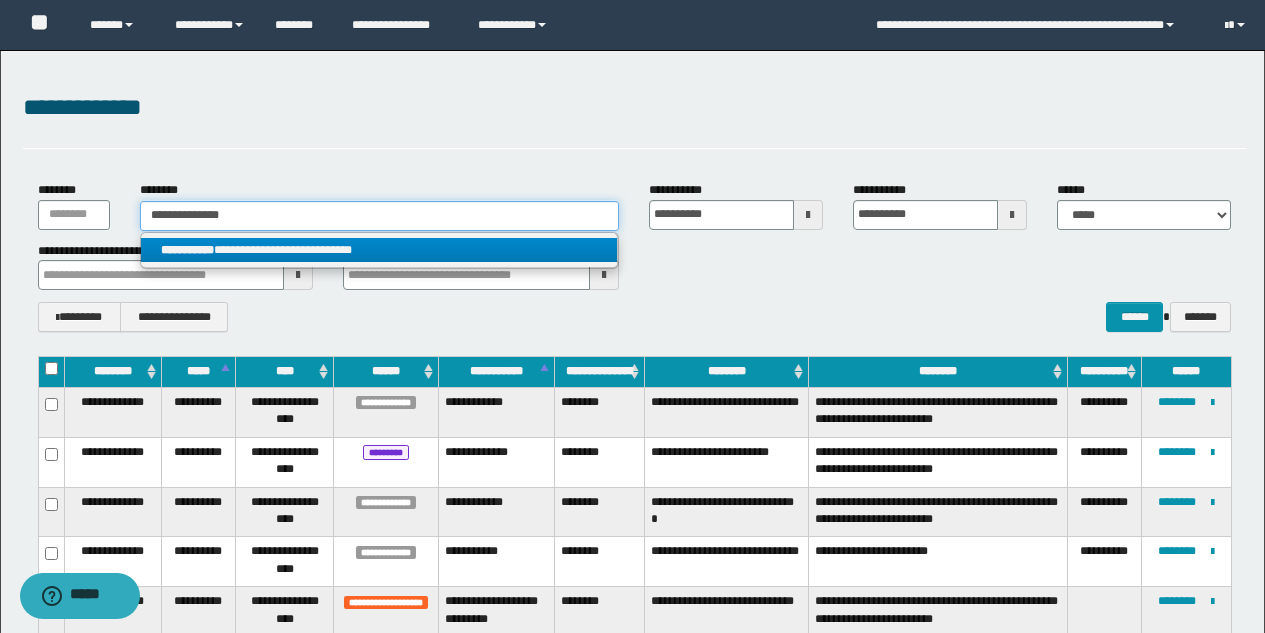 type 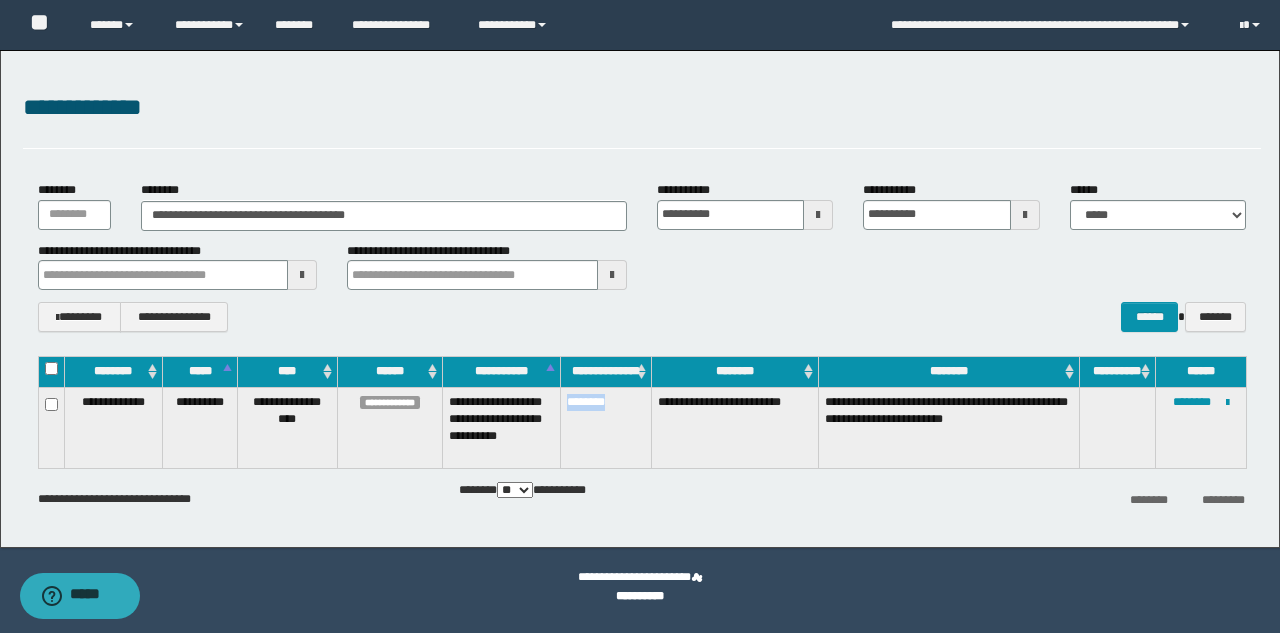 drag, startPoint x: 631, startPoint y: 406, endPoint x: 568, endPoint y: 413, distance: 63.387695 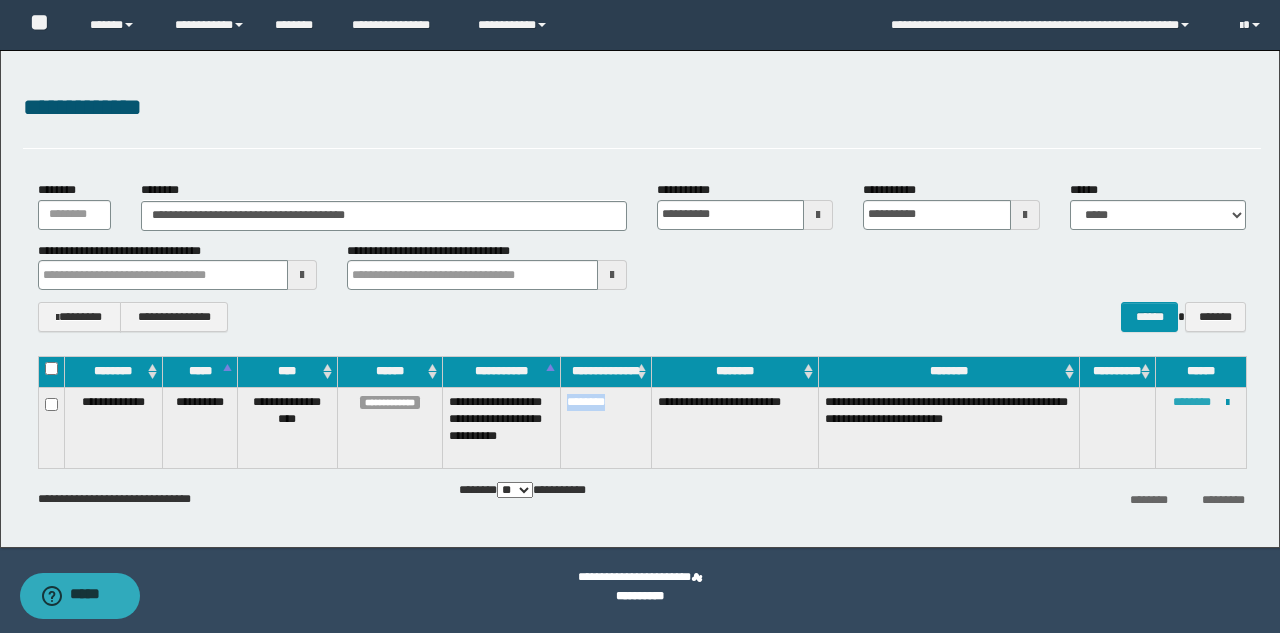 click on "********" at bounding box center [1192, 402] 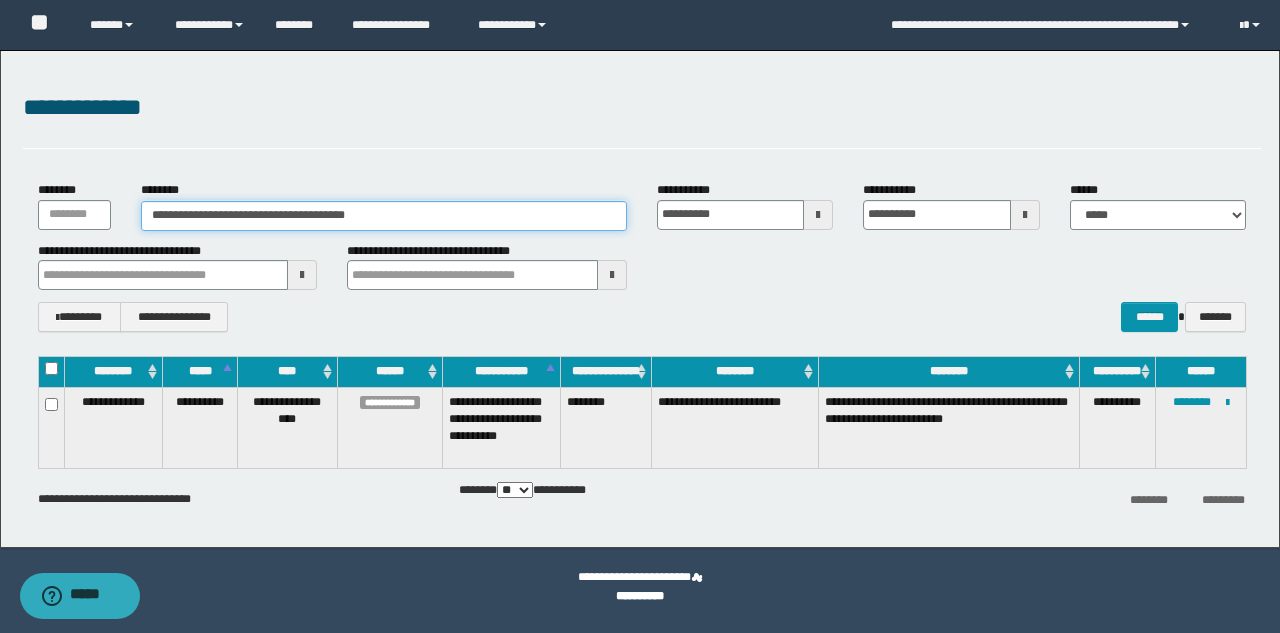 drag, startPoint x: 438, startPoint y: 213, endPoint x: 50, endPoint y: 197, distance: 388.32974 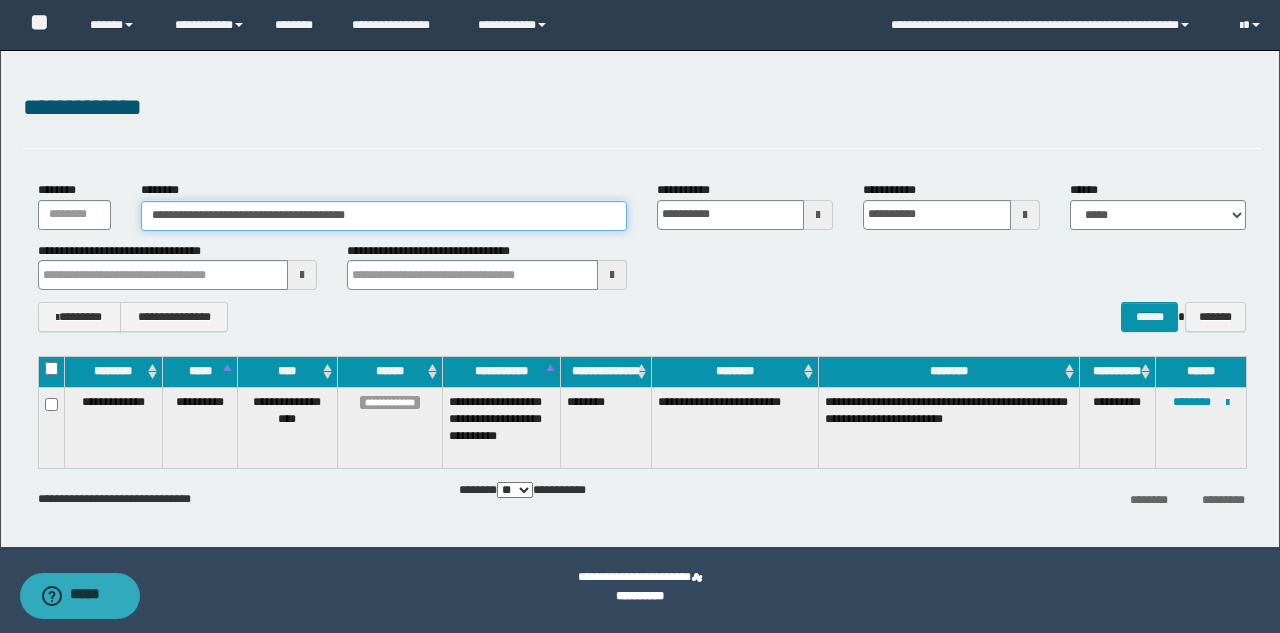 click on "**********" at bounding box center [384, 216] 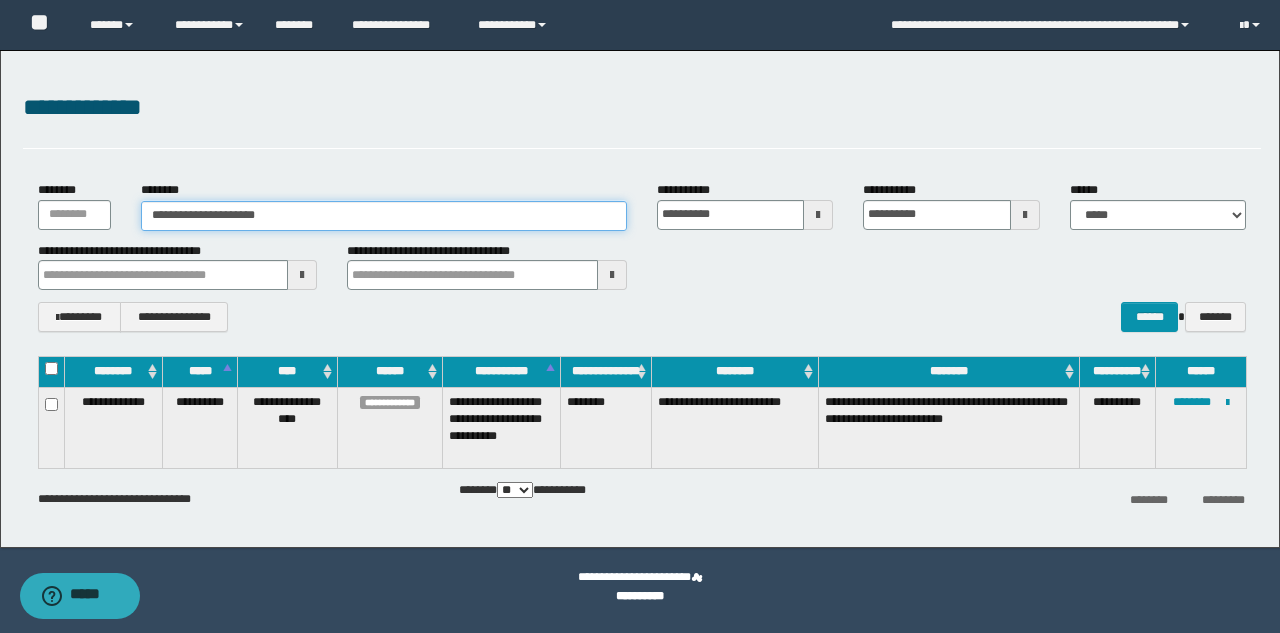 type on "**********" 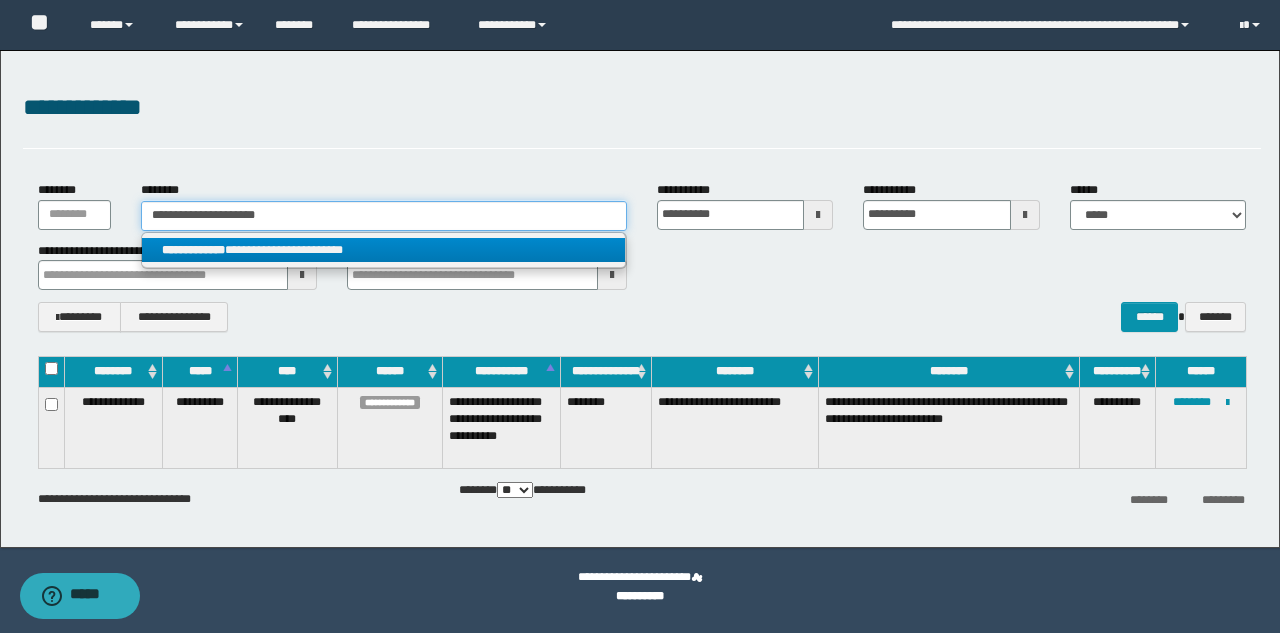 type on "**********" 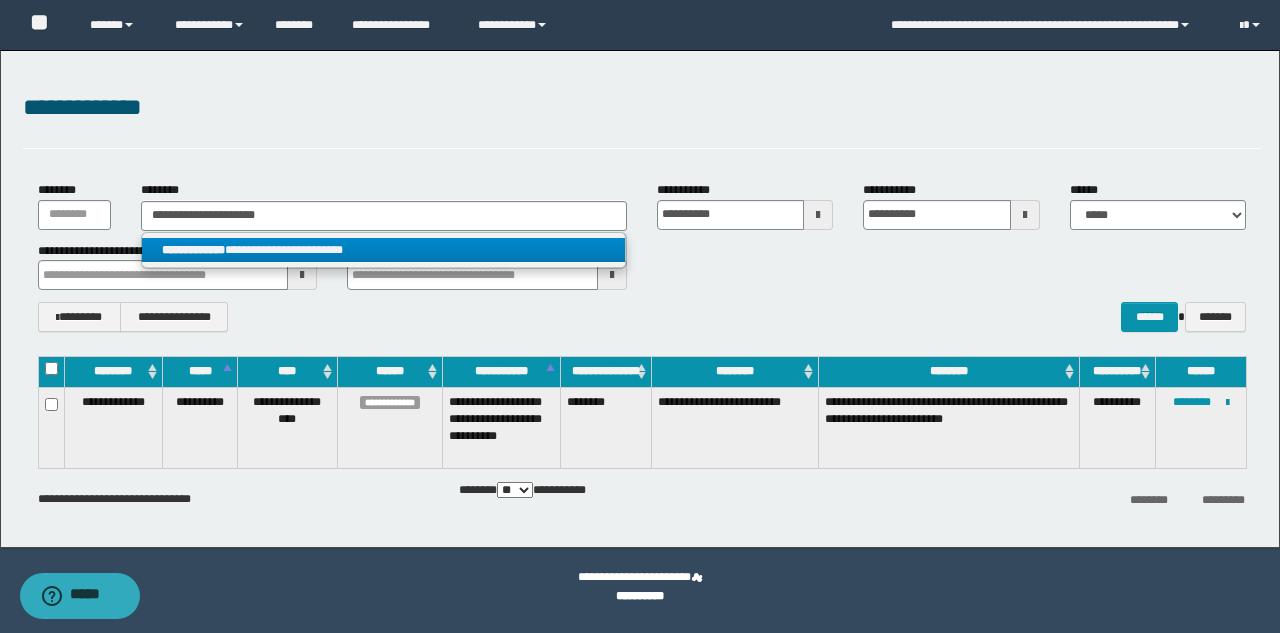 click on "**********" at bounding box center [383, 250] 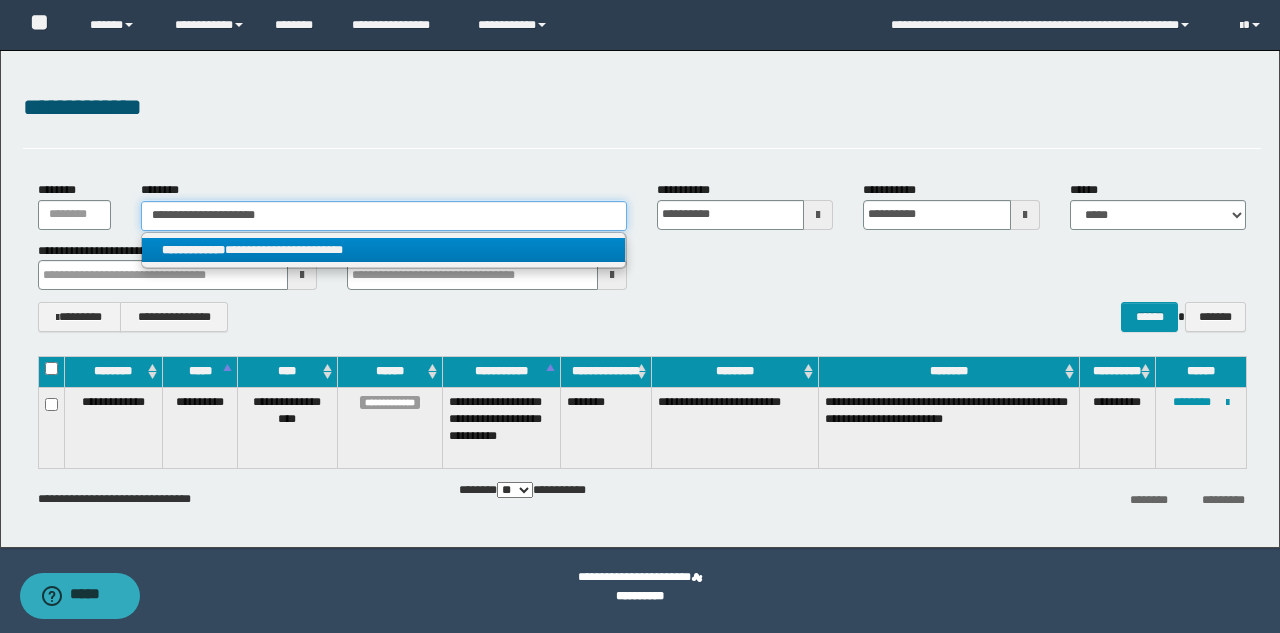 type 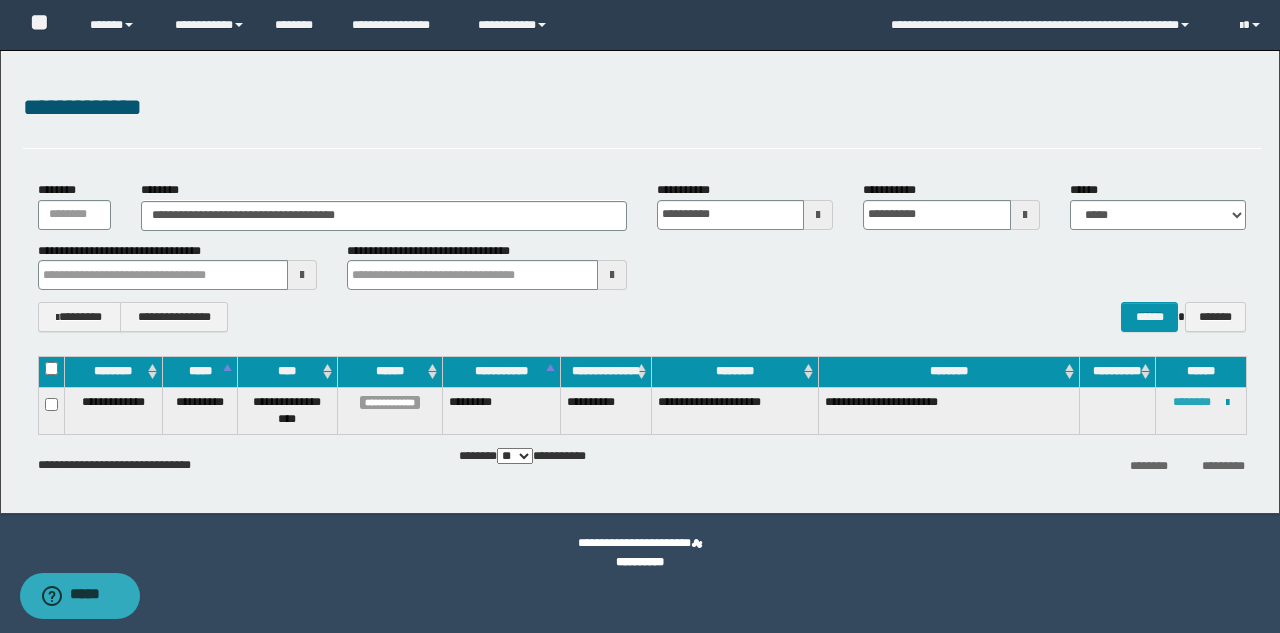 click on "********" at bounding box center [1192, 402] 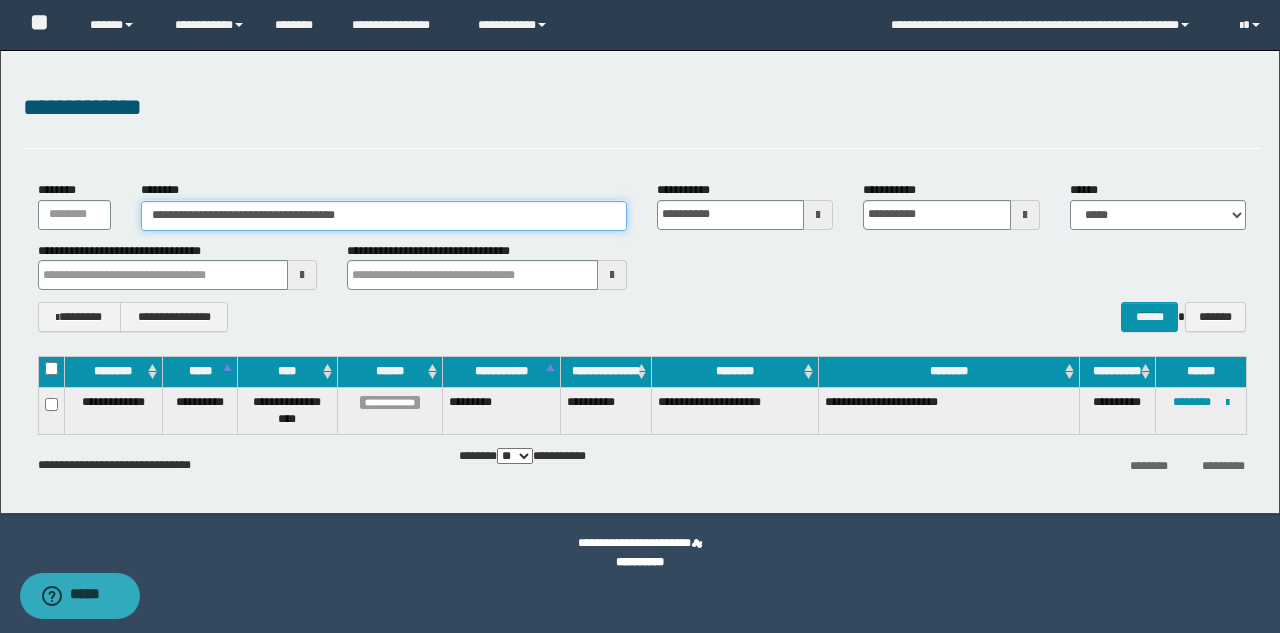 drag, startPoint x: 416, startPoint y: 219, endPoint x: 38, endPoint y: 164, distance: 381.98038 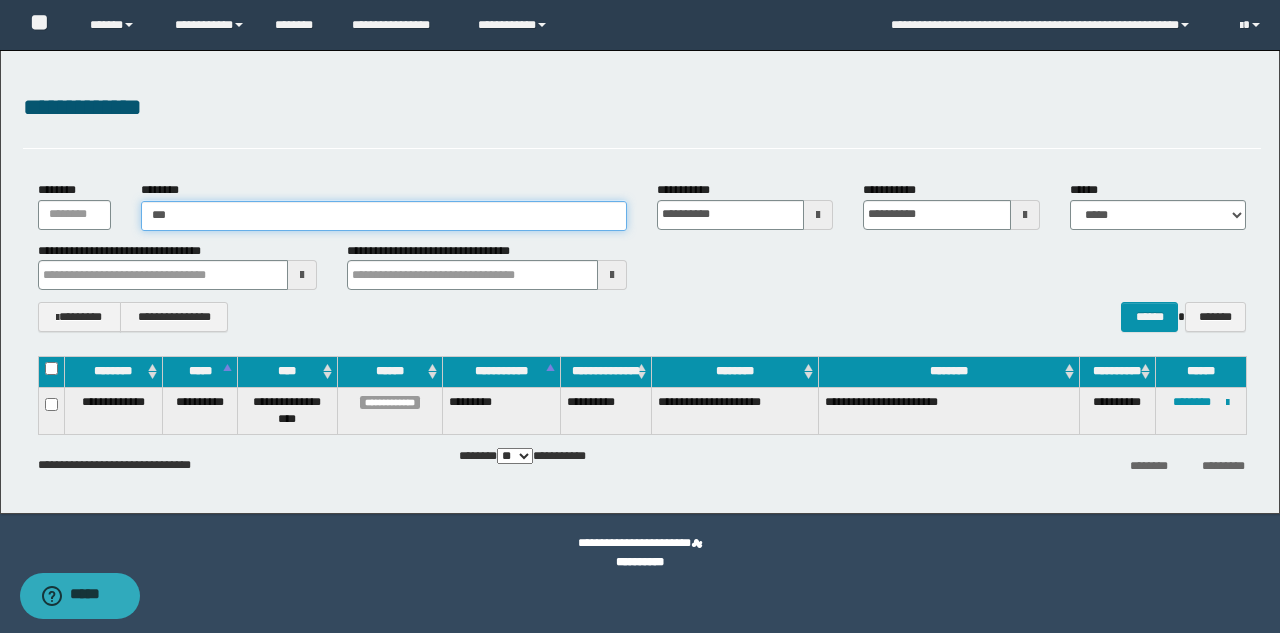 type on "****" 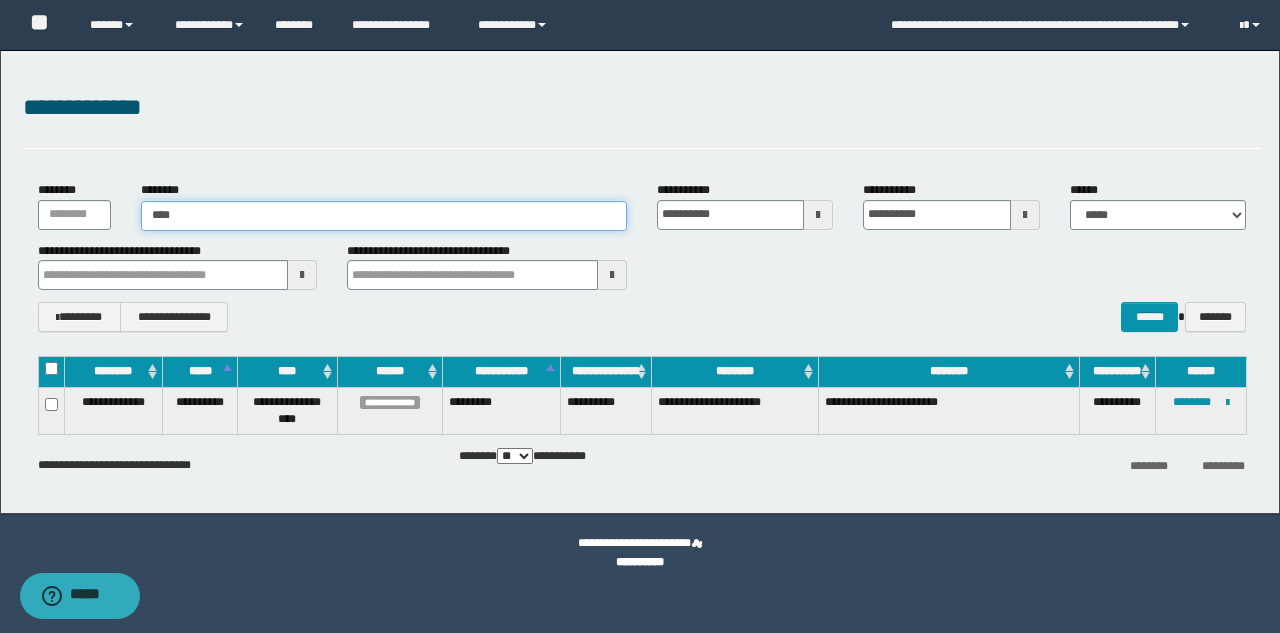 type on "****" 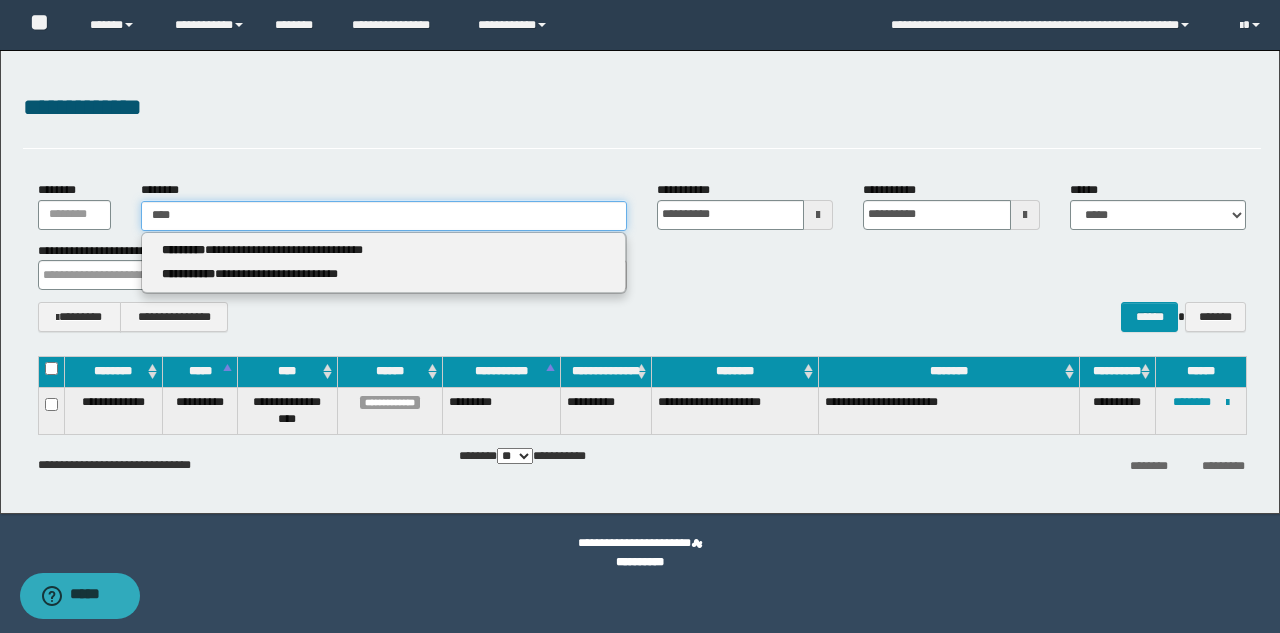 click on "****" at bounding box center (384, 216) 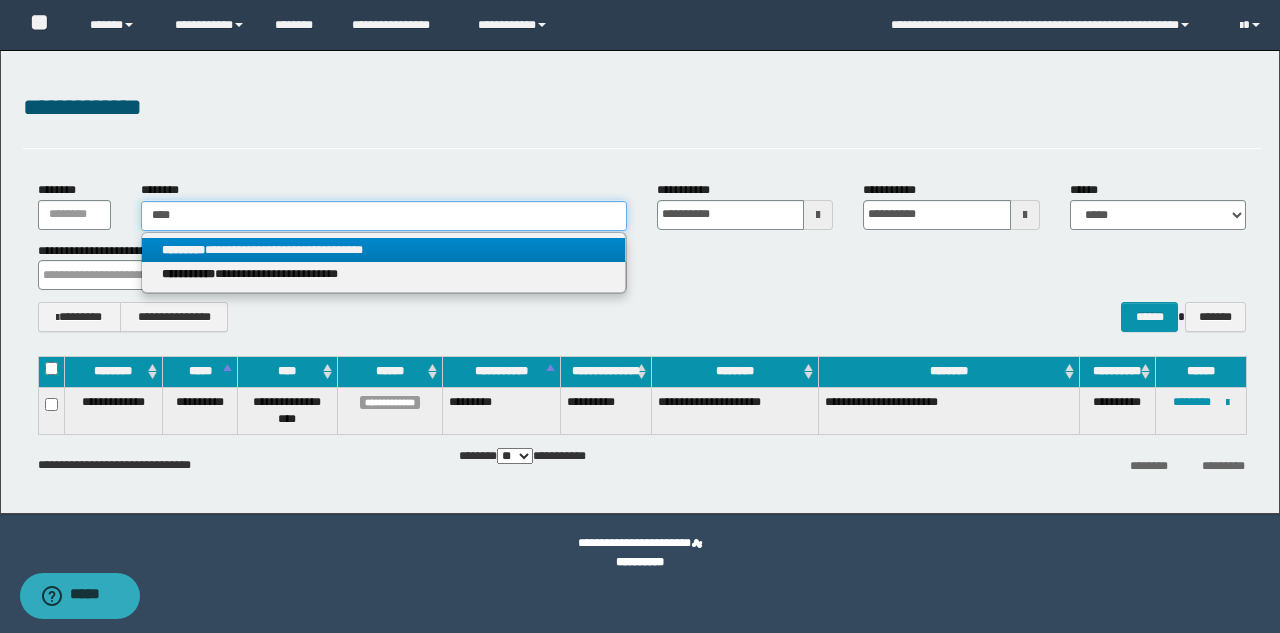 type on "****" 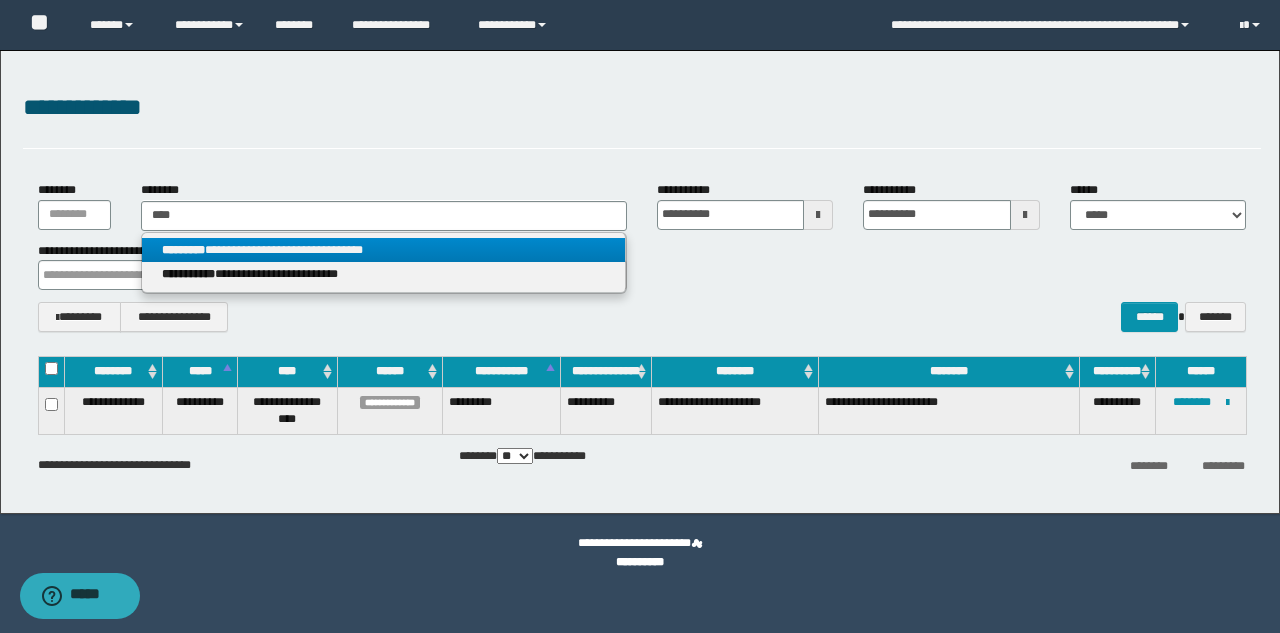 click on "**********" at bounding box center (383, 250) 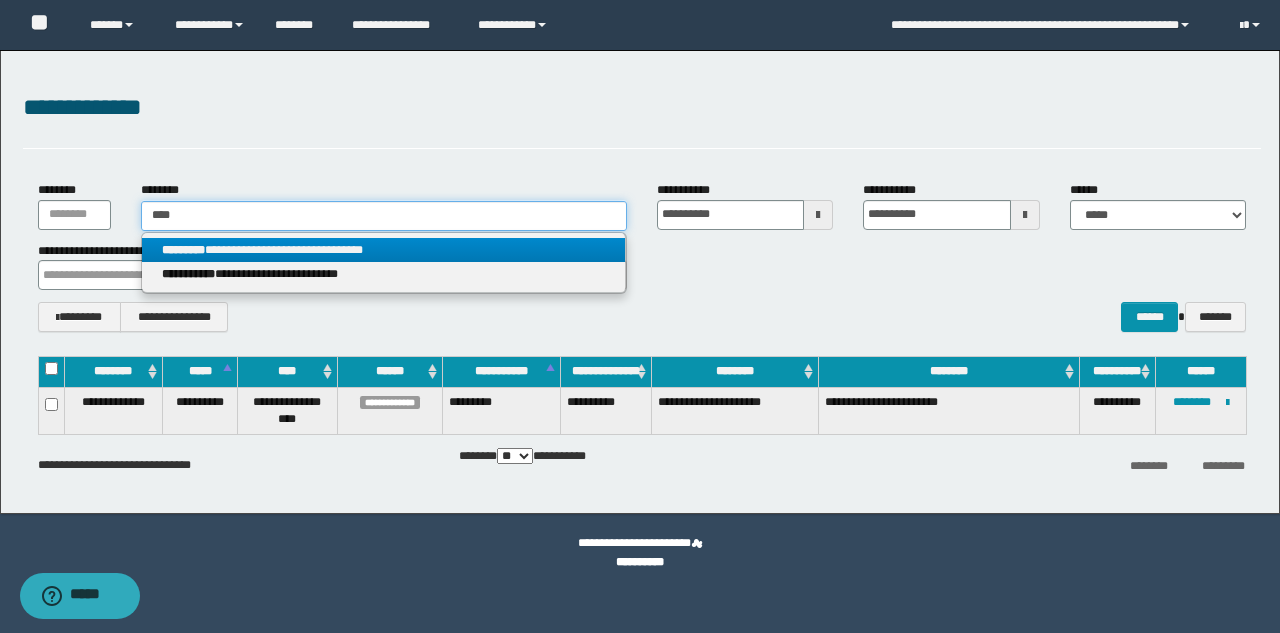 type 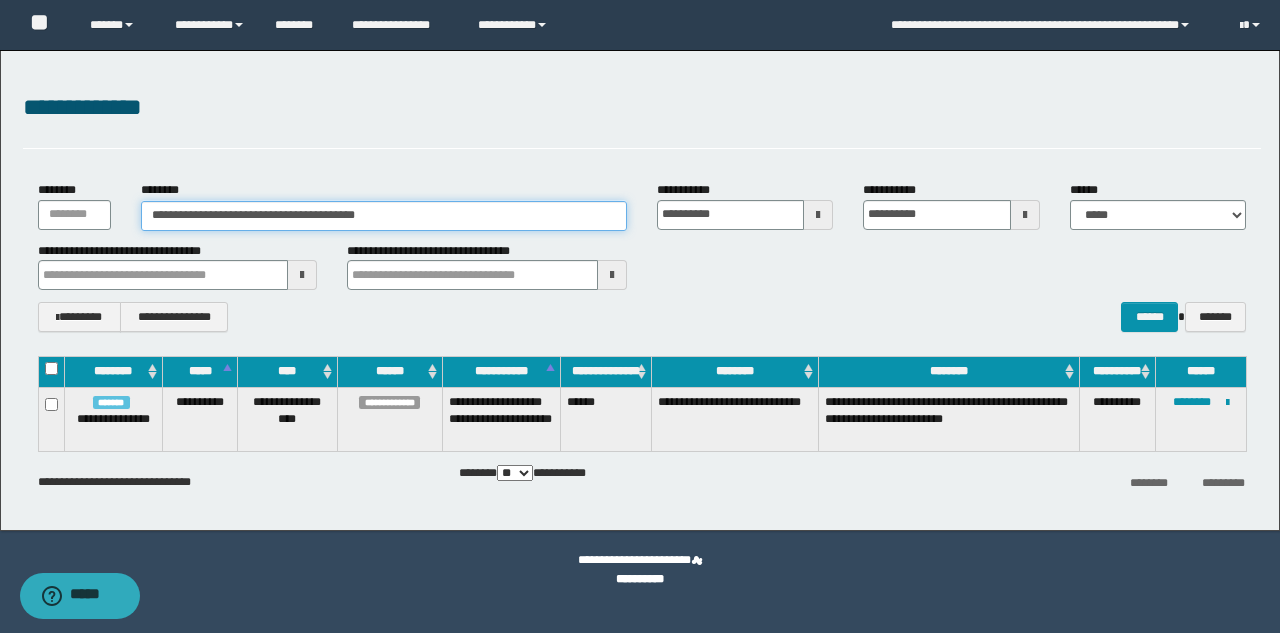 drag, startPoint x: 421, startPoint y: 224, endPoint x: 121, endPoint y: 207, distance: 300.4813 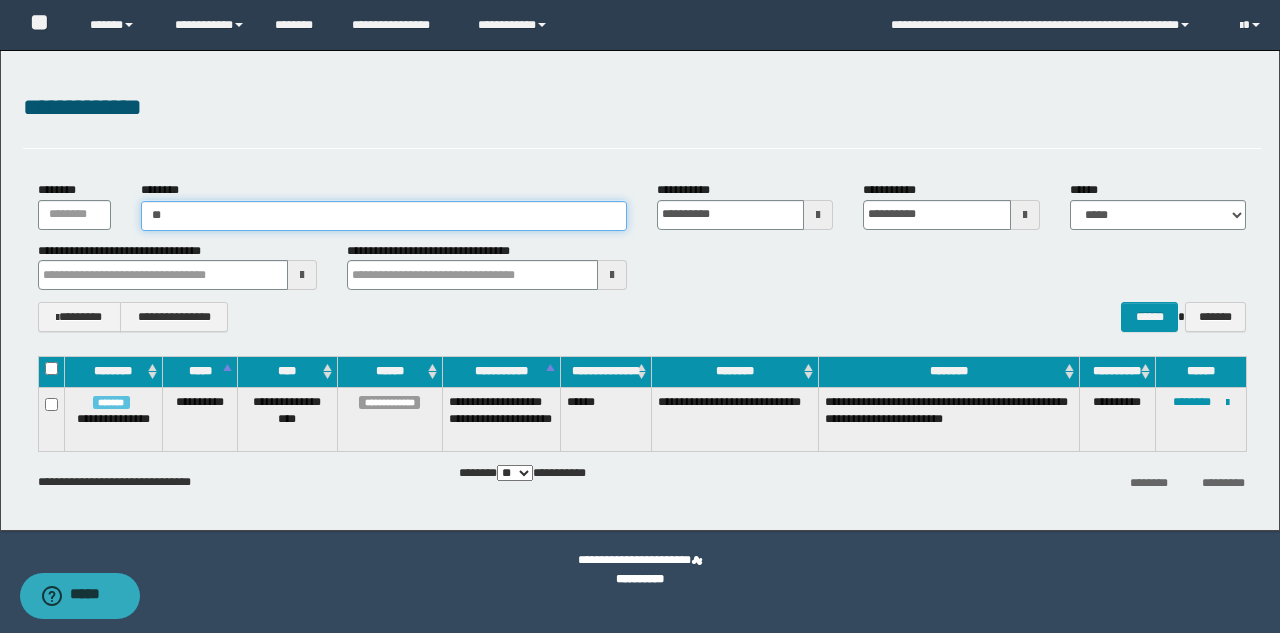 type on "*" 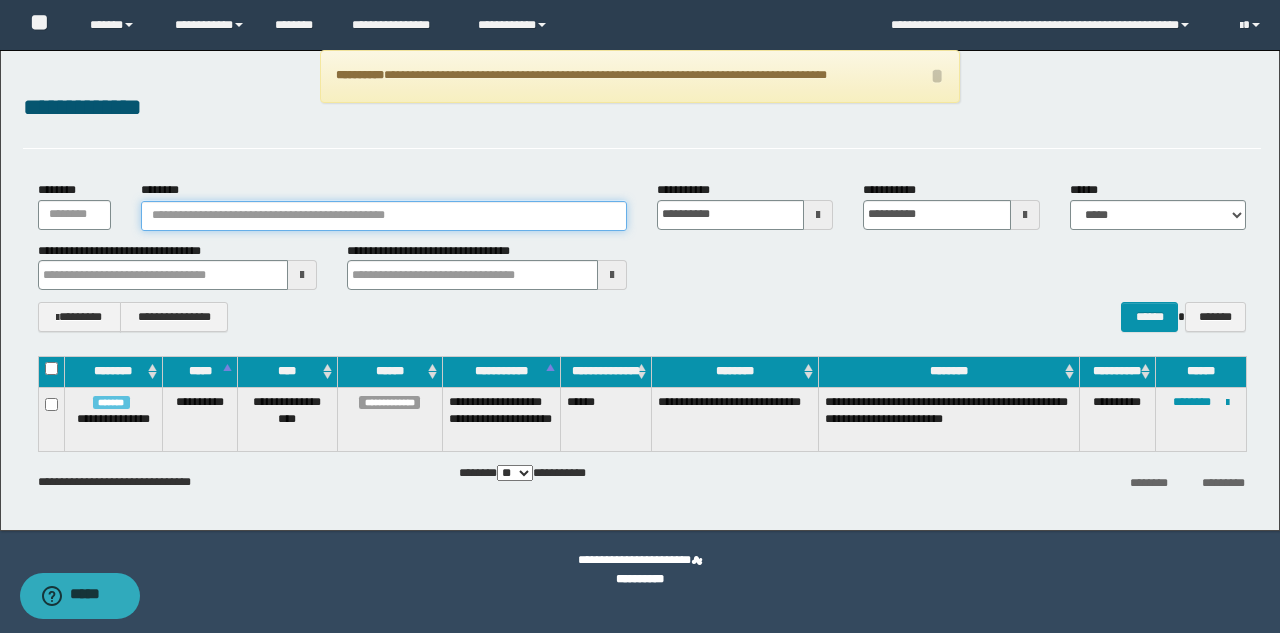 click on "********" at bounding box center [384, 216] 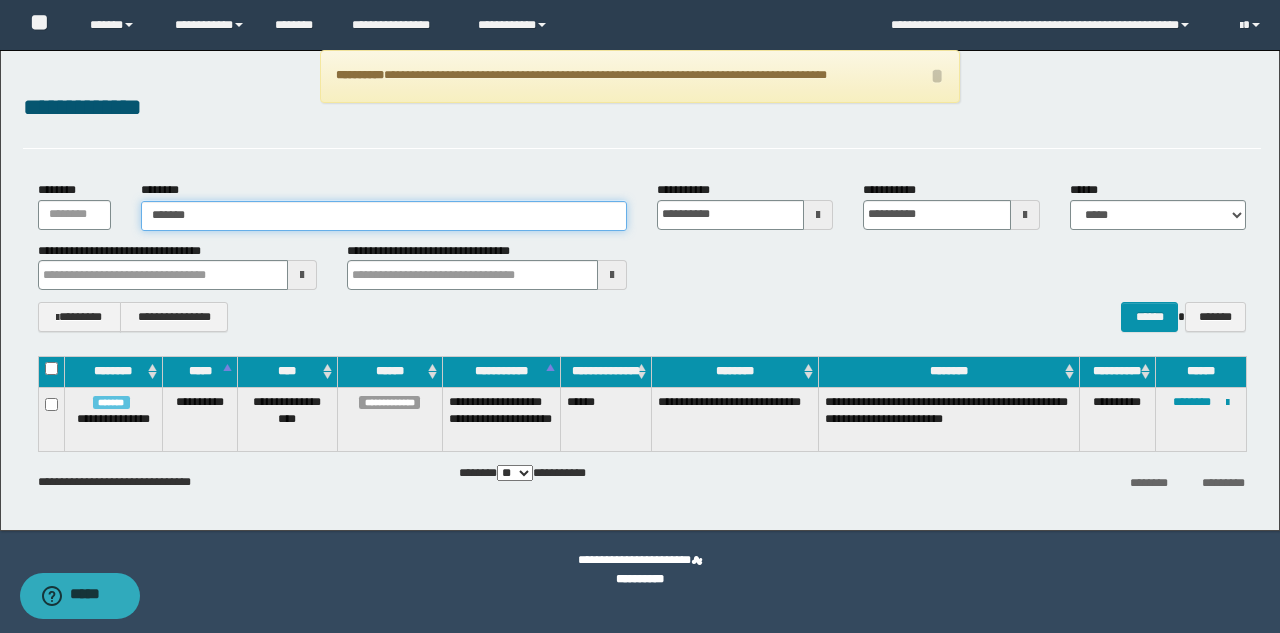type on "*******" 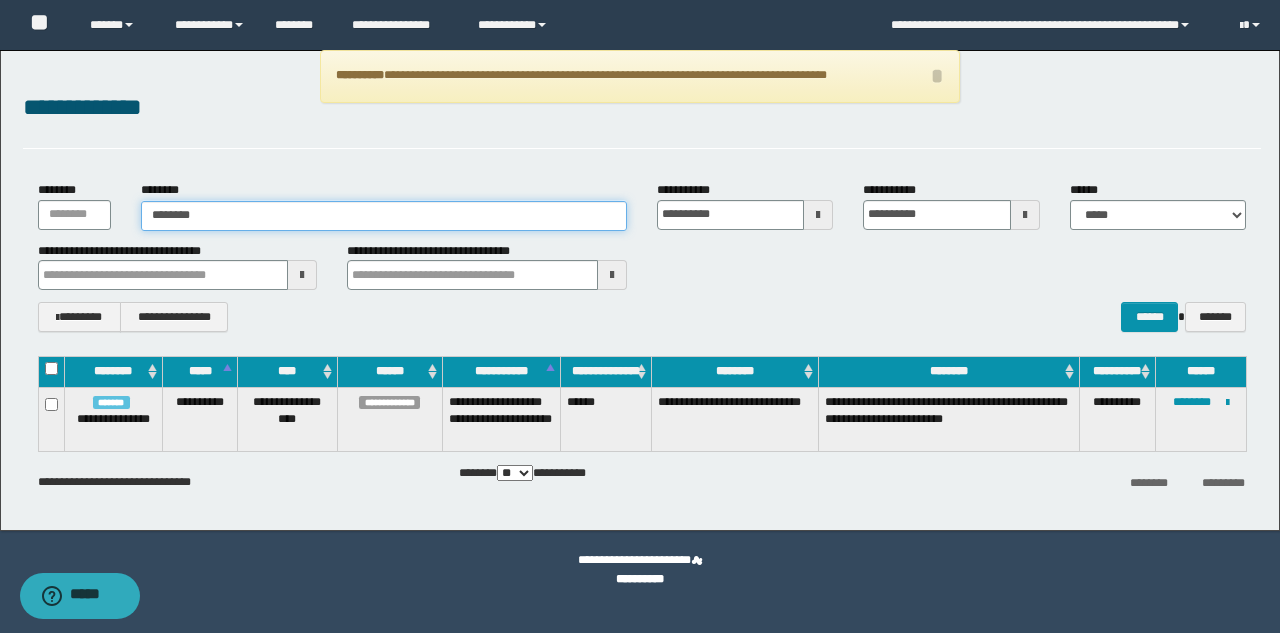 type on "*******" 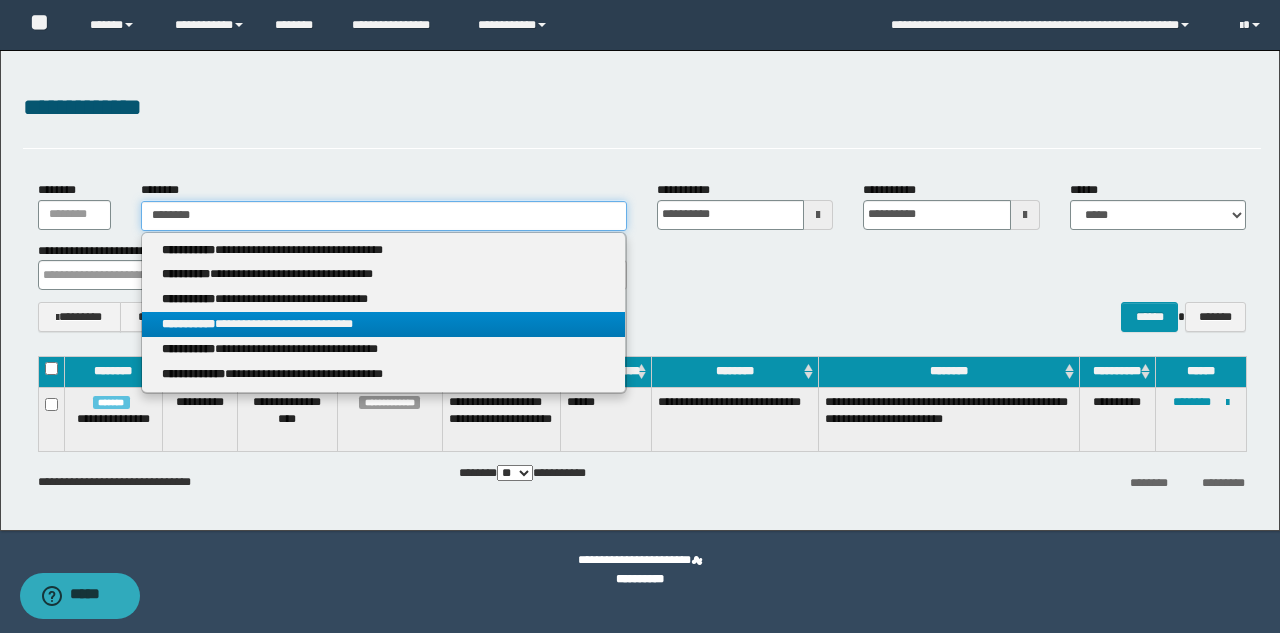 type on "*******" 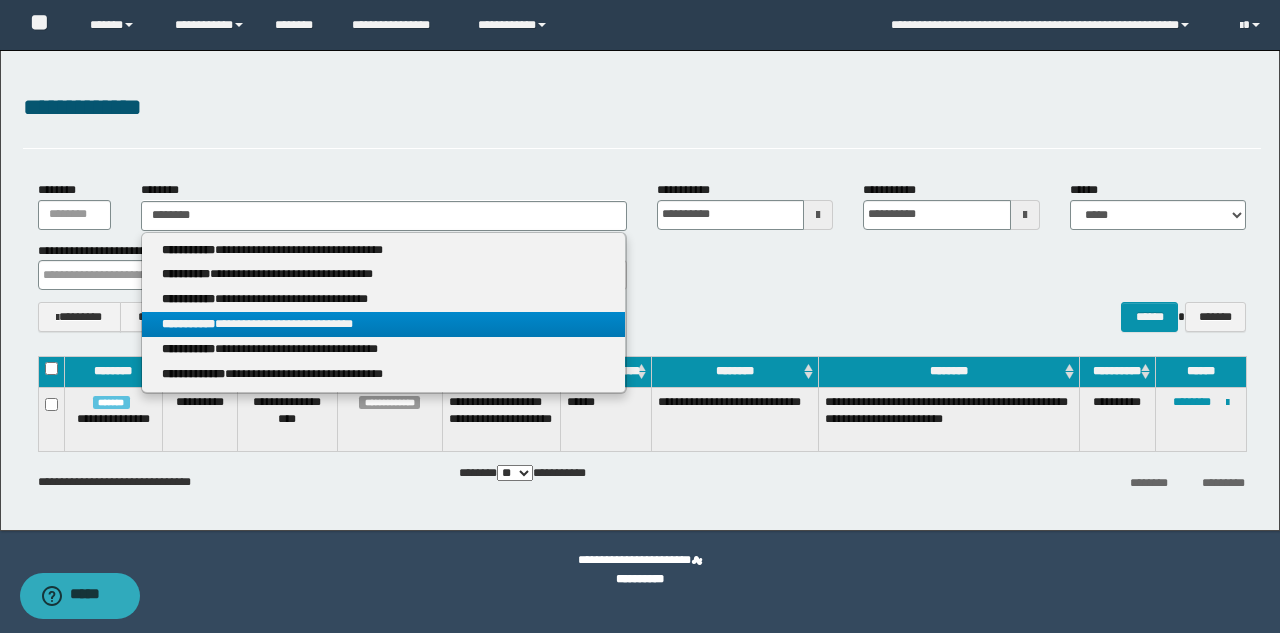click on "**********" at bounding box center (383, 324) 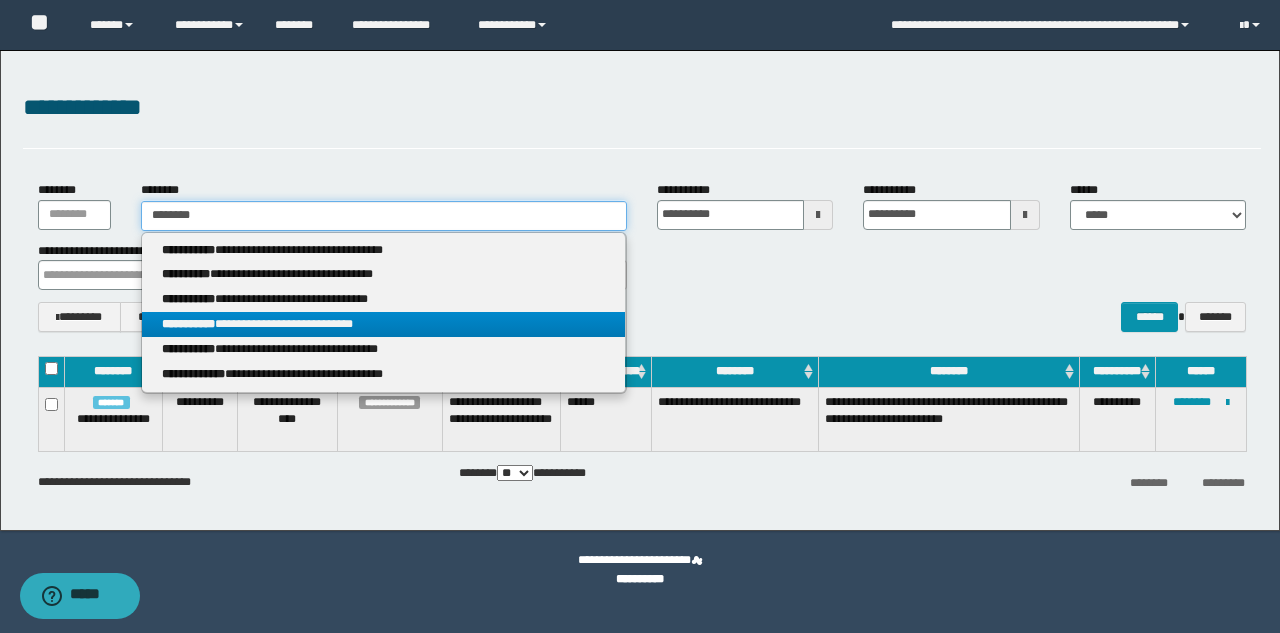 type 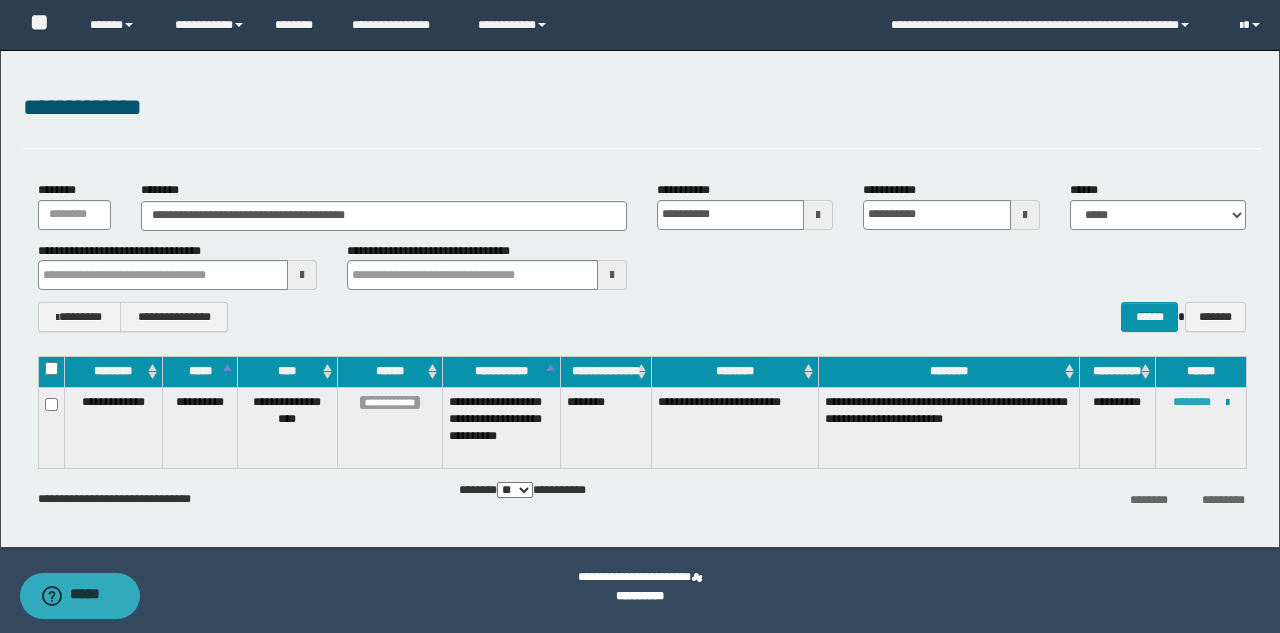 click on "********" at bounding box center (1192, 402) 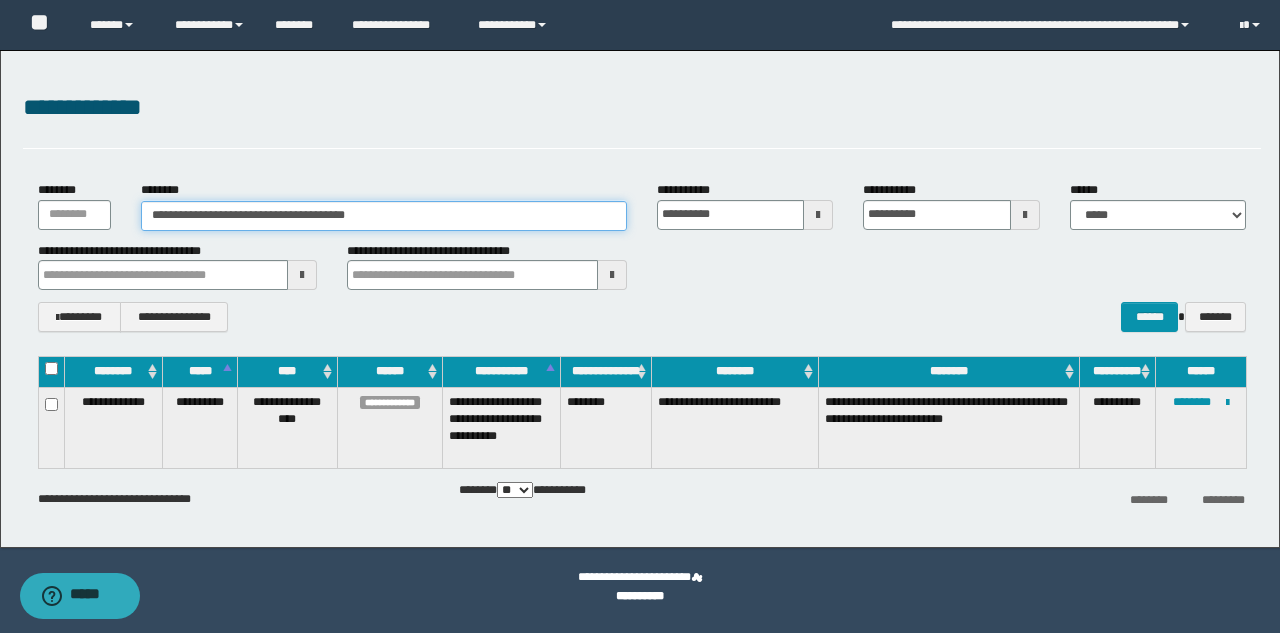 drag, startPoint x: 431, startPoint y: 217, endPoint x: 135, endPoint y: 205, distance: 296.24313 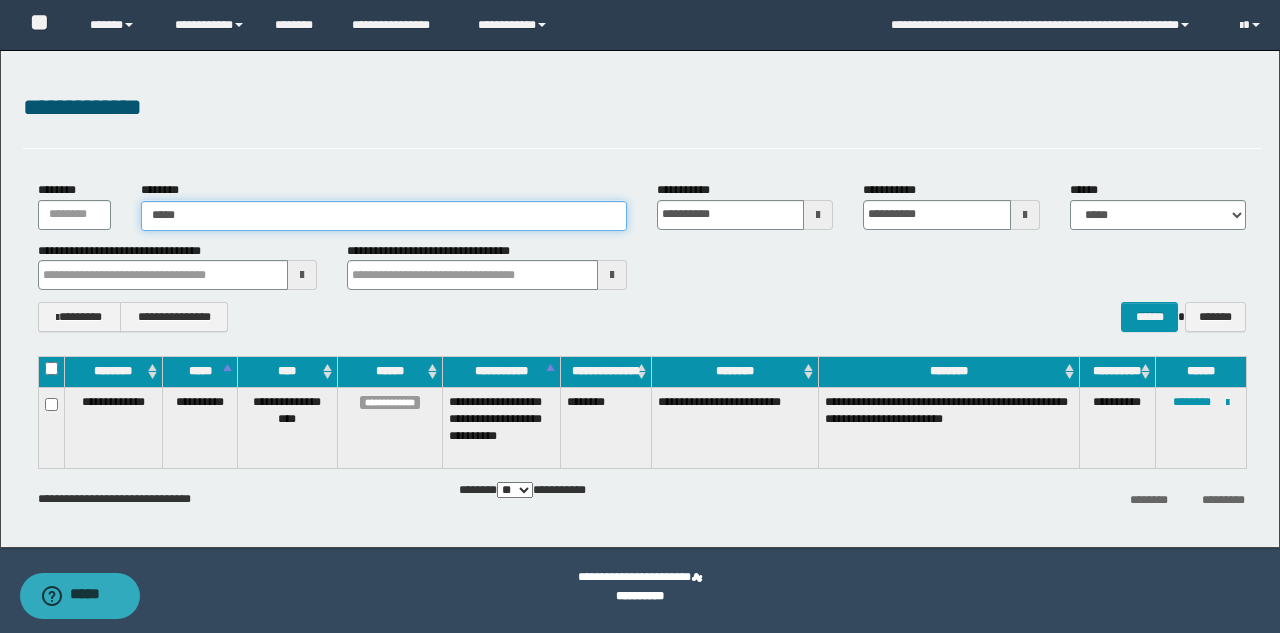 type on "******" 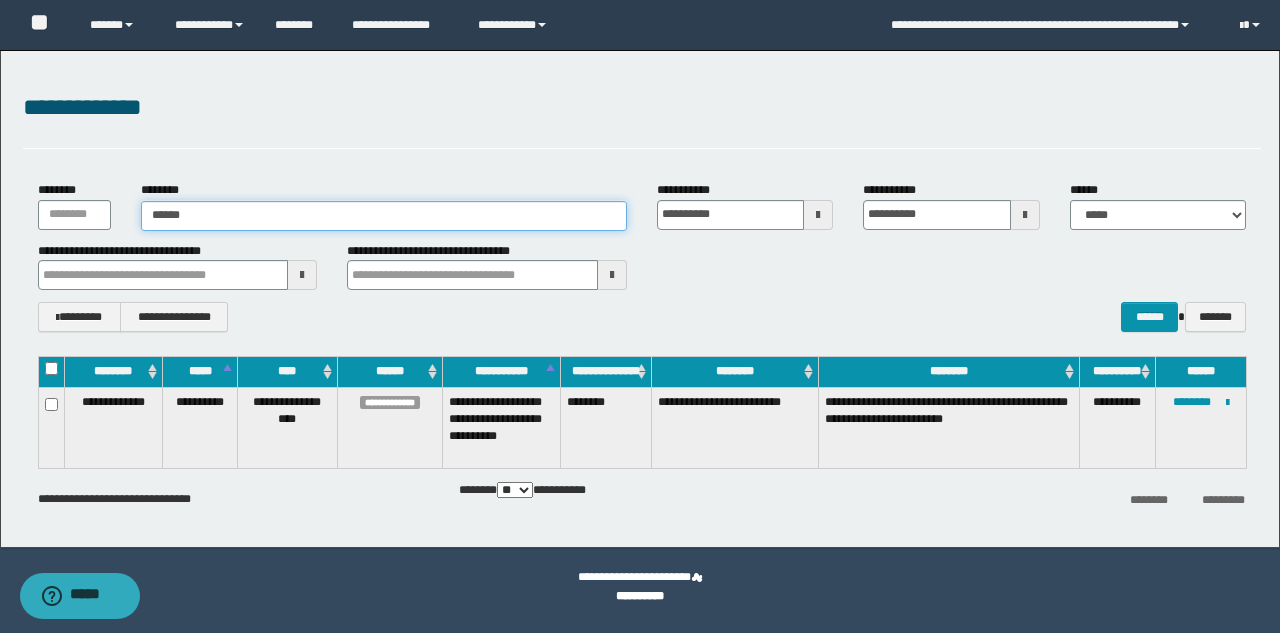 type on "******" 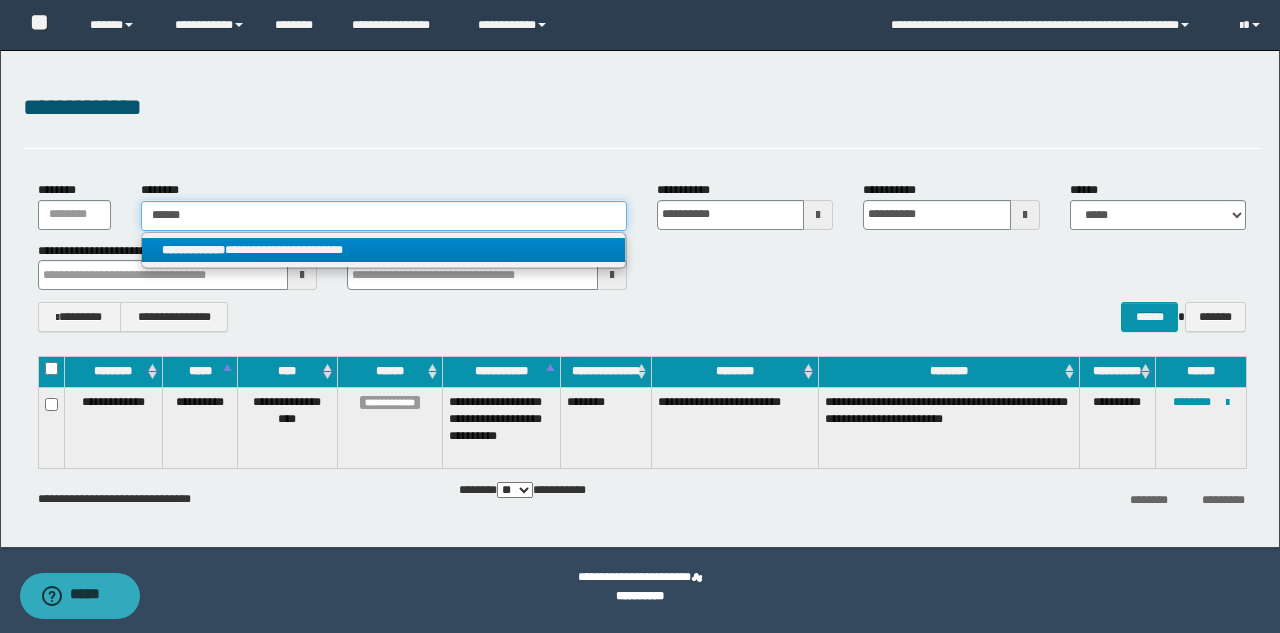 type on "******" 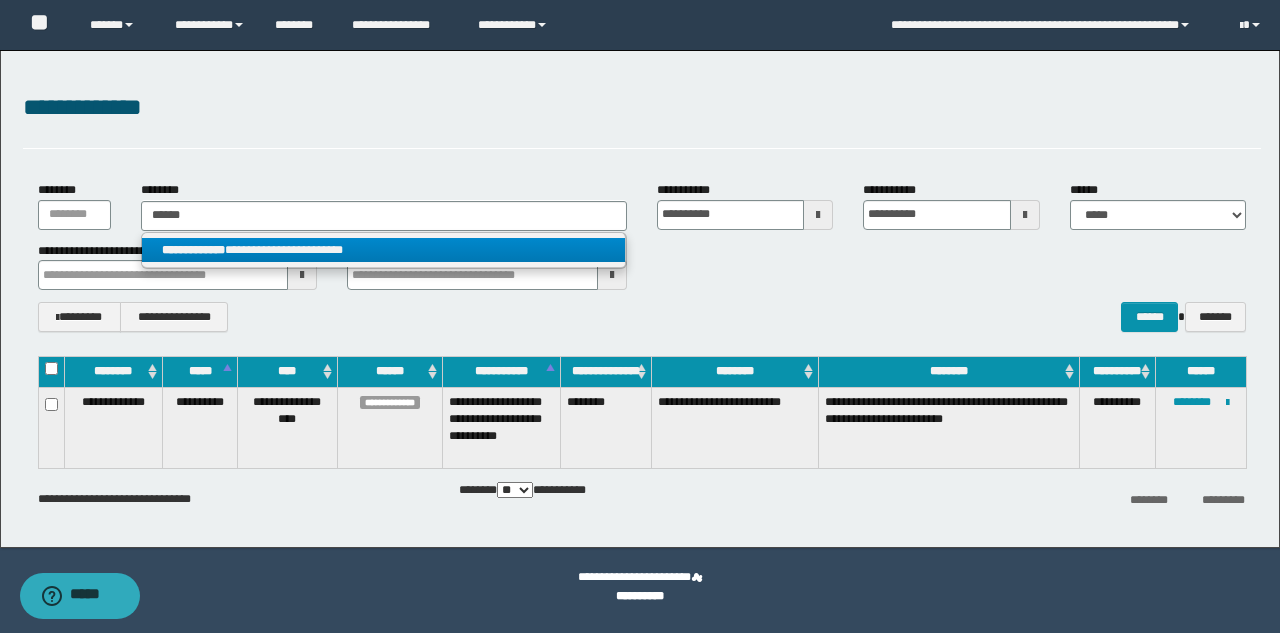 click on "**********" at bounding box center (383, 250) 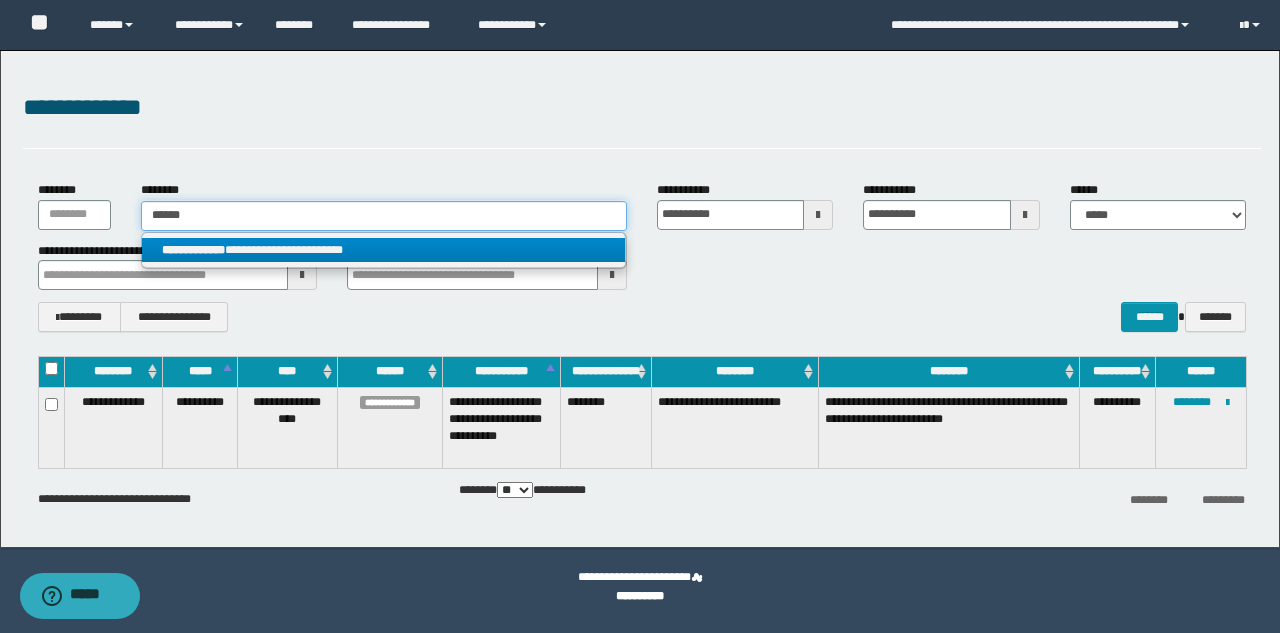 type 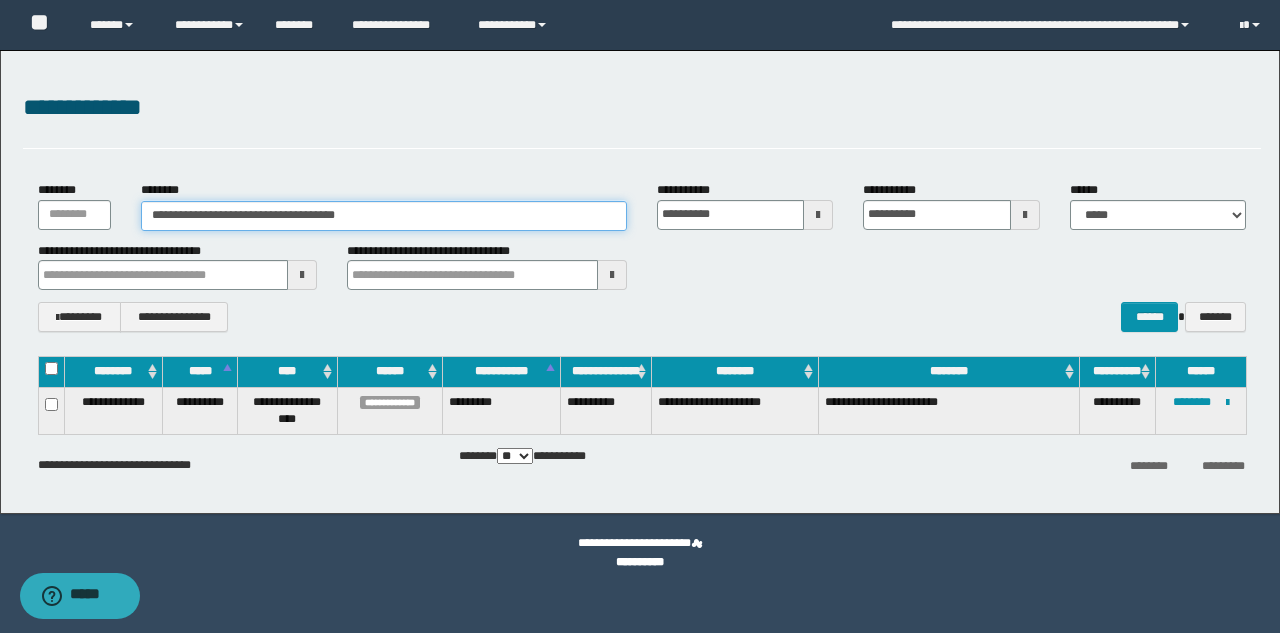 drag, startPoint x: 420, startPoint y: 215, endPoint x: 130, endPoint y: 221, distance: 290.06207 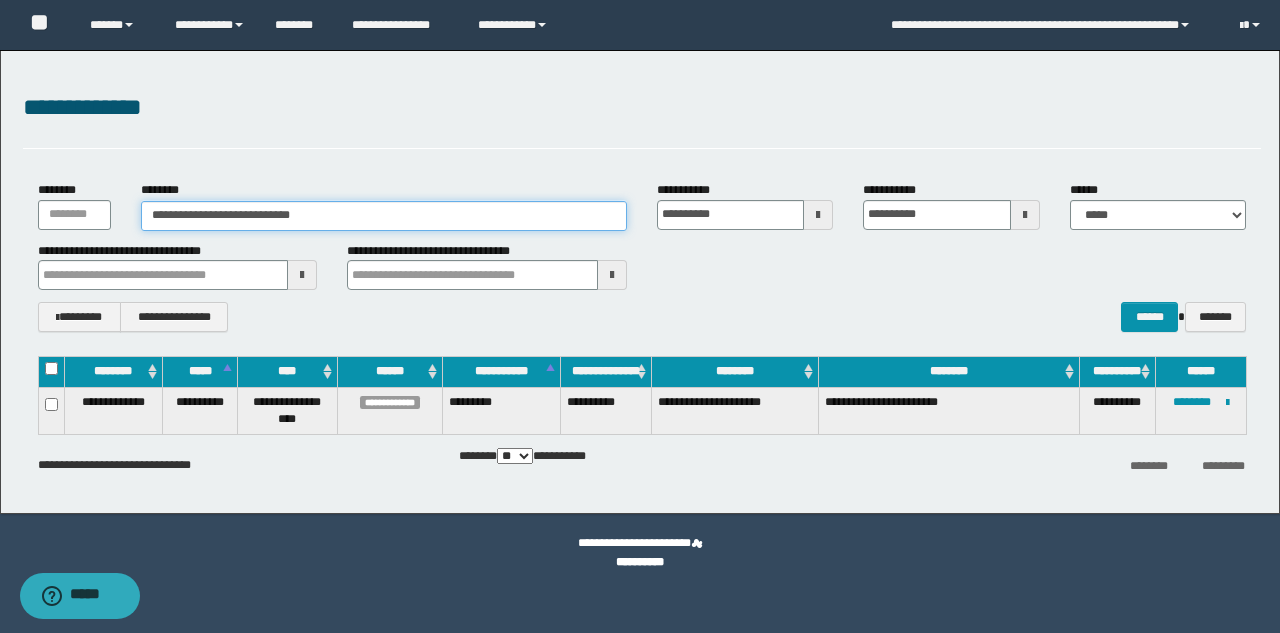 type on "**********" 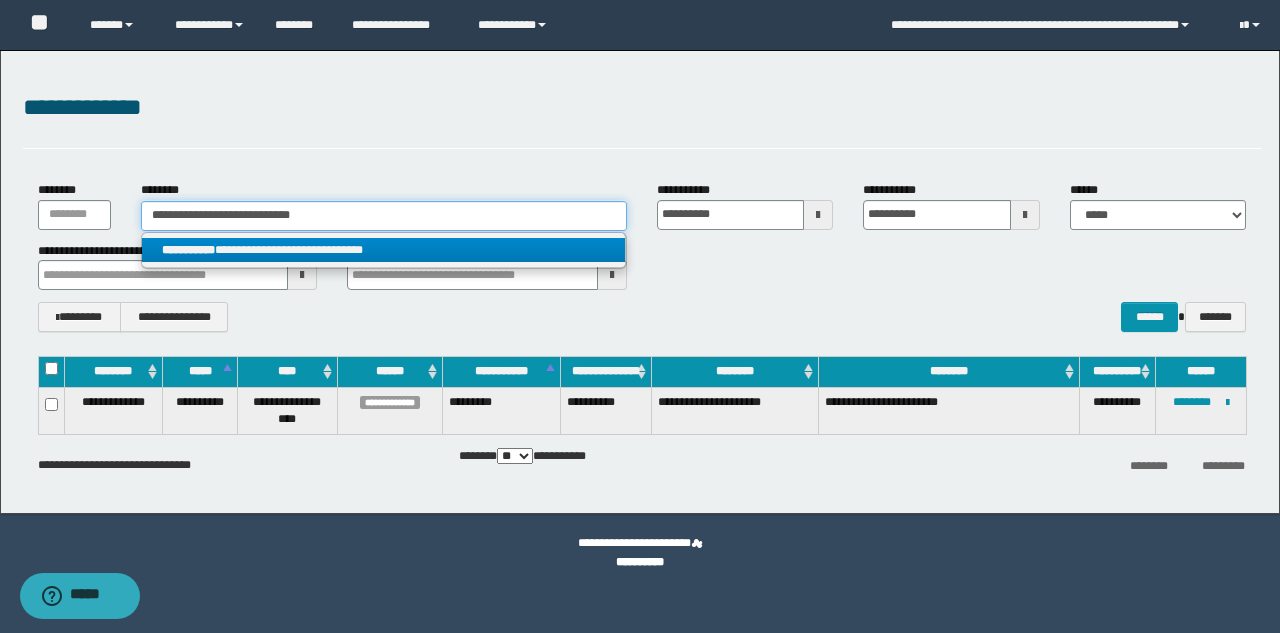 type on "**********" 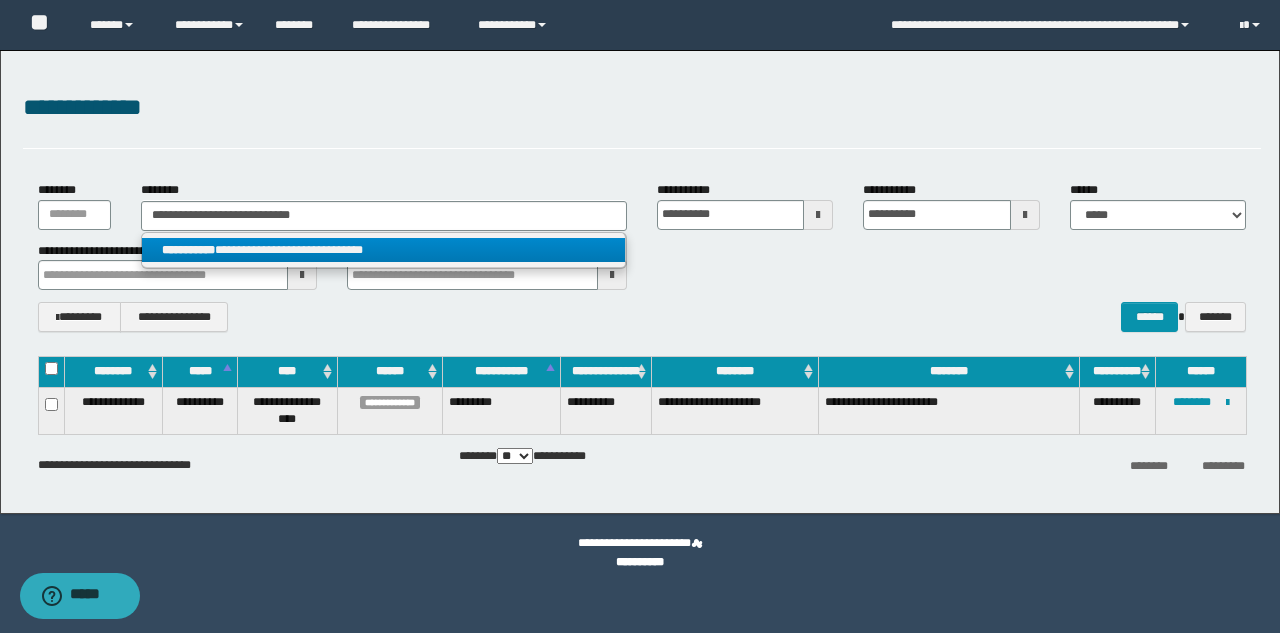 click on "**********" at bounding box center [383, 250] 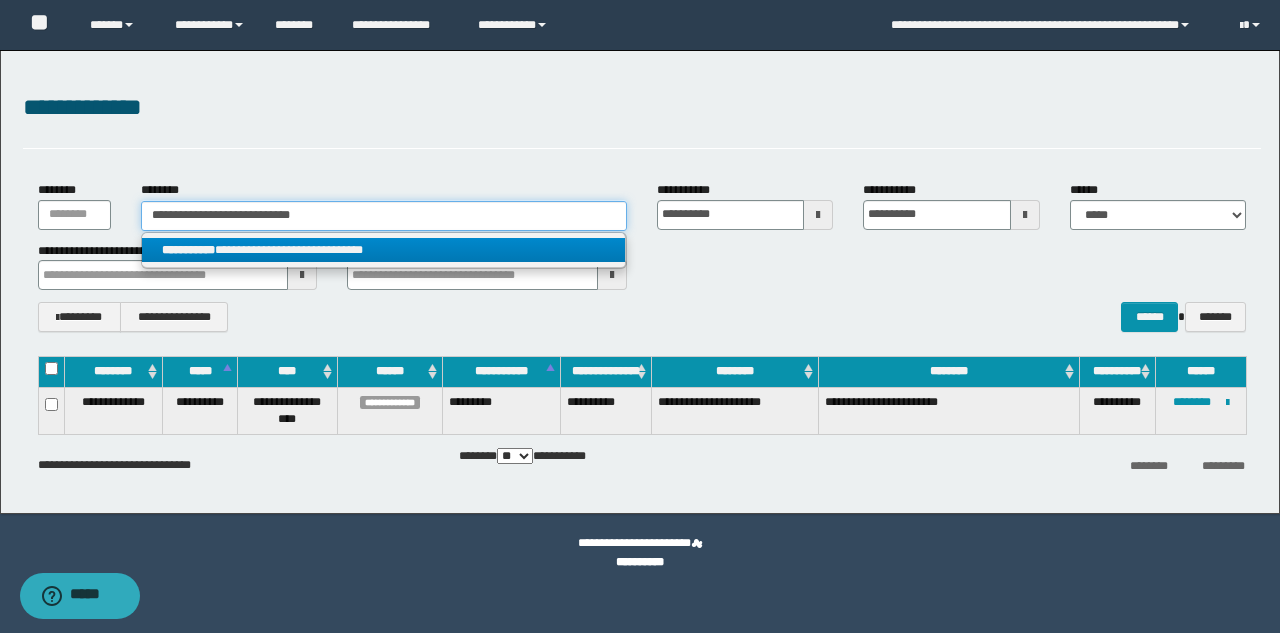 type 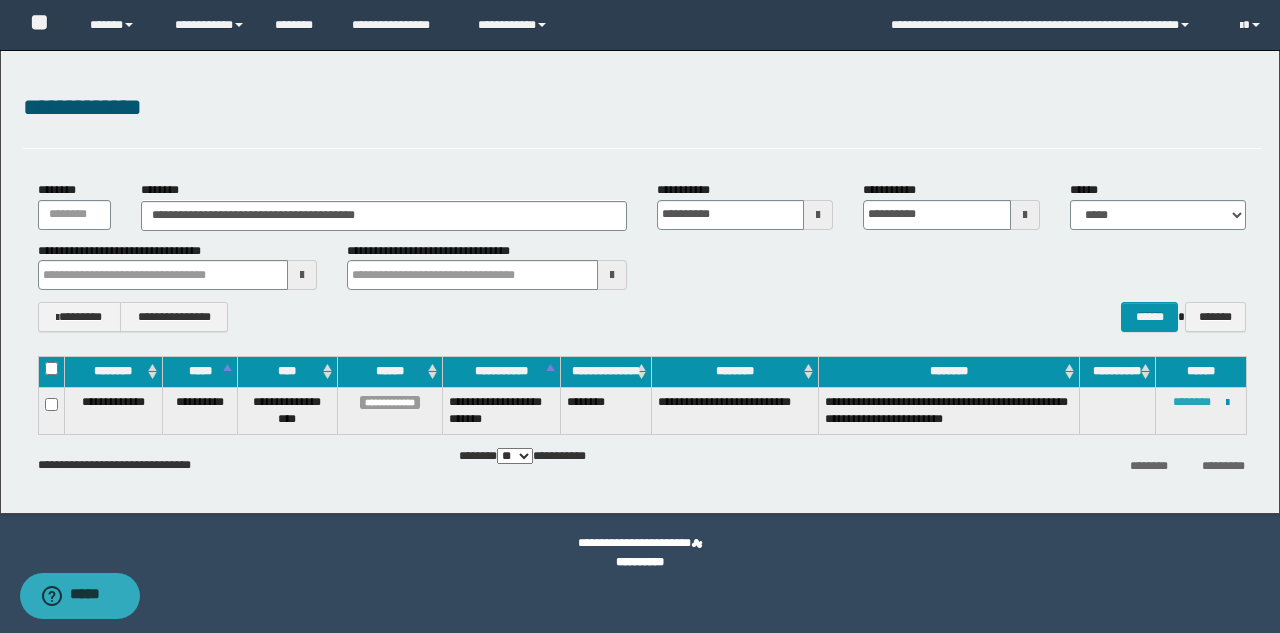 click on "********" at bounding box center [1192, 402] 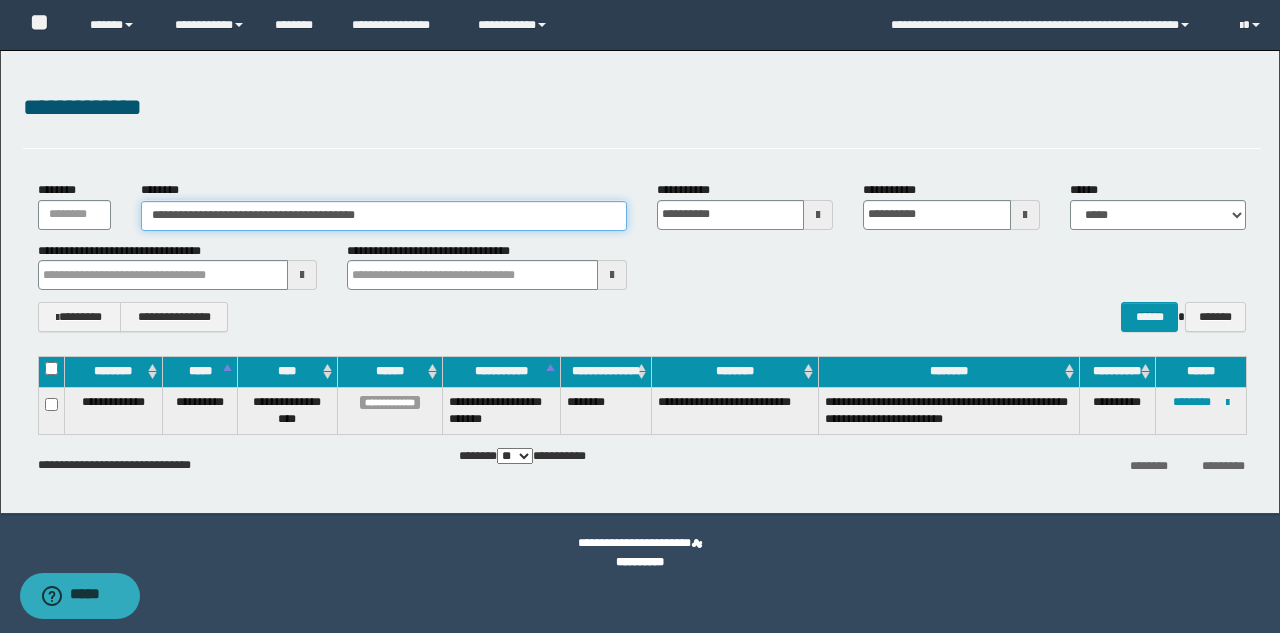 click on "**********" at bounding box center [384, 216] 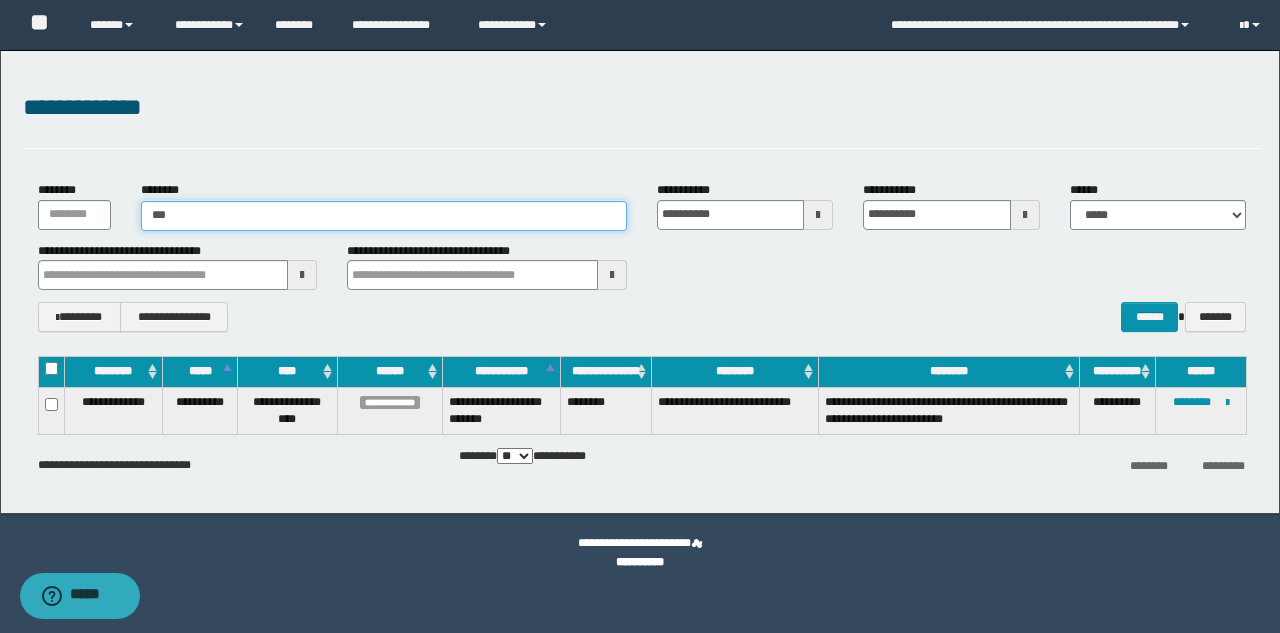 type on "****" 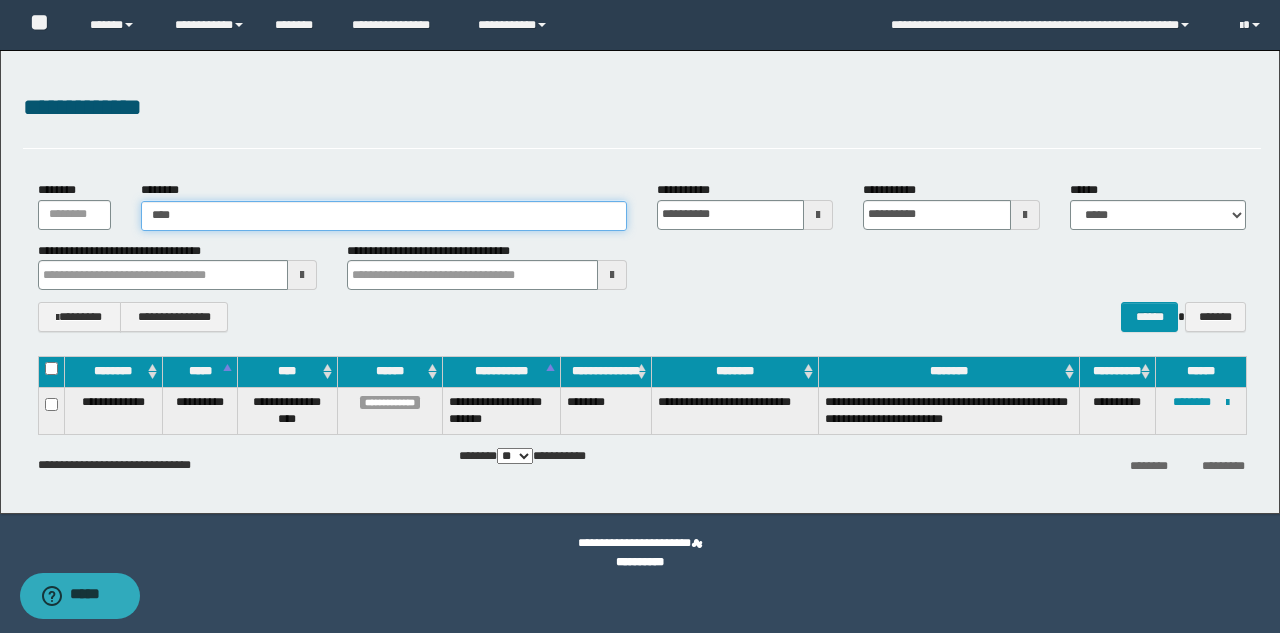 type on "****" 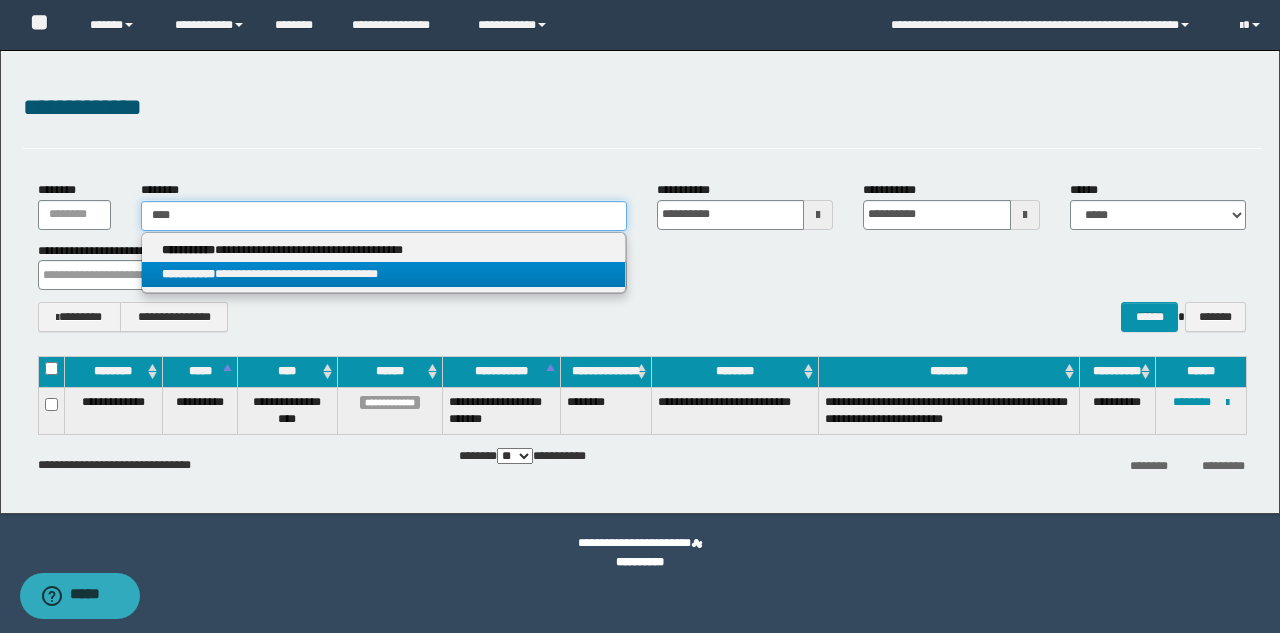 type on "****" 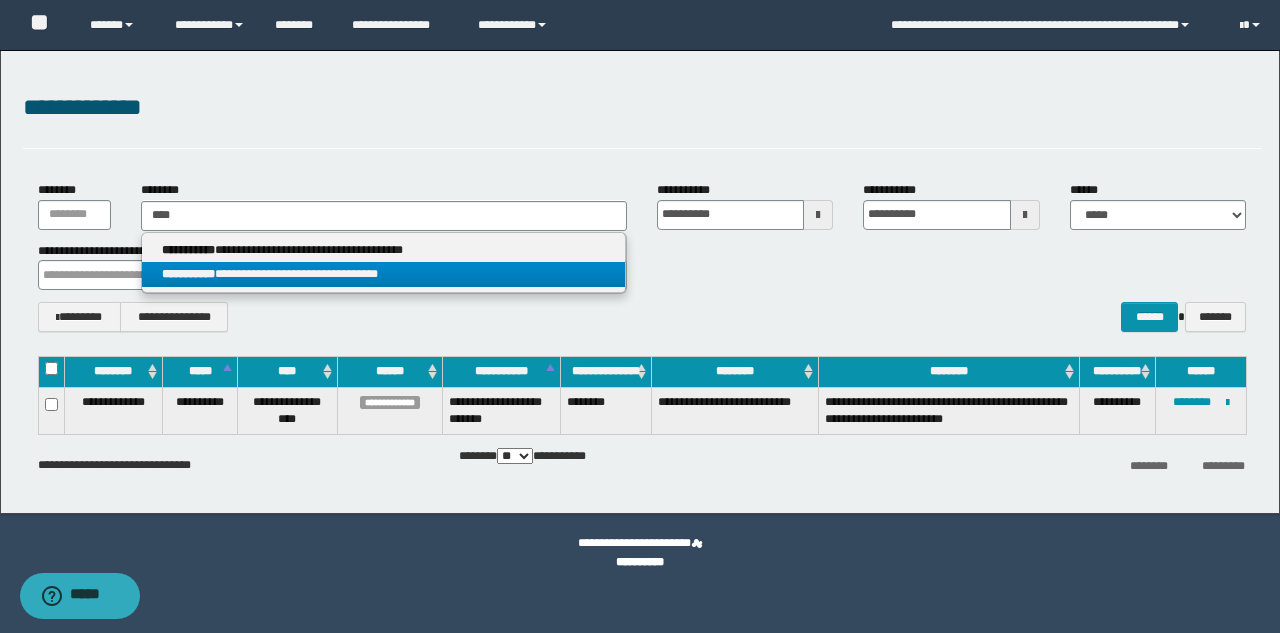 click on "**********" at bounding box center (383, 274) 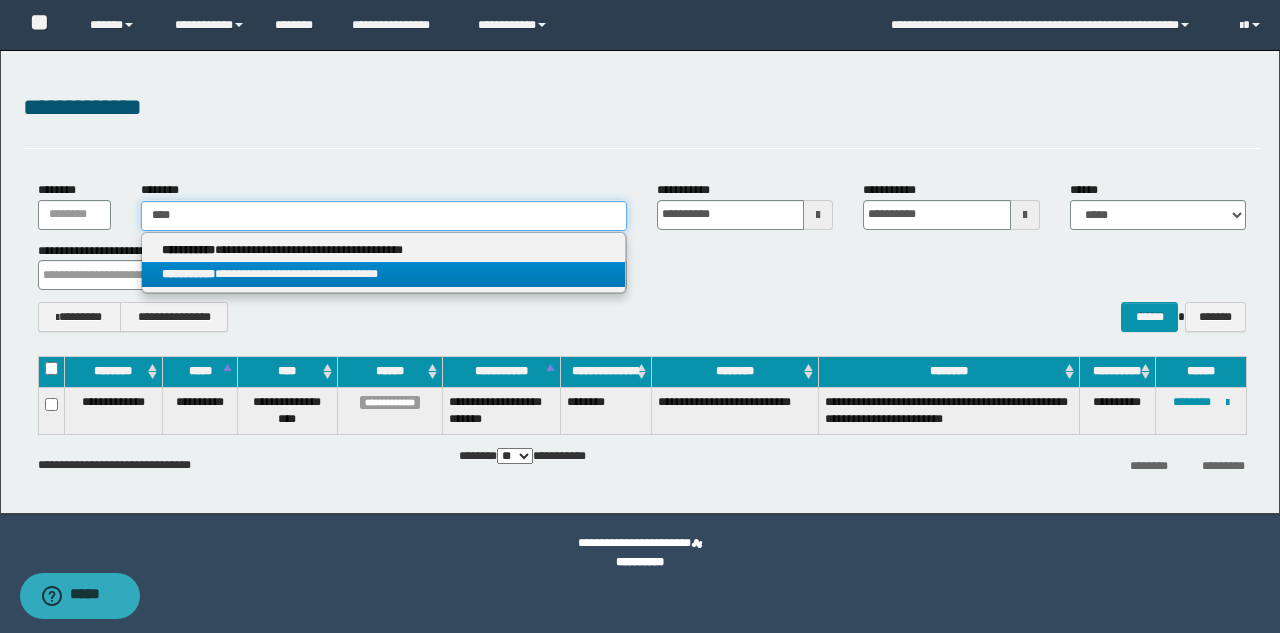 type 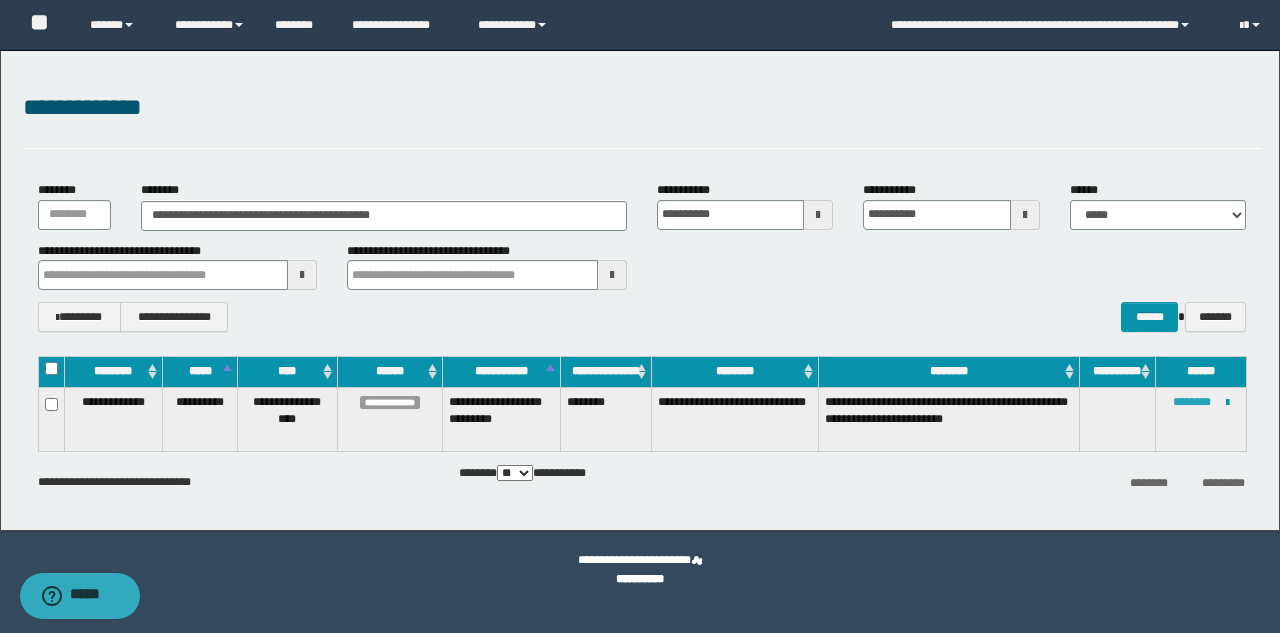 click on "********" at bounding box center (1192, 402) 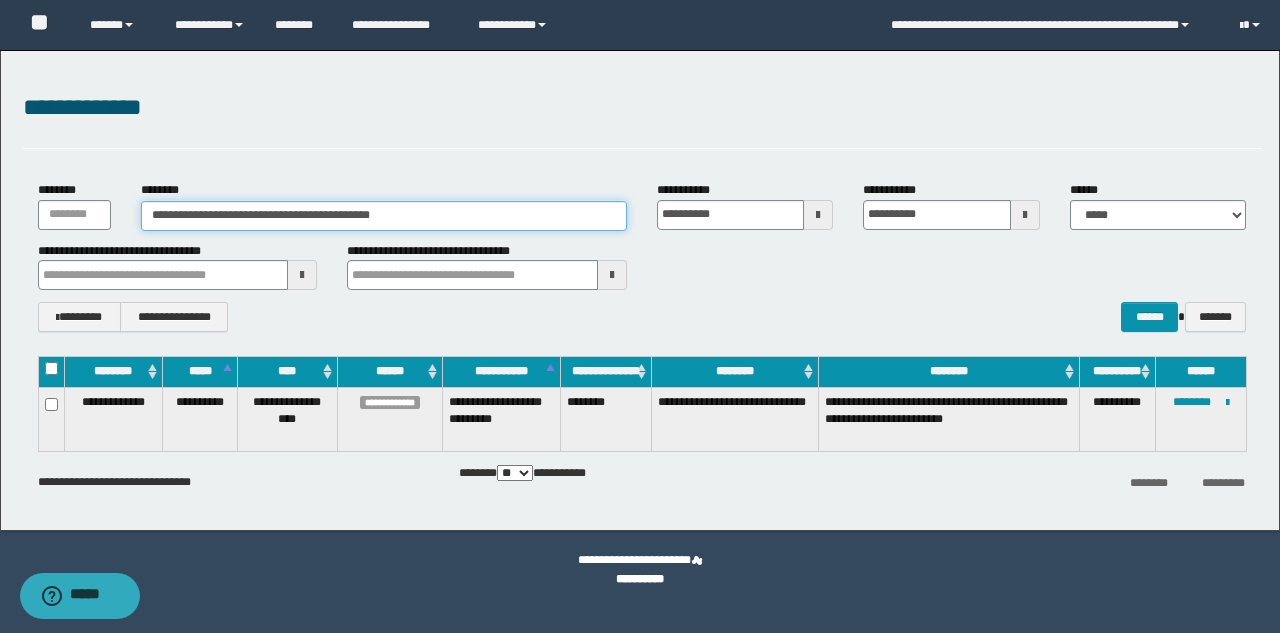 drag, startPoint x: 469, startPoint y: 214, endPoint x: 0, endPoint y: 209, distance: 469.02664 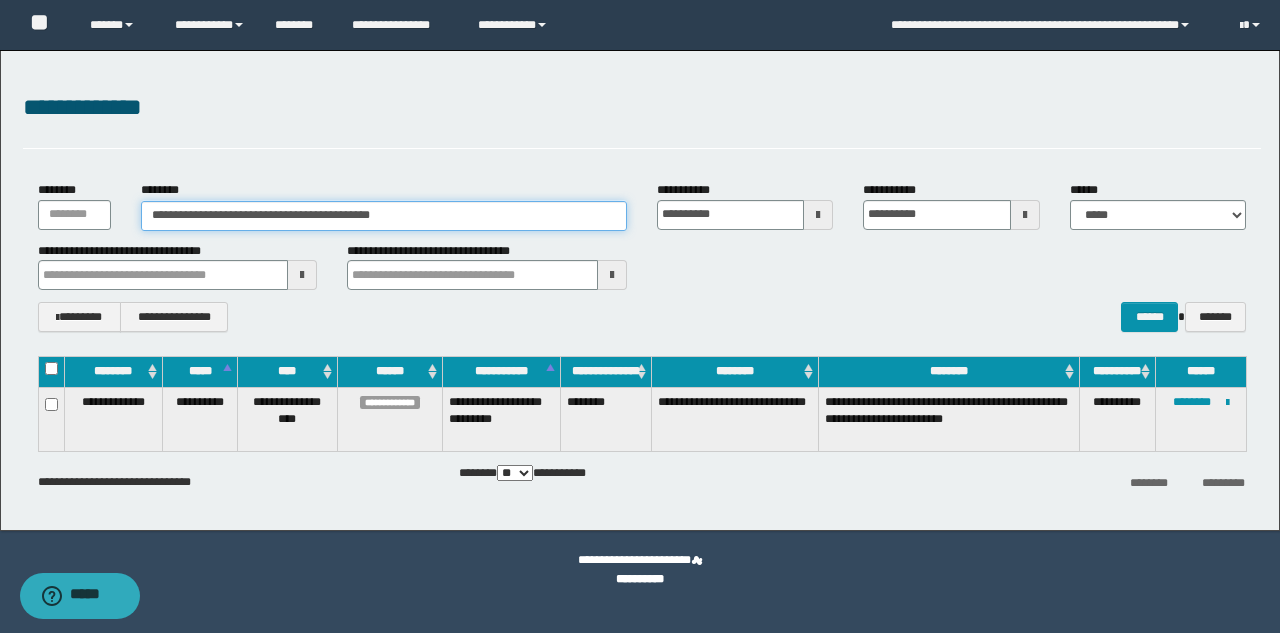 paste 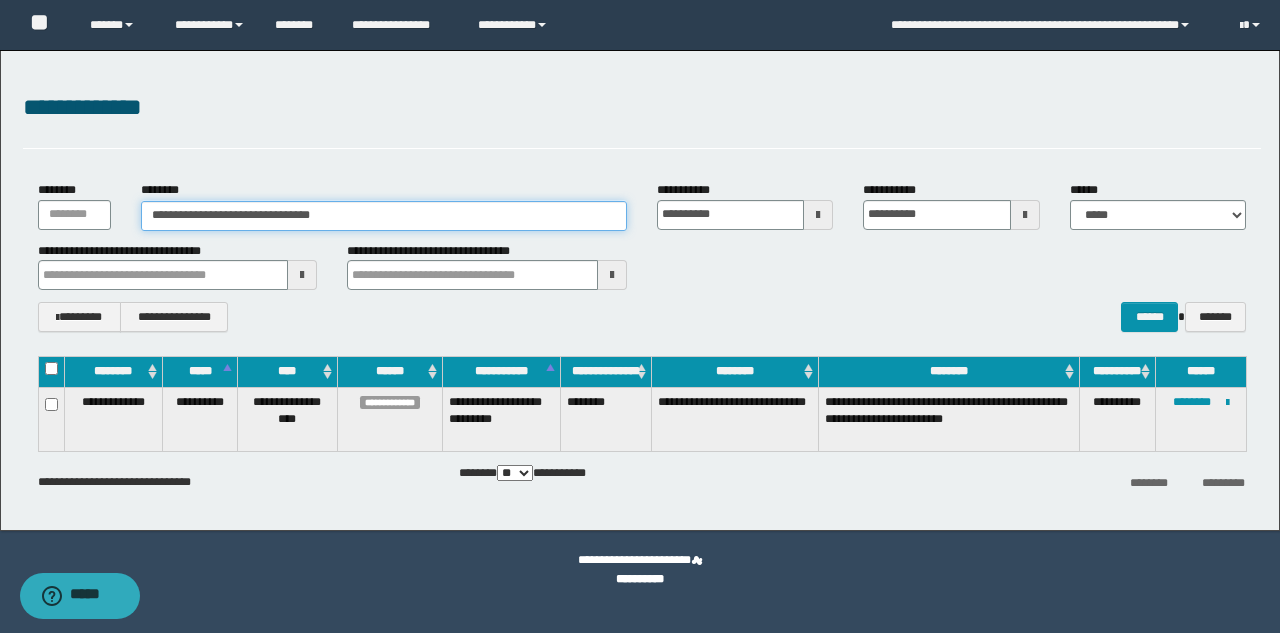 type on "**********" 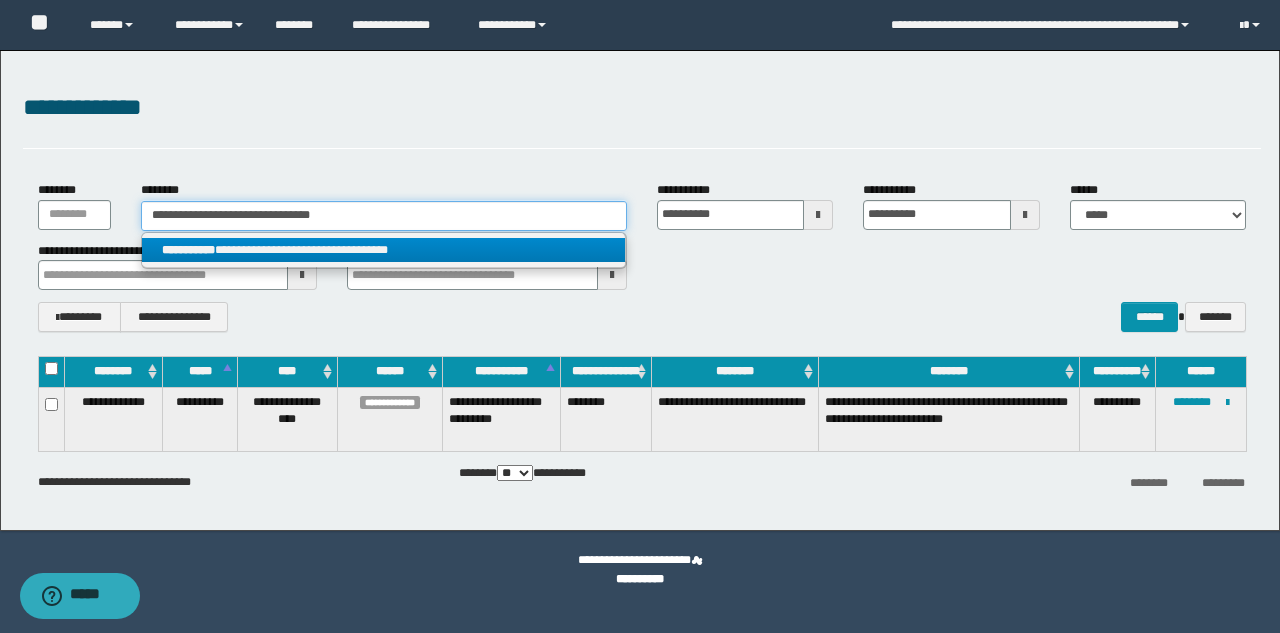 type on "**********" 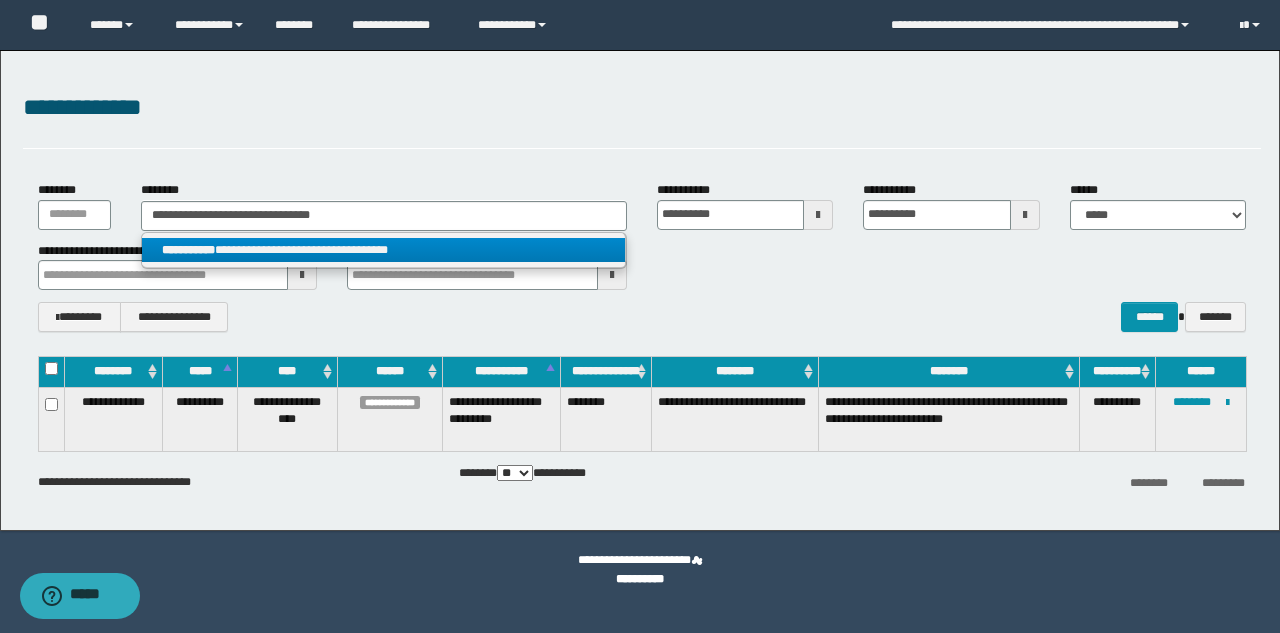 click on "**********" at bounding box center [383, 250] 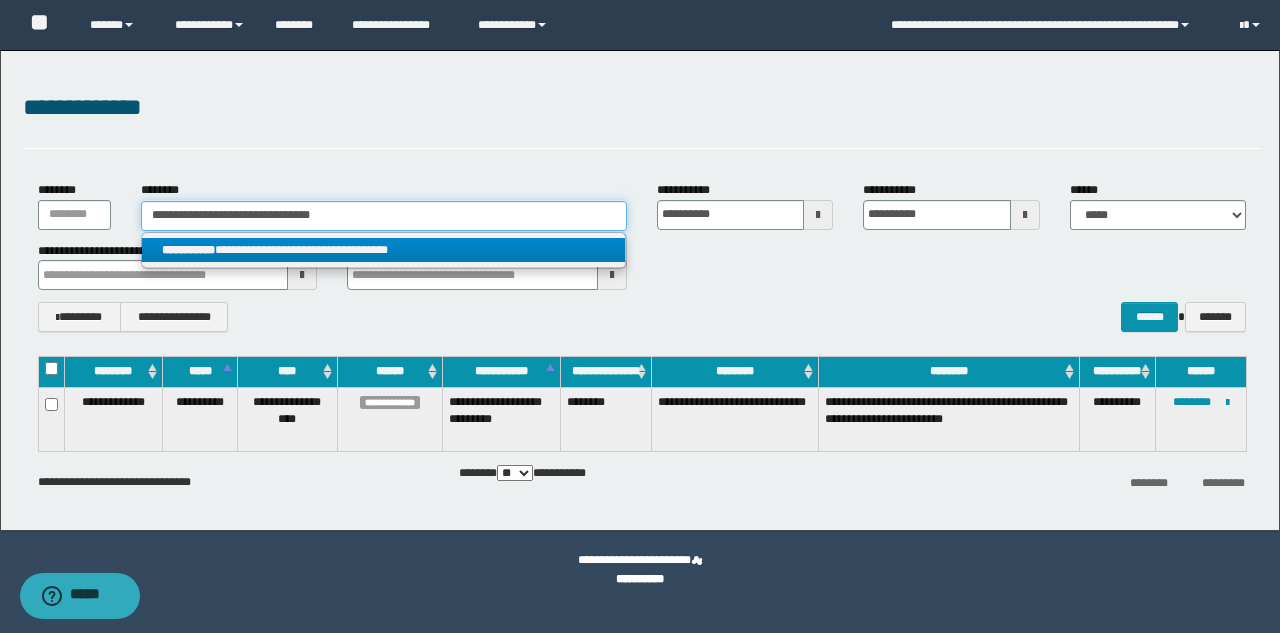 type 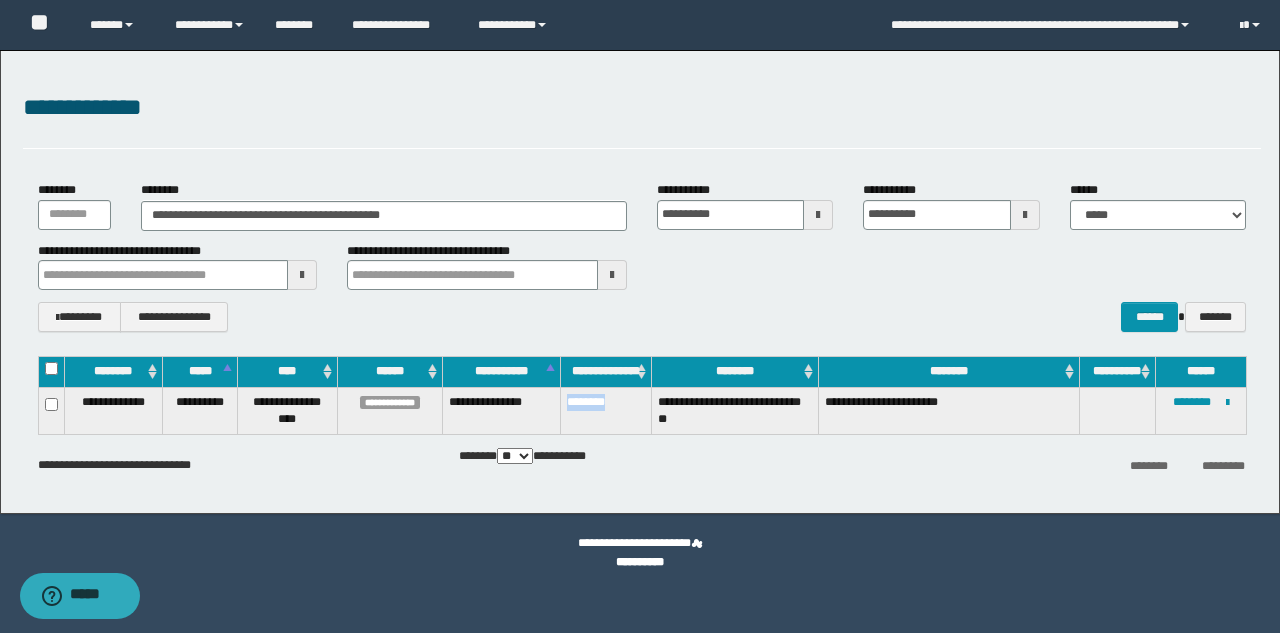 drag, startPoint x: 631, startPoint y: 395, endPoint x: 557, endPoint y: 410, distance: 75.50497 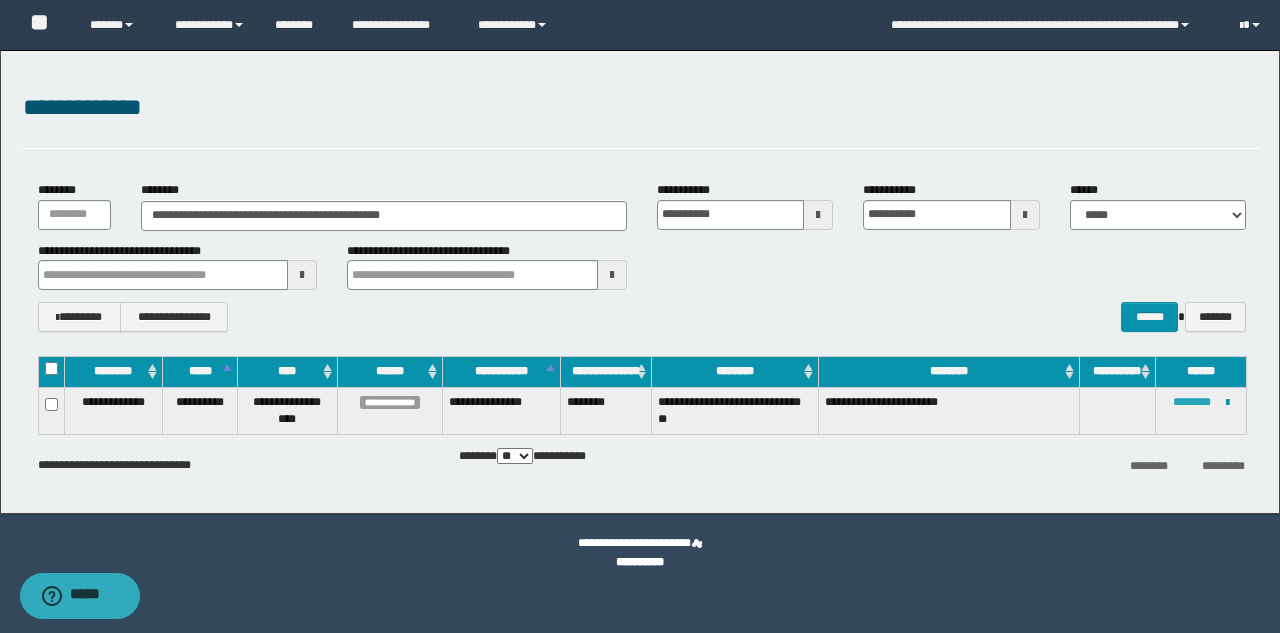click on "********" at bounding box center (1192, 402) 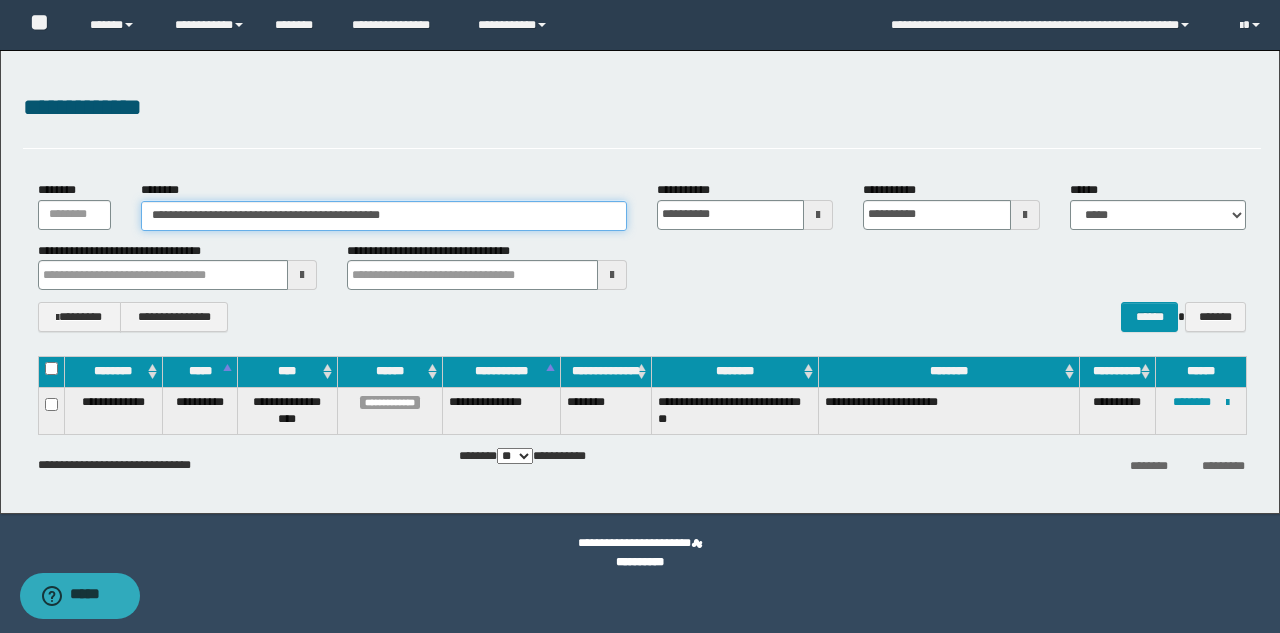 drag, startPoint x: 422, startPoint y: 214, endPoint x: 0, endPoint y: 238, distance: 422.68192 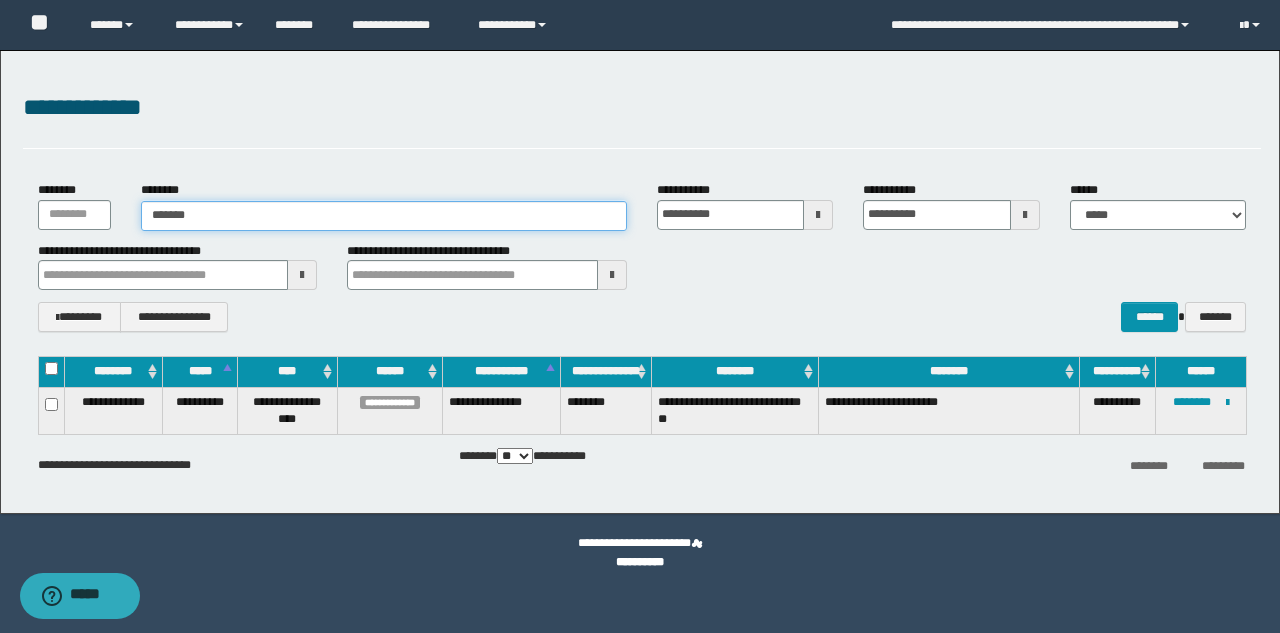 type on "********" 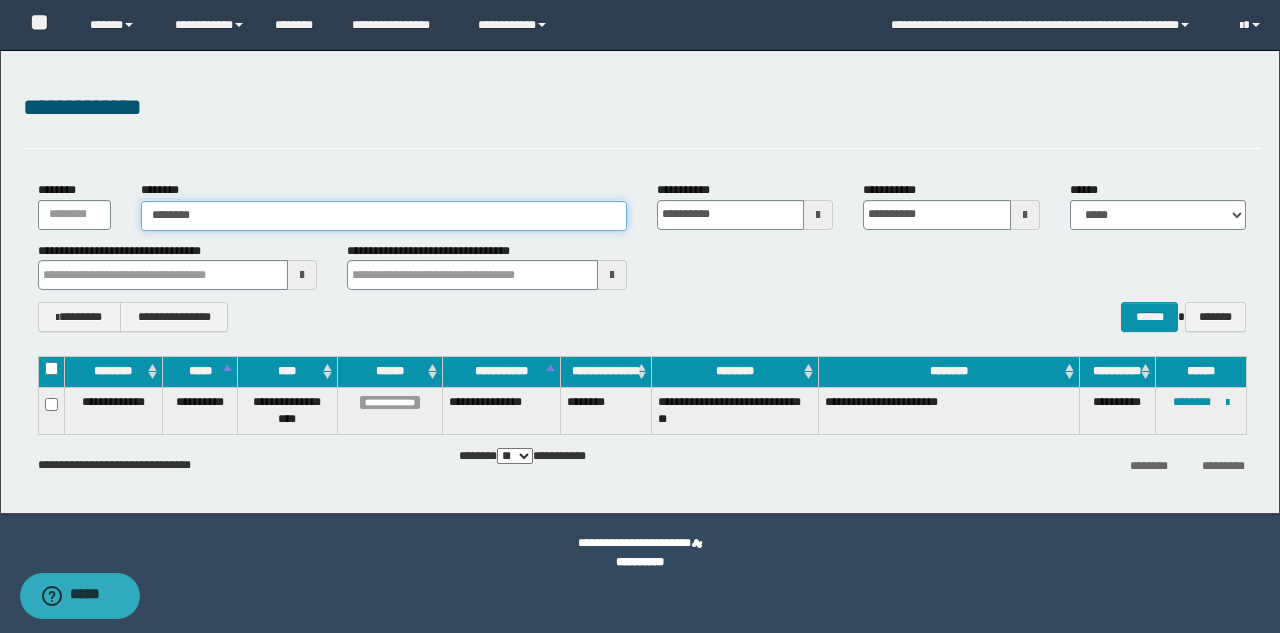 type on "********" 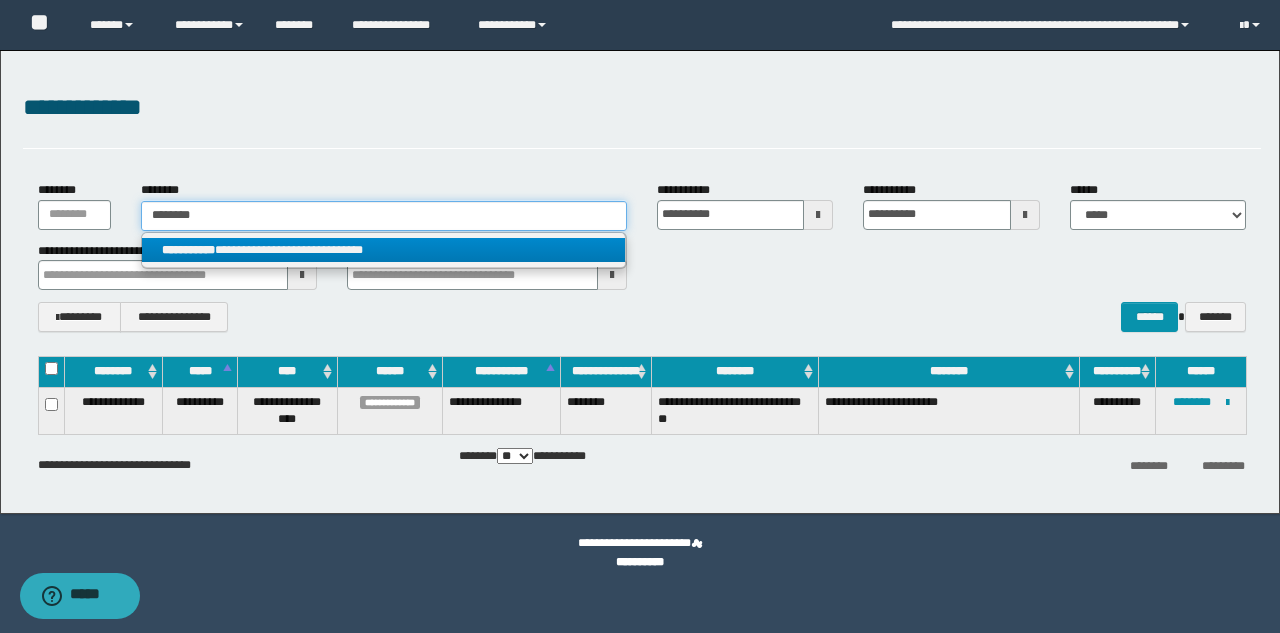 type on "********" 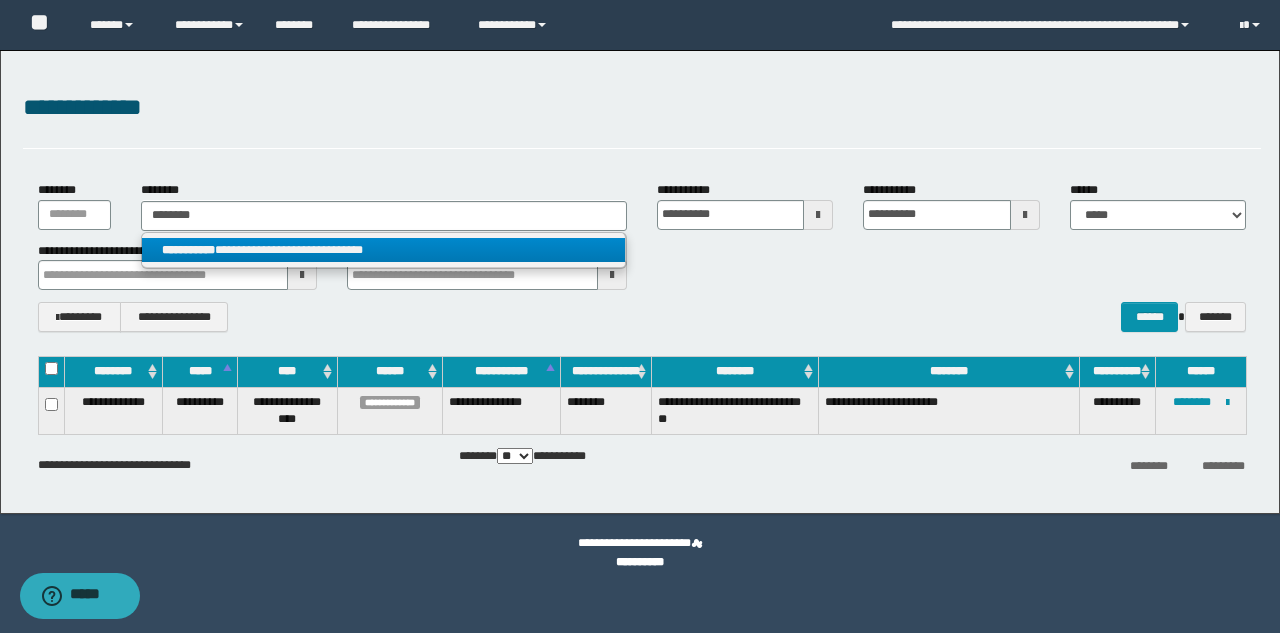 click on "**********" at bounding box center (188, 250) 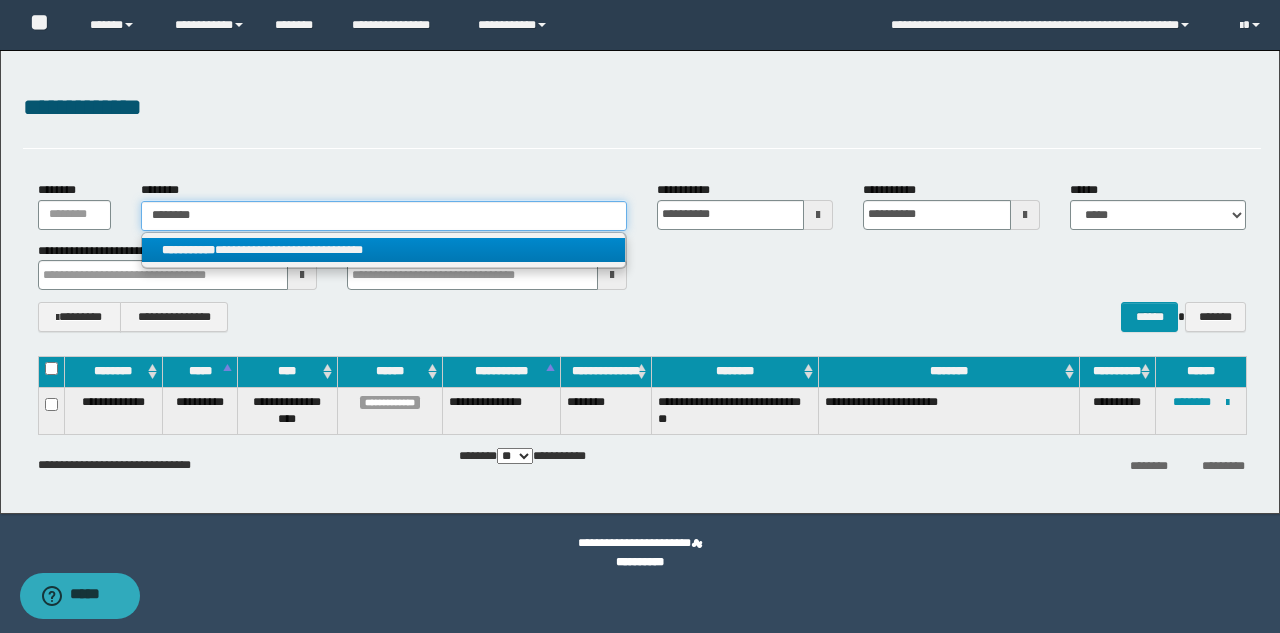 type 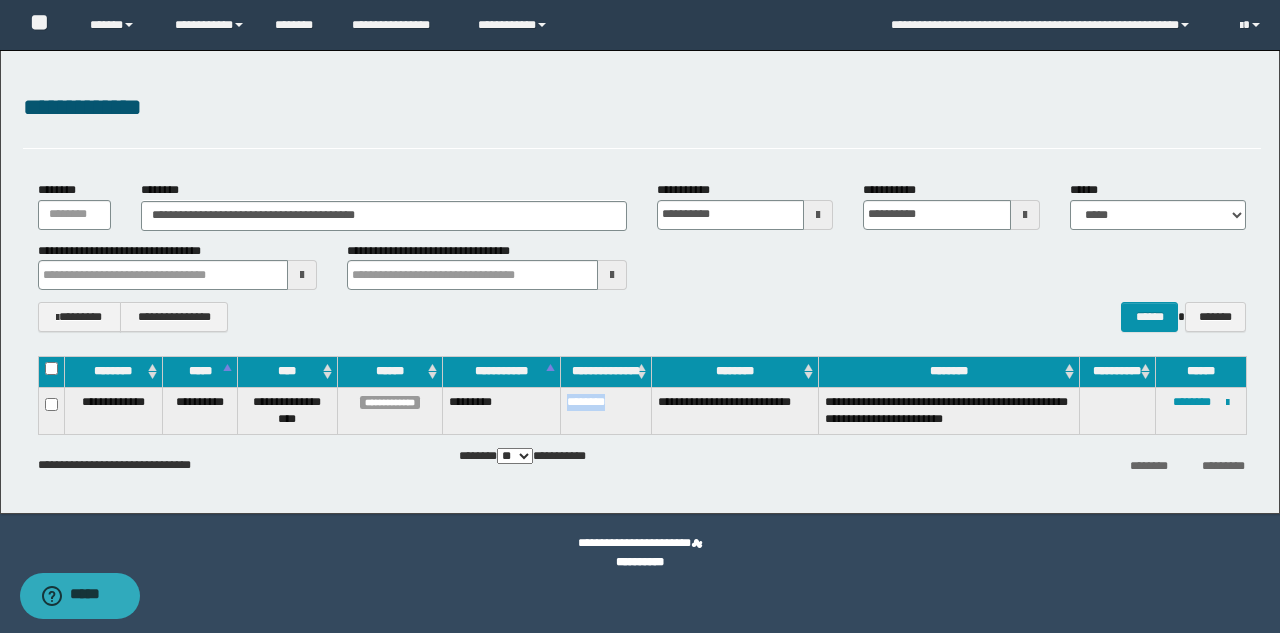 drag, startPoint x: 629, startPoint y: 407, endPoint x: 566, endPoint y: 414, distance: 63.387695 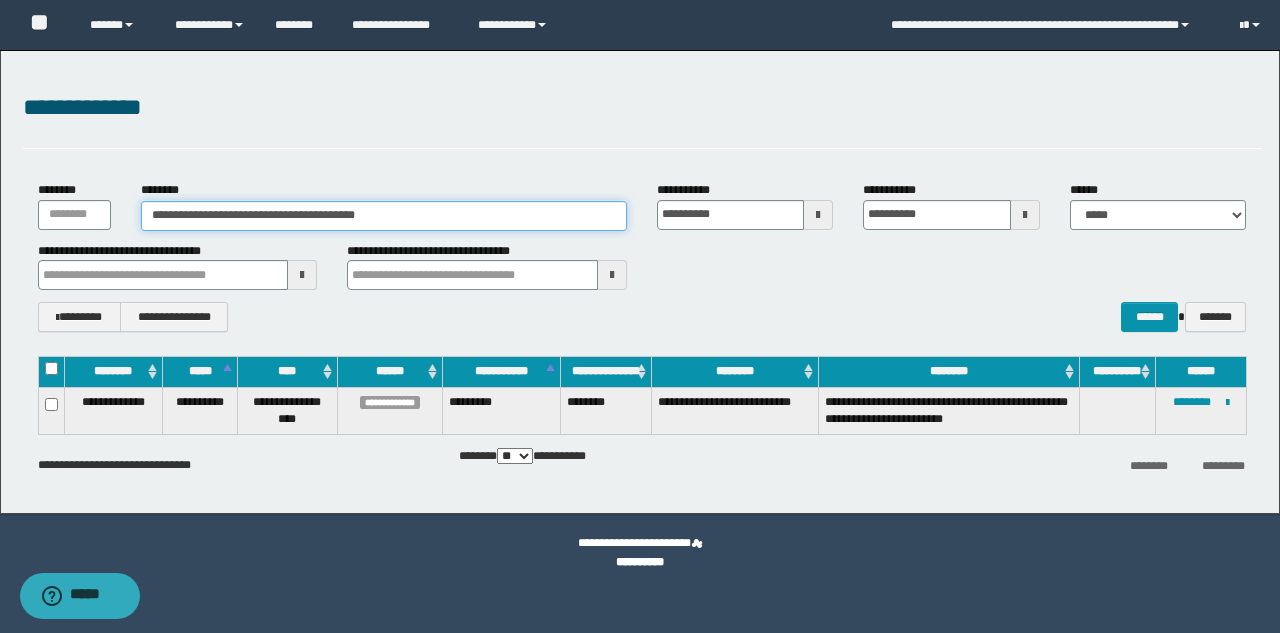 drag, startPoint x: 405, startPoint y: 217, endPoint x: 50, endPoint y: 219, distance: 355.00565 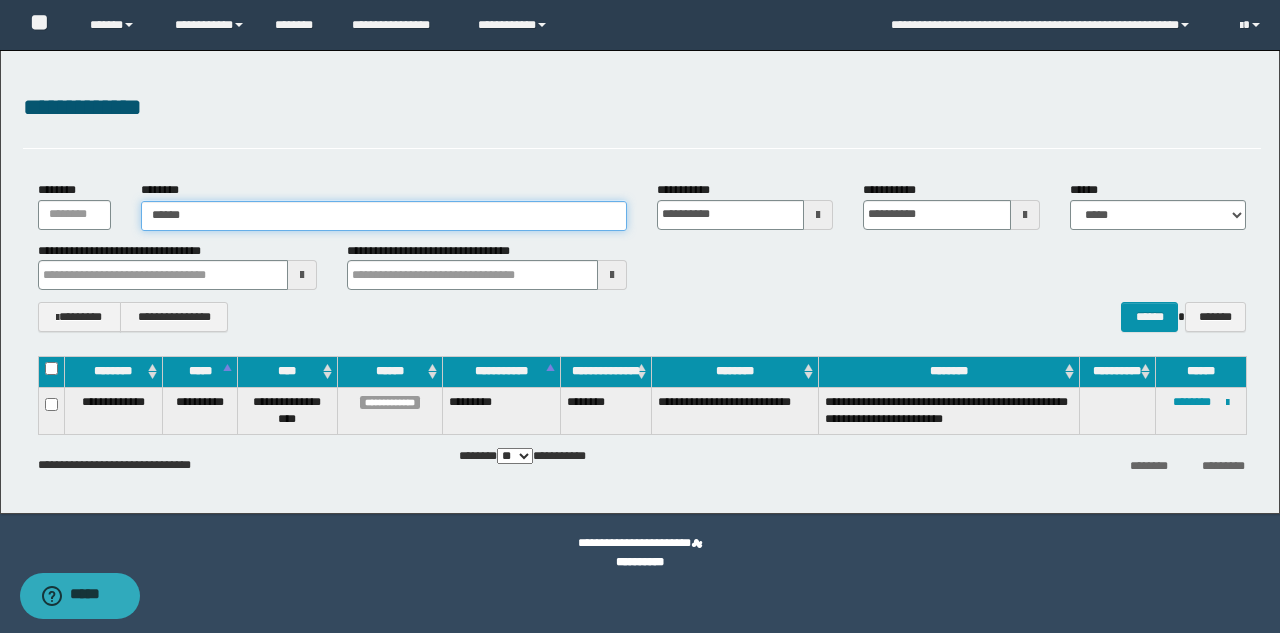 type on "*******" 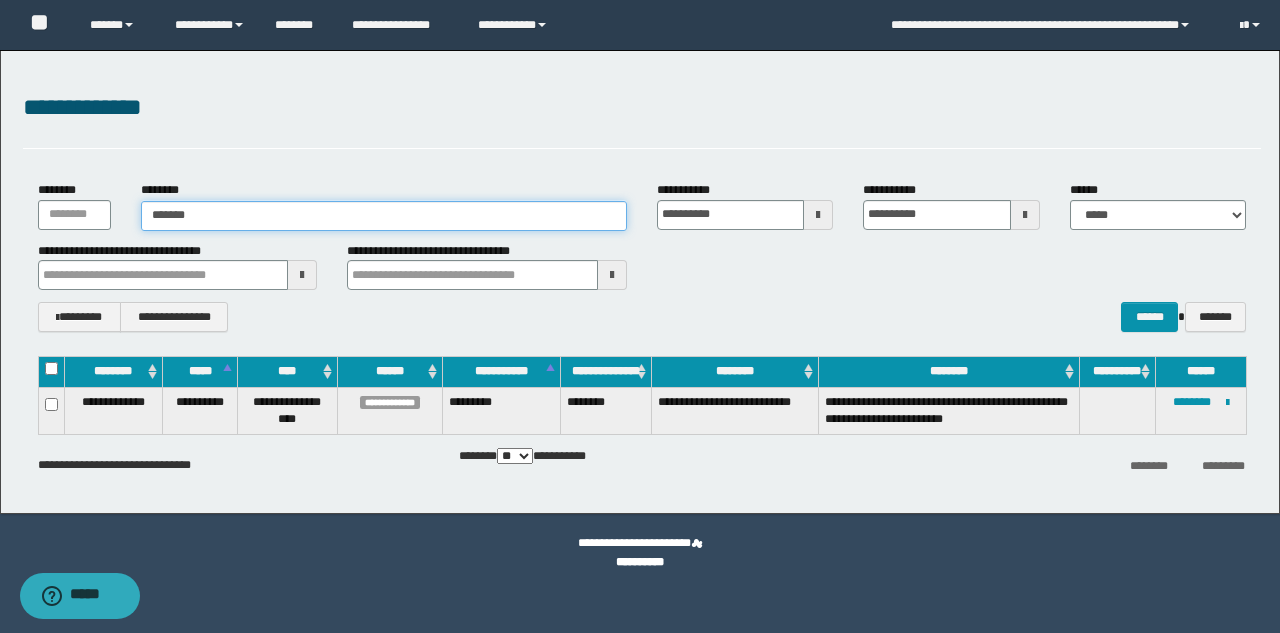 type on "*******" 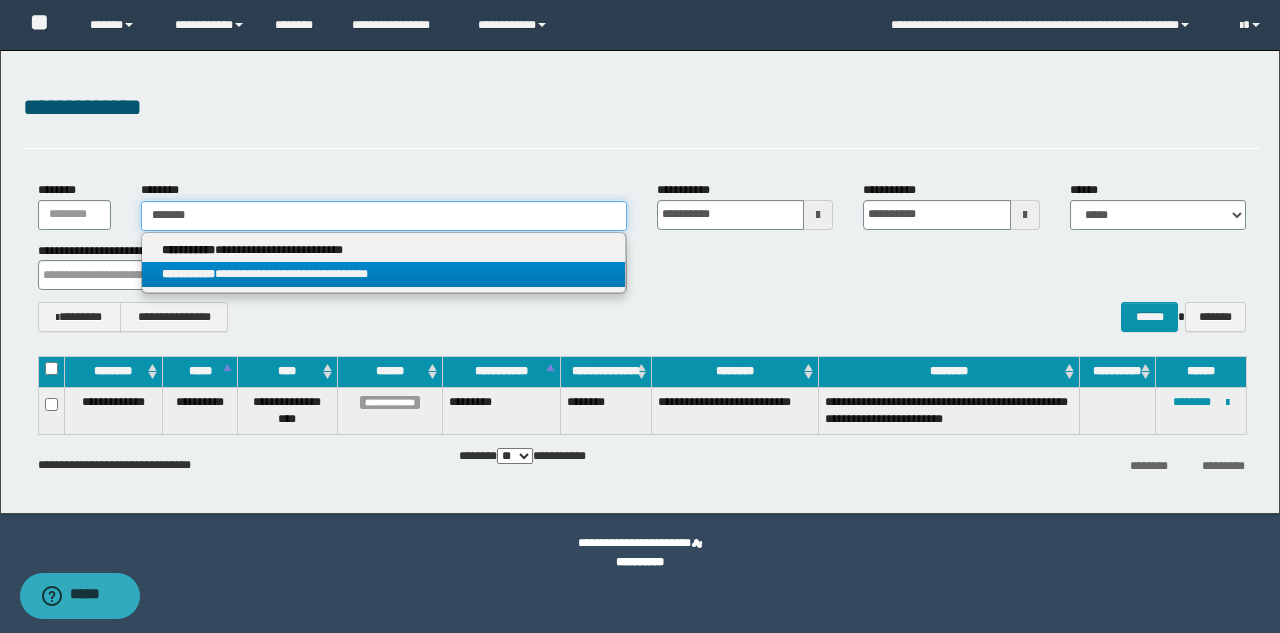 type on "*******" 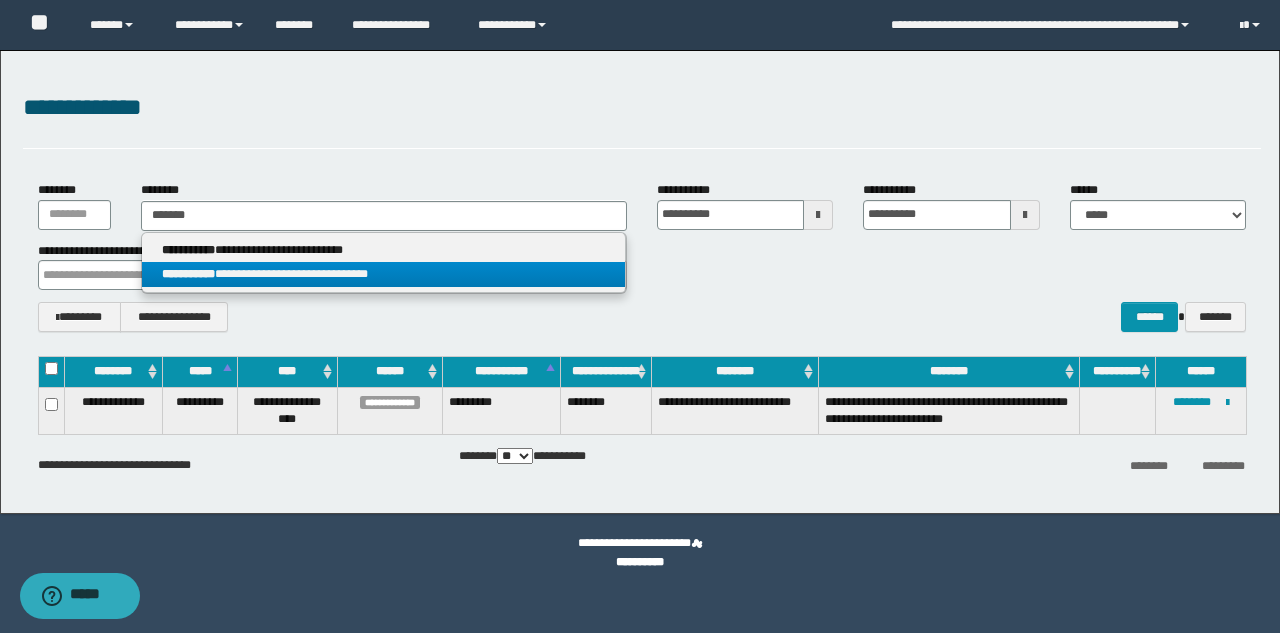 click on "**********" at bounding box center (188, 274) 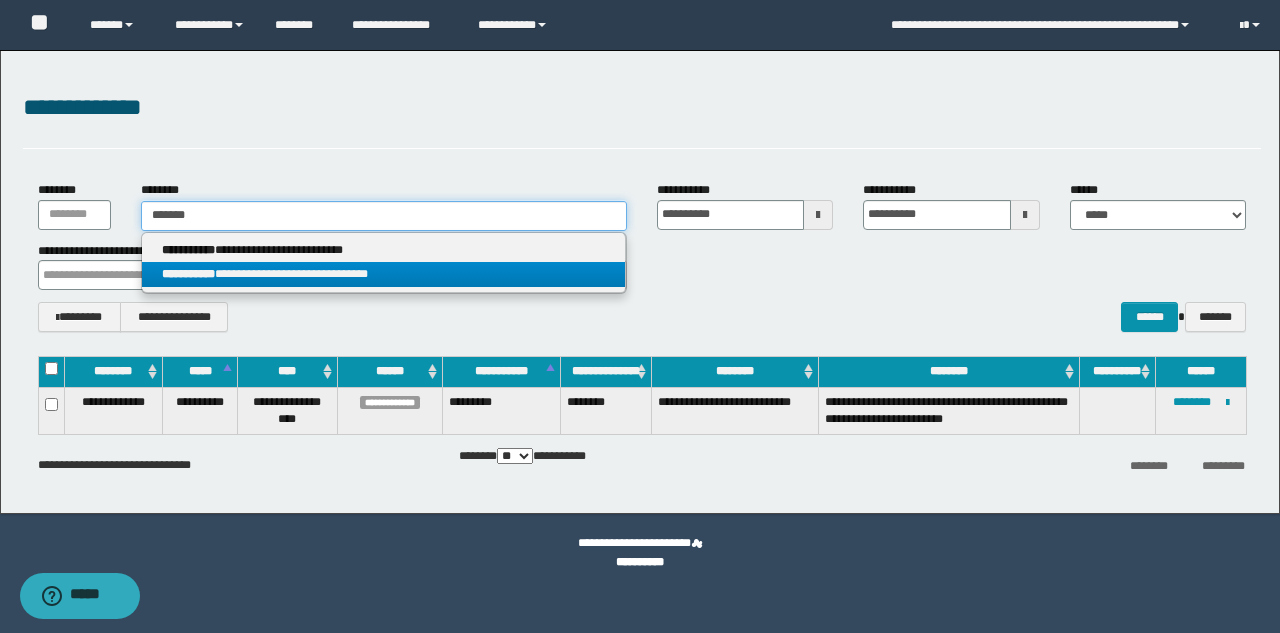 type 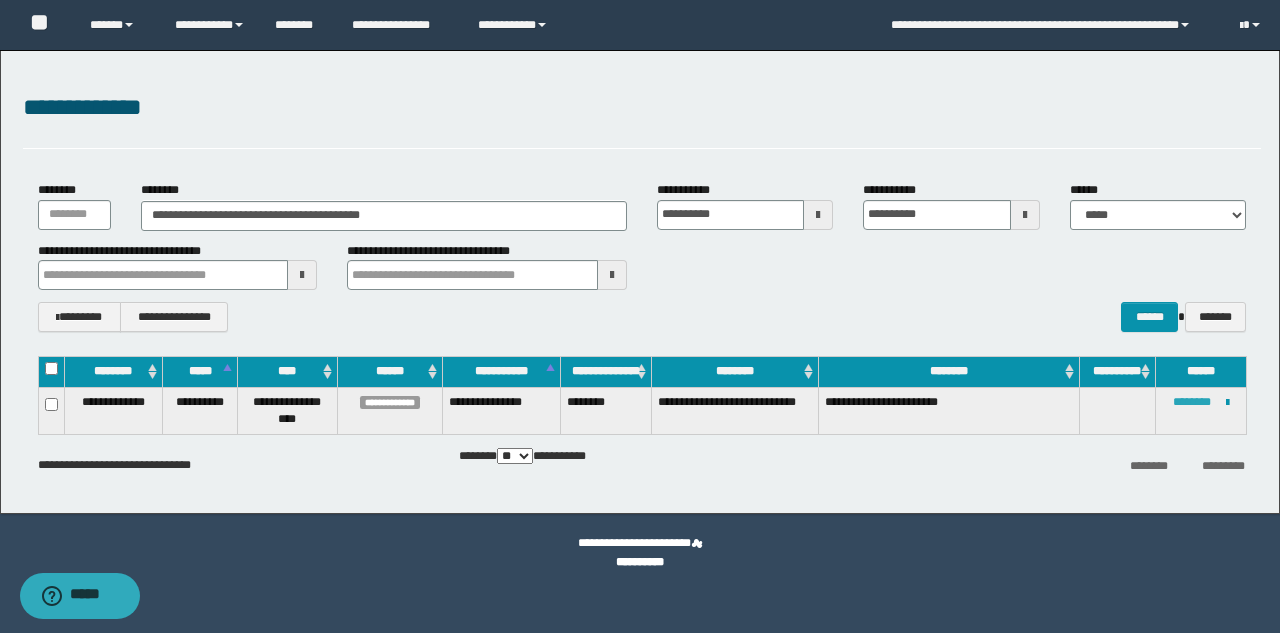 click on "********" at bounding box center [1192, 402] 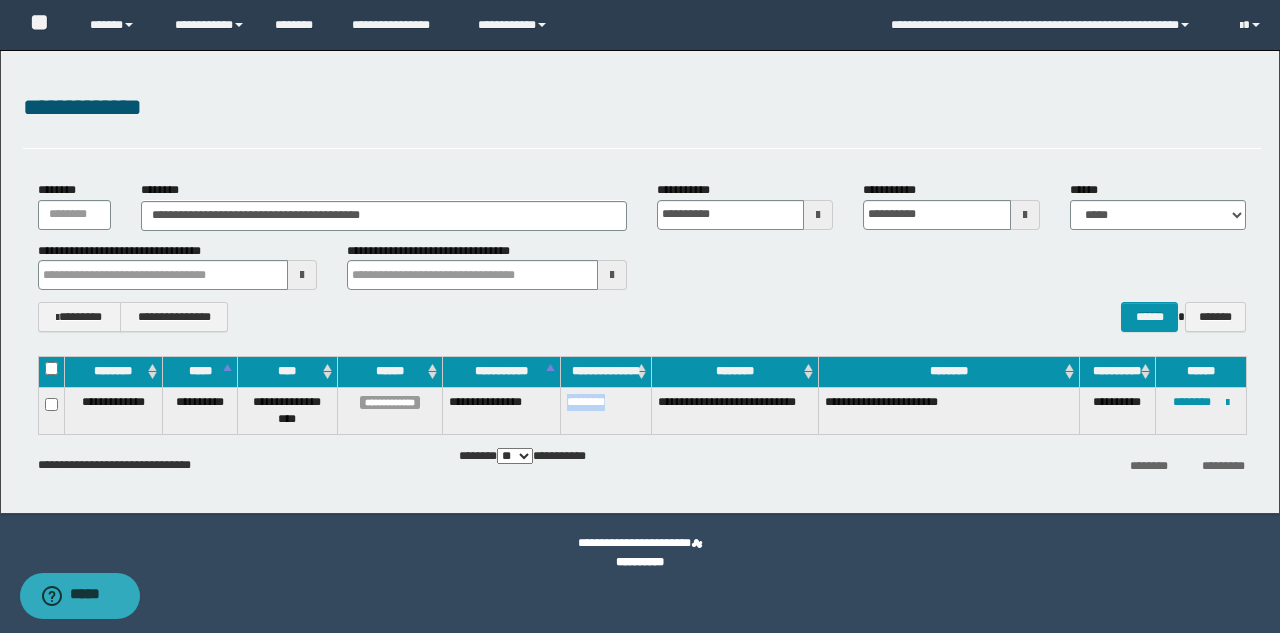 drag, startPoint x: 624, startPoint y: 402, endPoint x: 564, endPoint y: 400, distance: 60.033325 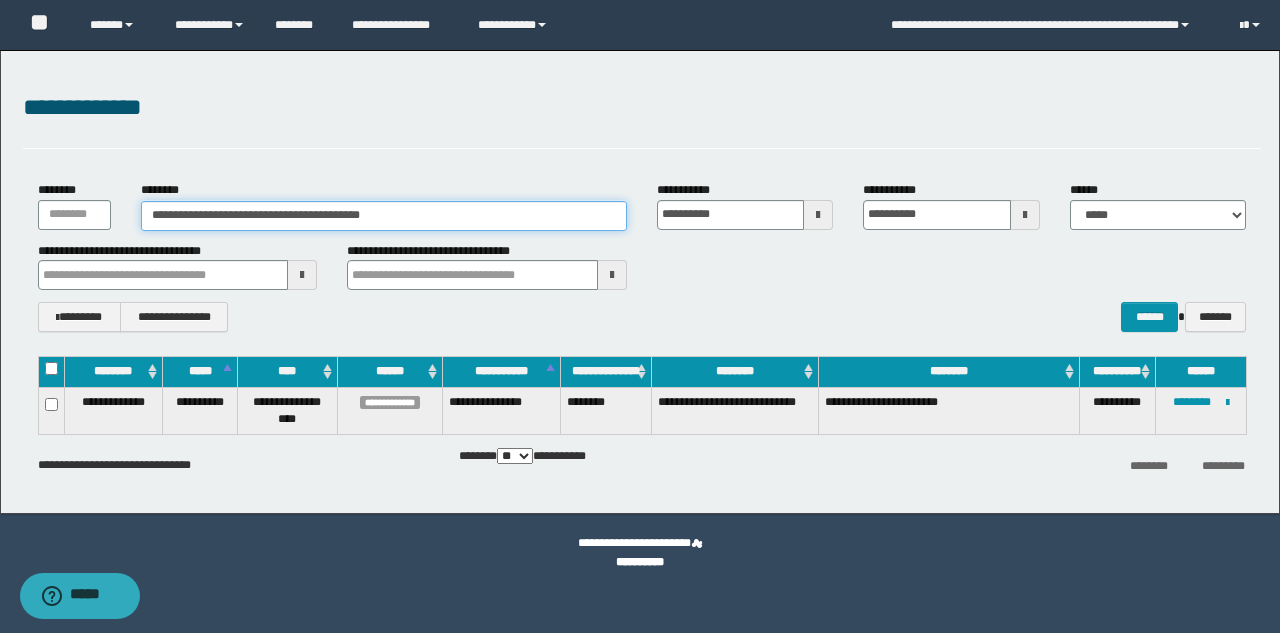 drag, startPoint x: 384, startPoint y: 218, endPoint x: 117, endPoint y: 239, distance: 267.82455 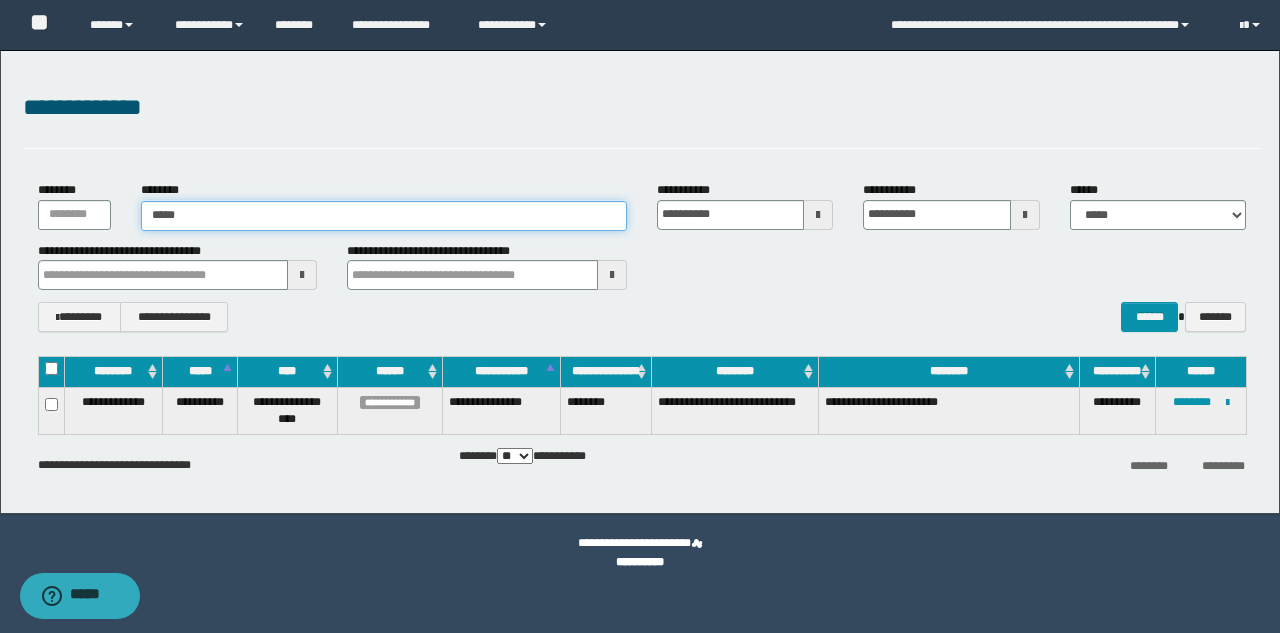 type on "******" 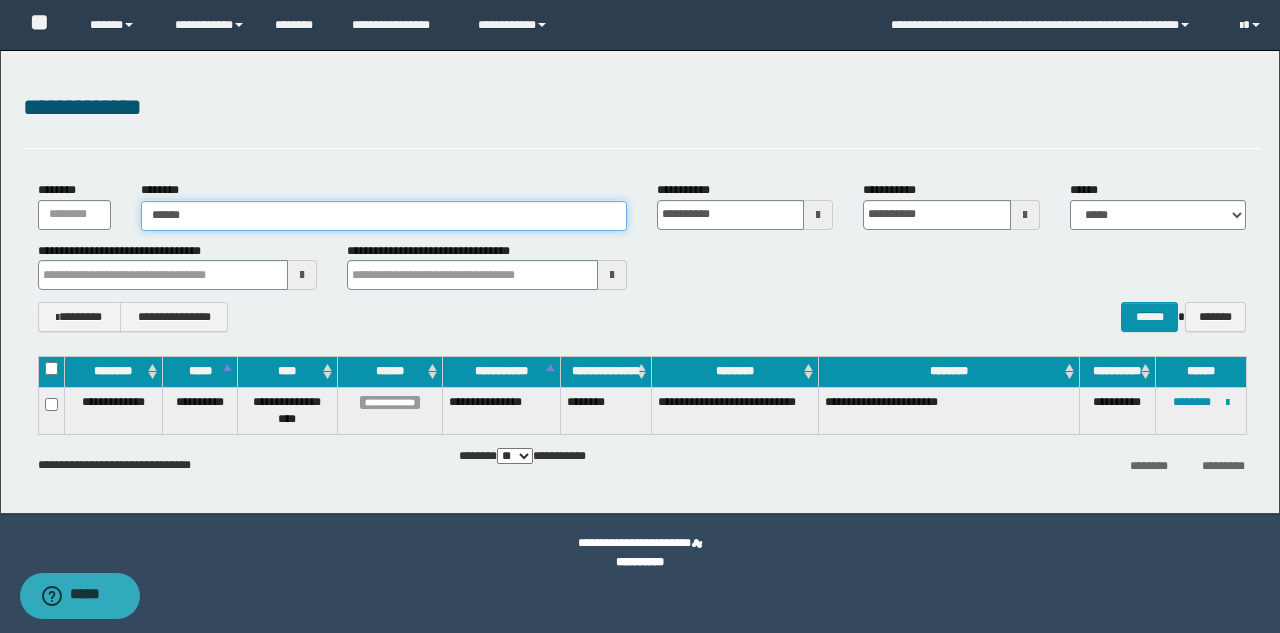 type on "******" 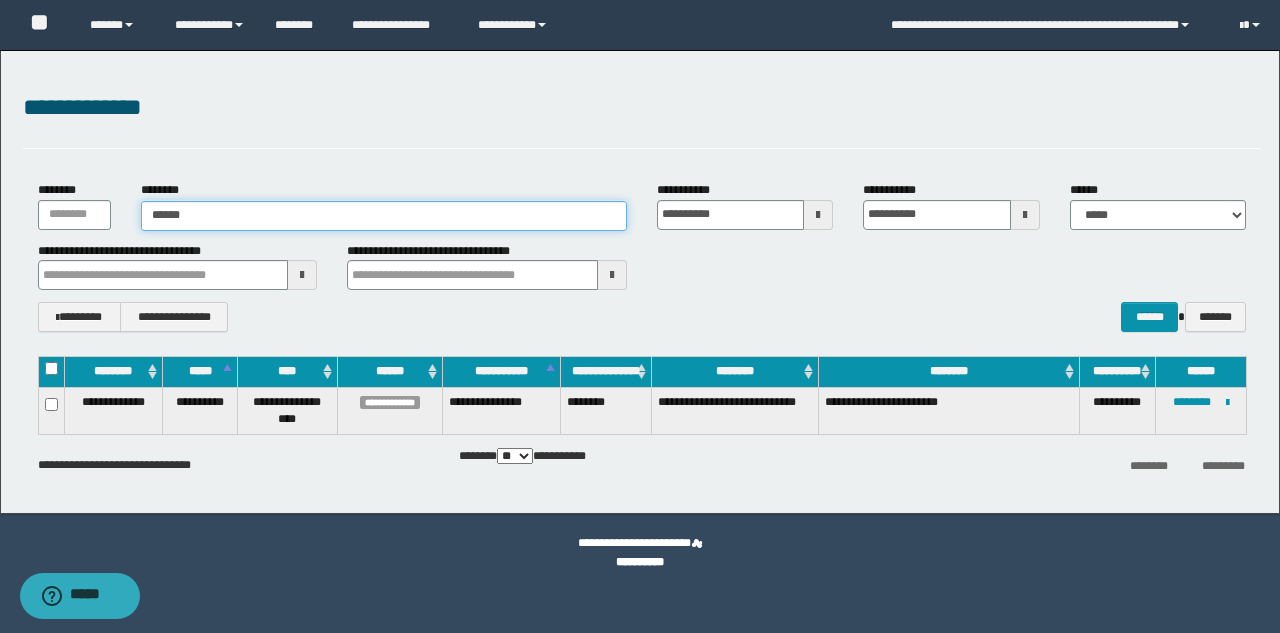 type 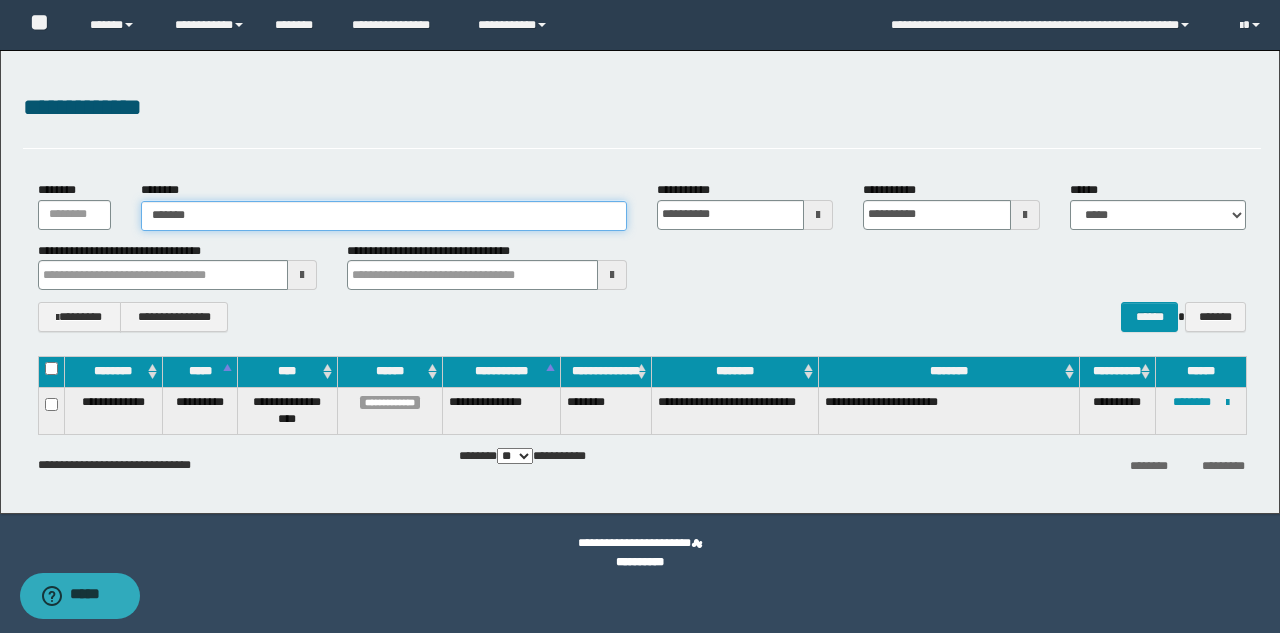 type on "******" 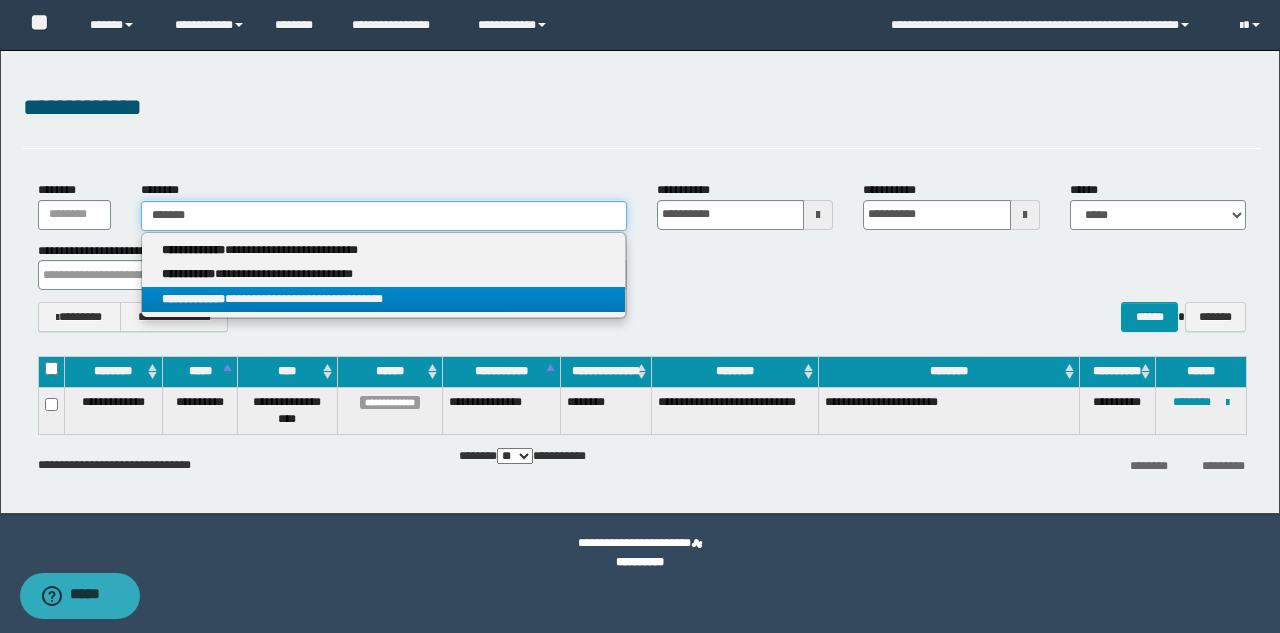 type on "******" 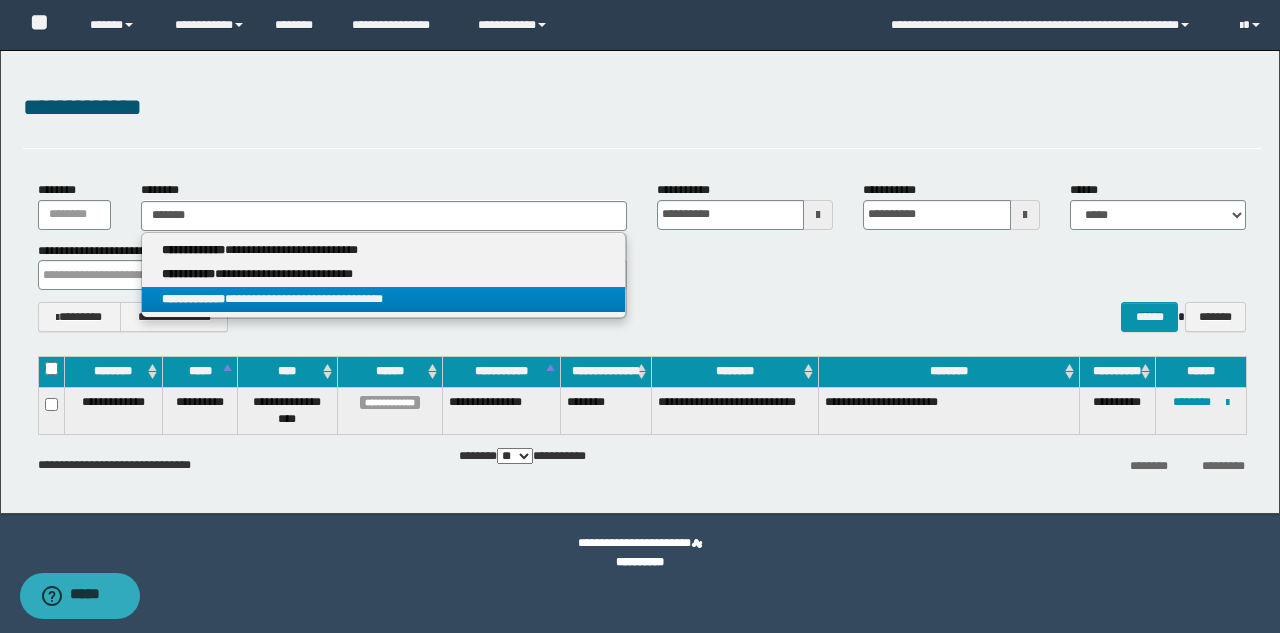 click on "**********" at bounding box center (383, 299) 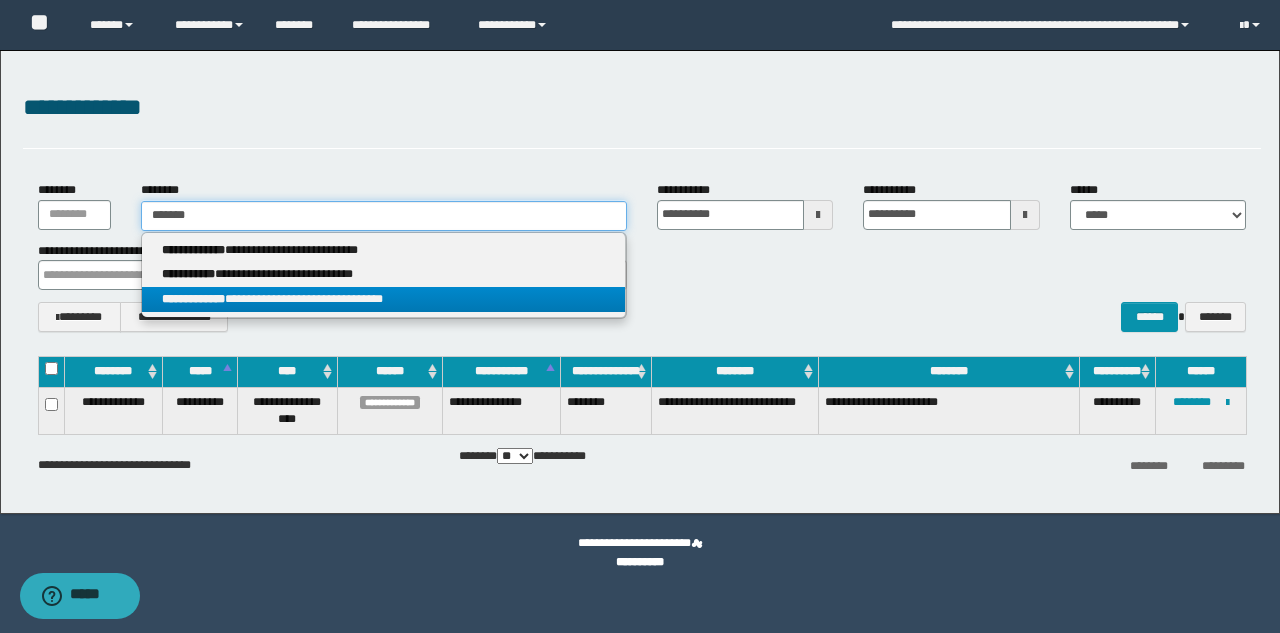 type 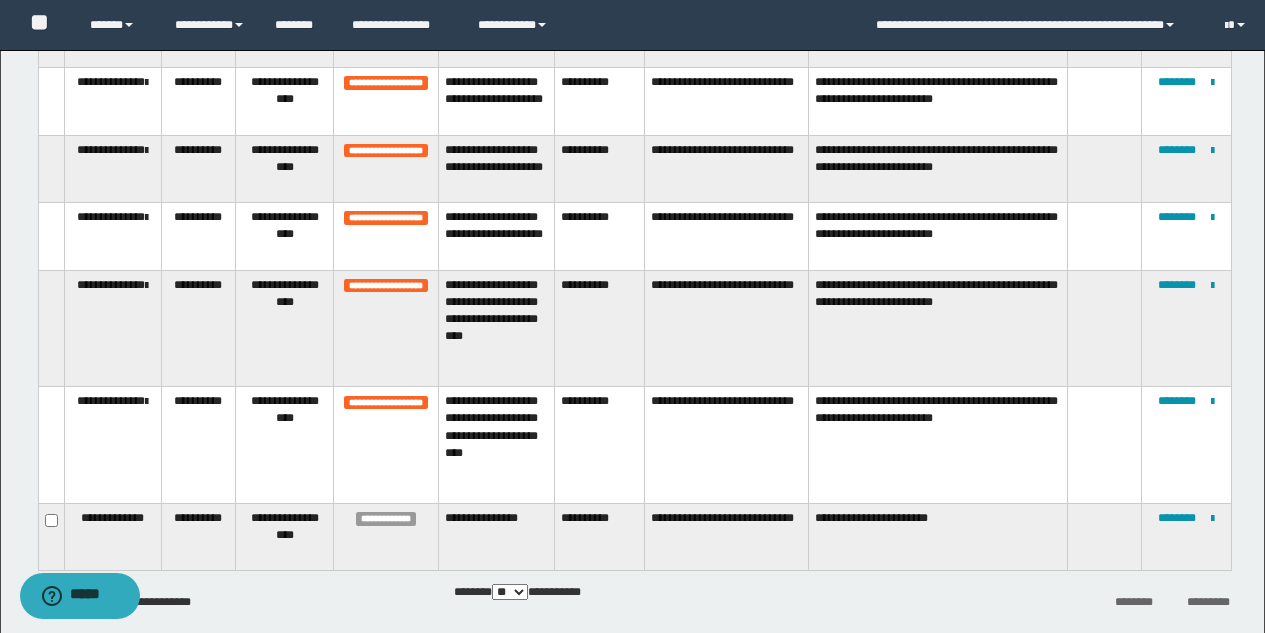 scroll, scrollTop: 426, scrollLeft: 0, axis: vertical 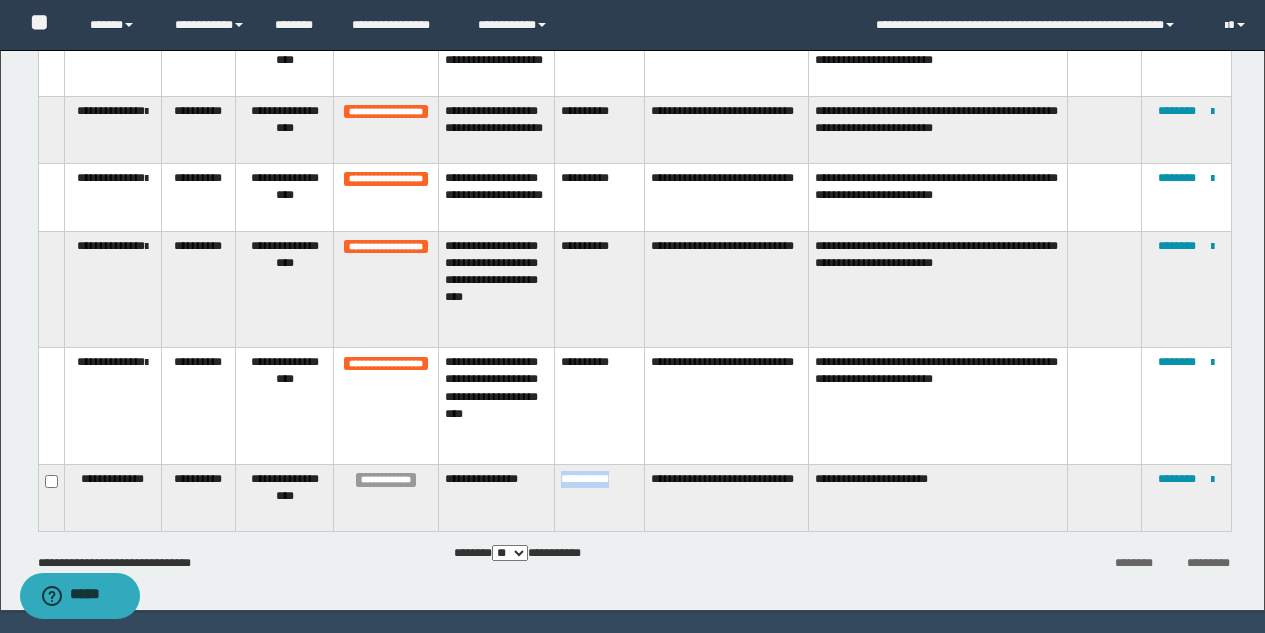 drag, startPoint x: 625, startPoint y: 499, endPoint x: 557, endPoint y: 503, distance: 68.117546 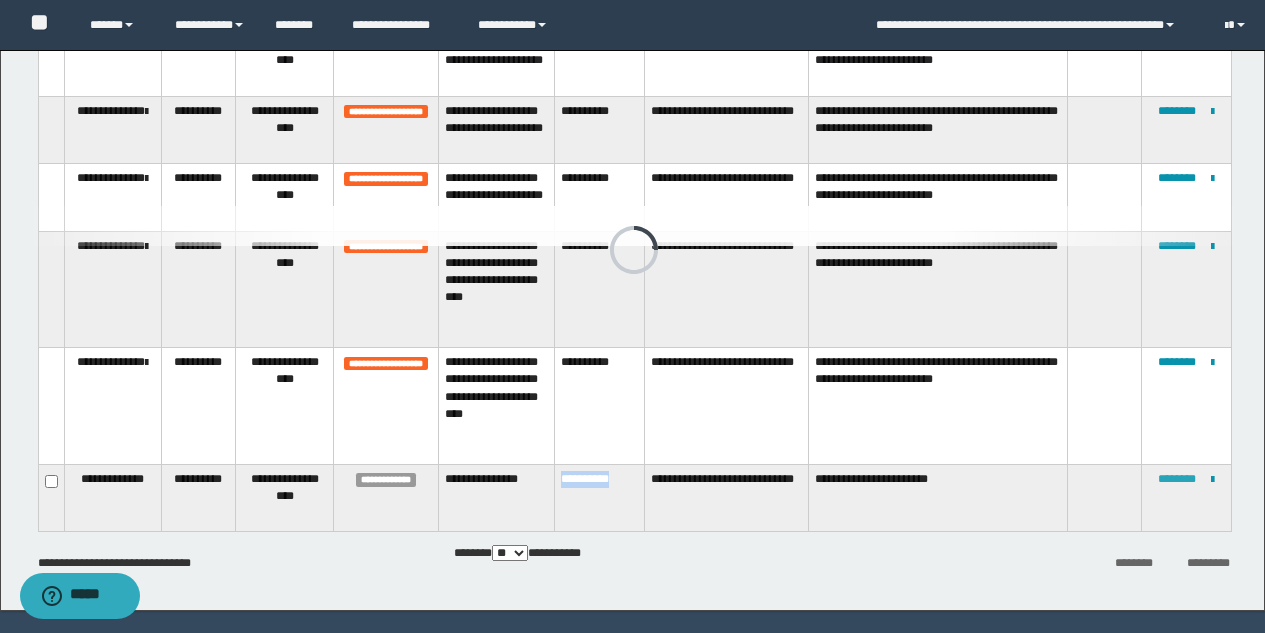 scroll, scrollTop: 0, scrollLeft: 0, axis: both 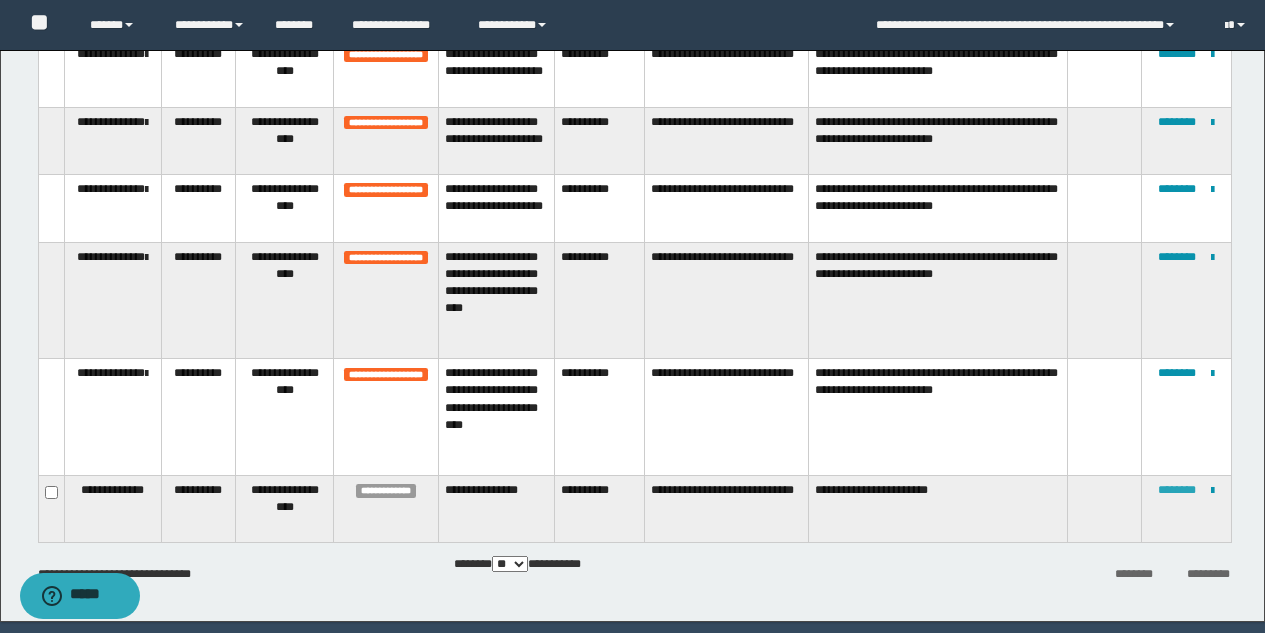 click on "********" at bounding box center (1177, 490) 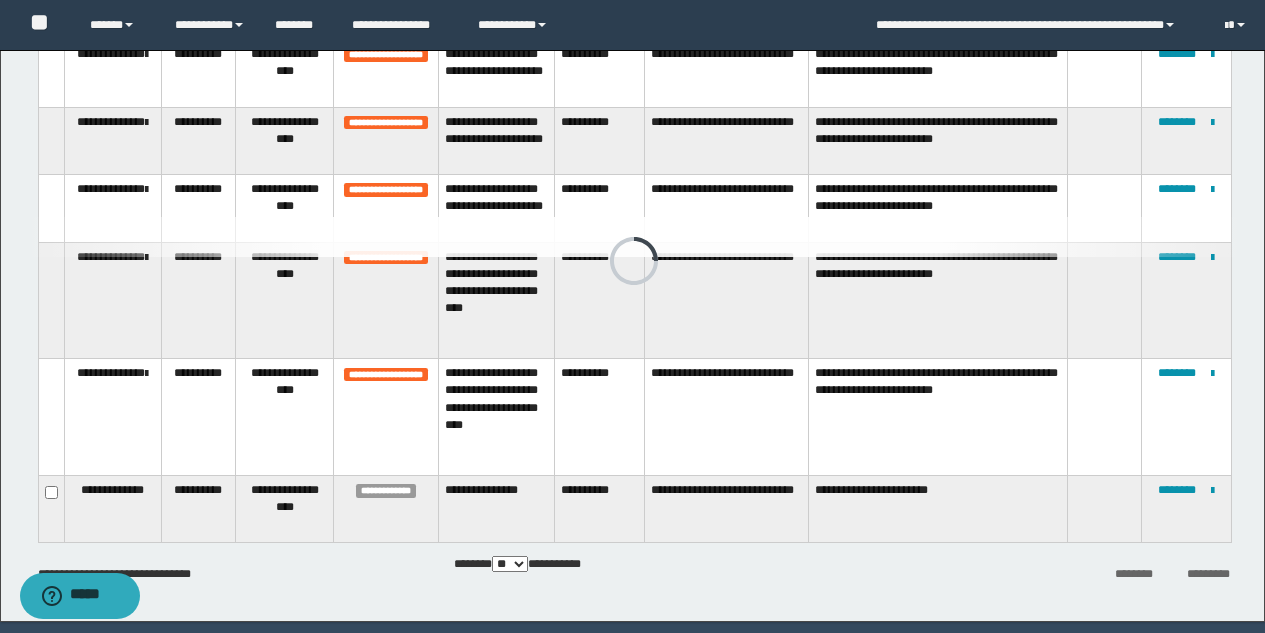 scroll, scrollTop: 0, scrollLeft: 0, axis: both 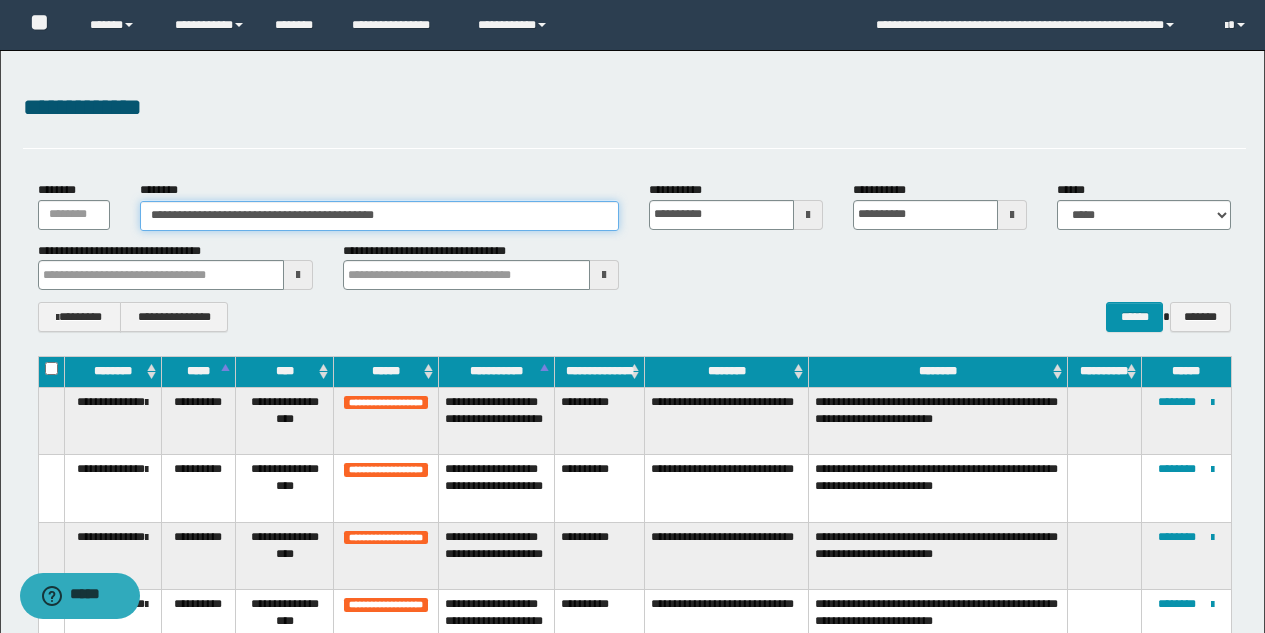 drag, startPoint x: 454, startPoint y: 208, endPoint x: 0, endPoint y: 163, distance: 456.22473 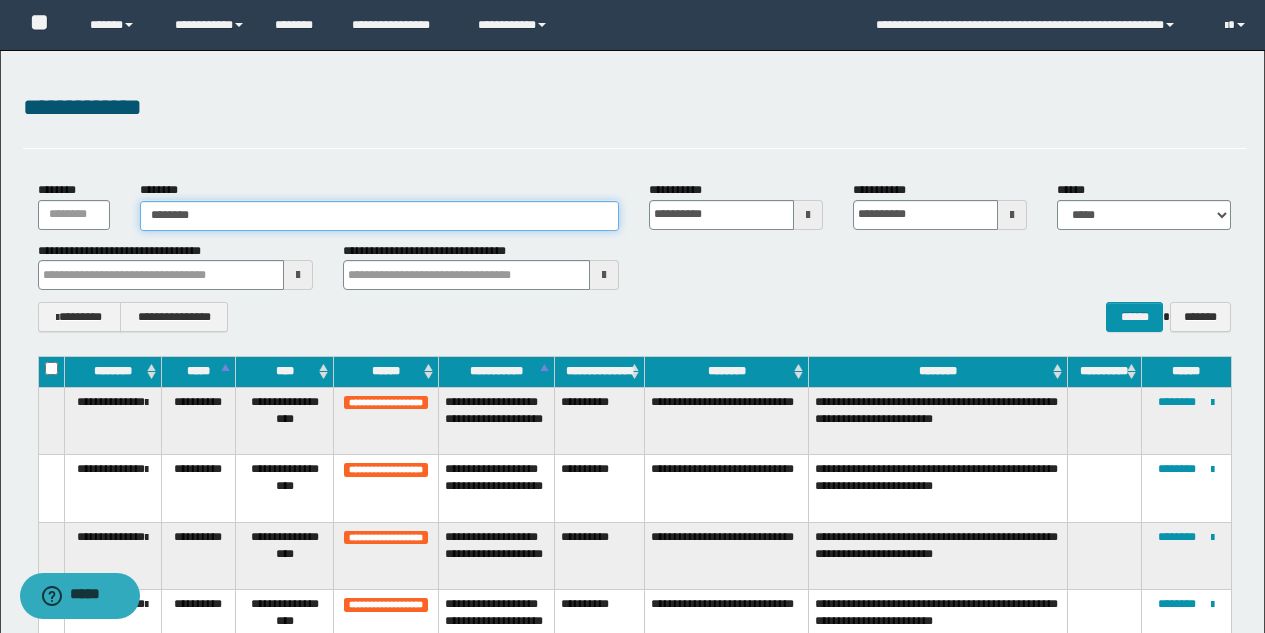 type on "*********" 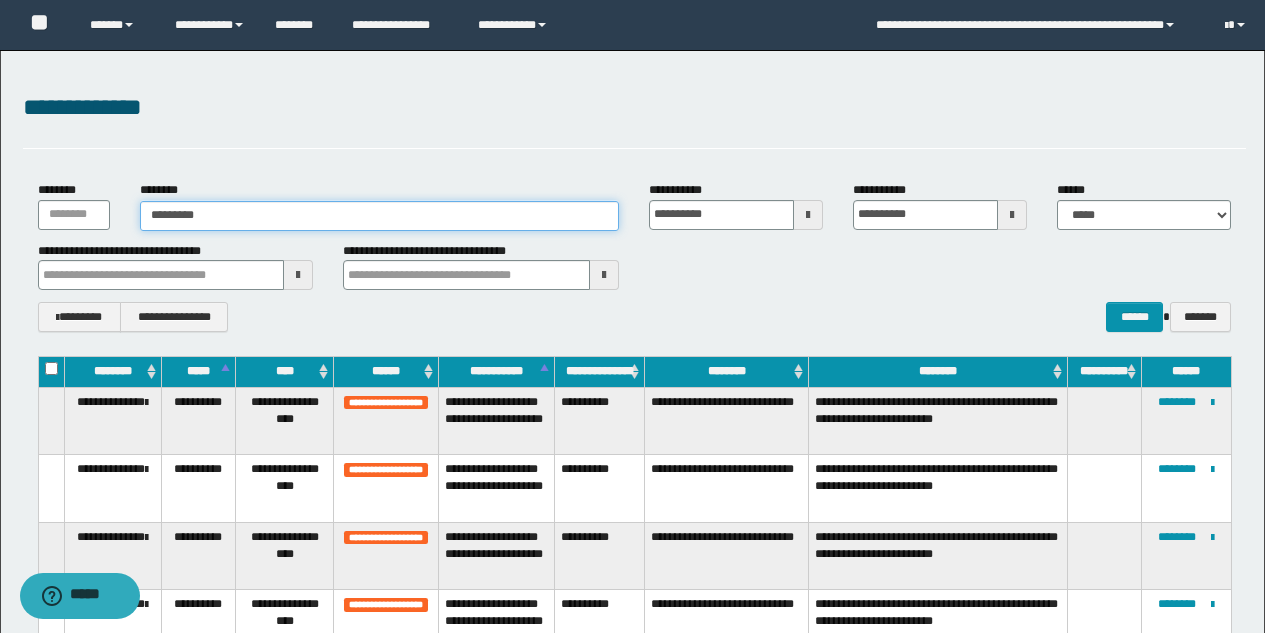 type on "*********" 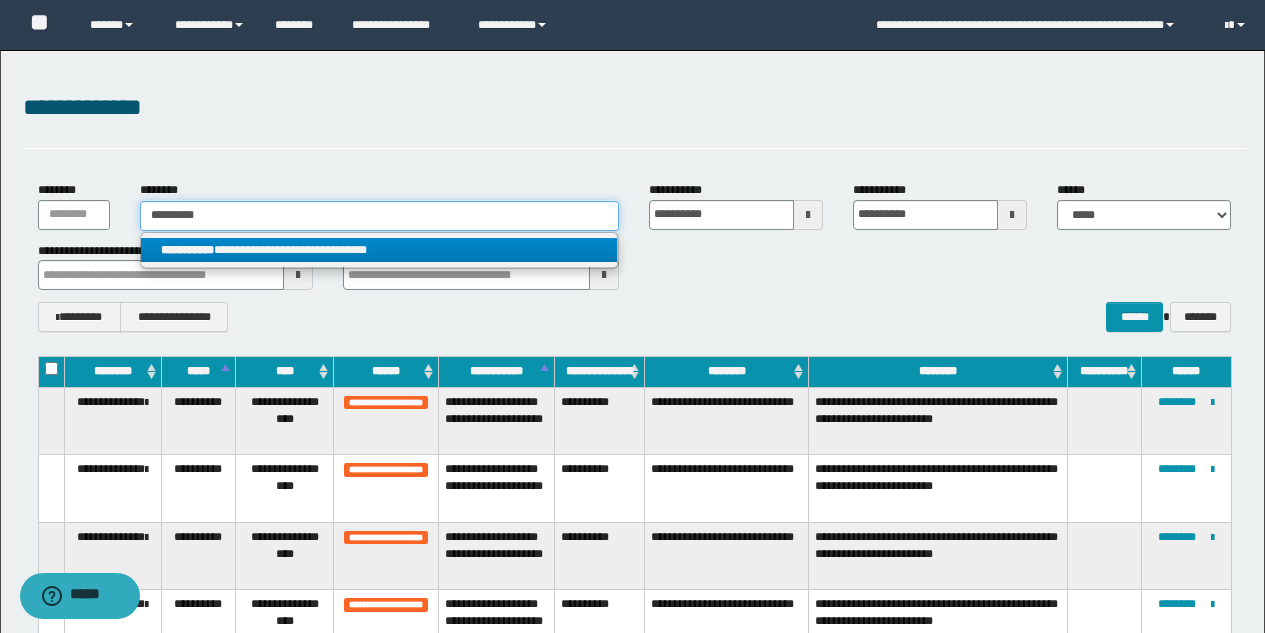 type on "*********" 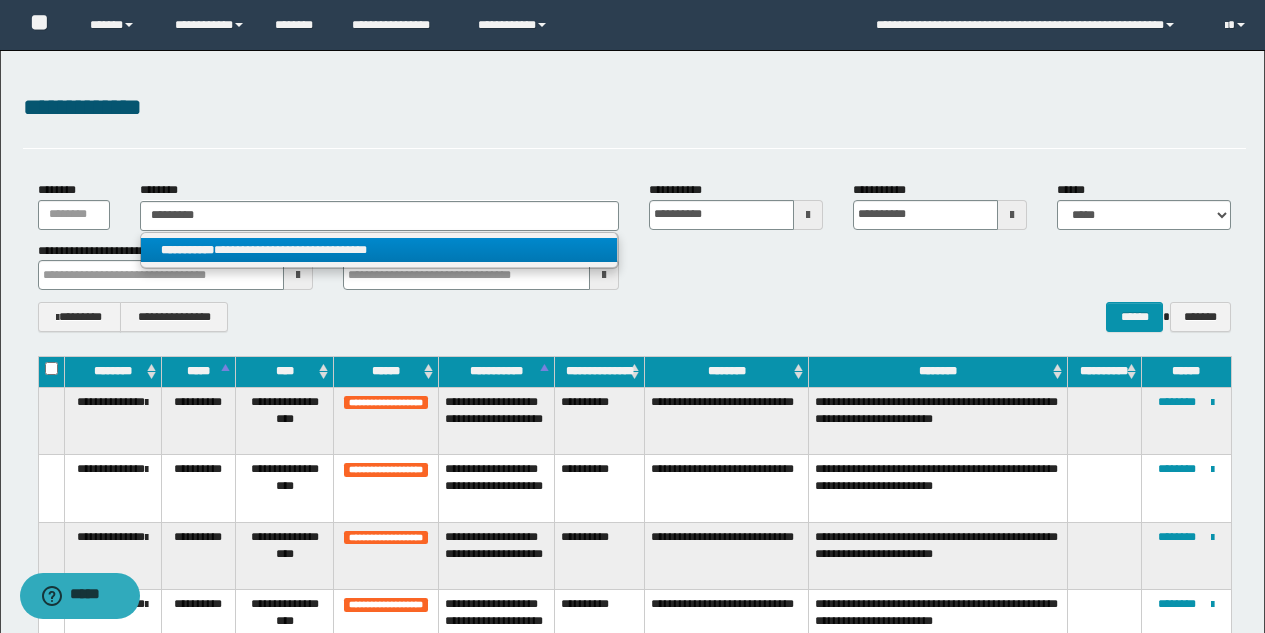 click on "**********" at bounding box center (379, 250) 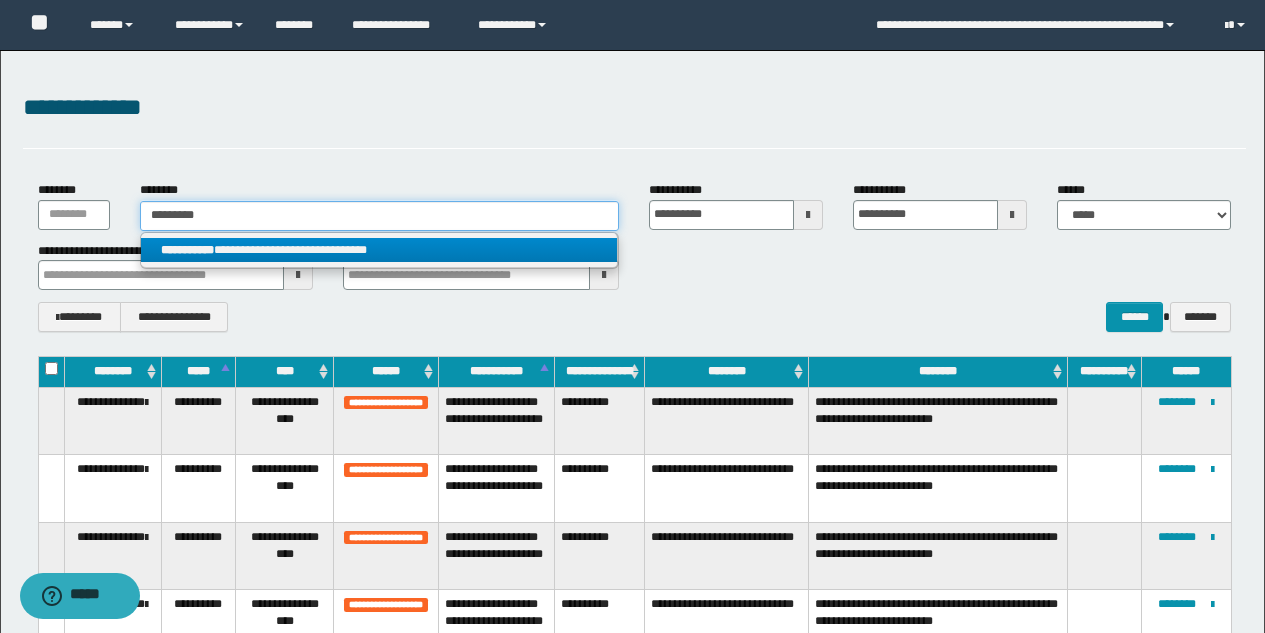 type 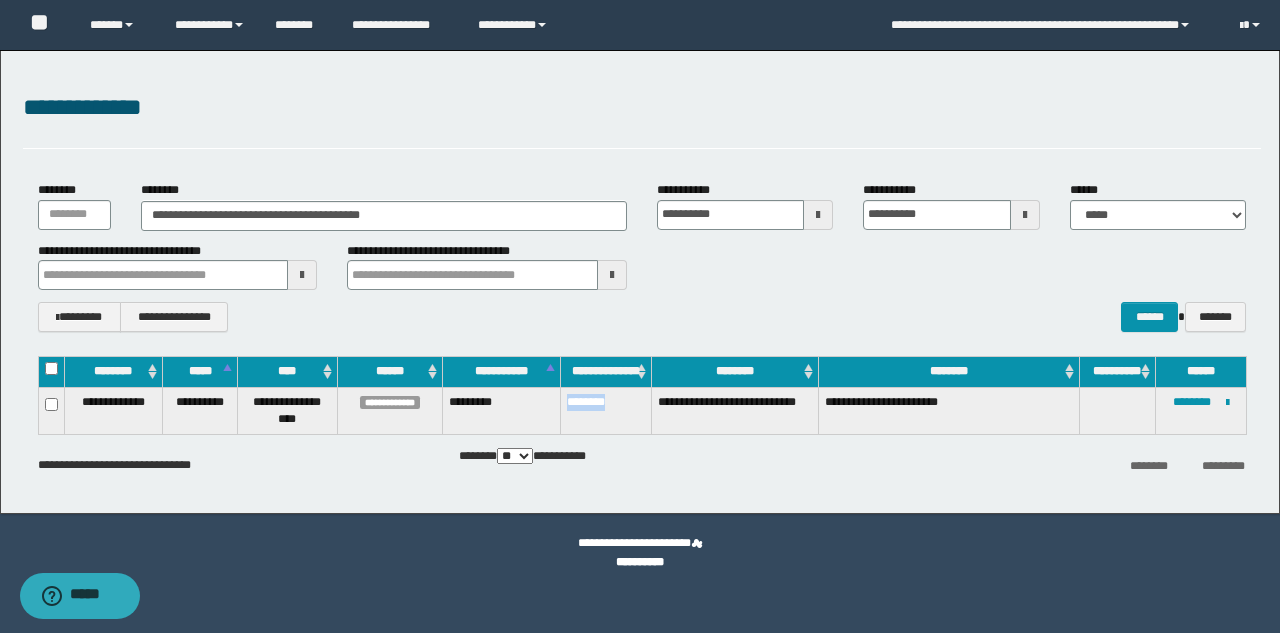 drag, startPoint x: 622, startPoint y: 401, endPoint x: 563, endPoint y: 412, distance: 60.016663 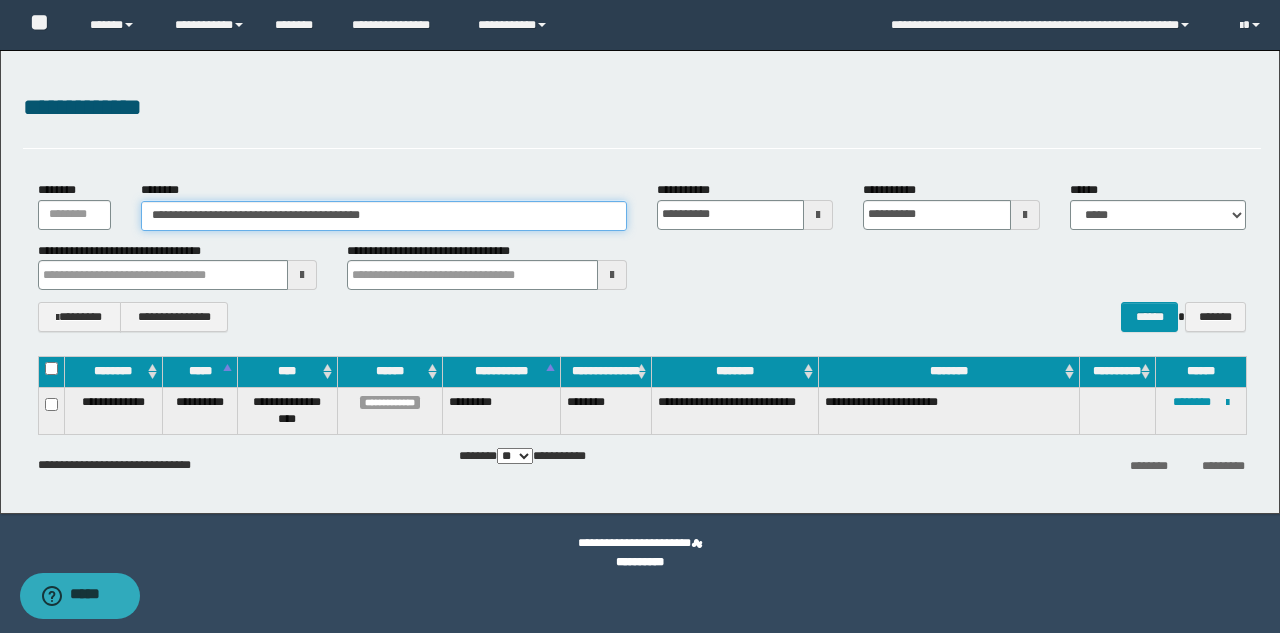 drag, startPoint x: 420, startPoint y: 217, endPoint x: 92, endPoint y: 208, distance: 328.12344 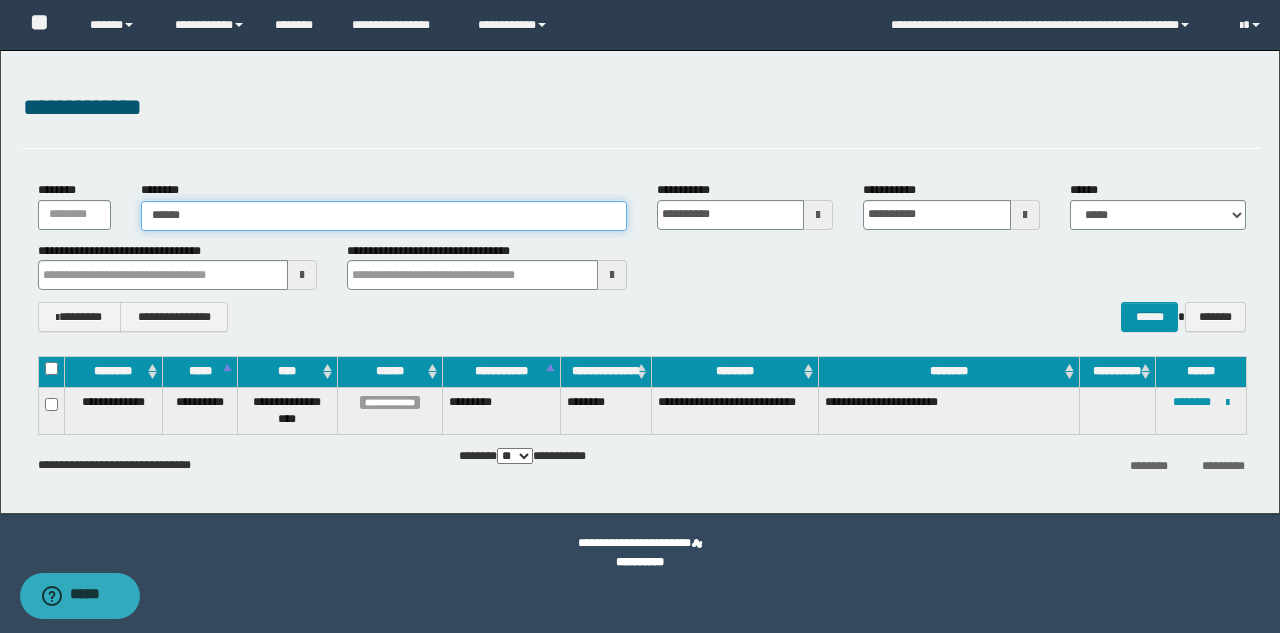 type on "*******" 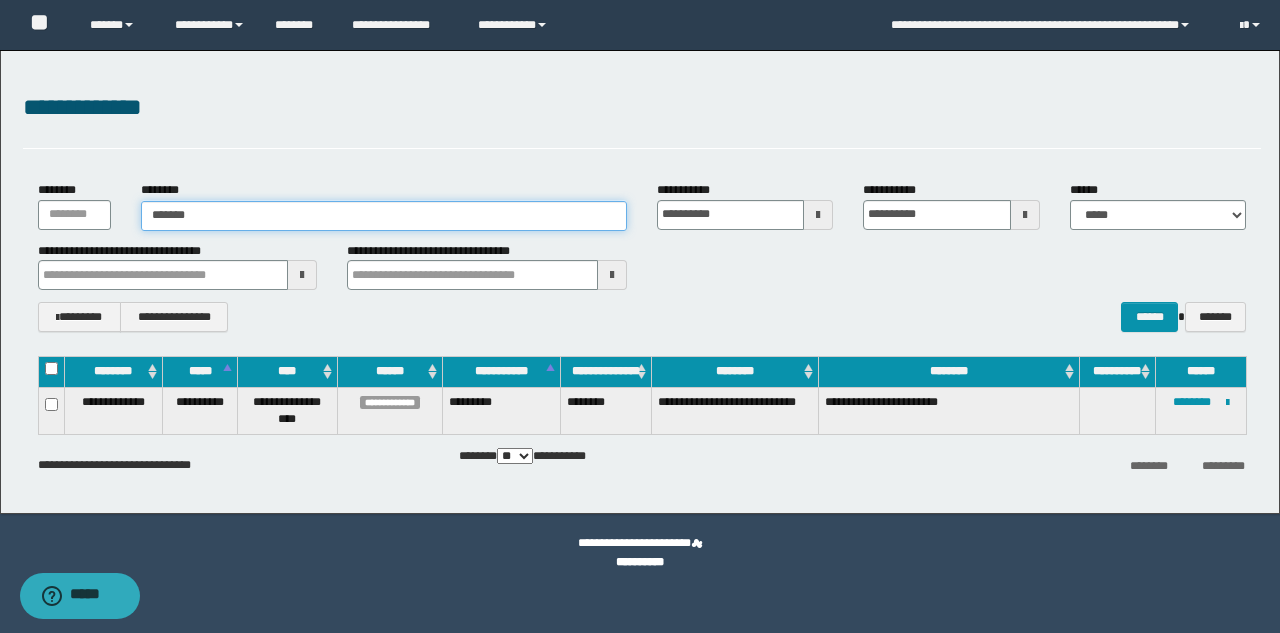 type on "*******" 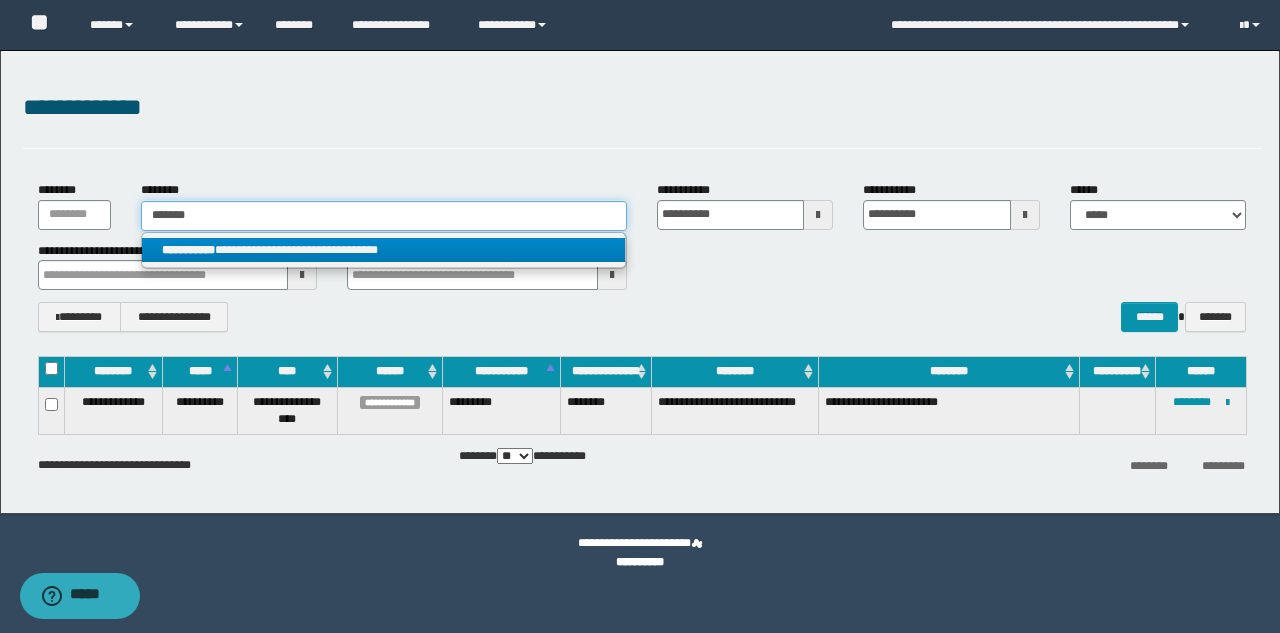type on "*******" 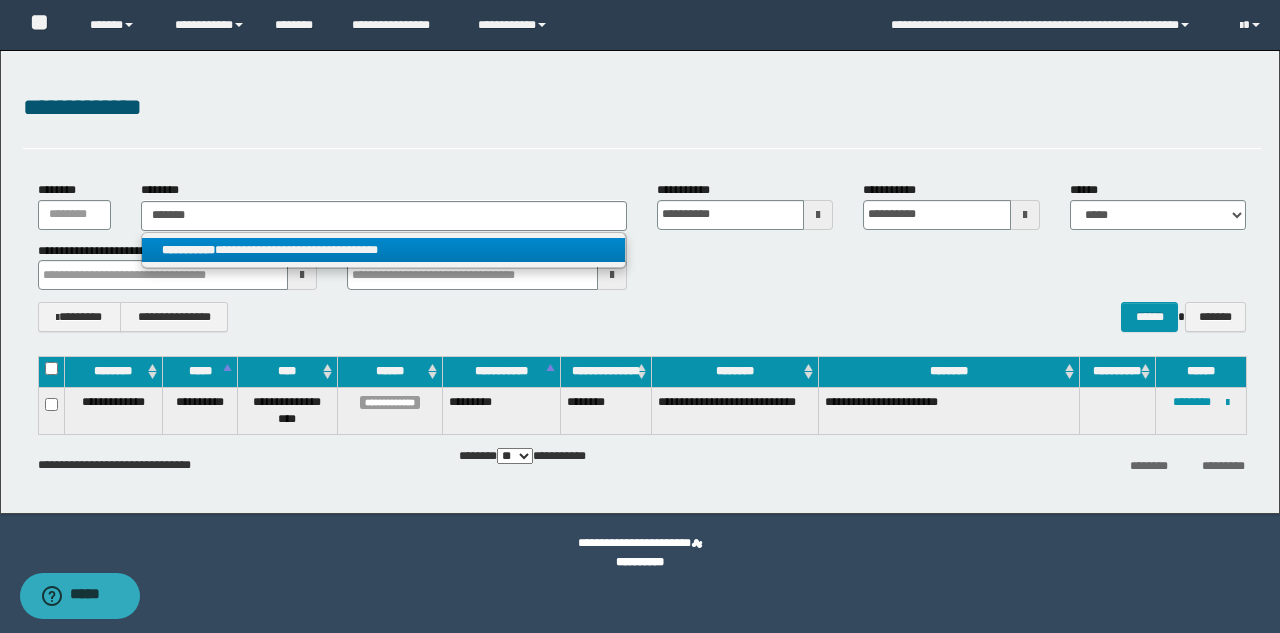 click on "**********" at bounding box center [383, 250] 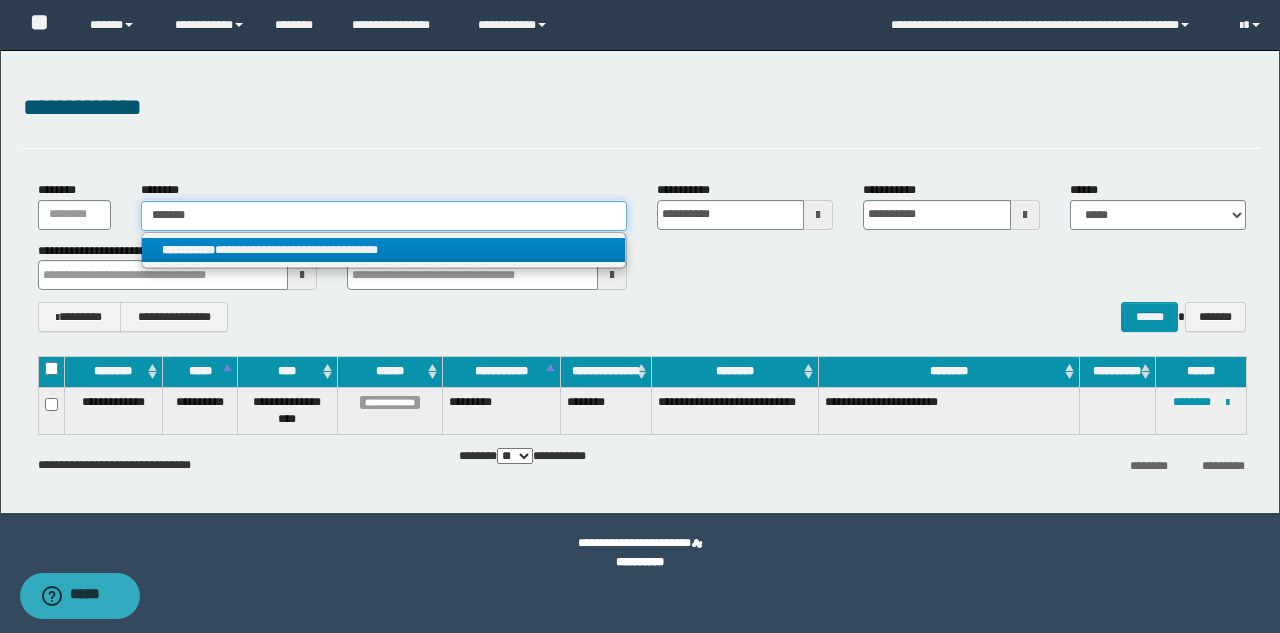 type 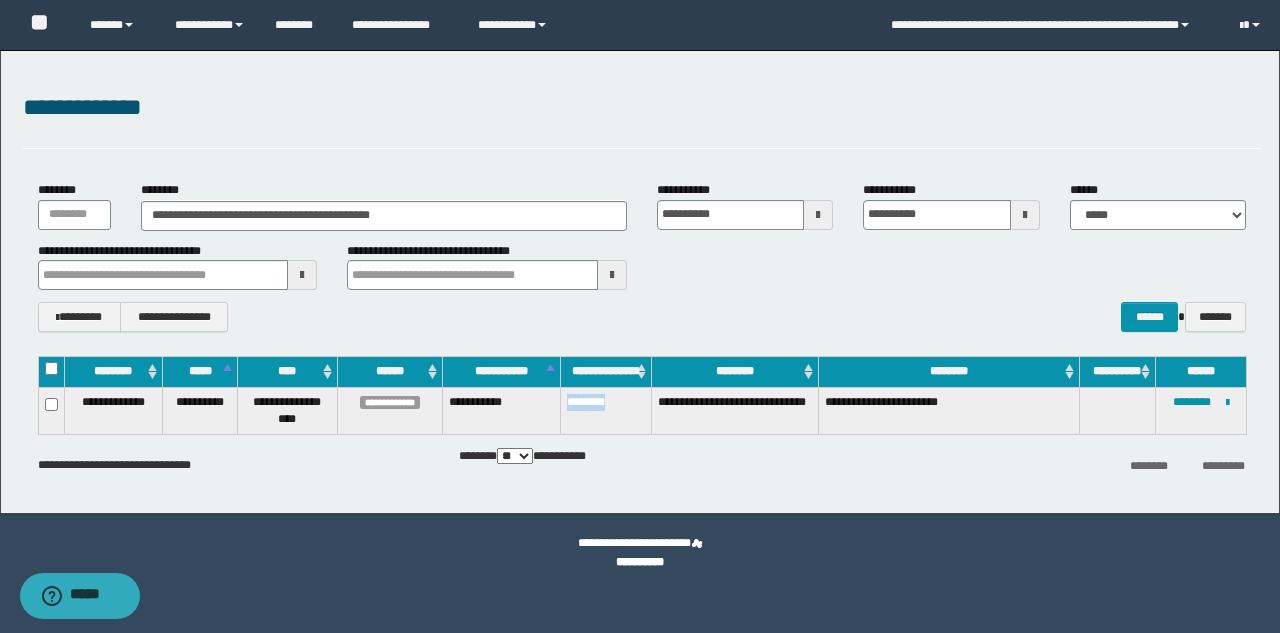 drag, startPoint x: 630, startPoint y: 404, endPoint x: 553, endPoint y: 399, distance: 77.16217 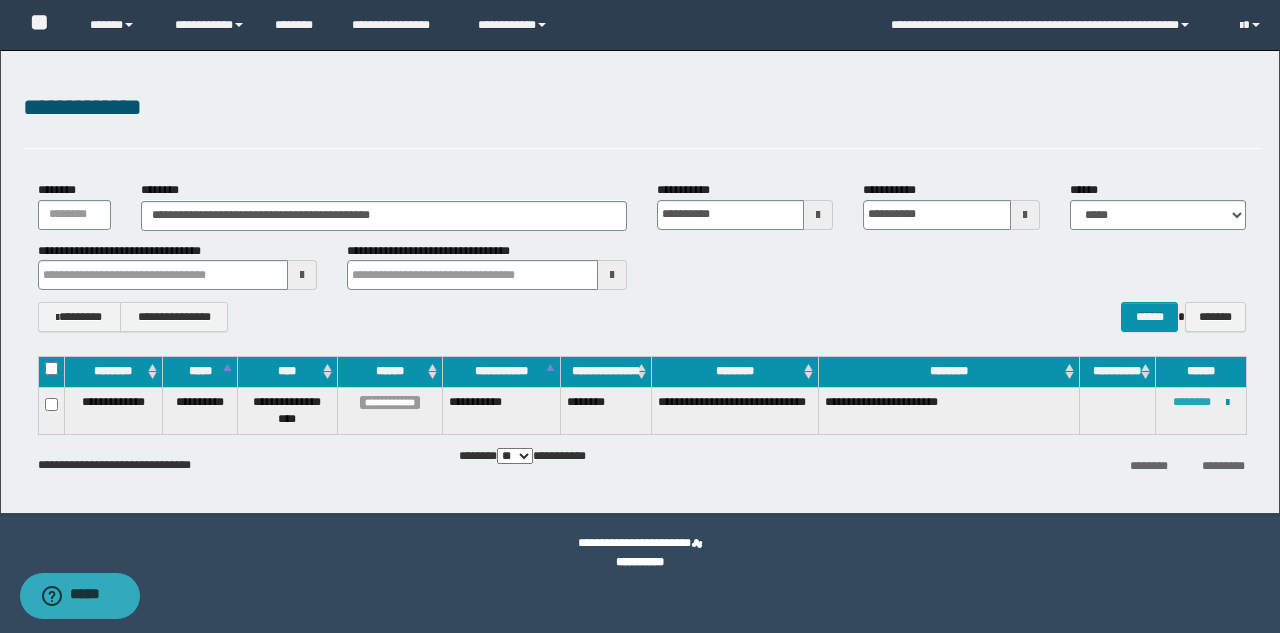 click on "********" at bounding box center (1192, 402) 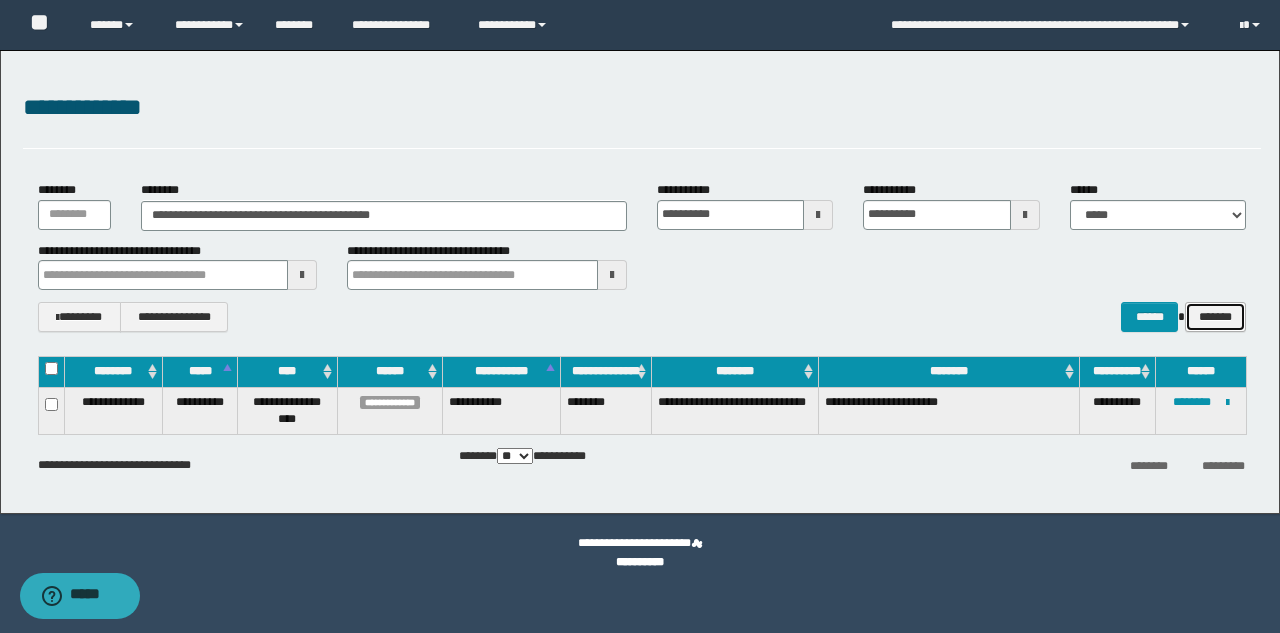 click on "*******" at bounding box center (1215, 317) 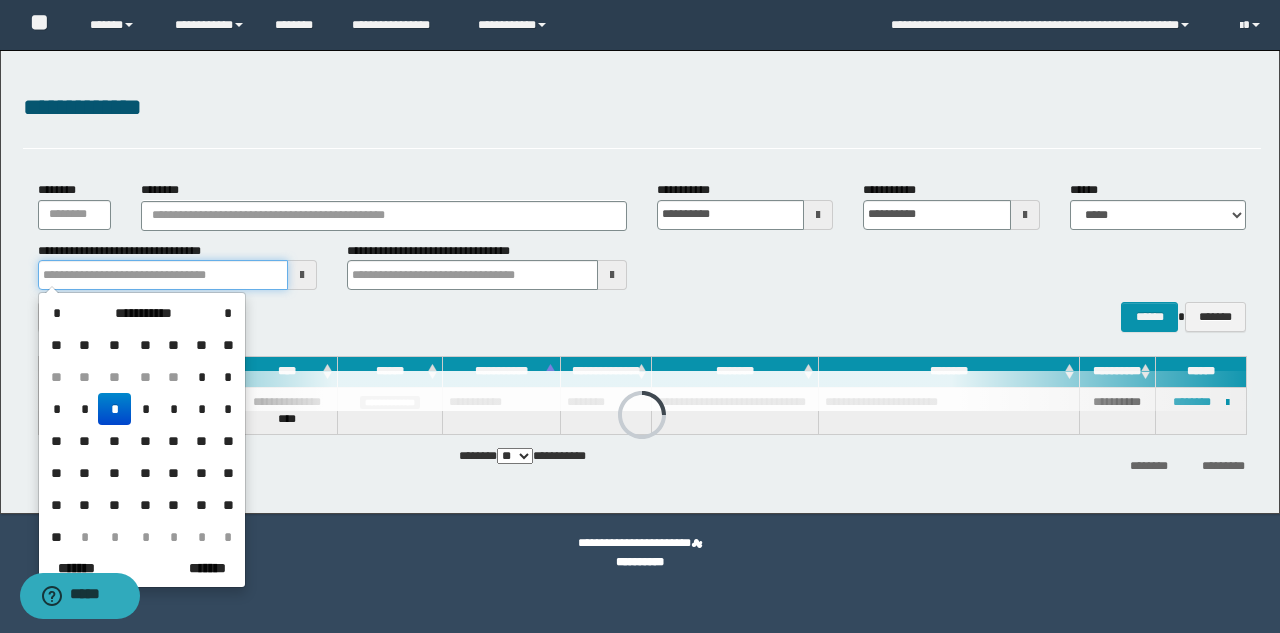 click at bounding box center (163, 275) 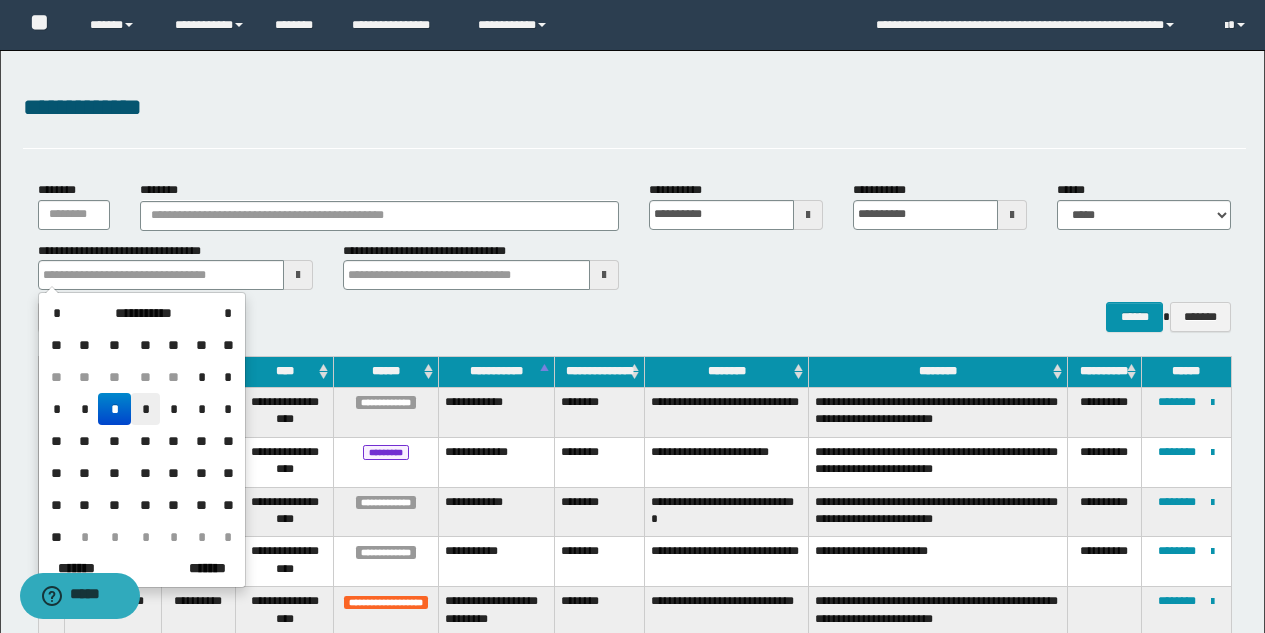 click on "*" at bounding box center (145, 409) 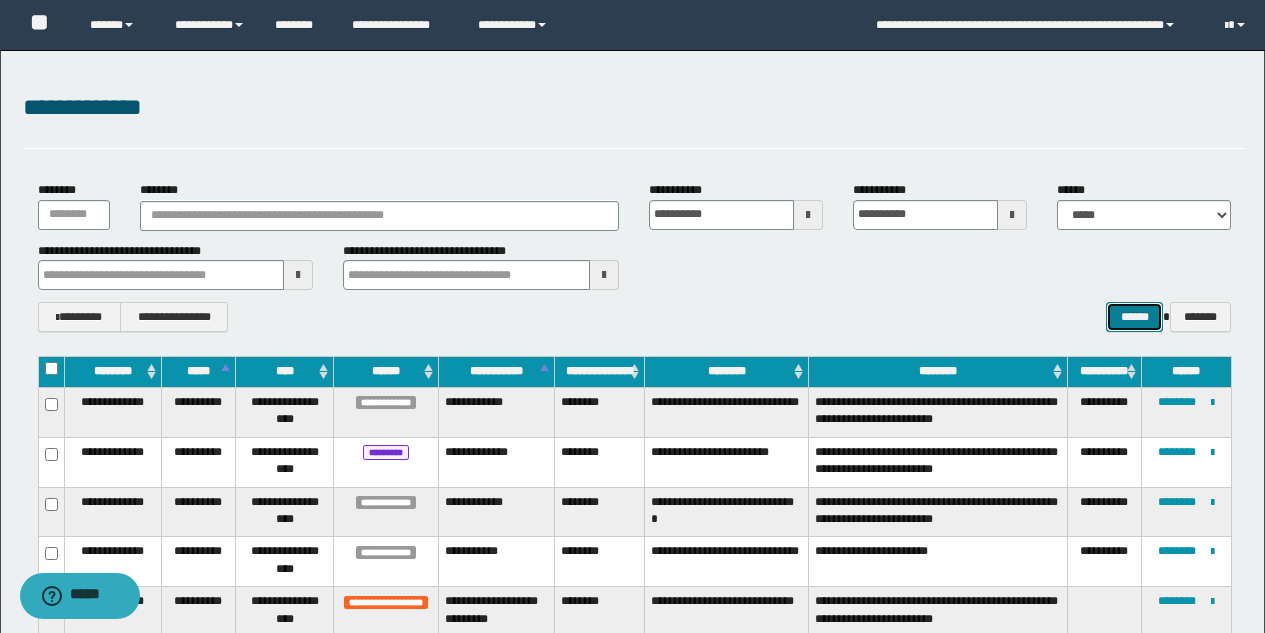 click on "******" at bounding box center (1134, 317) 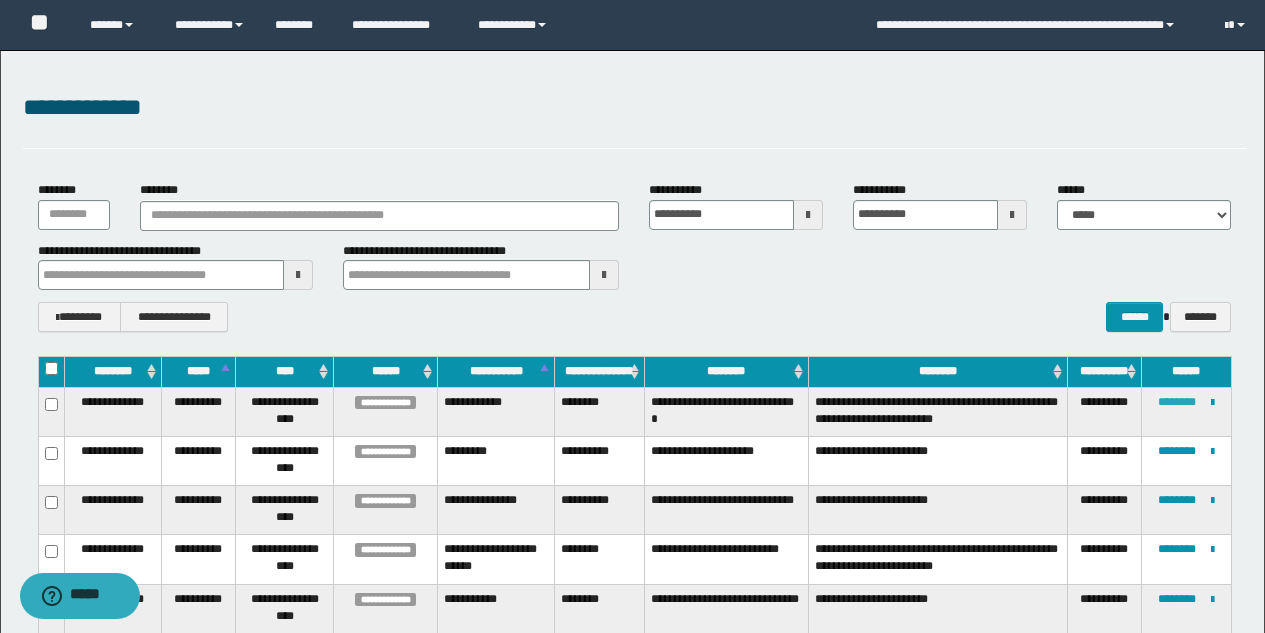 click on "********" at bounding box center (1177, 402) 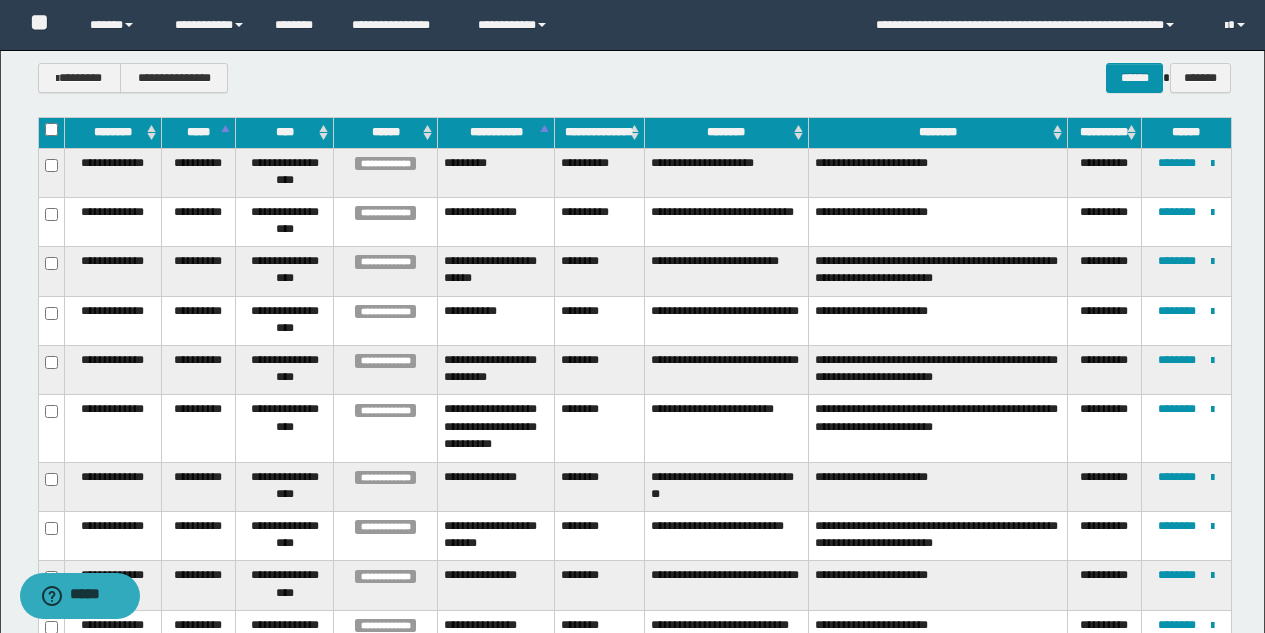 scroll, scrollTop: 199, scrollLeft: 0, axis: vertical 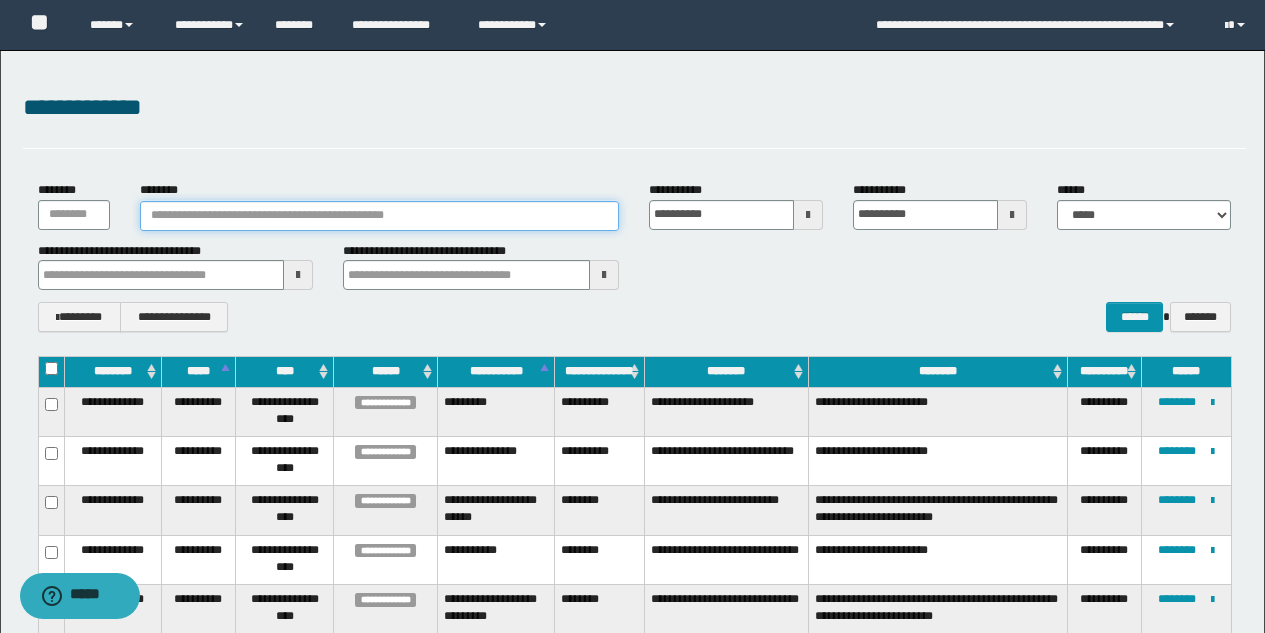 click on "********" at bounding box center (380, 216) 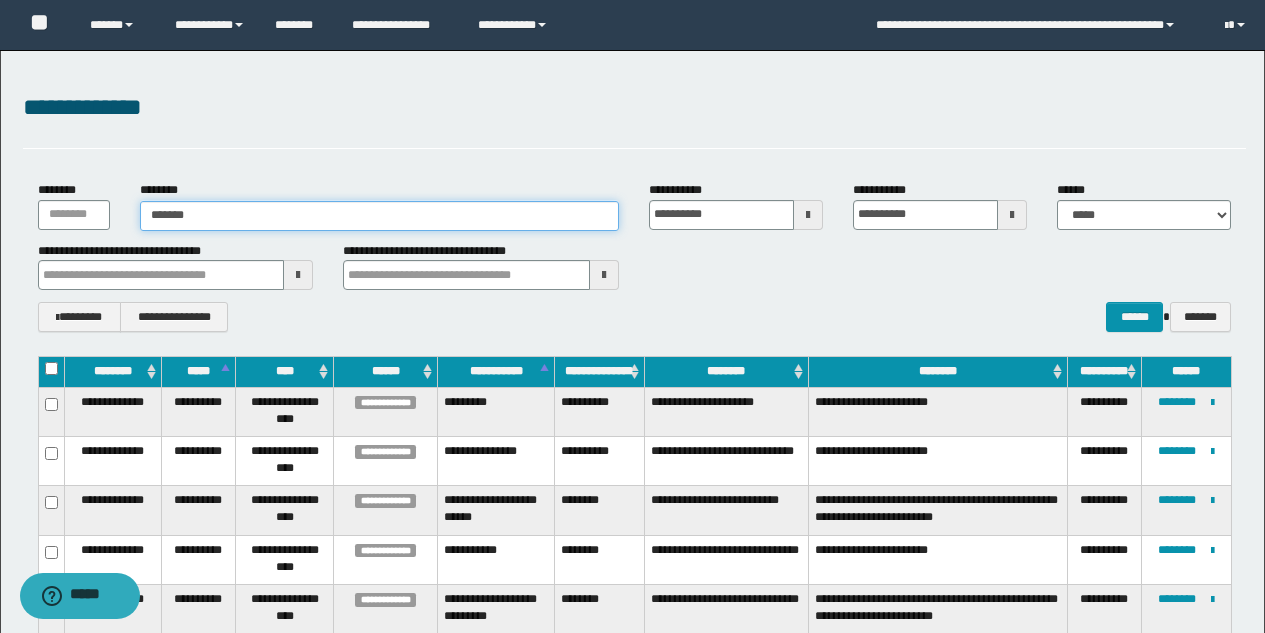 type on "********" 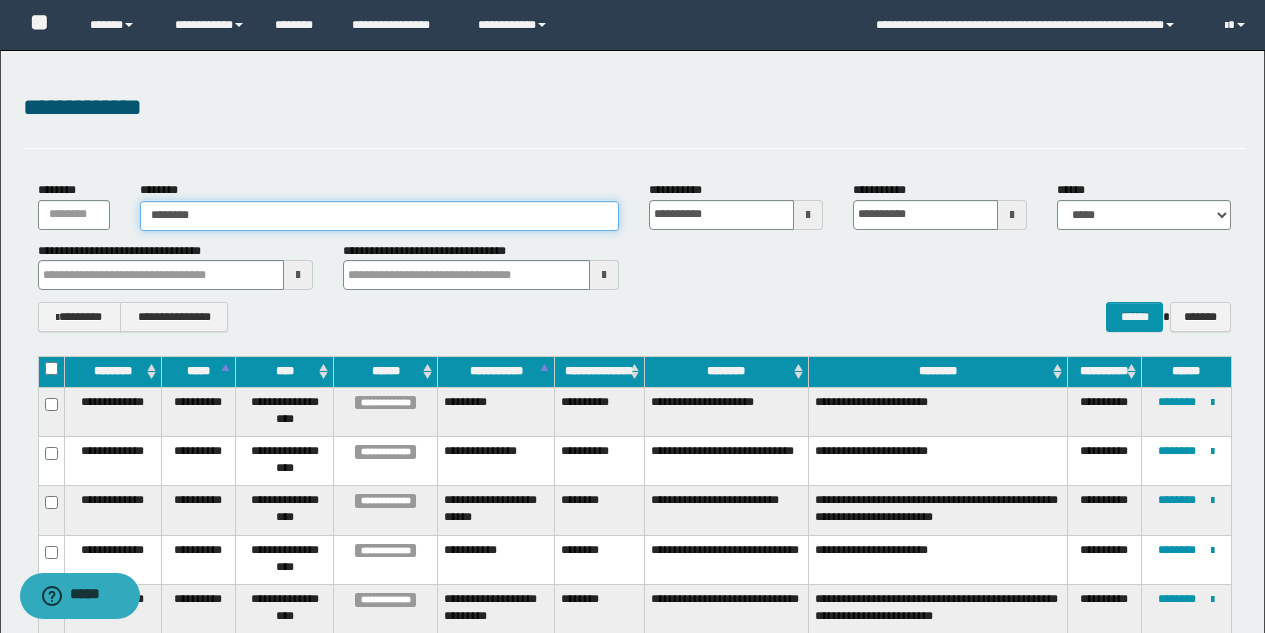 type on "********" 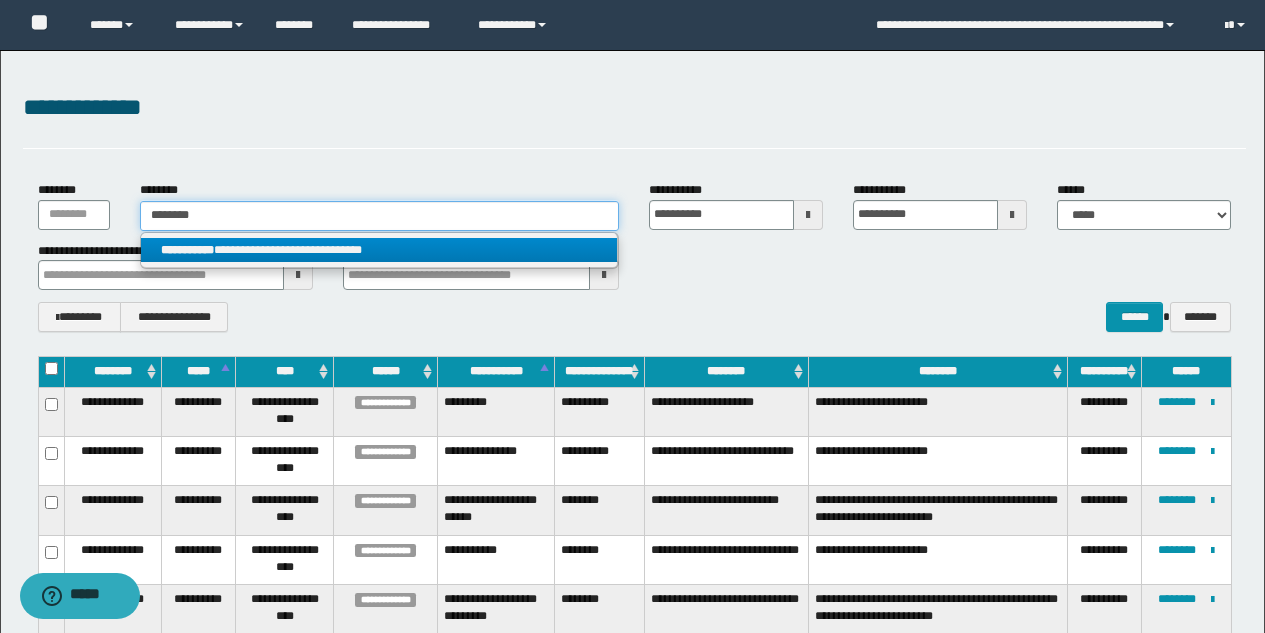 type on "********" 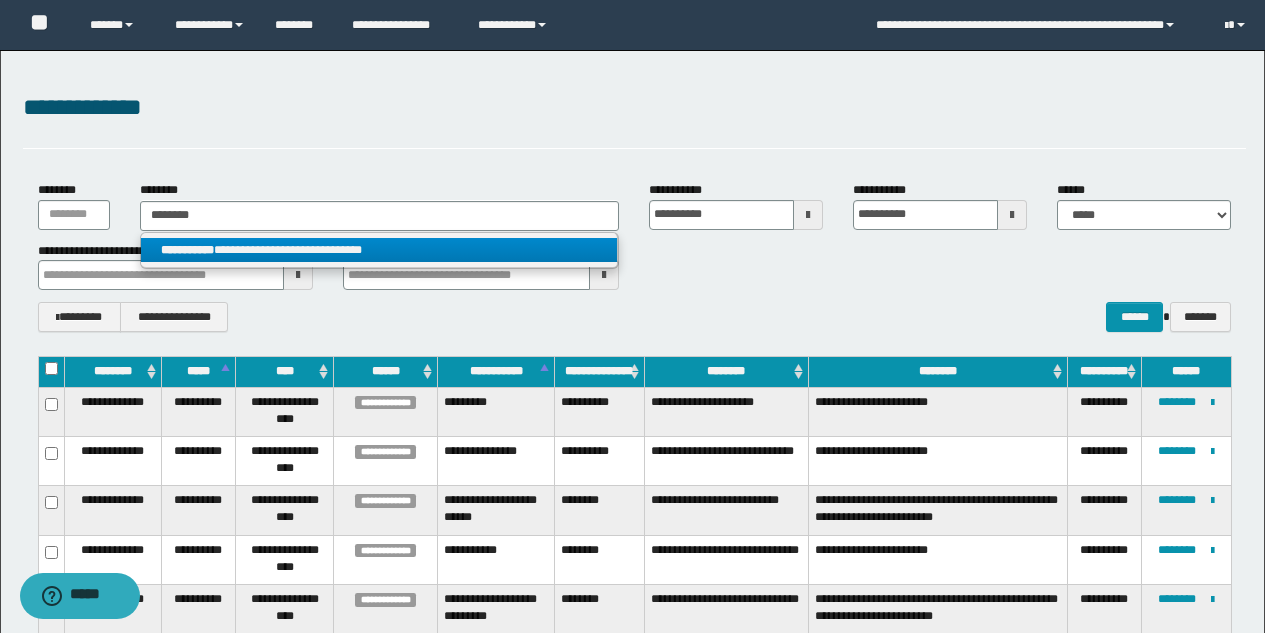 click on "**********" at bounding box center (379, 250) 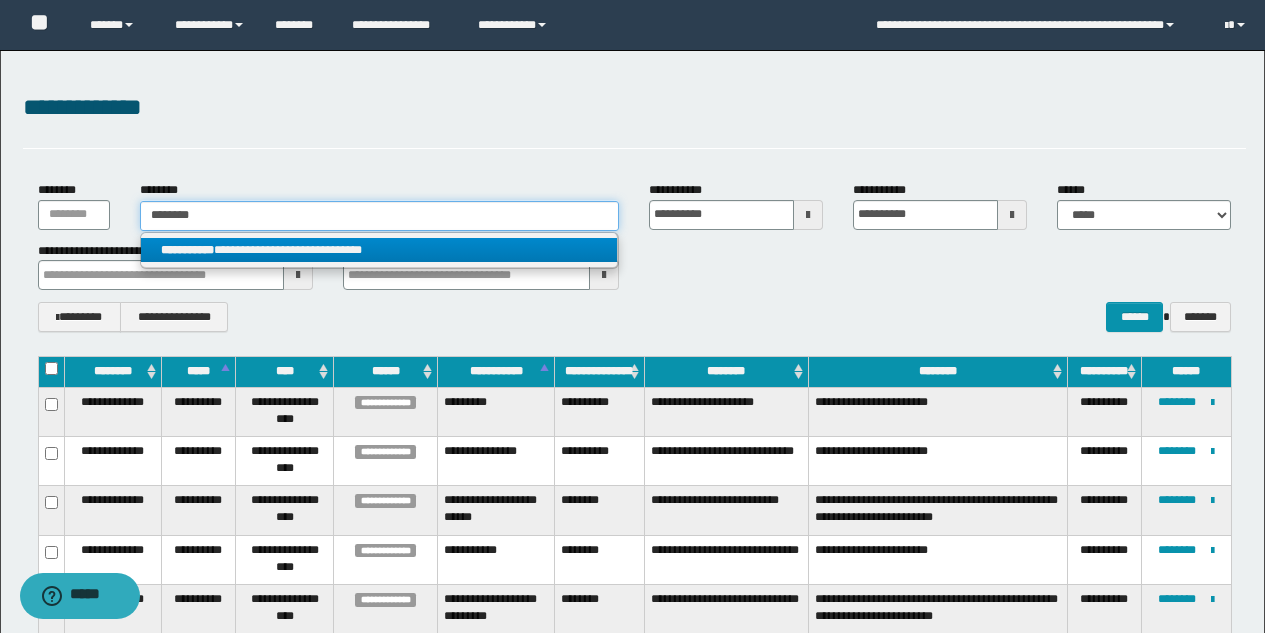 type 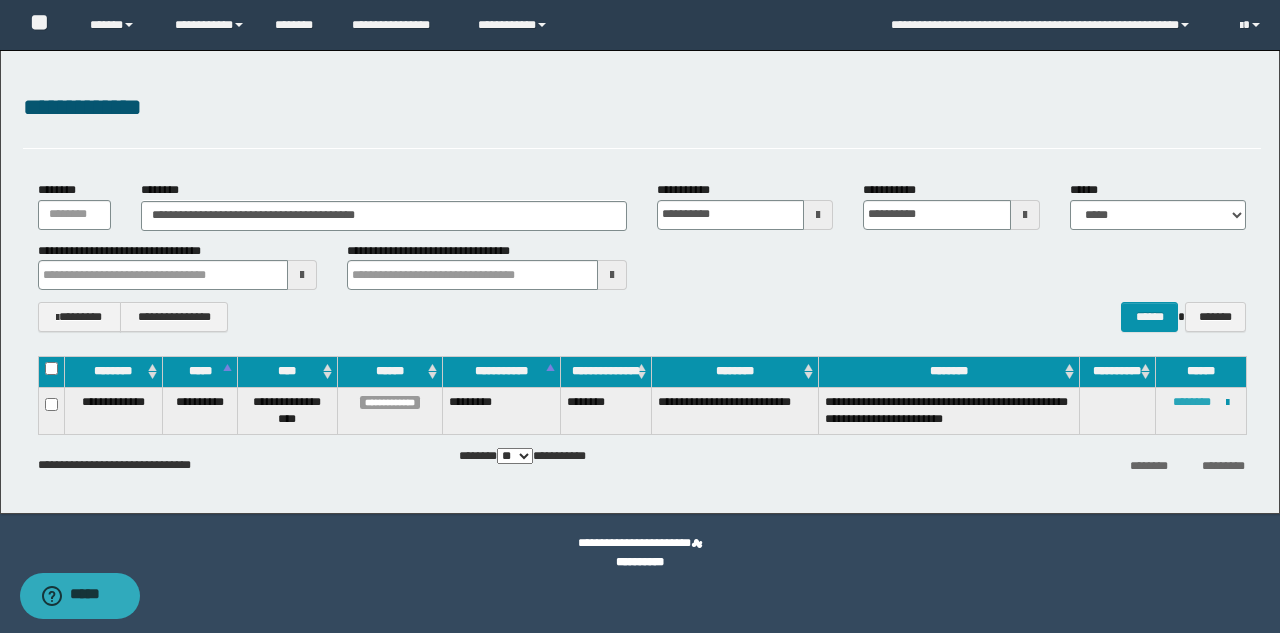 click on "********" at bounding box center [1192, 402] 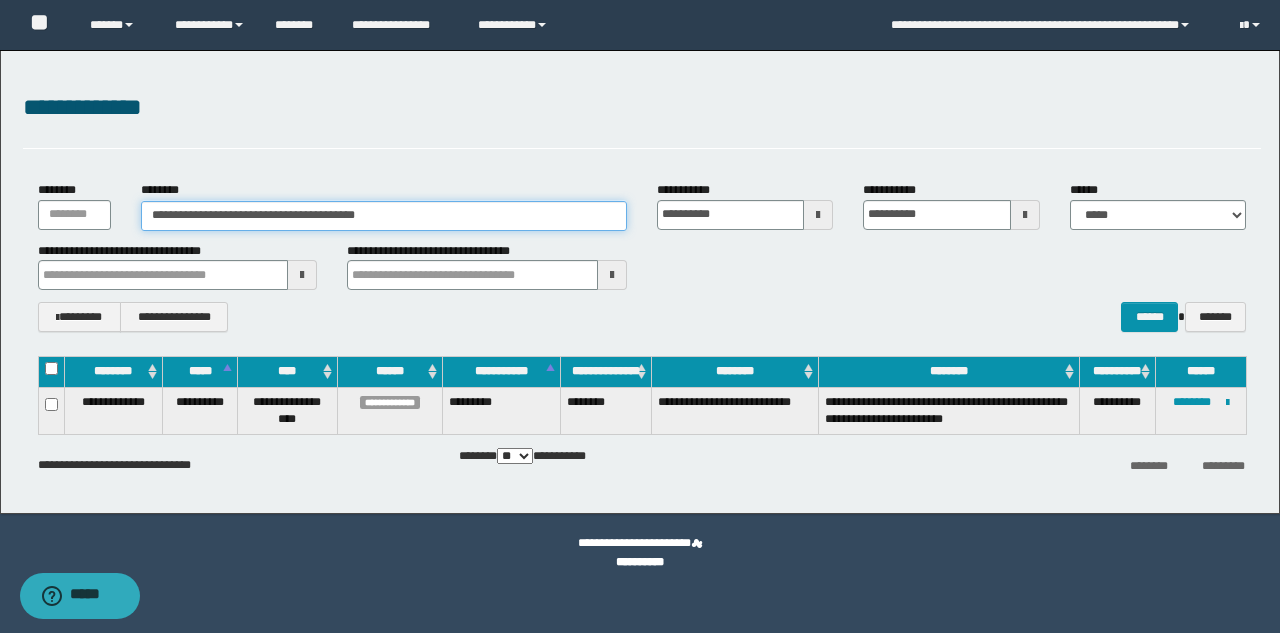 drag, startPoint x: 429, startPoint y: 214, endPoint x: 0, endPoint y: 148, distance: 434.04724 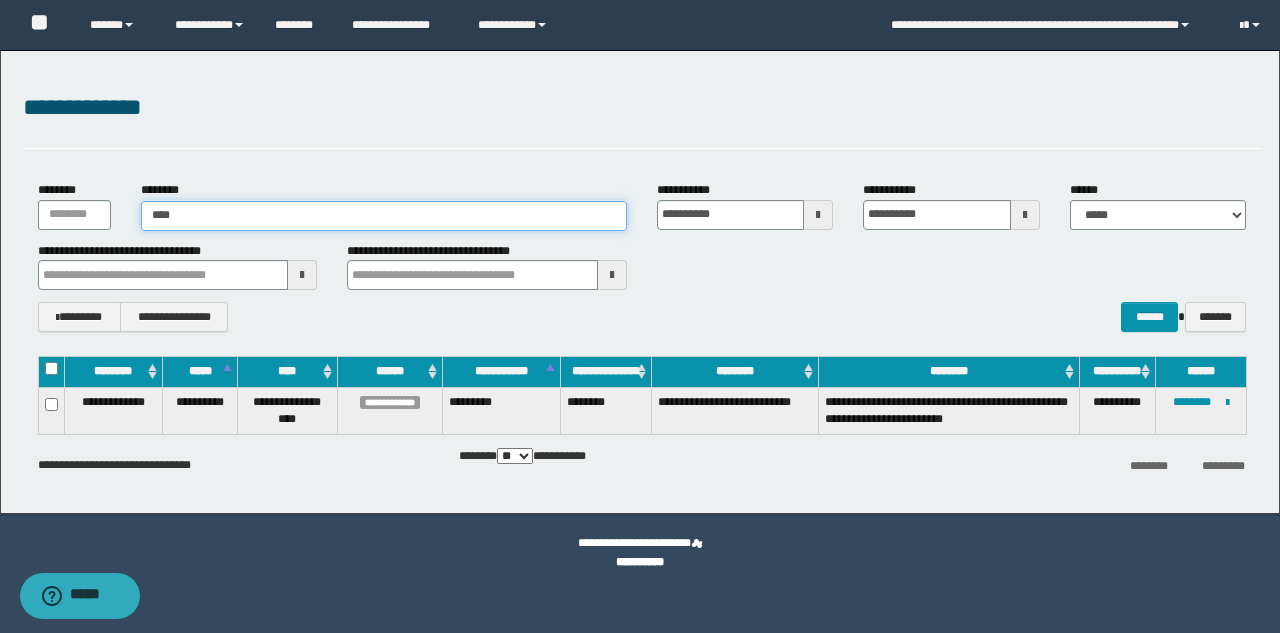 type on "****" 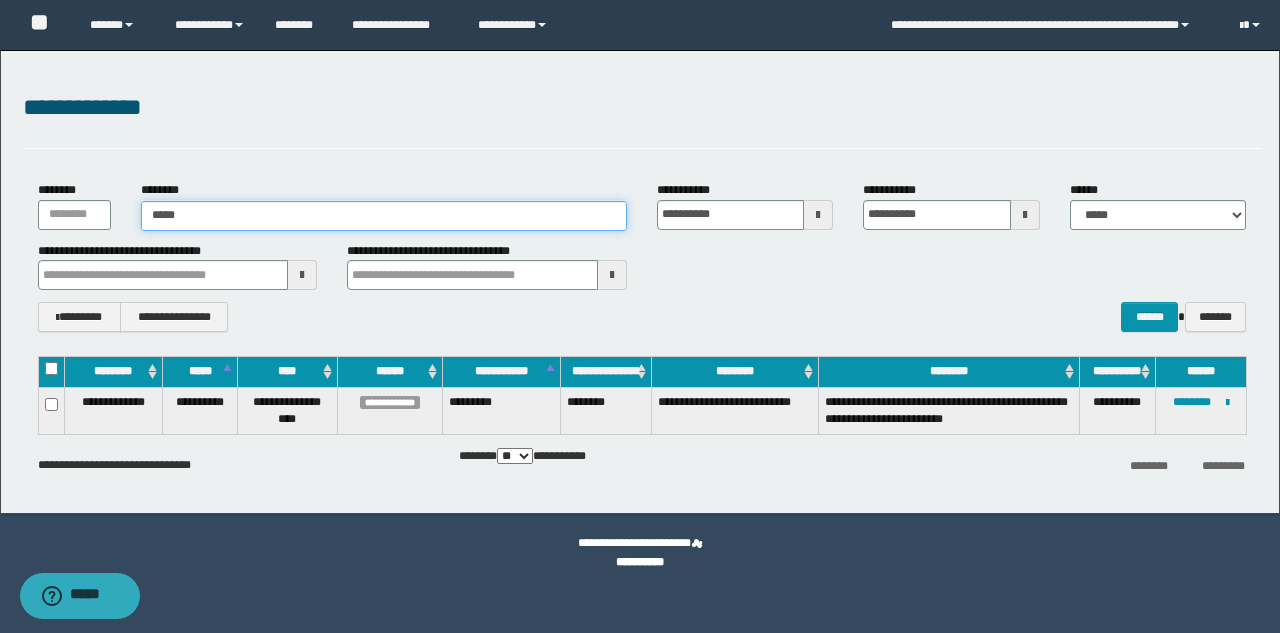 type on "****" 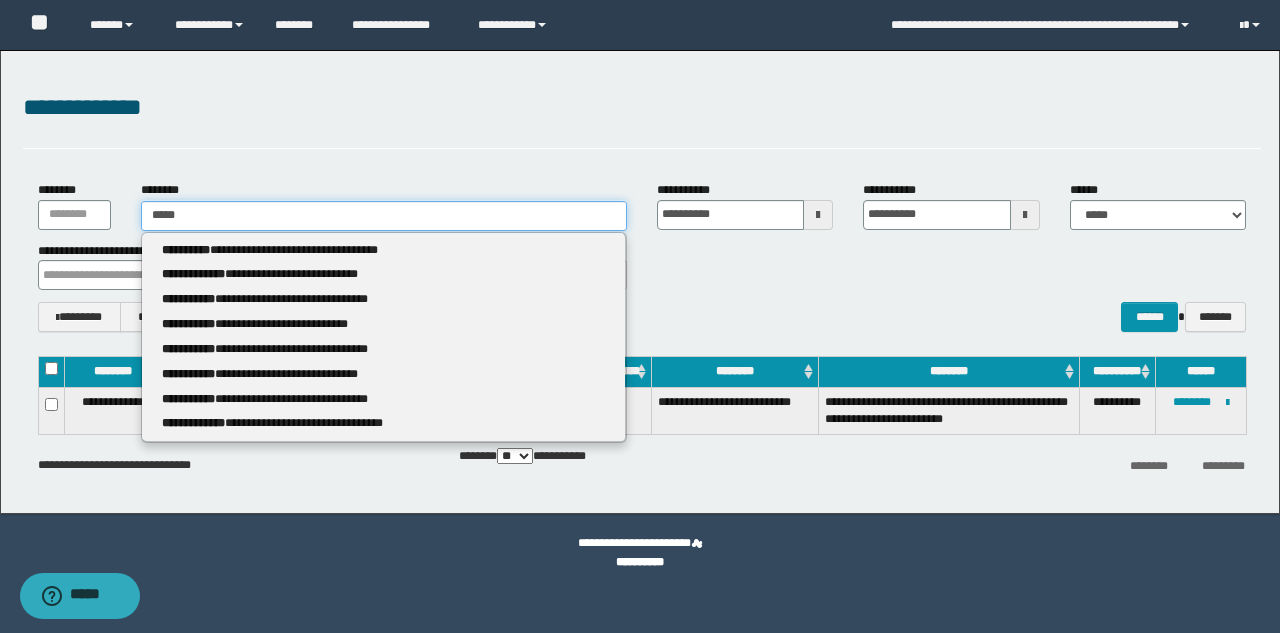 type on "****" 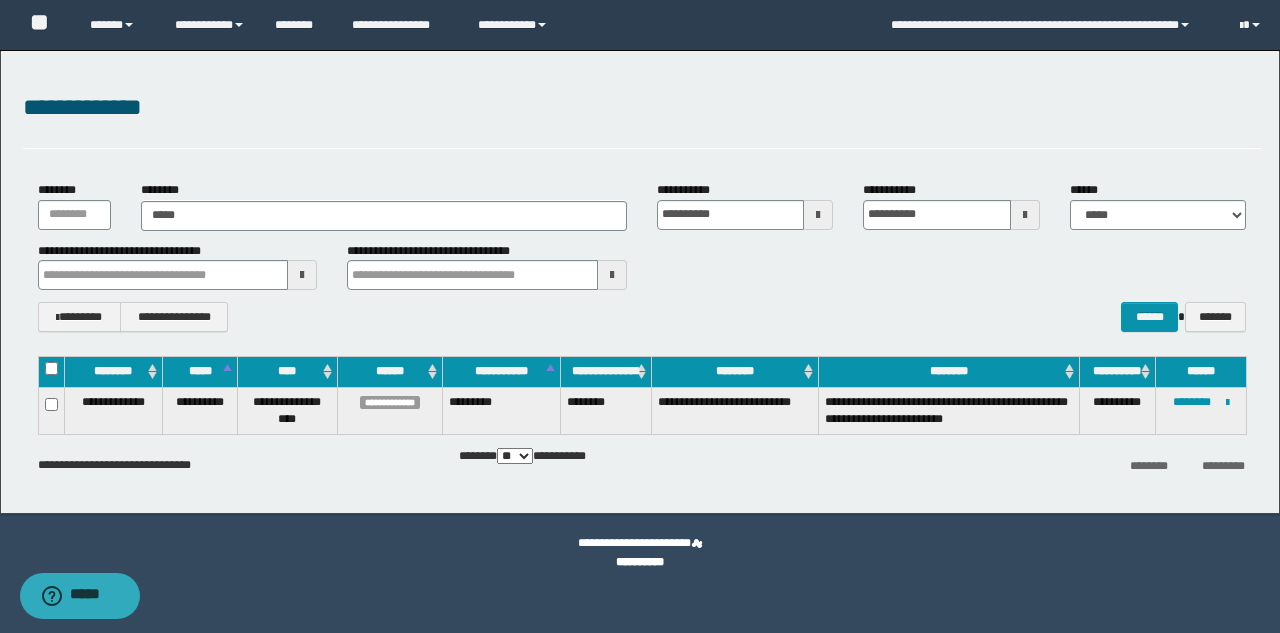 drag, startPoint x: 179, startPoint y: 214, endPoint x: 698, endPoint y: 299, distance: 525.9144 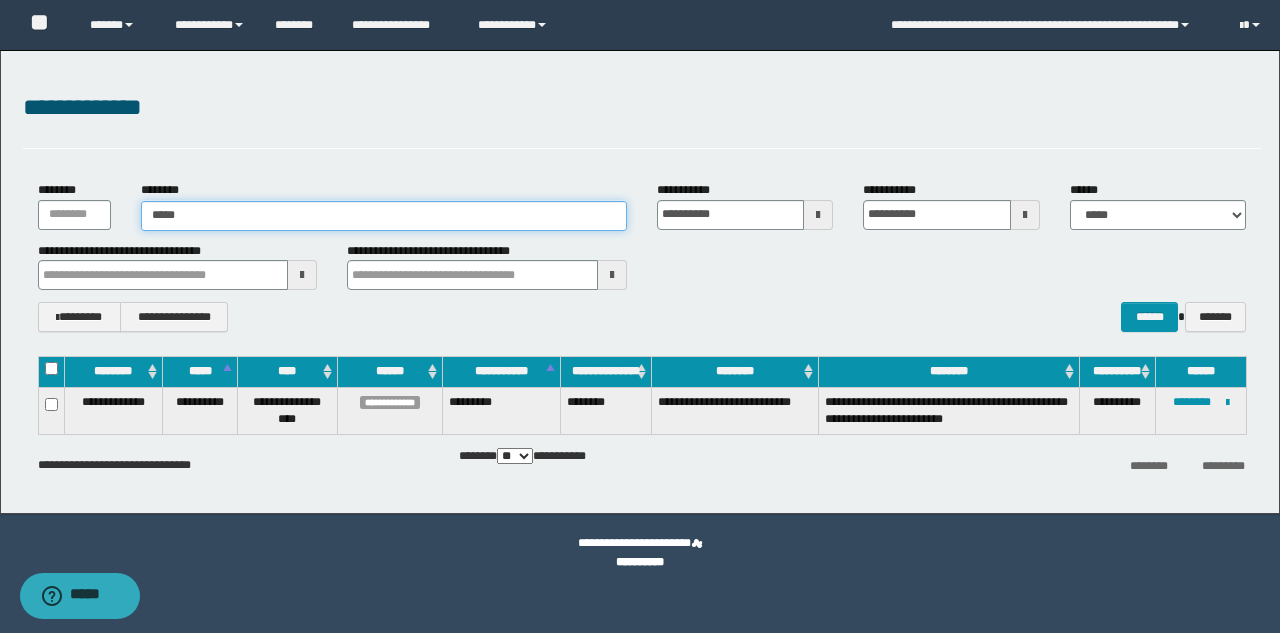 type on "****" 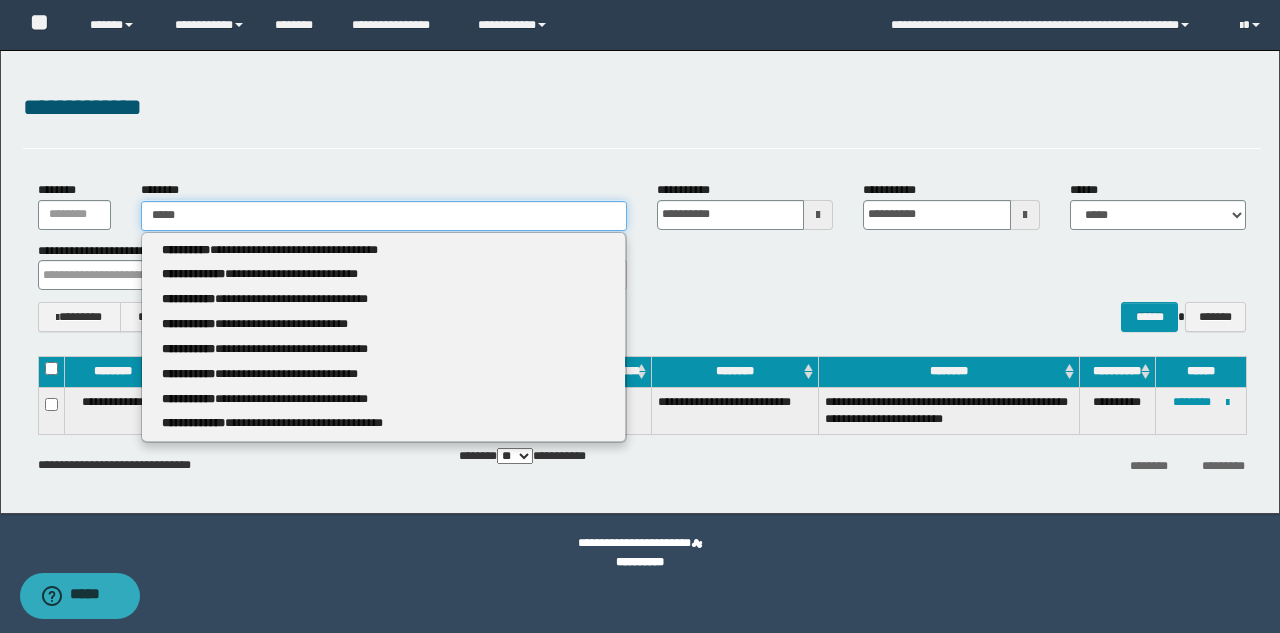 click on "****" at bounding box center [384, 216] 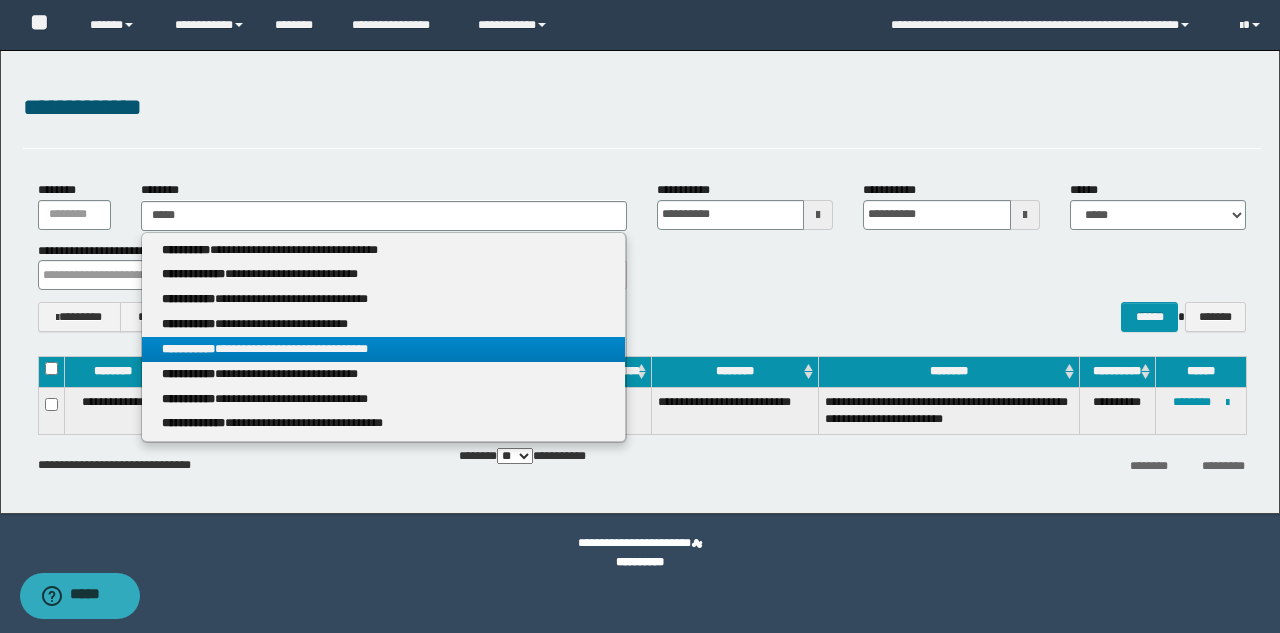 click on "**********" at bounding box center (383, 349) 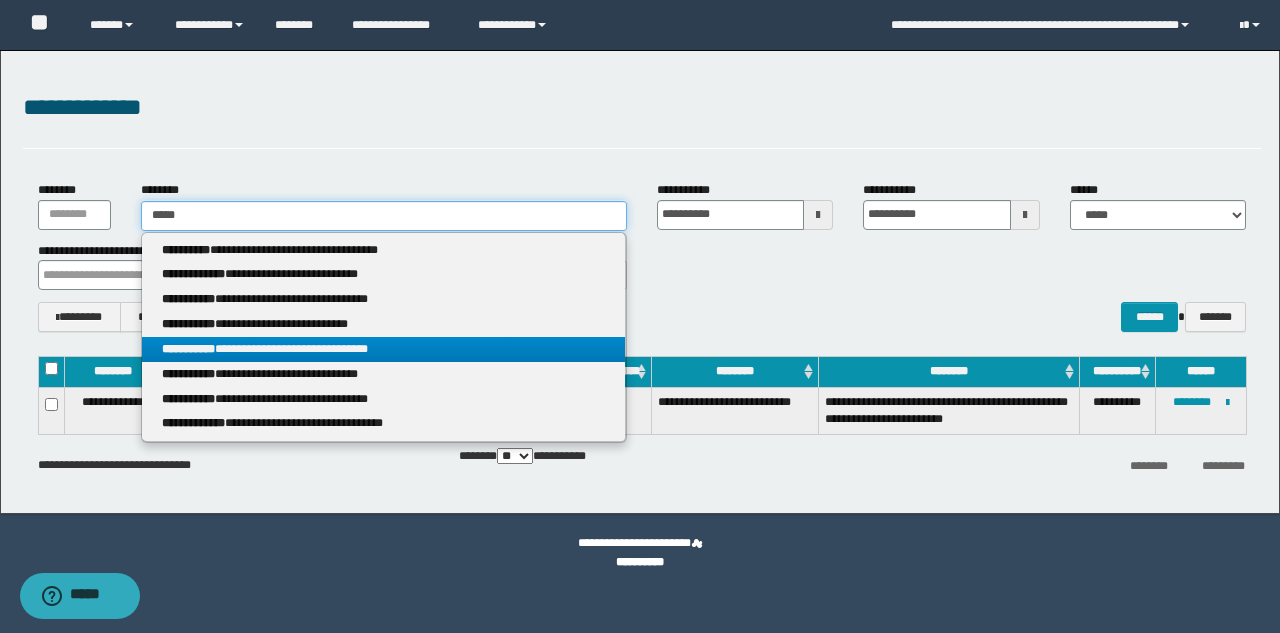 type 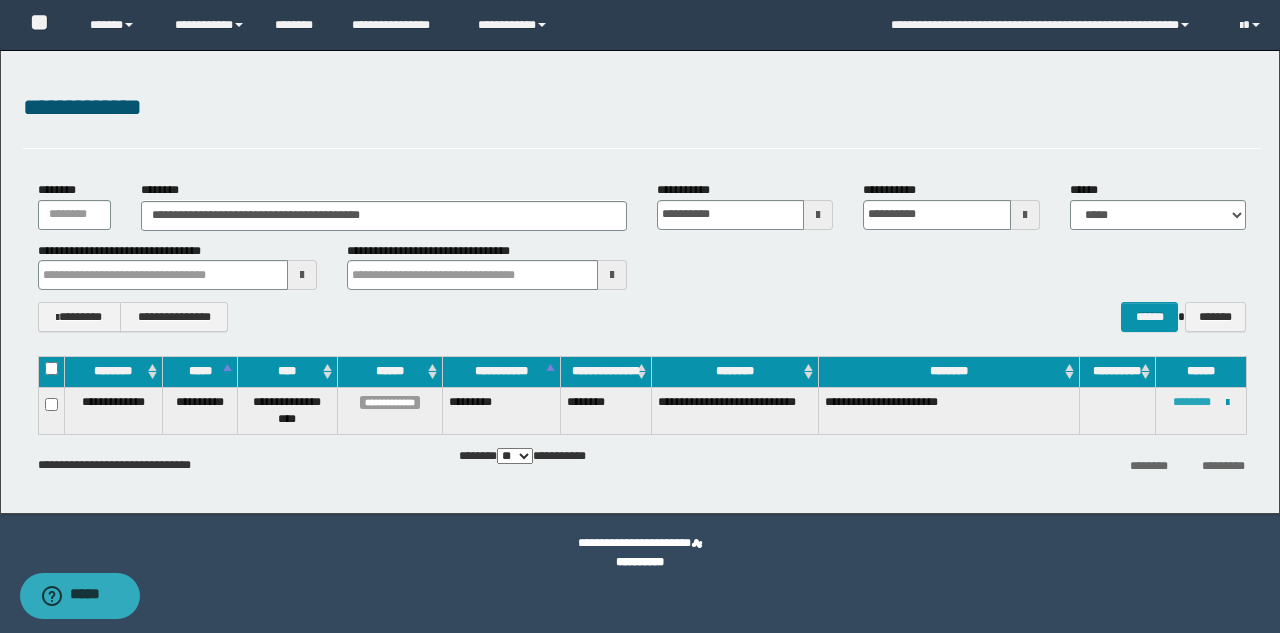 click on "********" at bounding box center (1192, 402) 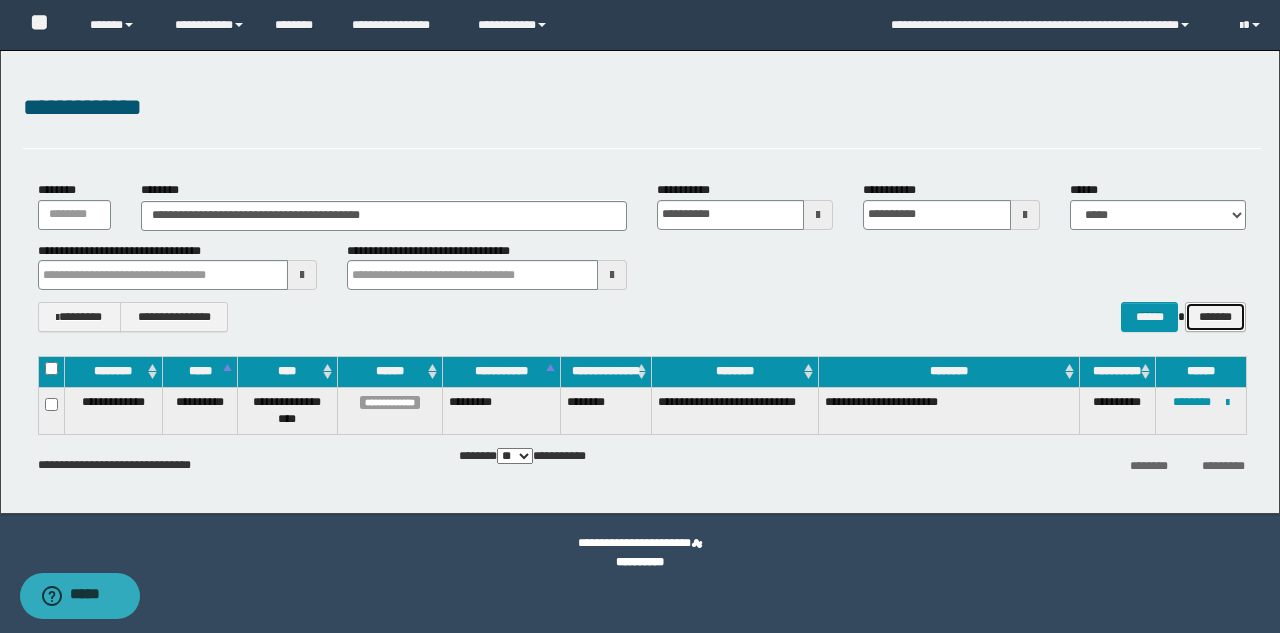 click on "*******" at bounding box center [1215, 317] 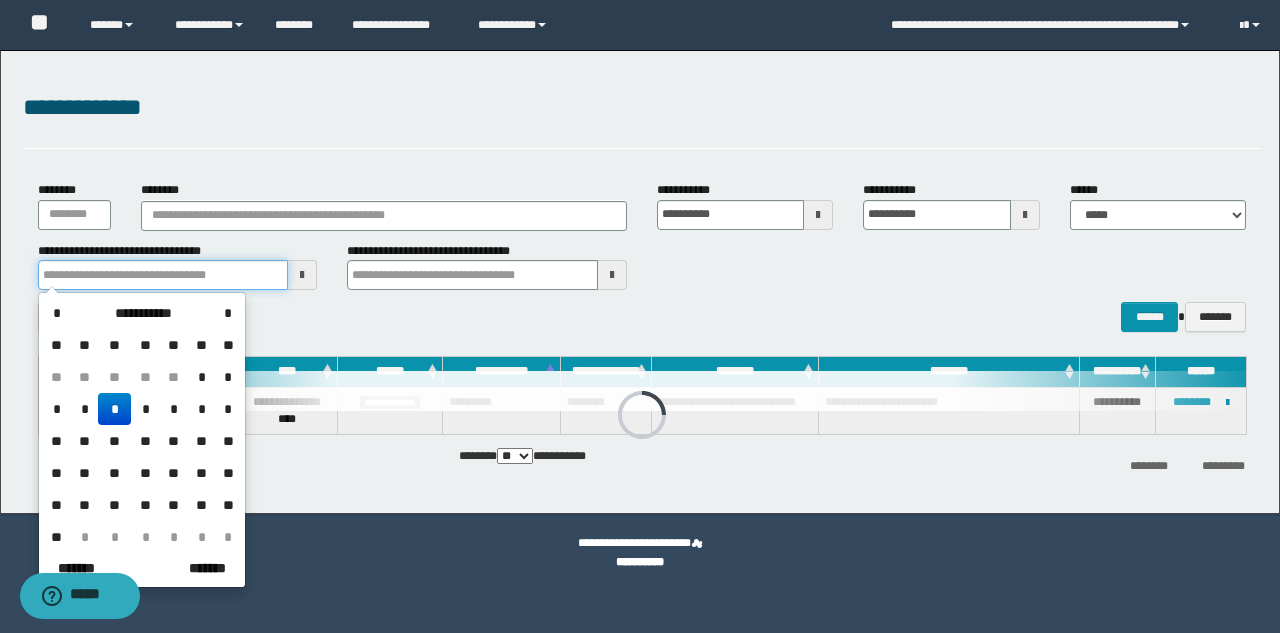 click at bounding box center [163, 275] 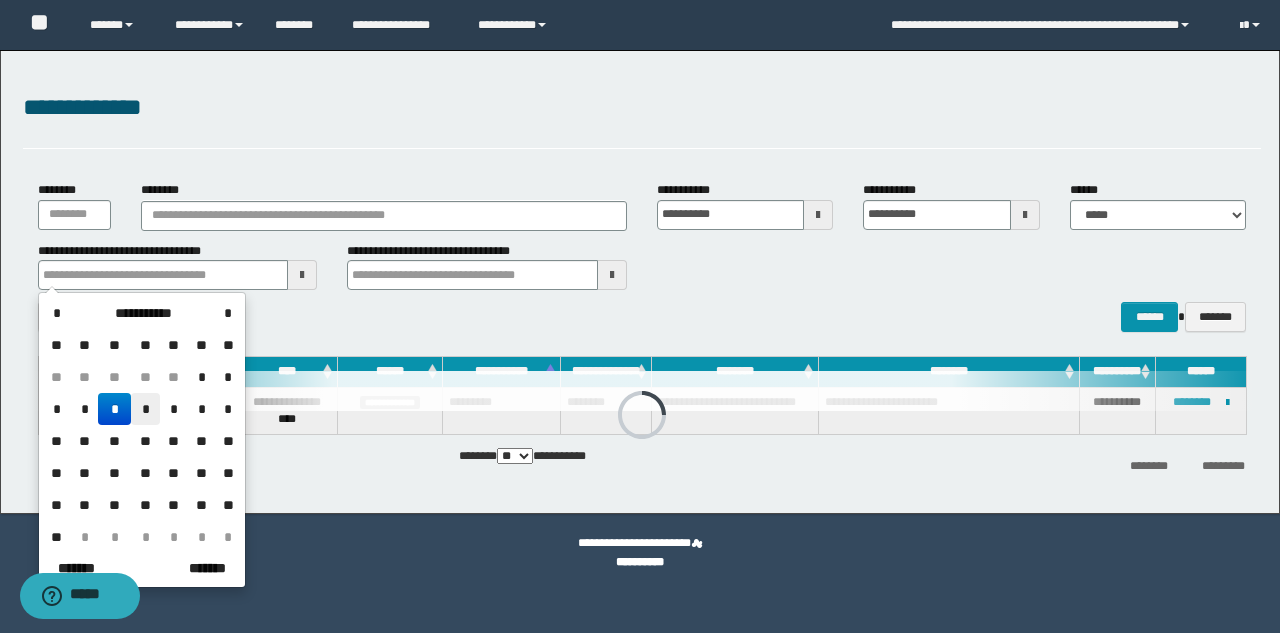 click on "*" at bounding box center [145, 409] 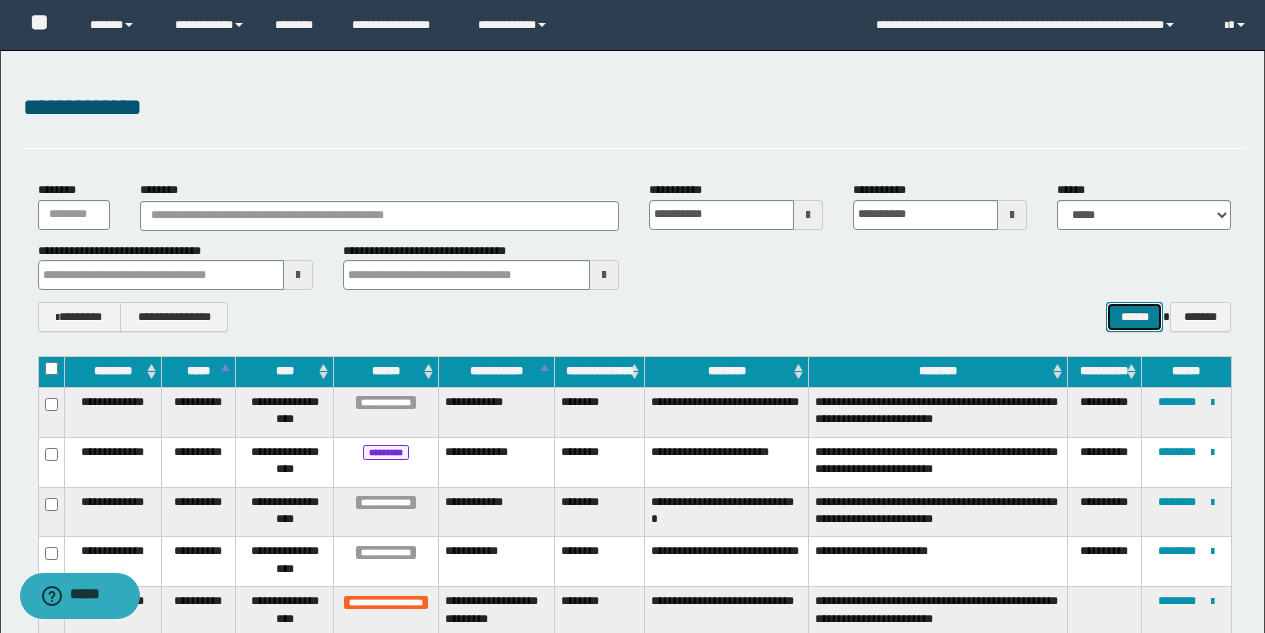 click on "******" at bounding box center [1134, 317] 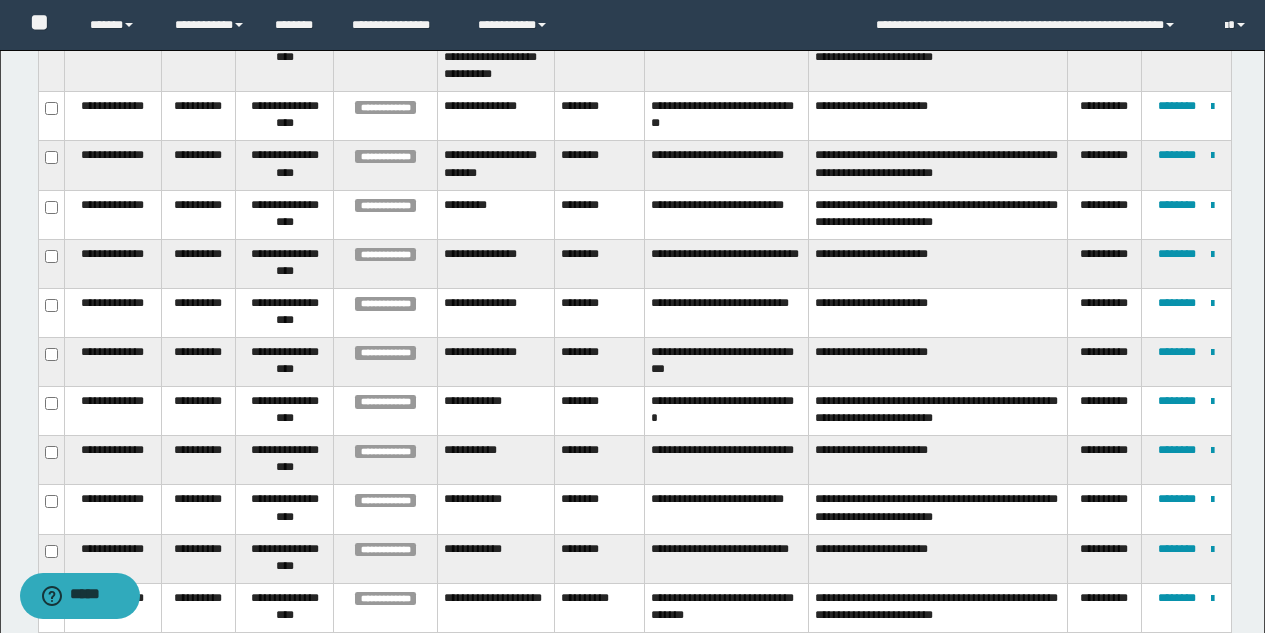 scroll, scrollTop: 652, scrollLeft: 0, axis: vertical 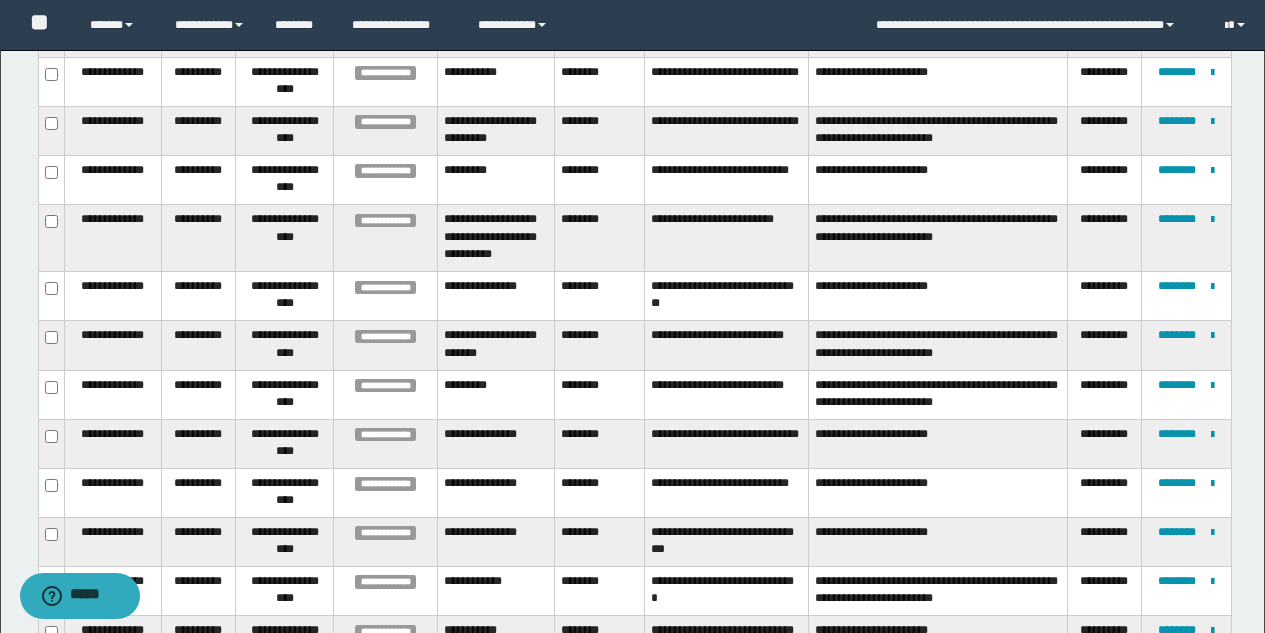 type 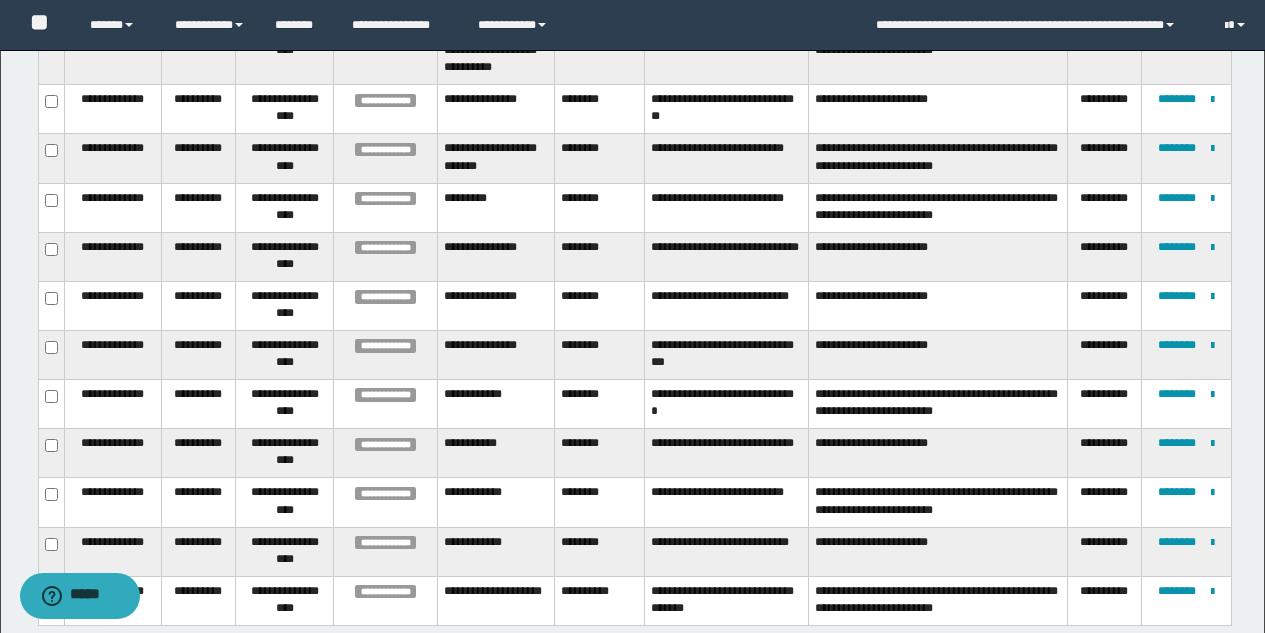 scroll, scrollTop: 814, scrollLeft: 0, axis: vertical 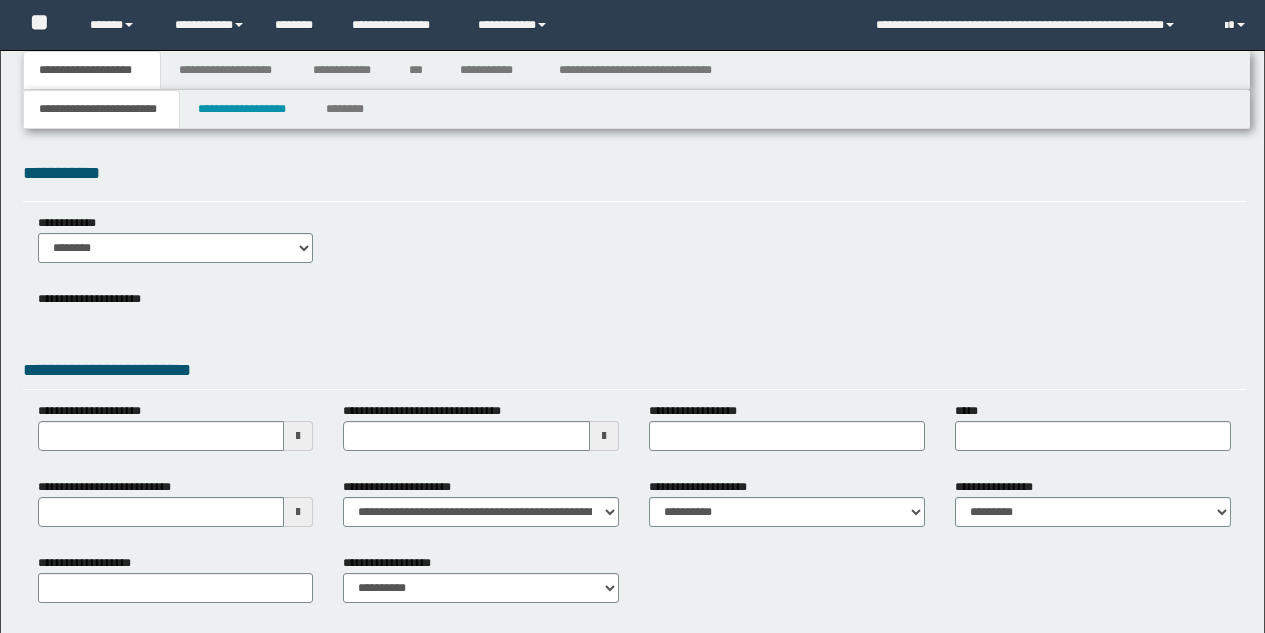 type 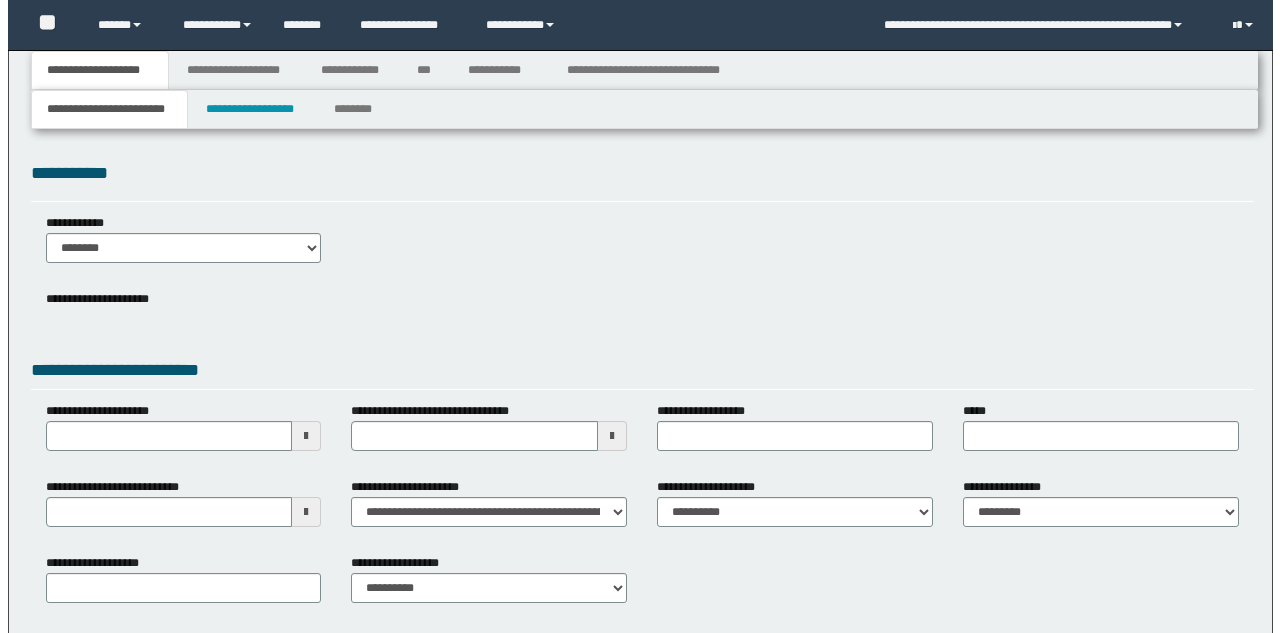 scroll, scrollTop: 0, scrollLeft: 0, axis: both 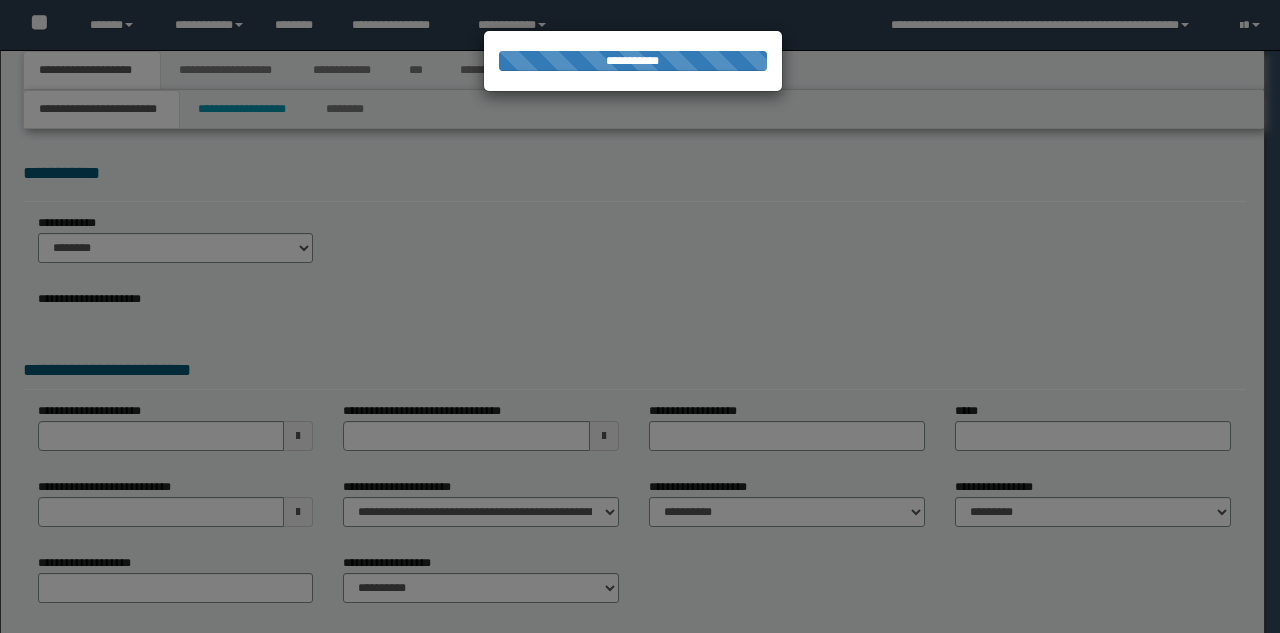 type on "**********" 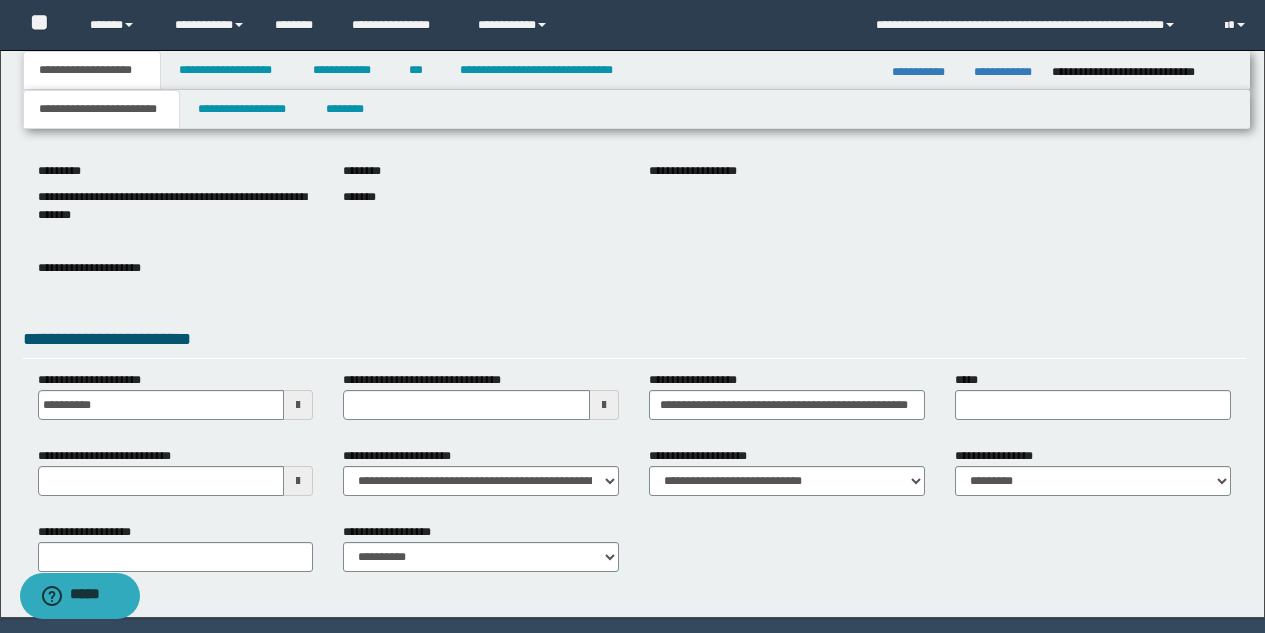 scroll, scrollTop: 227, scrollLeft: 0, axis: vertical 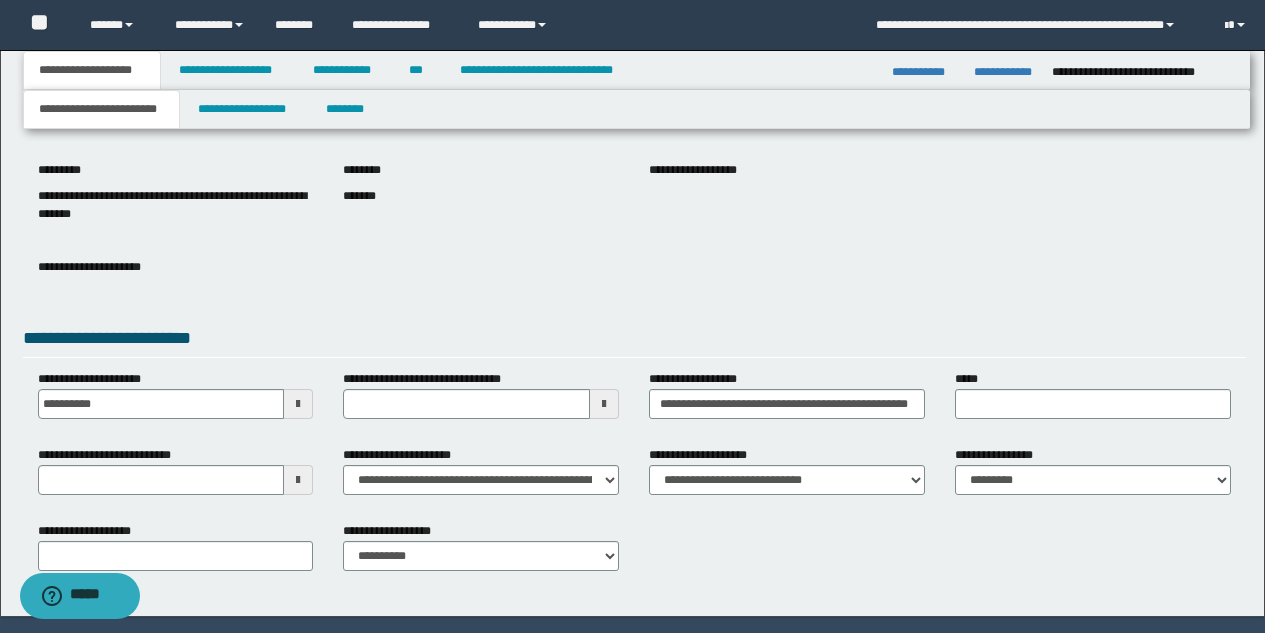 type 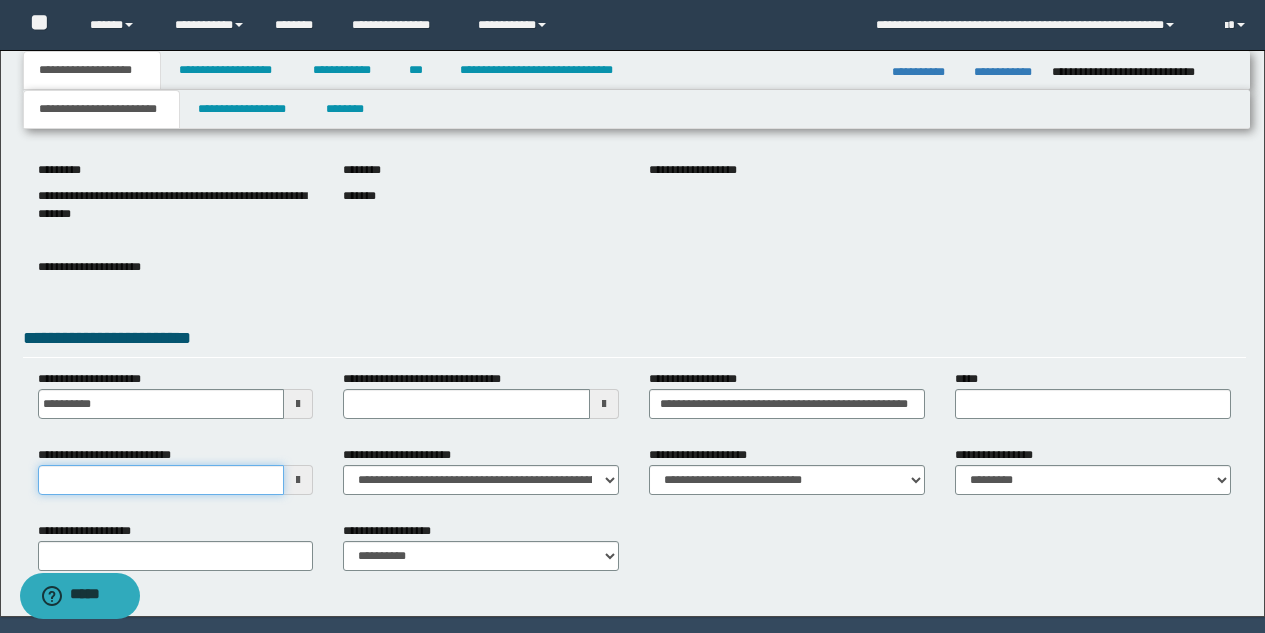 click on "**********" at bounding box center (161, 480) 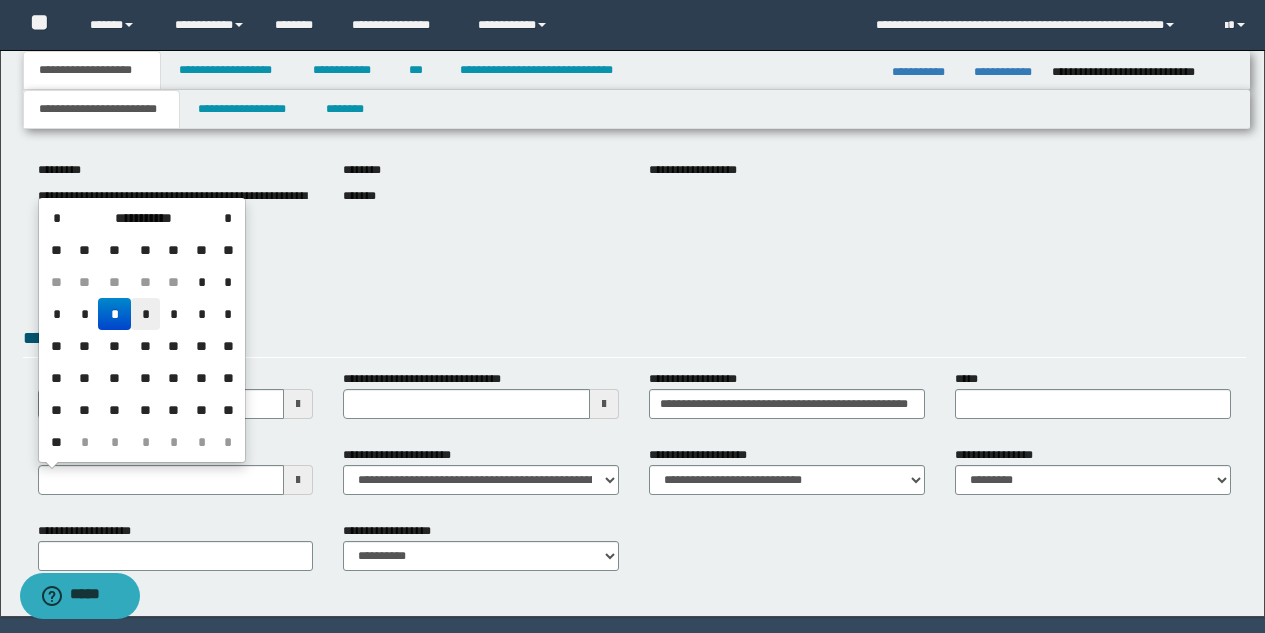 click on "*" at bounding box center (145, 314) 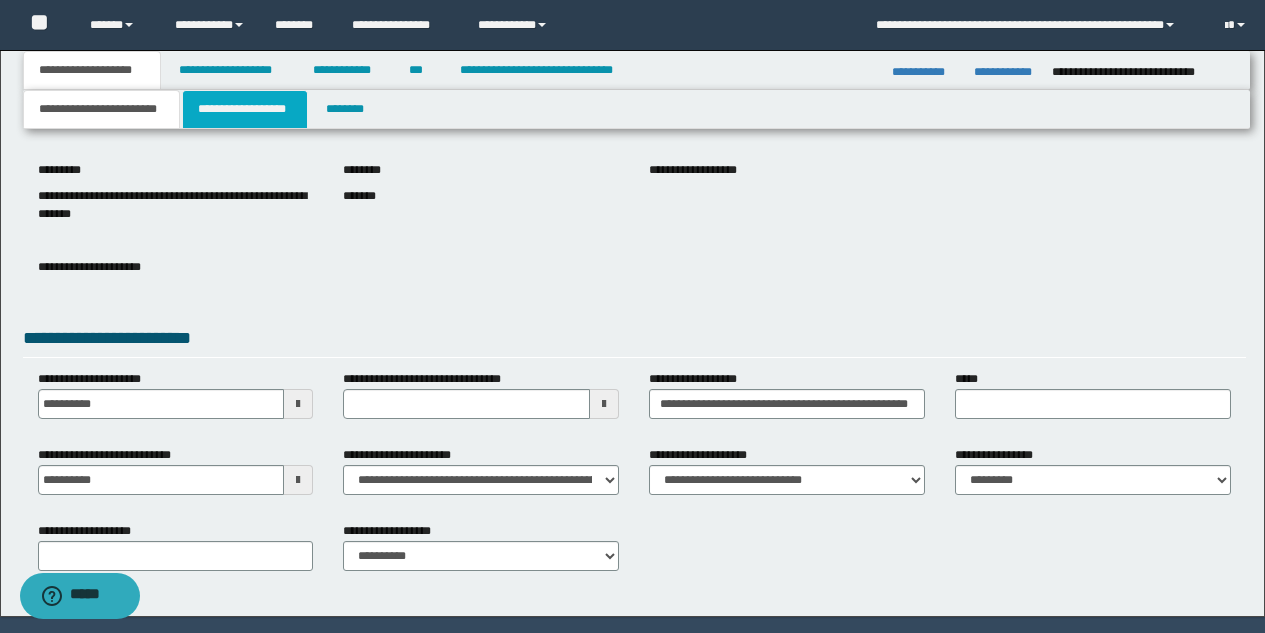 click on "**********" at bounding box center [245, 109] 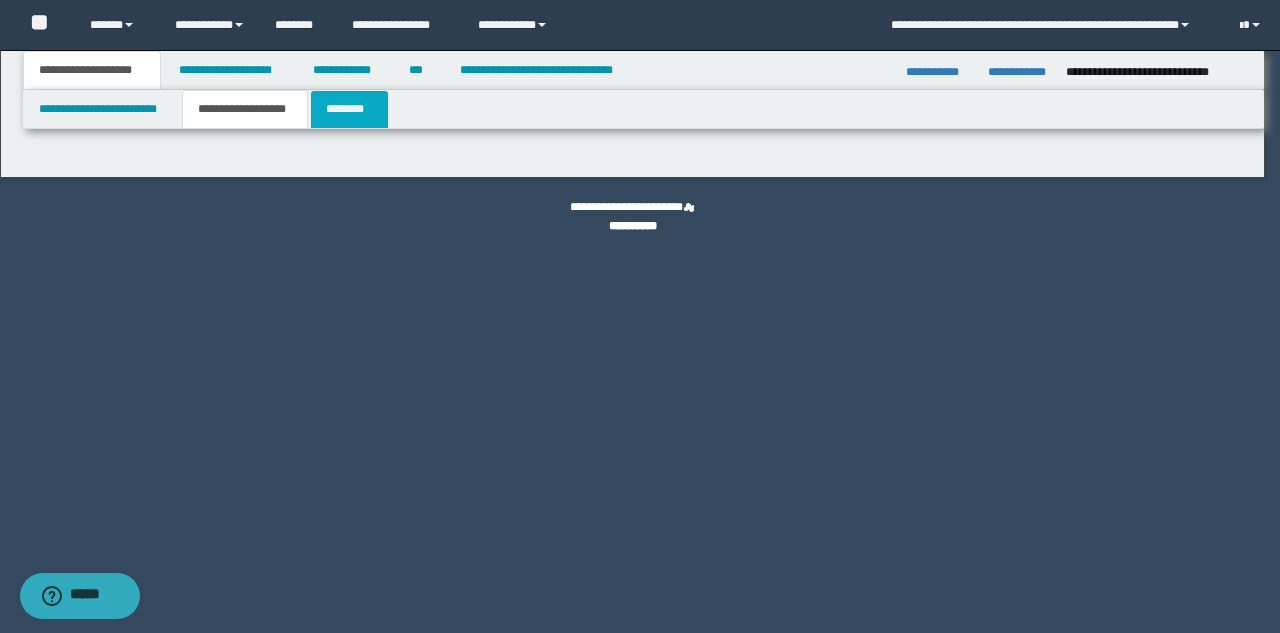 type on "********" 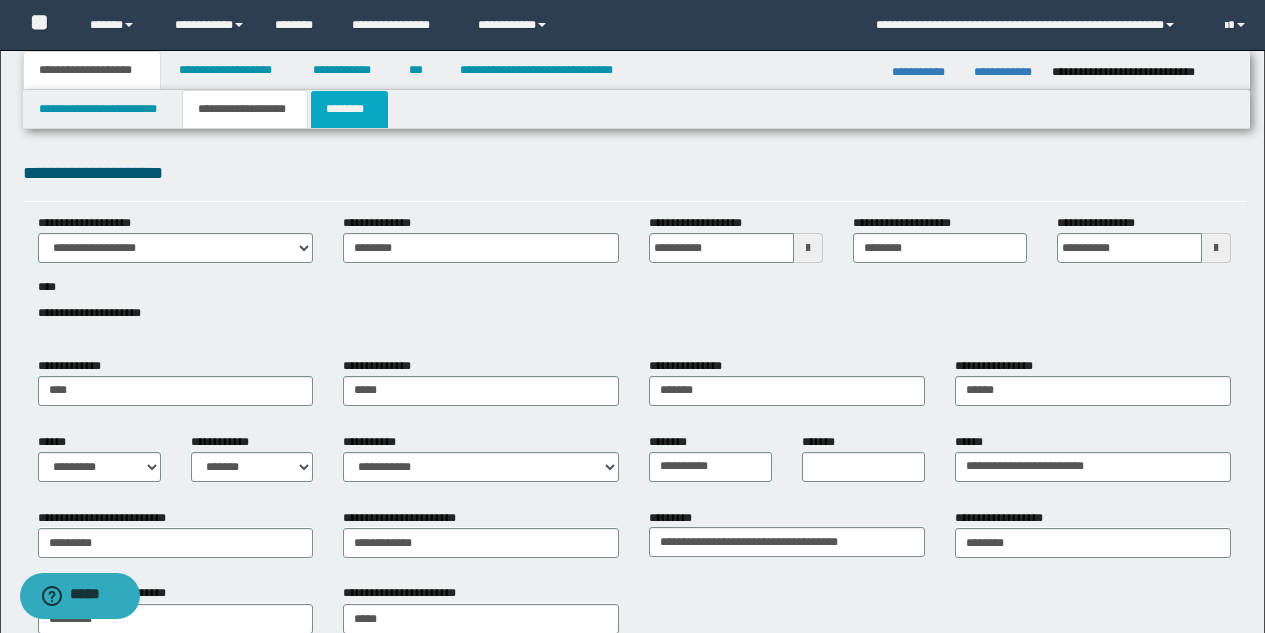 click on "********" at bounding box center (349, 109) 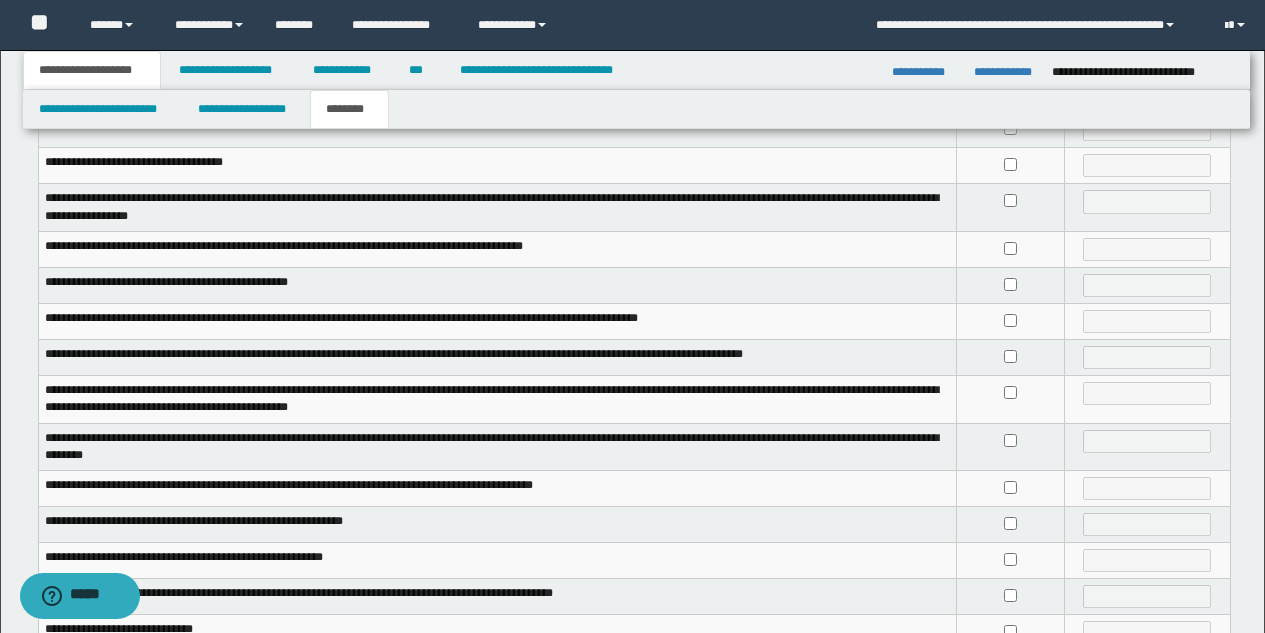 scroll, scrollTop: 375, scrollLeft: 0, axis: vertical 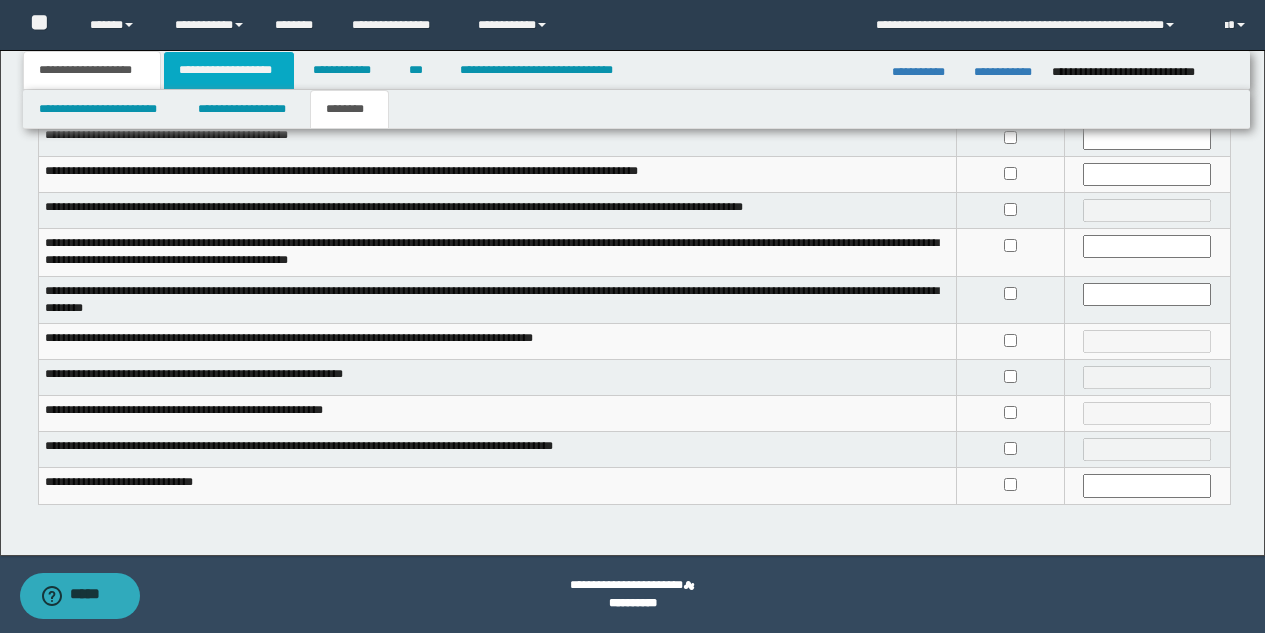 click on "**********" at bounding box center (229, 70) 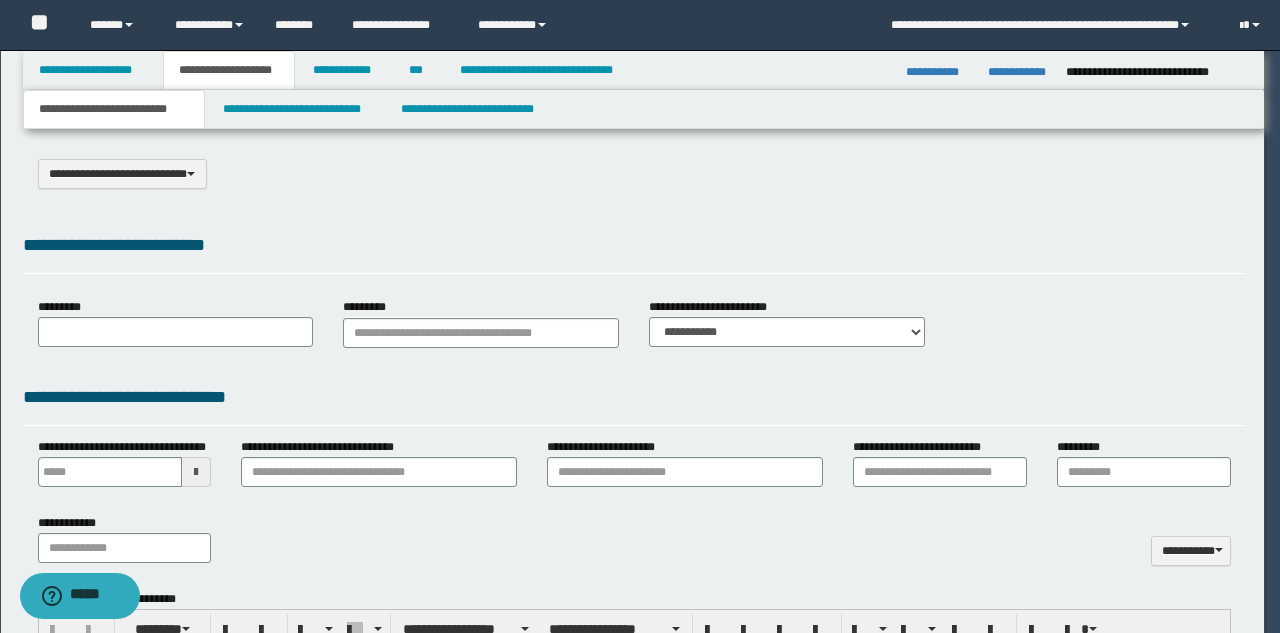 scroll, scrollTop: 0, scrollLeft: 0, axis: both 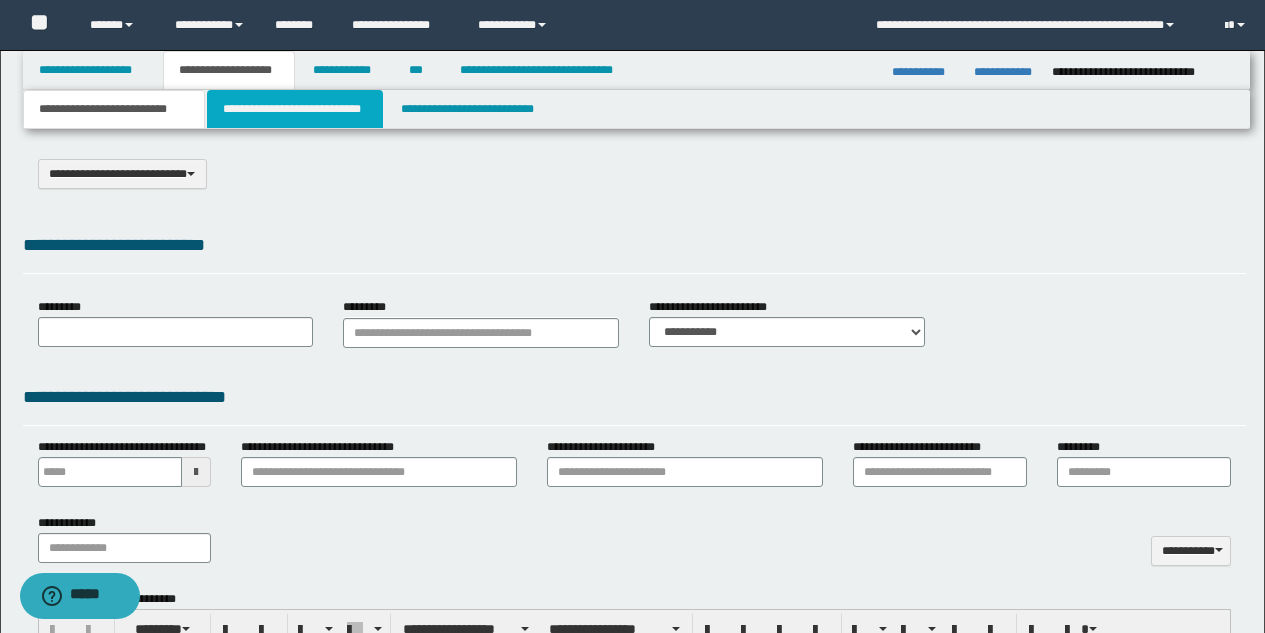 click on "**********" at bounding box center [295, 109] 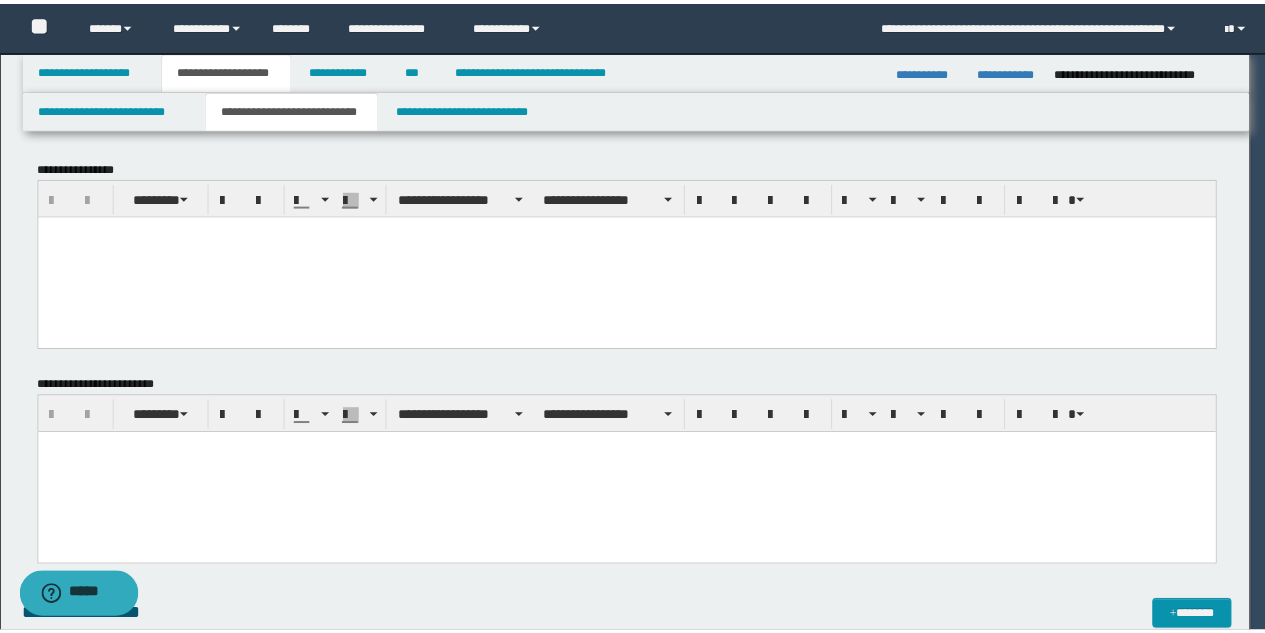 scroll, scrollTop: 0, scrollLeft: 0, axis: both 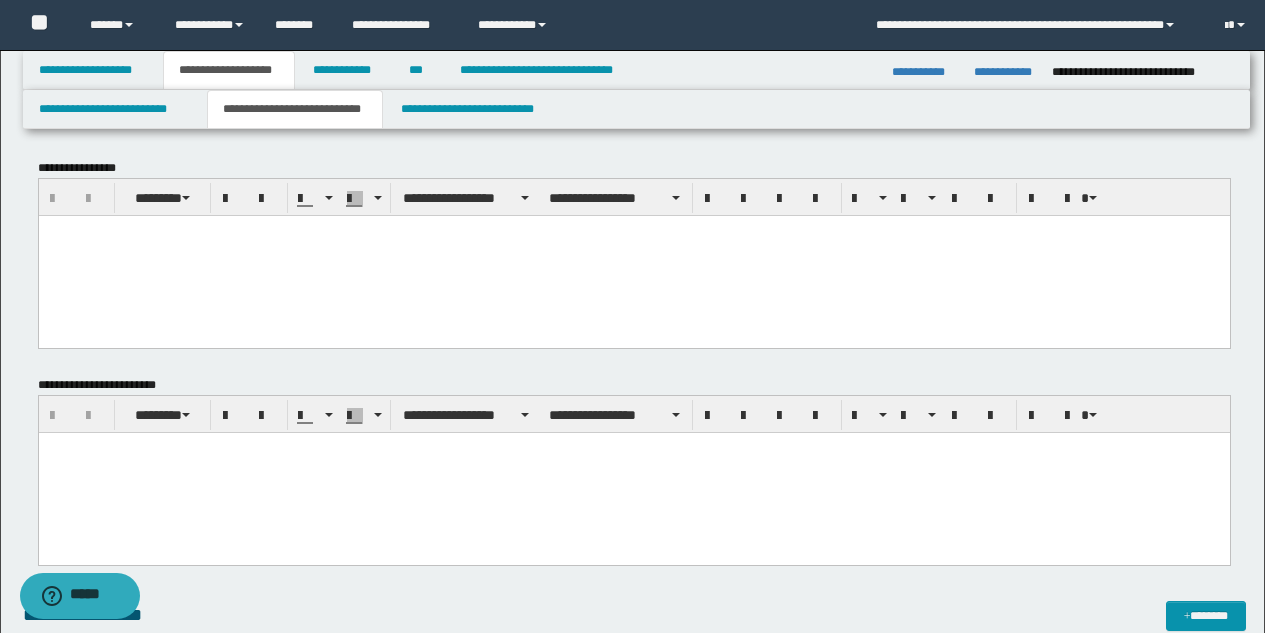 click at bounding box center [633, 255] 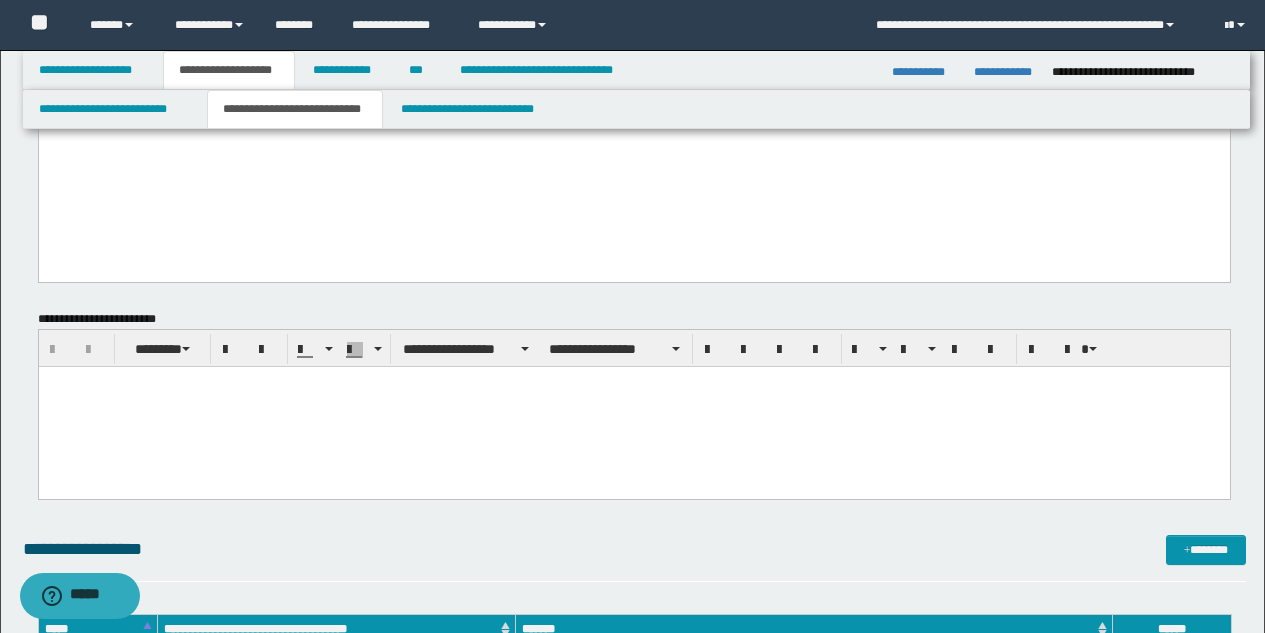 scroll, scrollTop: 311, scrollLeft: 0, axis: vertical 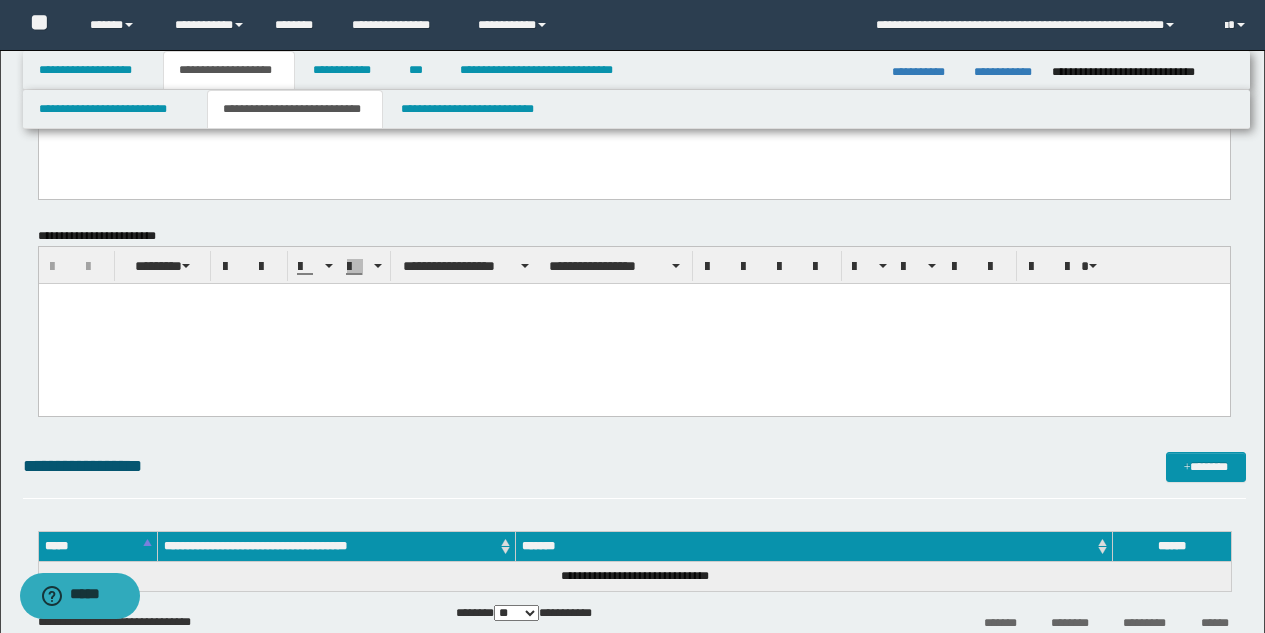 click at bounding box center (633, 323) 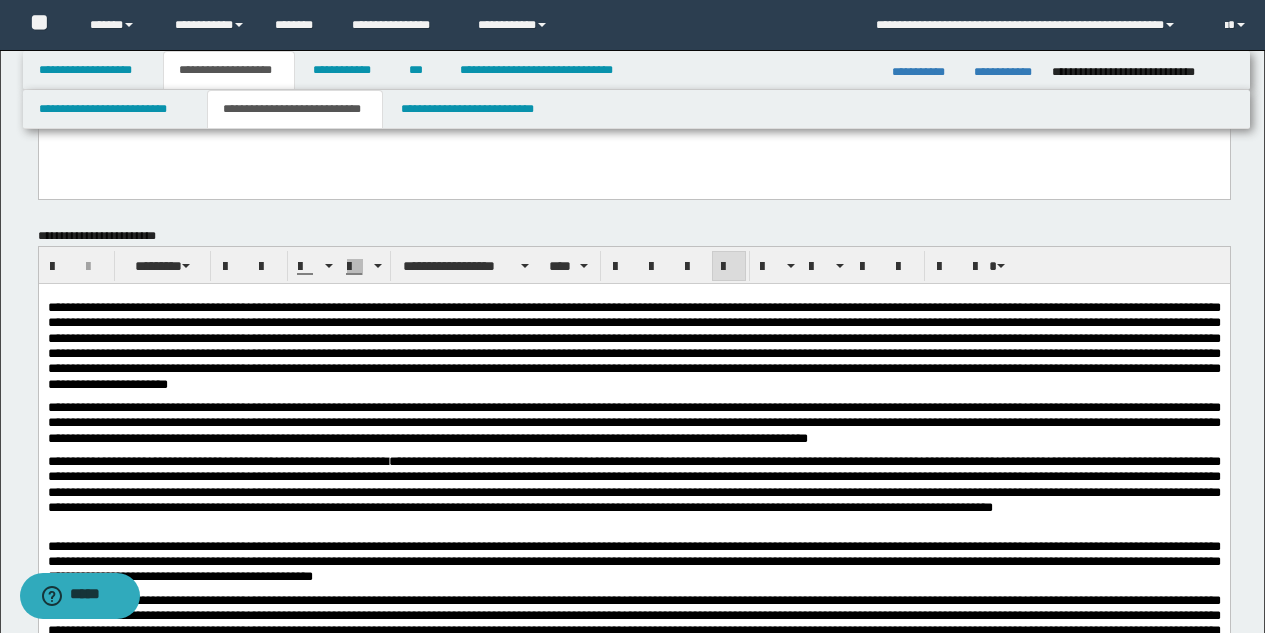 click at bounding box center (633, 345) 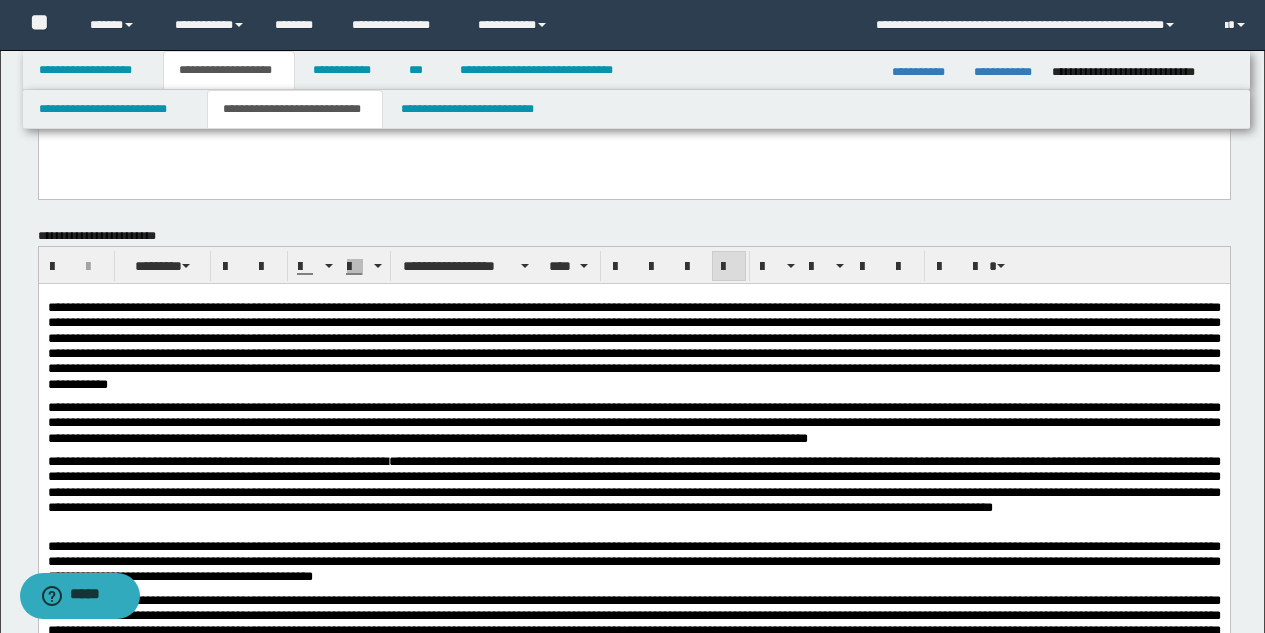 click on "**********" at bounding box center (633, 422) 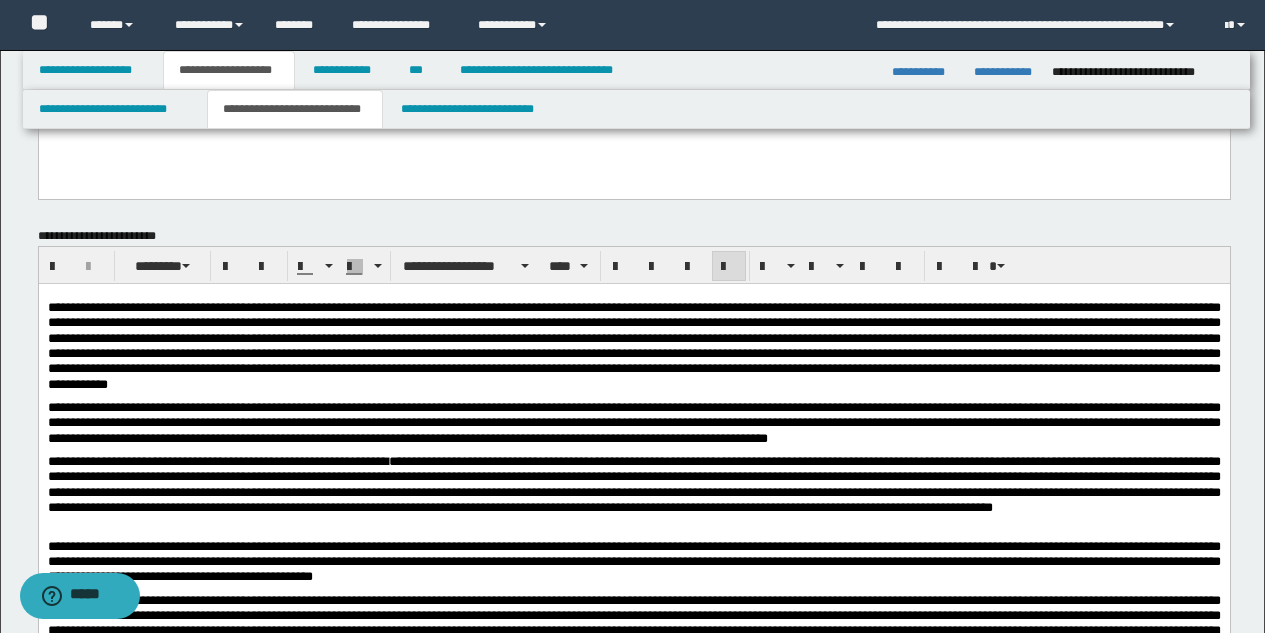 click on "**********" at bounding box center (633, 483) 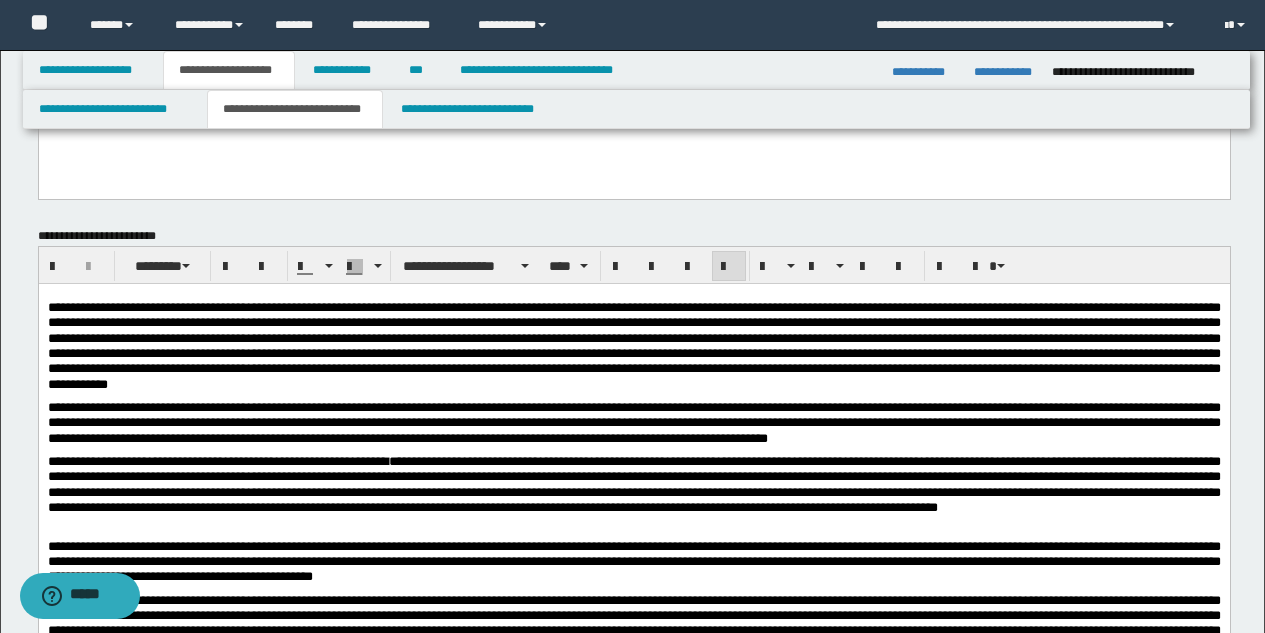 click on "**********" at bounding box center [633, 561] 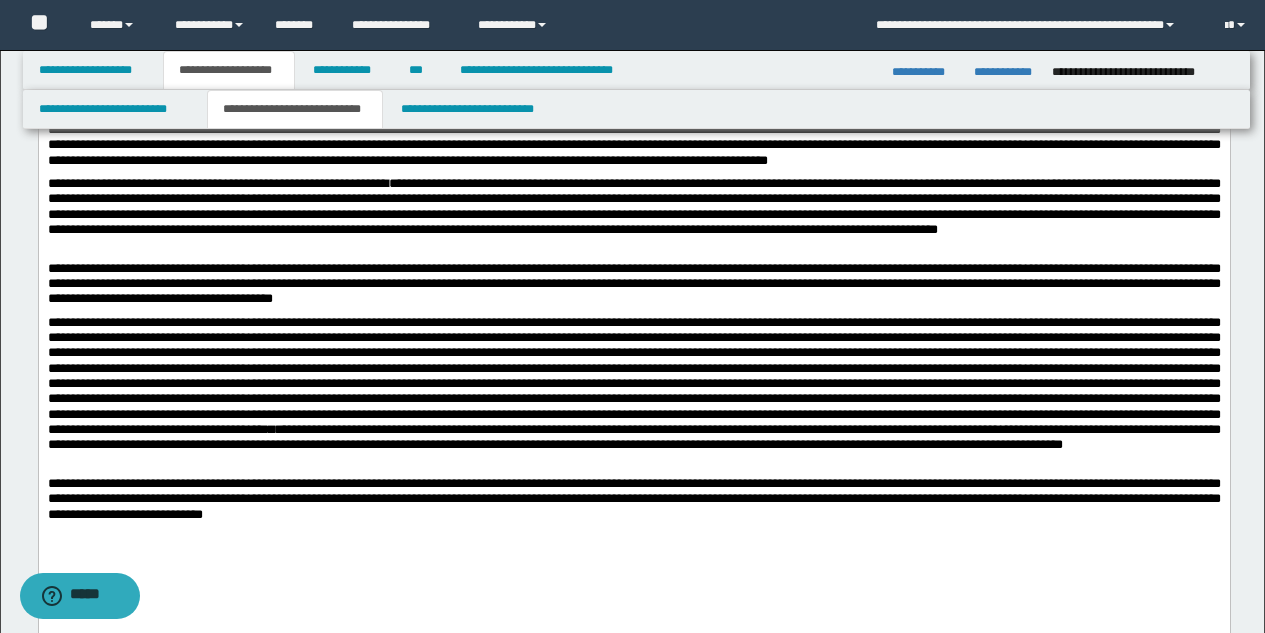 scroll, scrollTop: 609, scrollLeft: 0, axis: vertical 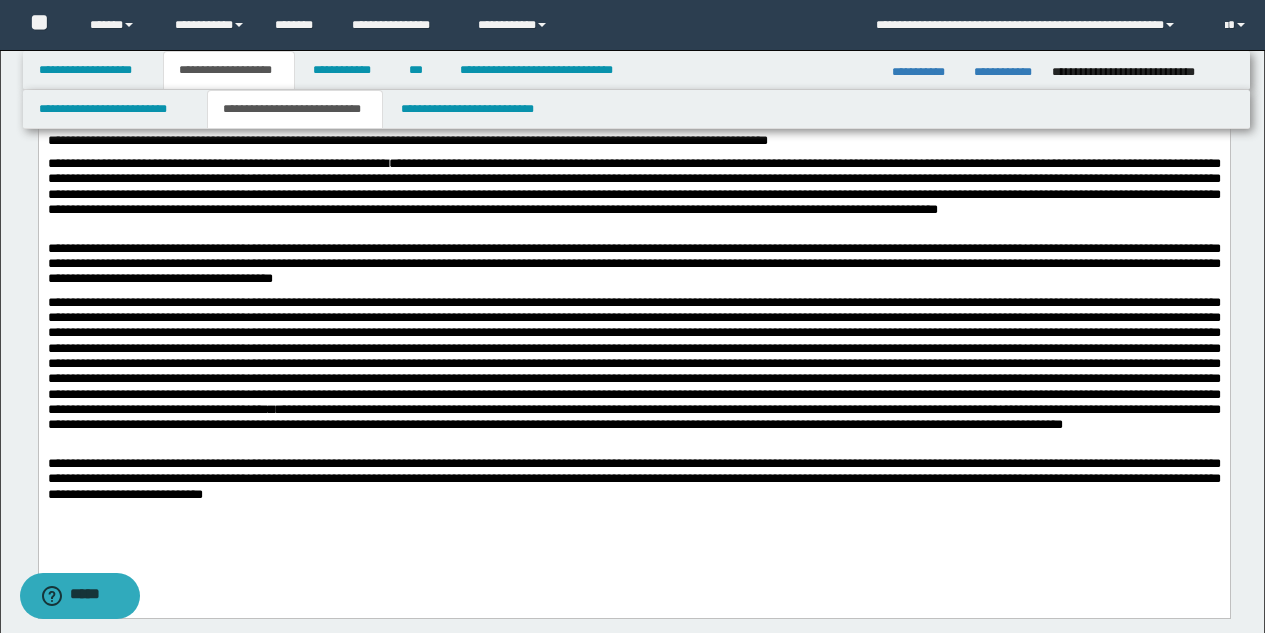 click on "**********" at bounding box center [633, 417] 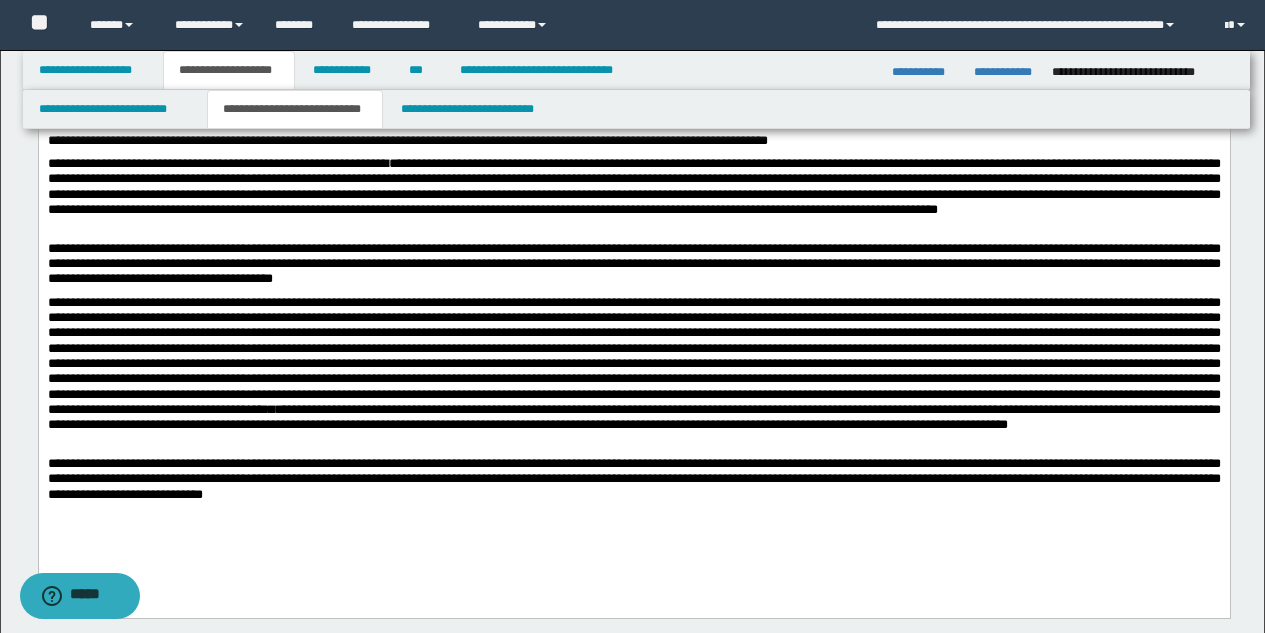 click on "**********" at bounding box center (633, 479) 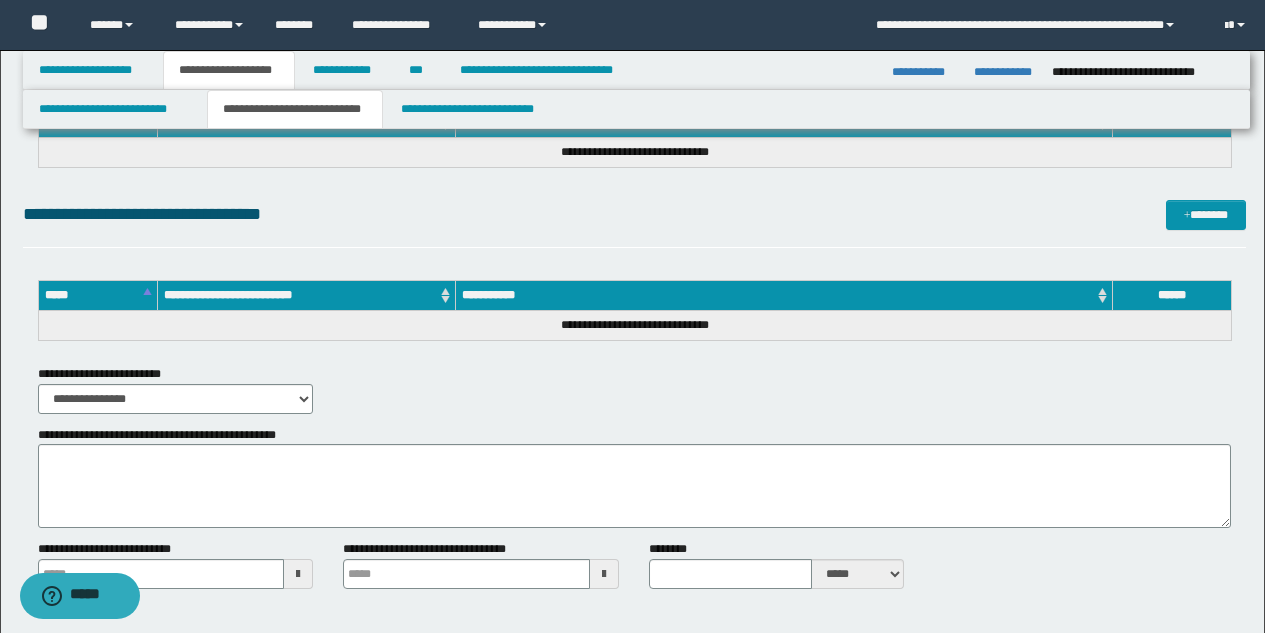scroll, scrollTop: 1708, scrollLeft: 0, axis: vertical 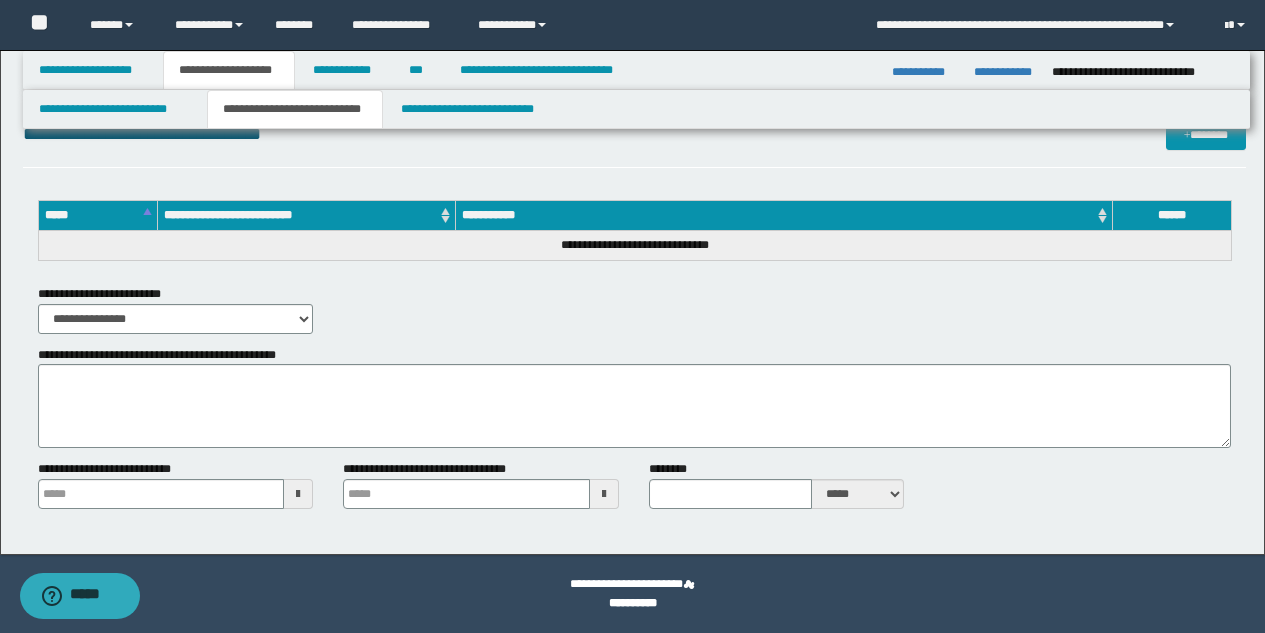 type 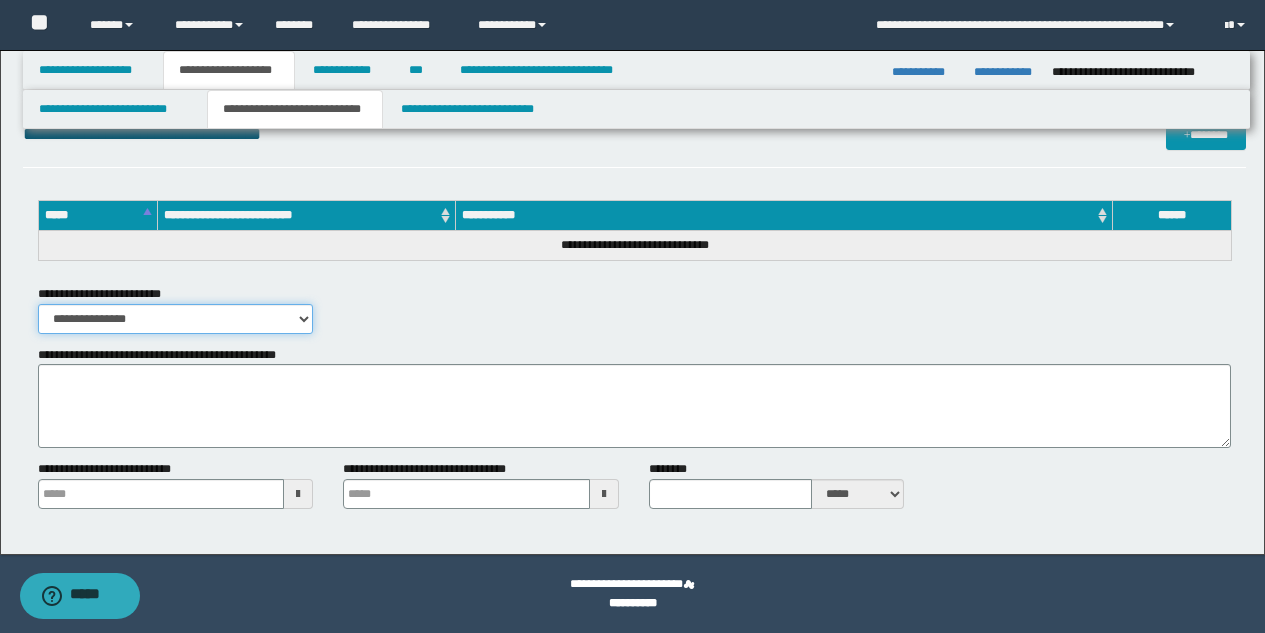 click on "**********" at bounding box center (176, 319) 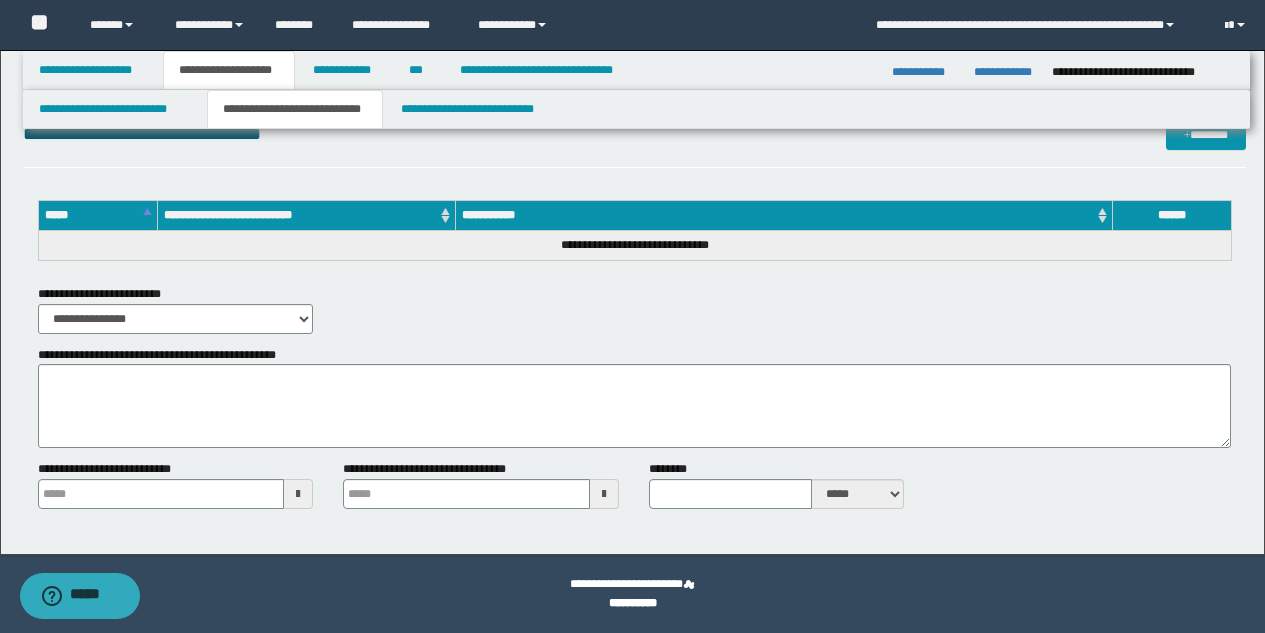click on "**********" at bounding box center (634, -513) 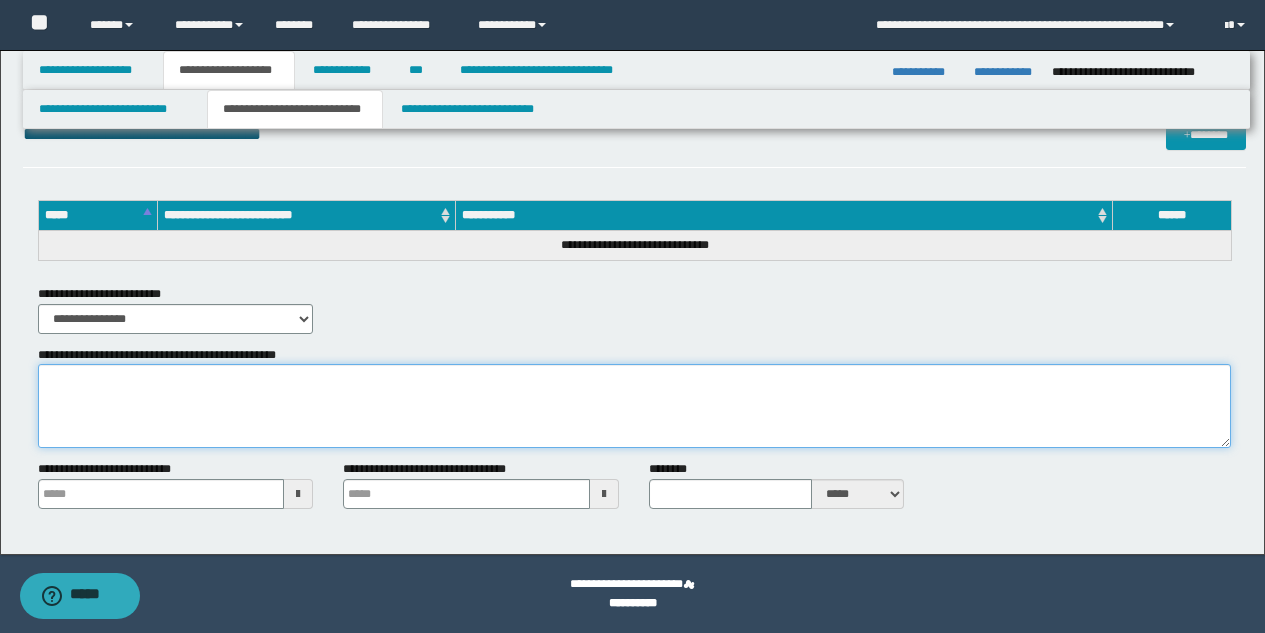 click on "**********" at bounding box center [634, 406] 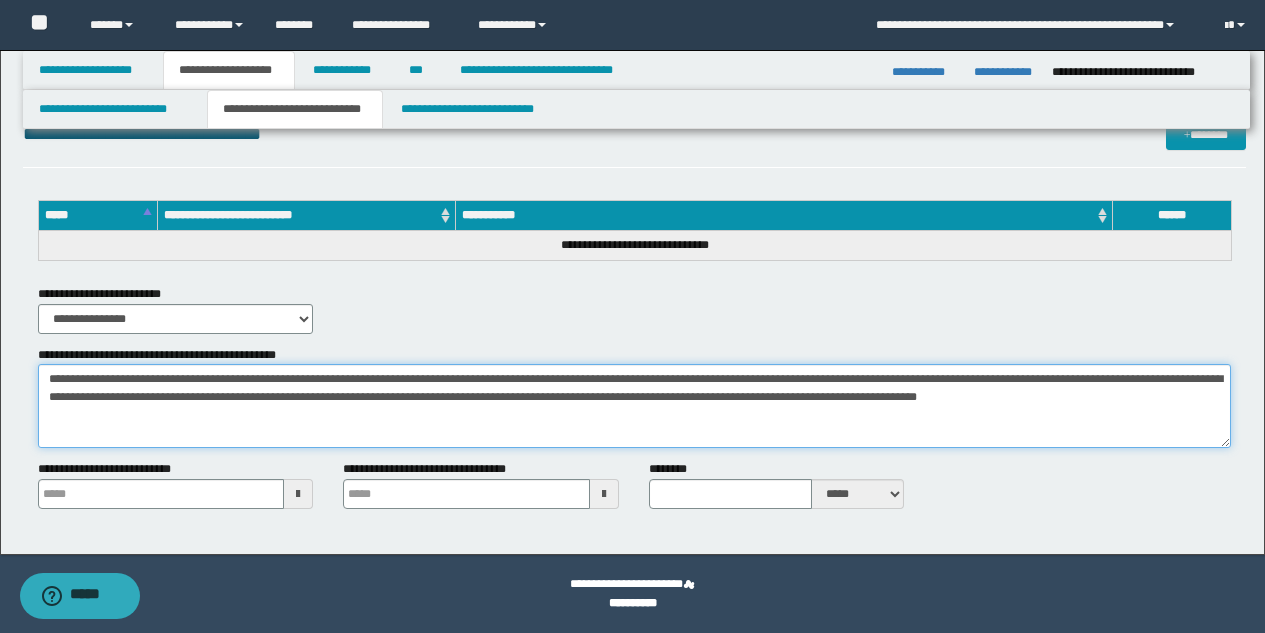 drag, startPoint x: 116, startPoint y: 377, endPoint x: 0, endPoint y: 378, distance: 116.00431 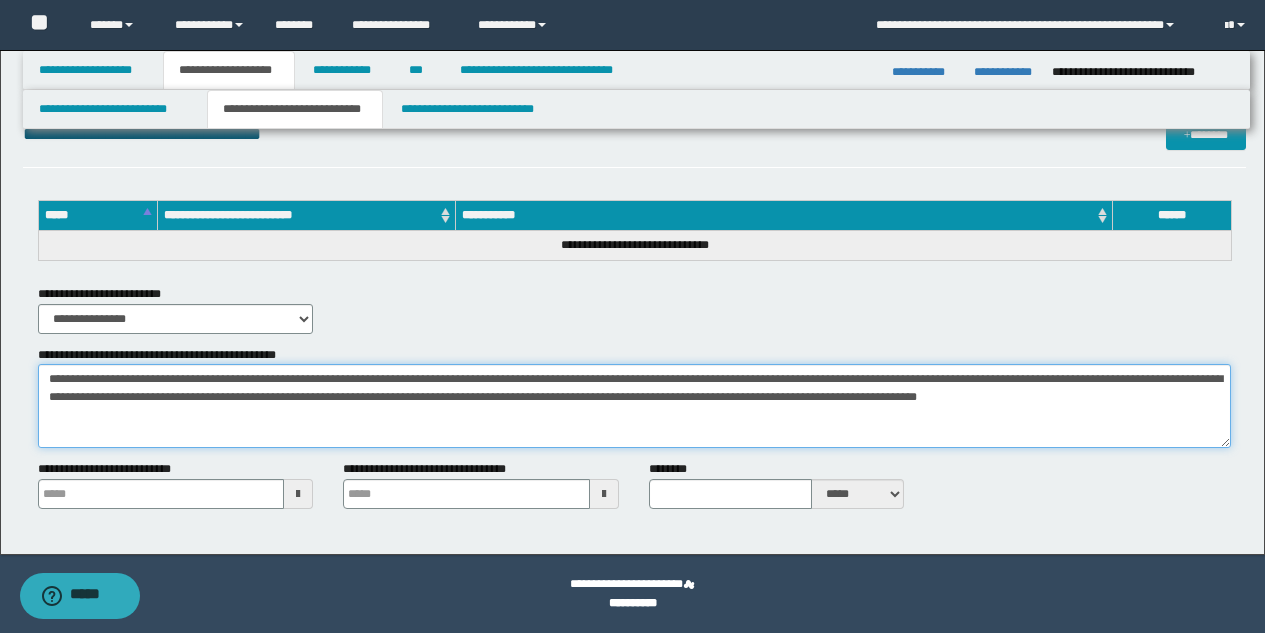 click on "**********" at bounding box center (632, -552) 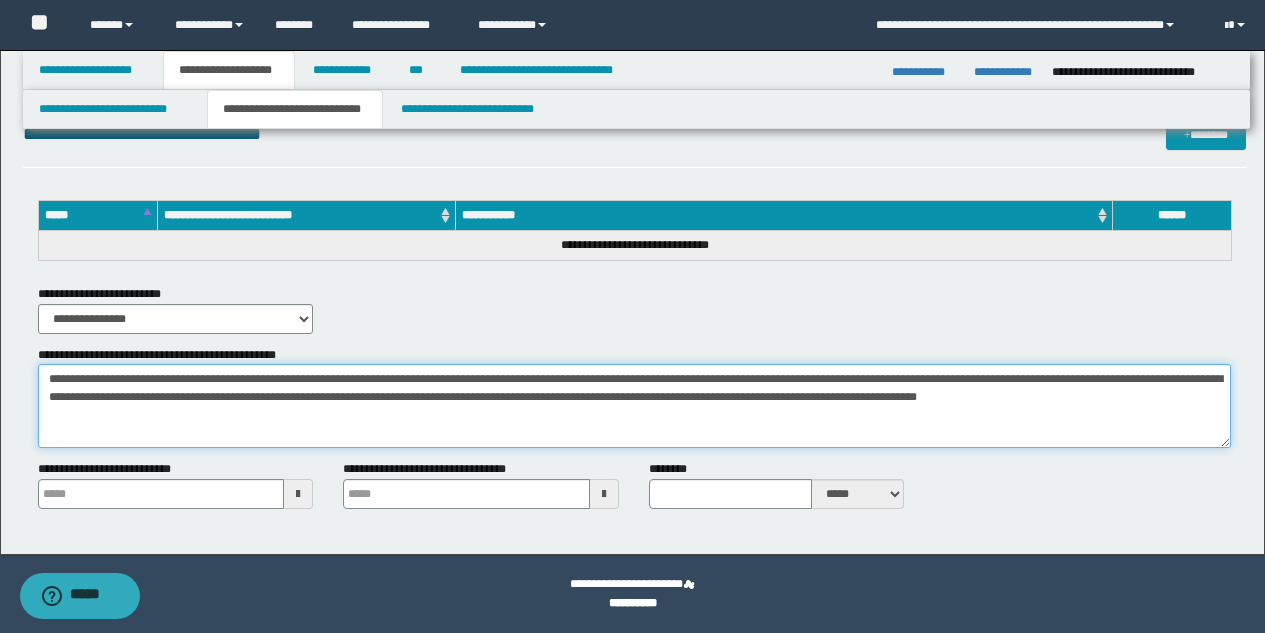 type 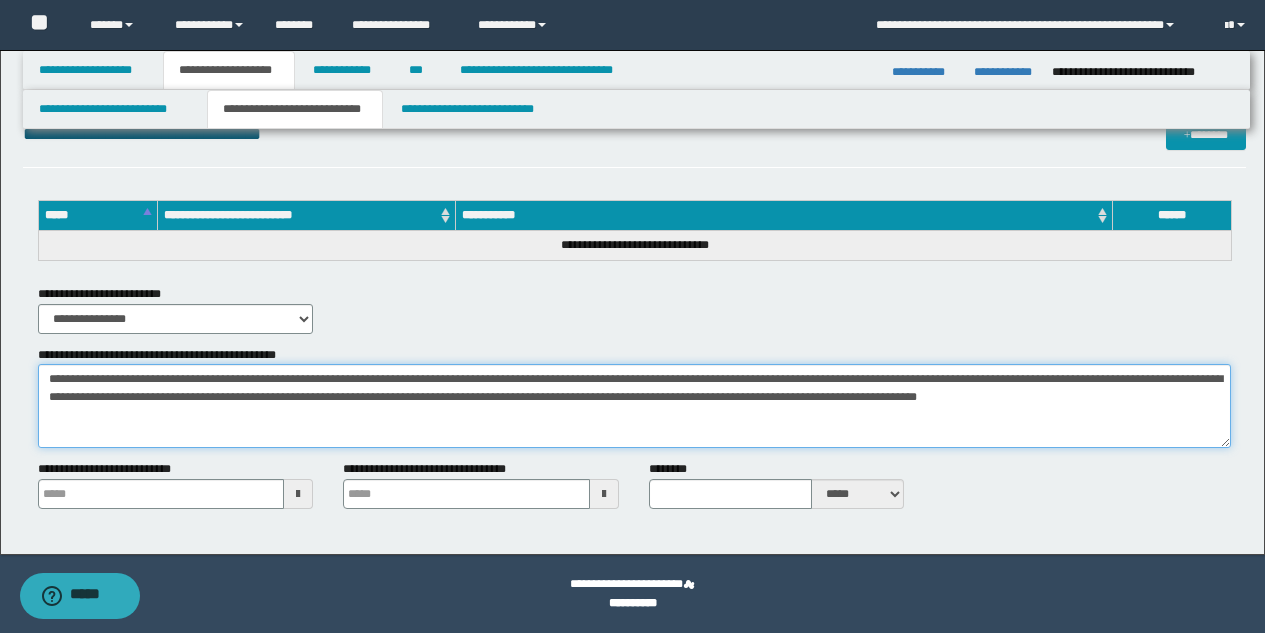 type 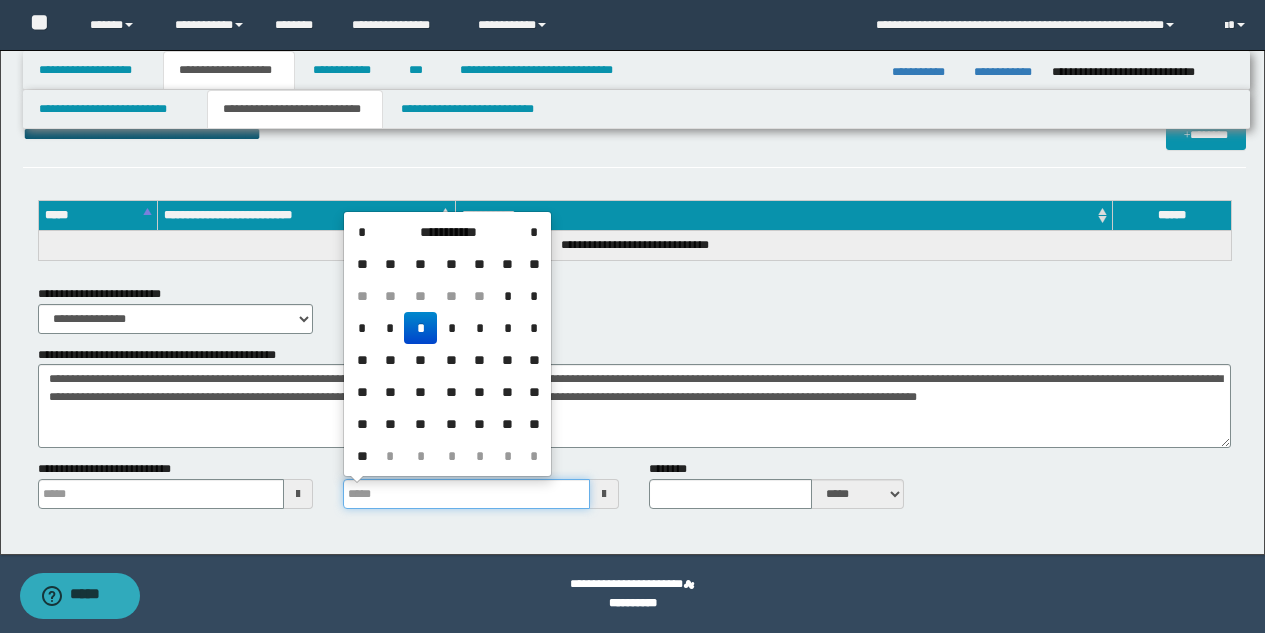 click on "**********" at bounding box center [466, 494] 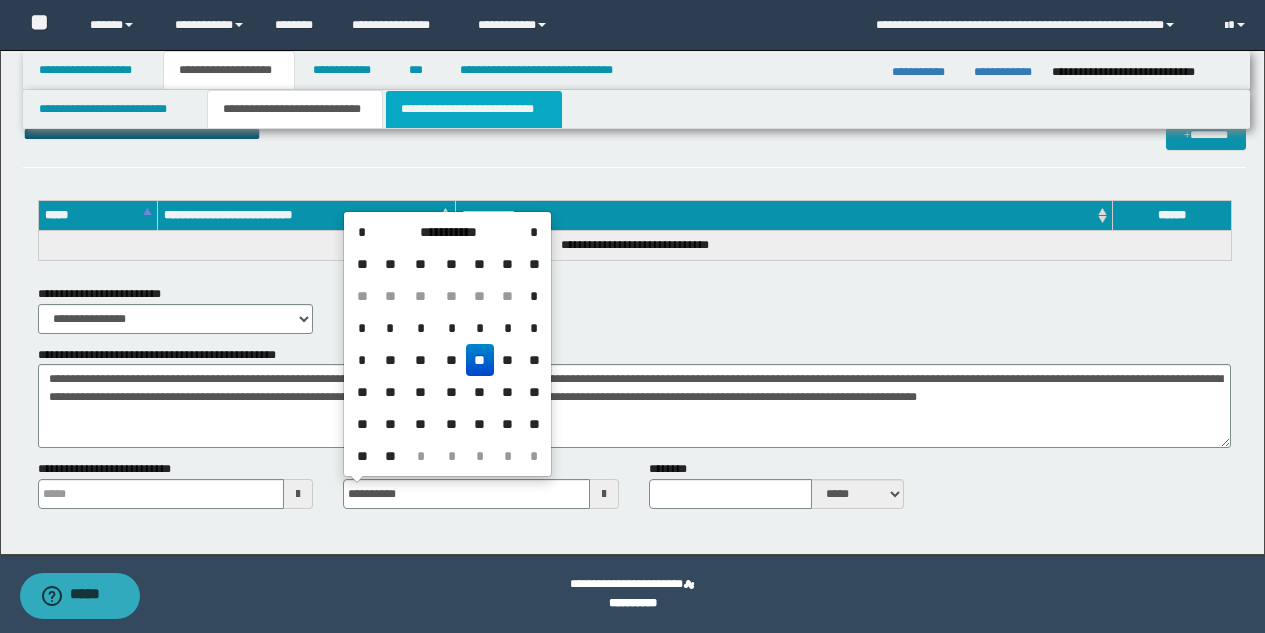 type on "**********" 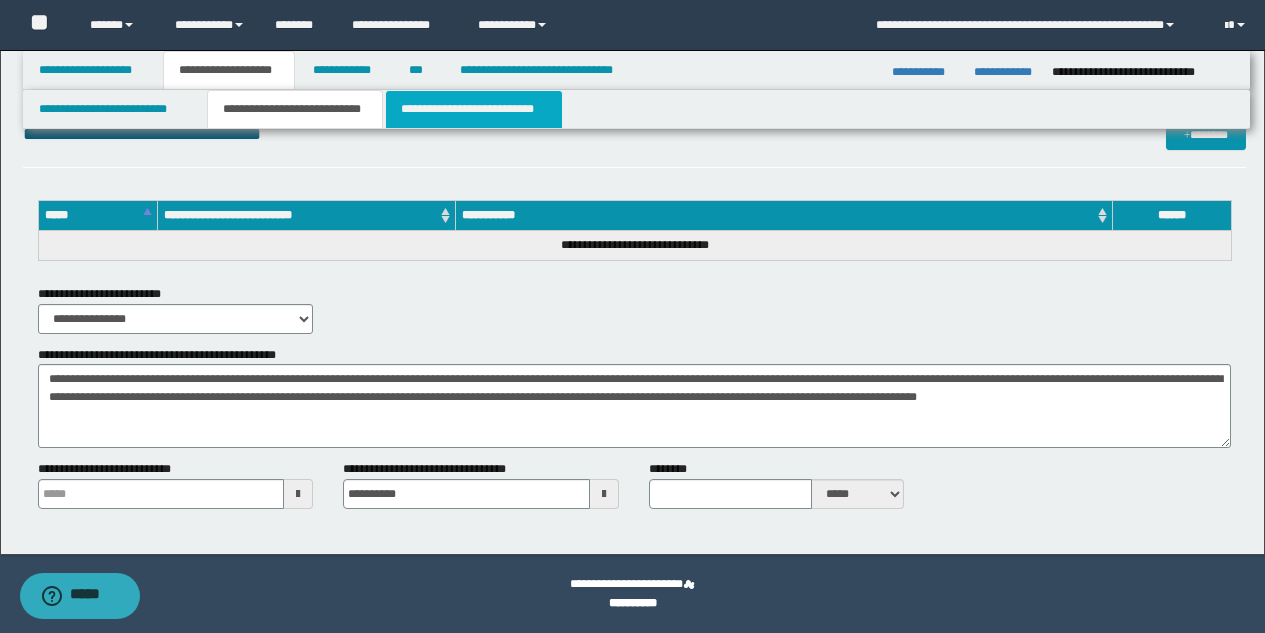 click on "**********" at bounding box center [474, 109] 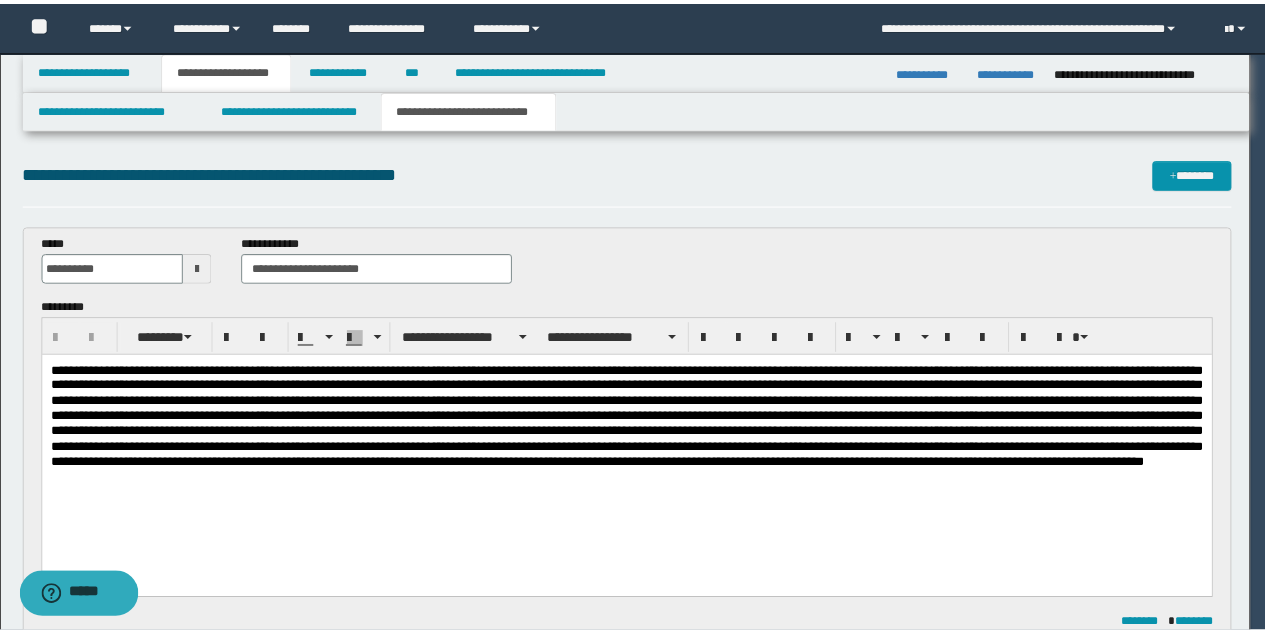 scroll, scrollTop: 0, scrollLeft: 0, axis: both 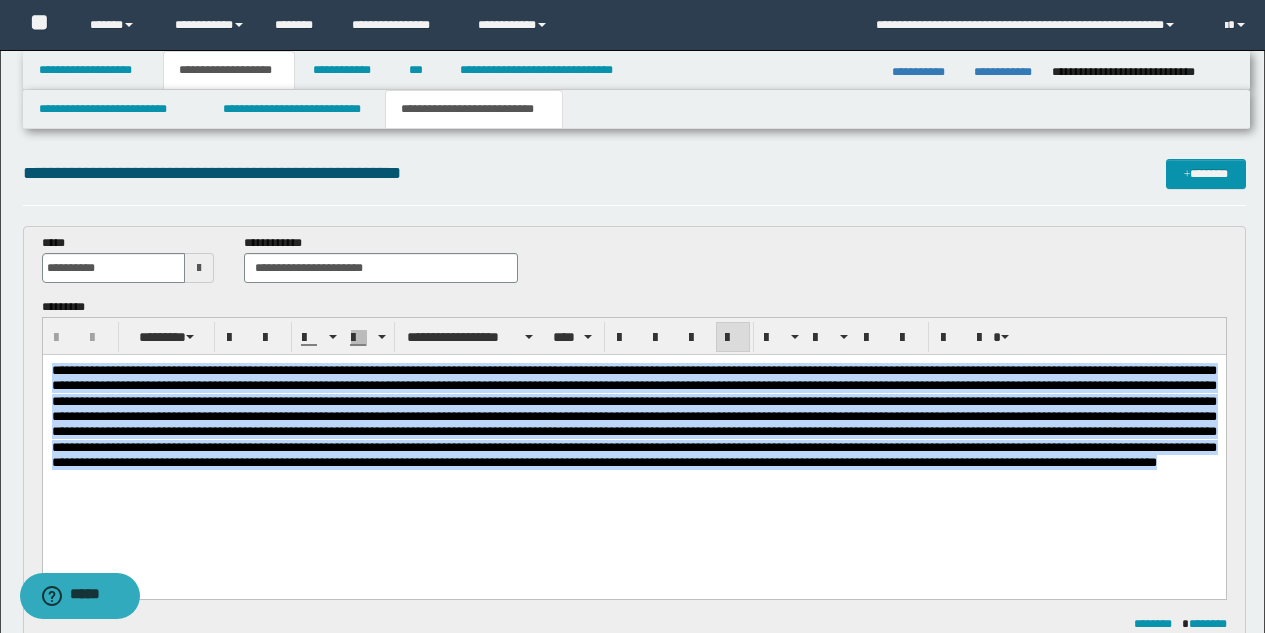 drag, startPoint x: 624, startPoint y: 489, endPoint x: 42, endPoint y: 706, distance: 621.1385 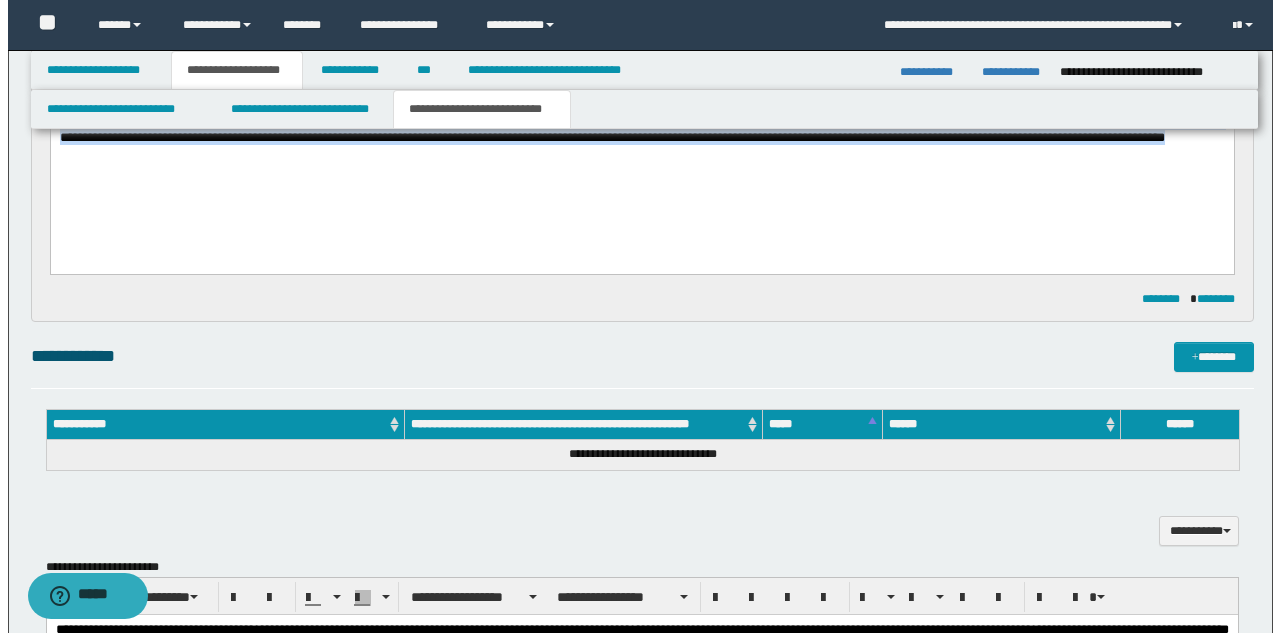 scroll, scrollTop: 0, scrollLeft: 0, axis: both 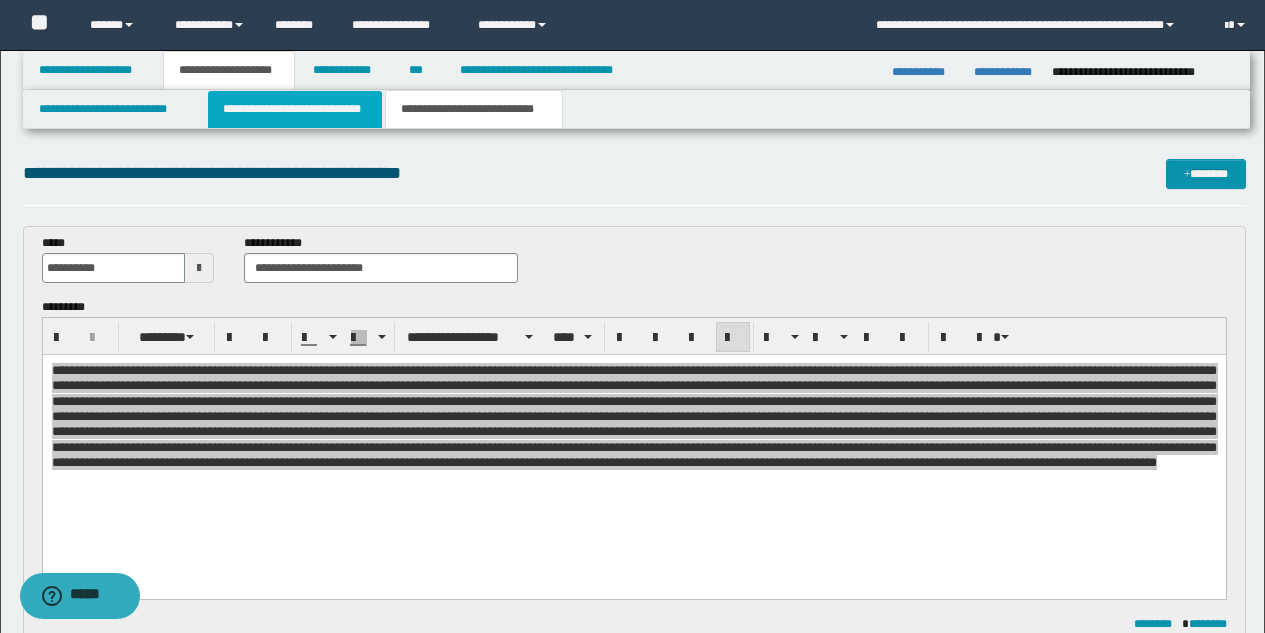 click on "**********" at bounding box center [295, 109] 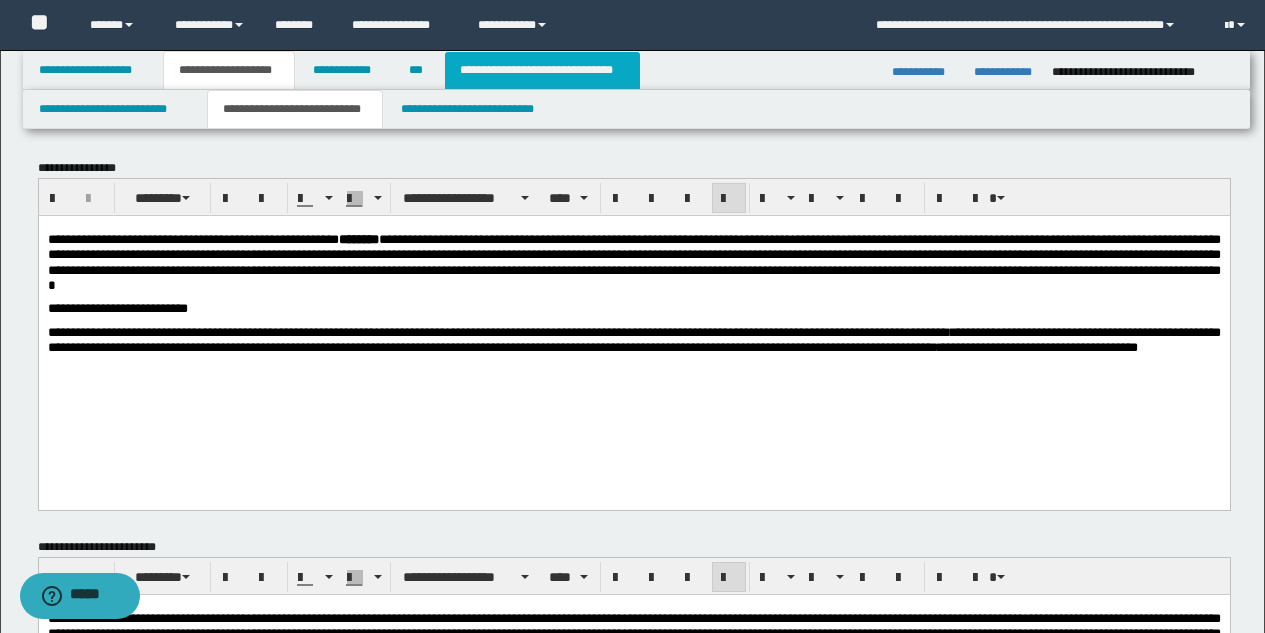 click on "**********" at bounding box center (542, 70) 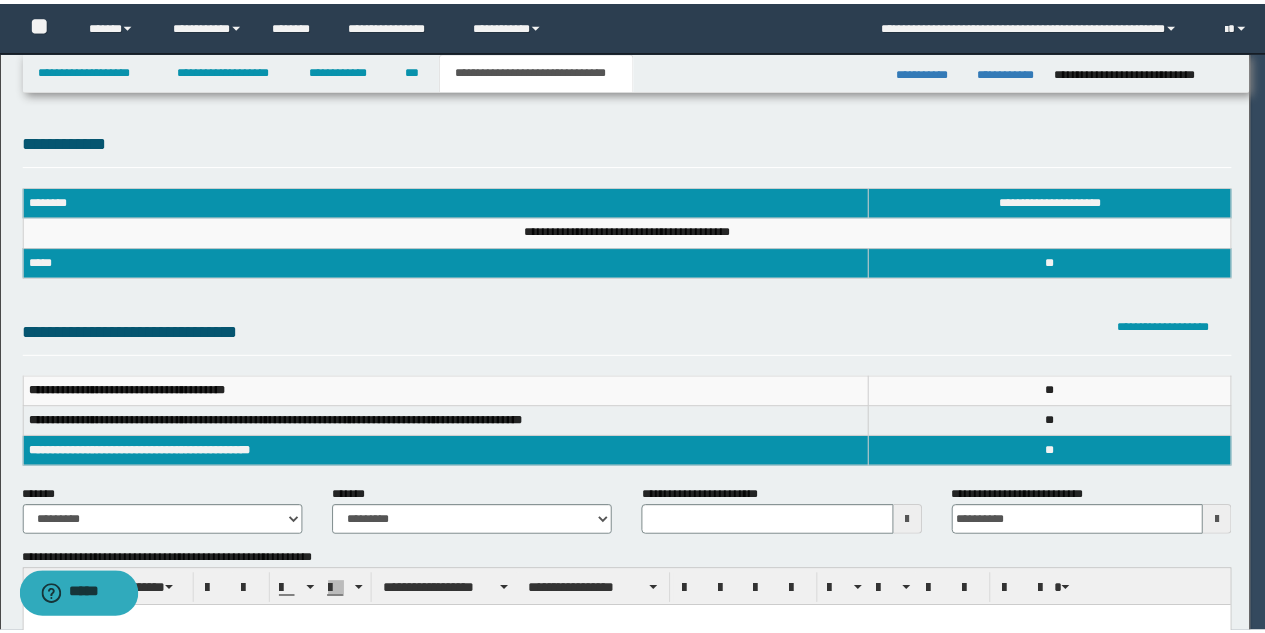 scroll, scrollTop: 0, scrollLeft: 0, axis: both 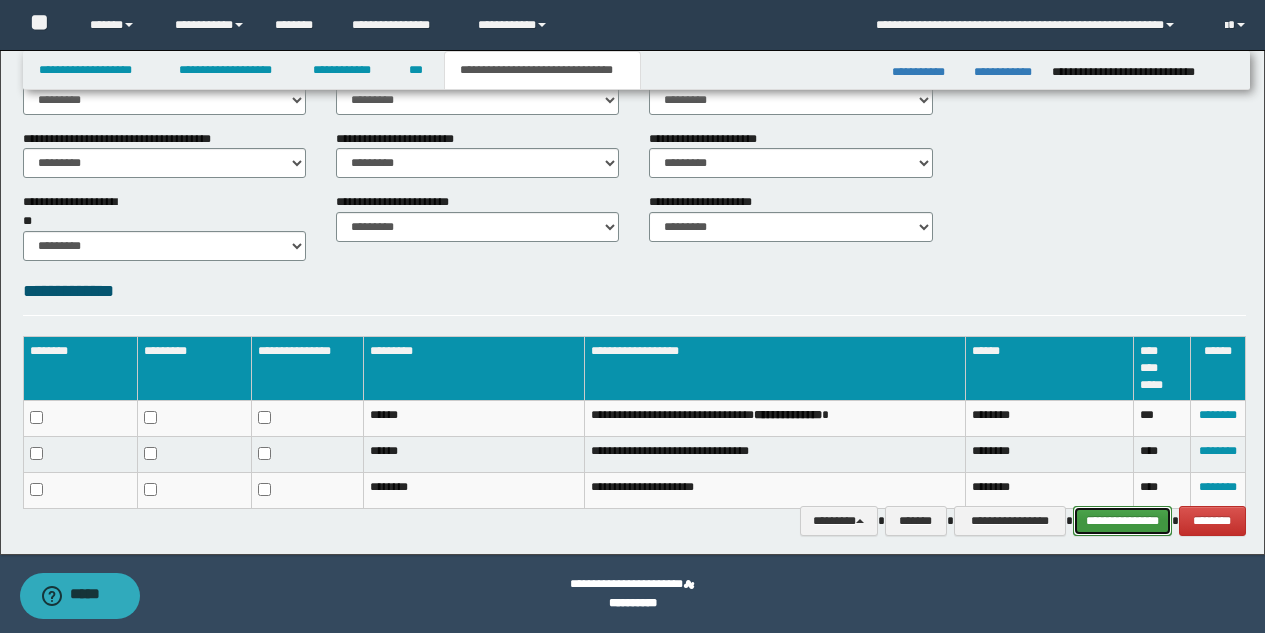 click on "**********" at bounding box center [1122, 521] 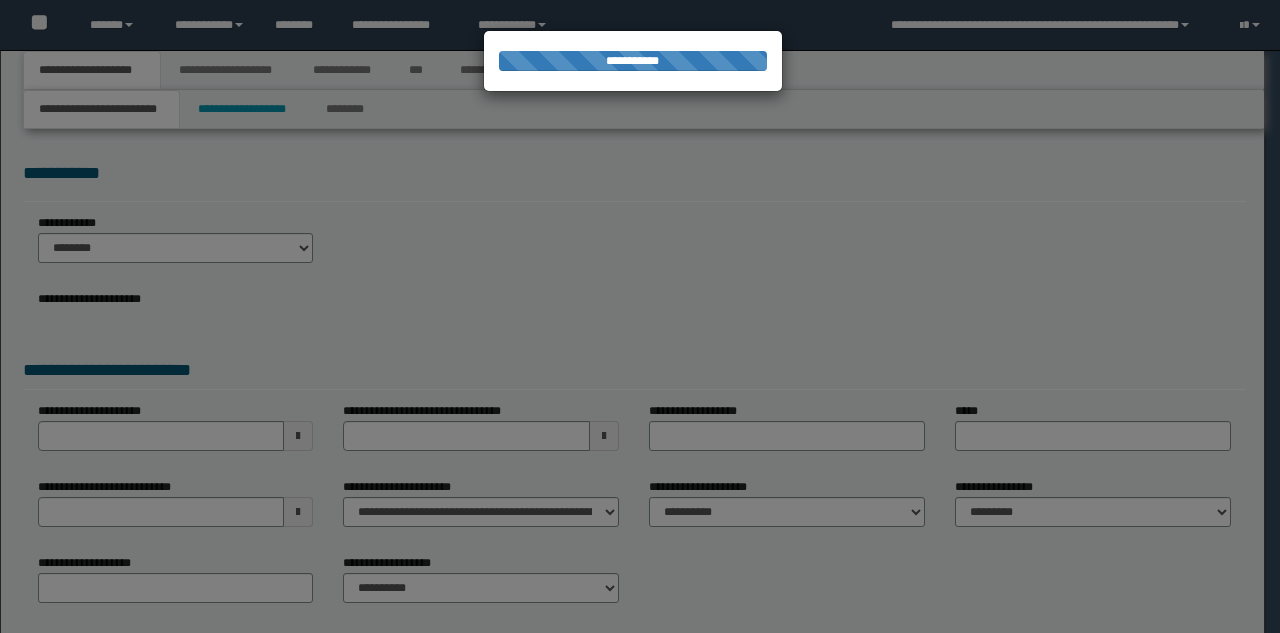scroll, scrollTop: 0, scrollLeft: 0, axis: both 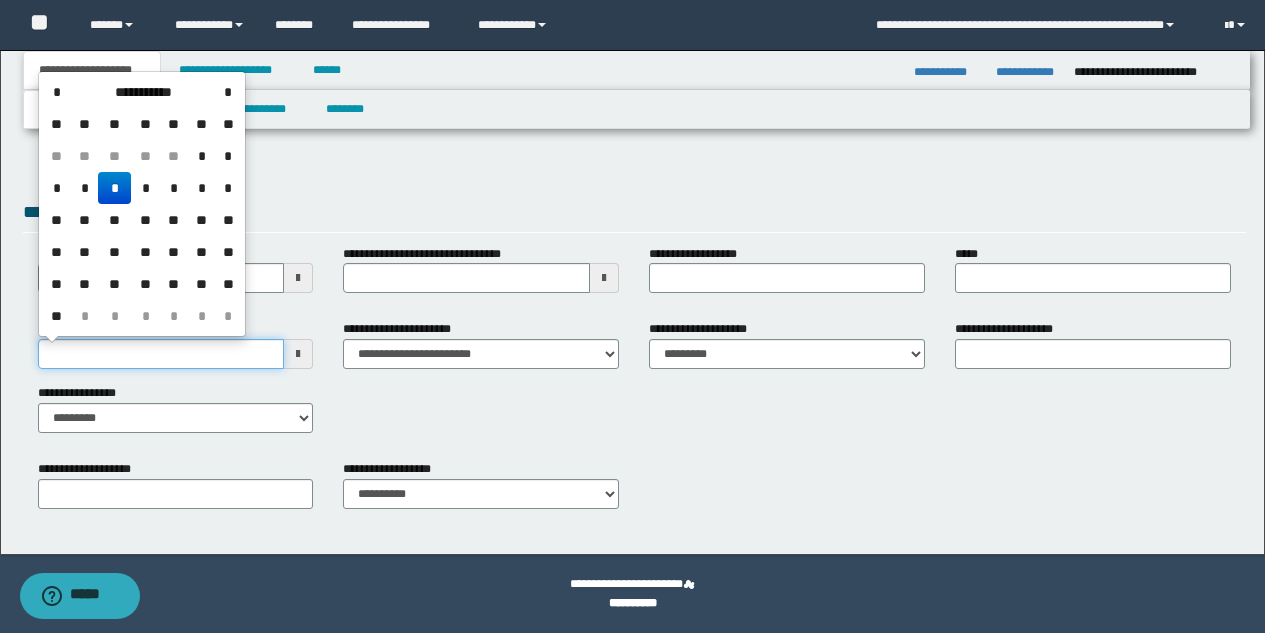 click on "**********" at bounding box center [161, 354] 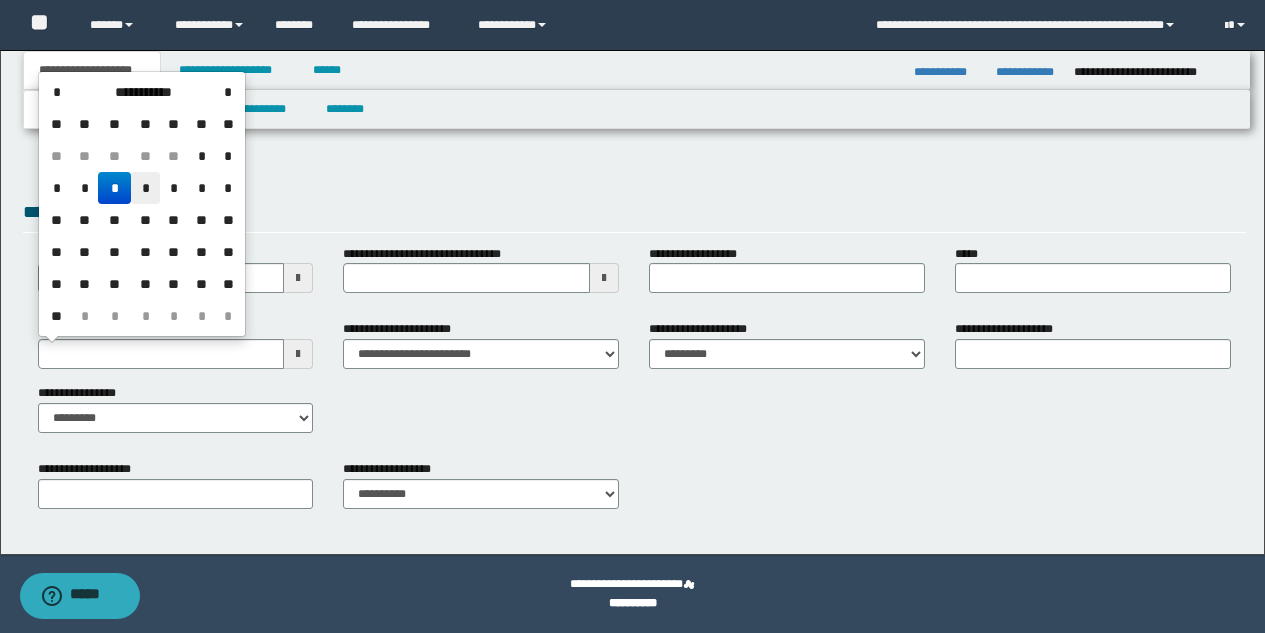 click on "*" at bounding box center [145, 188] 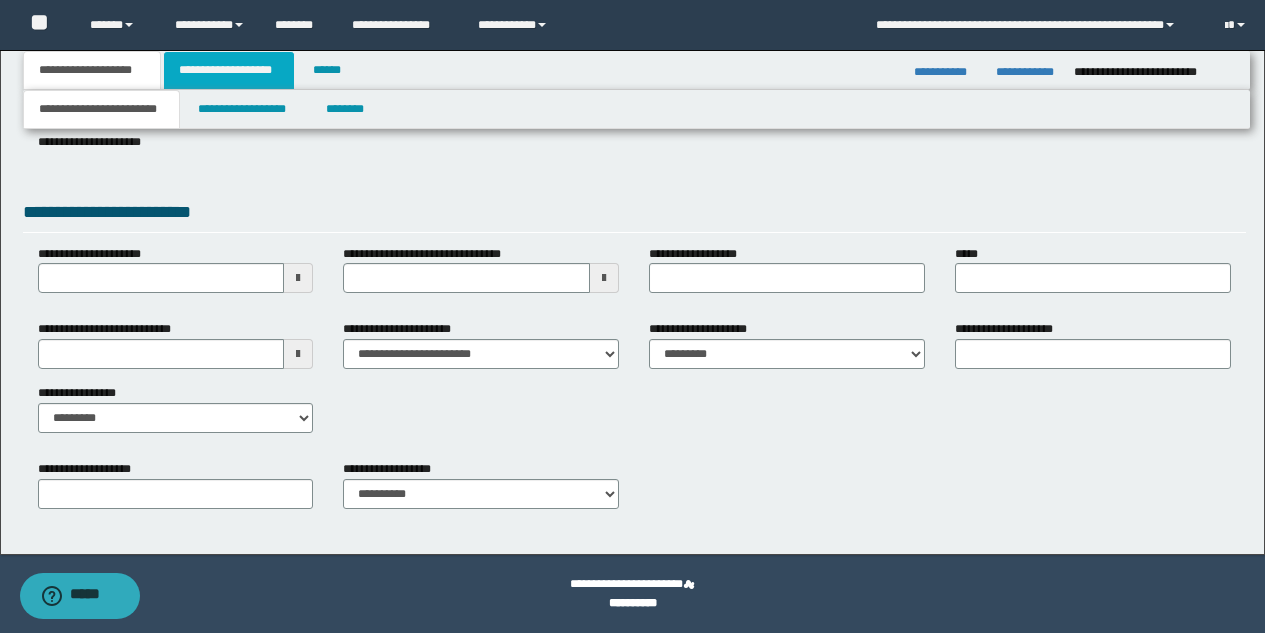 click on "**********" at bounding box center [229, 70] 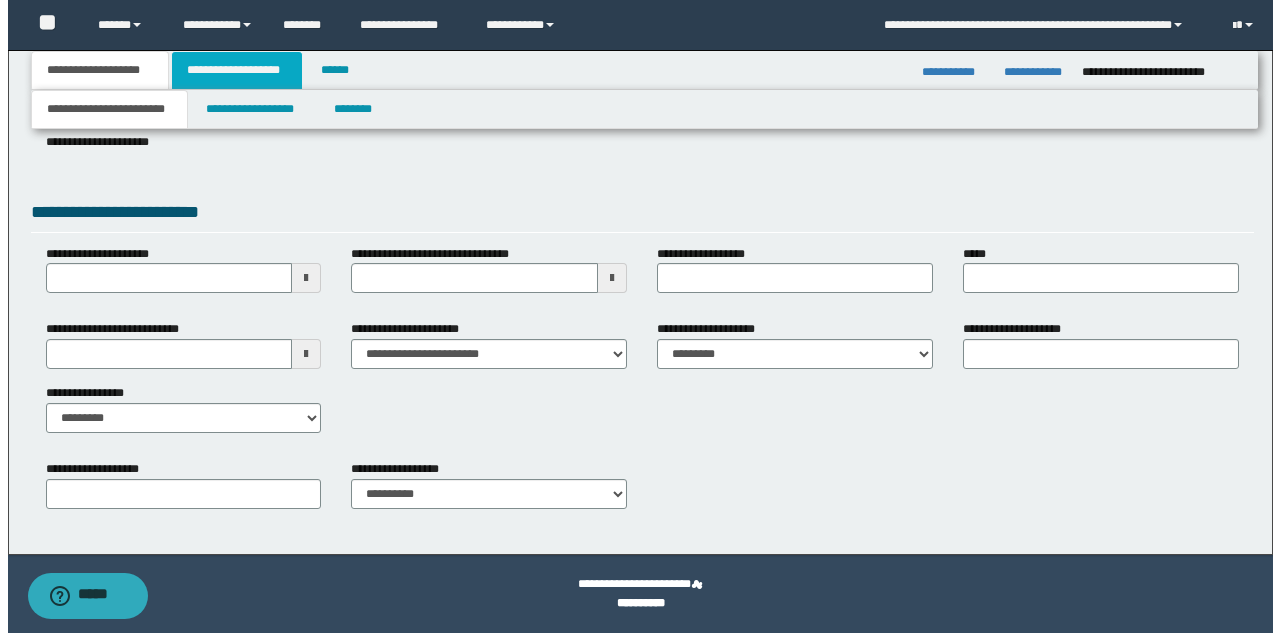 scroll, scrollTop: 0, scrollLeft: 0, axis: both 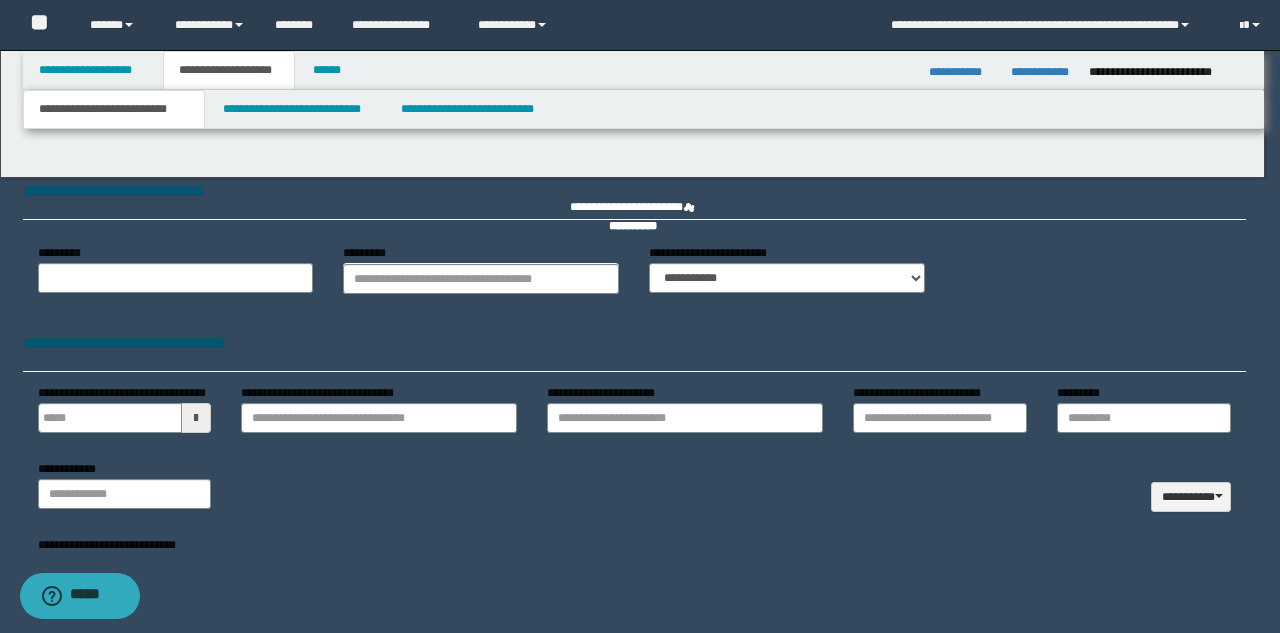 type 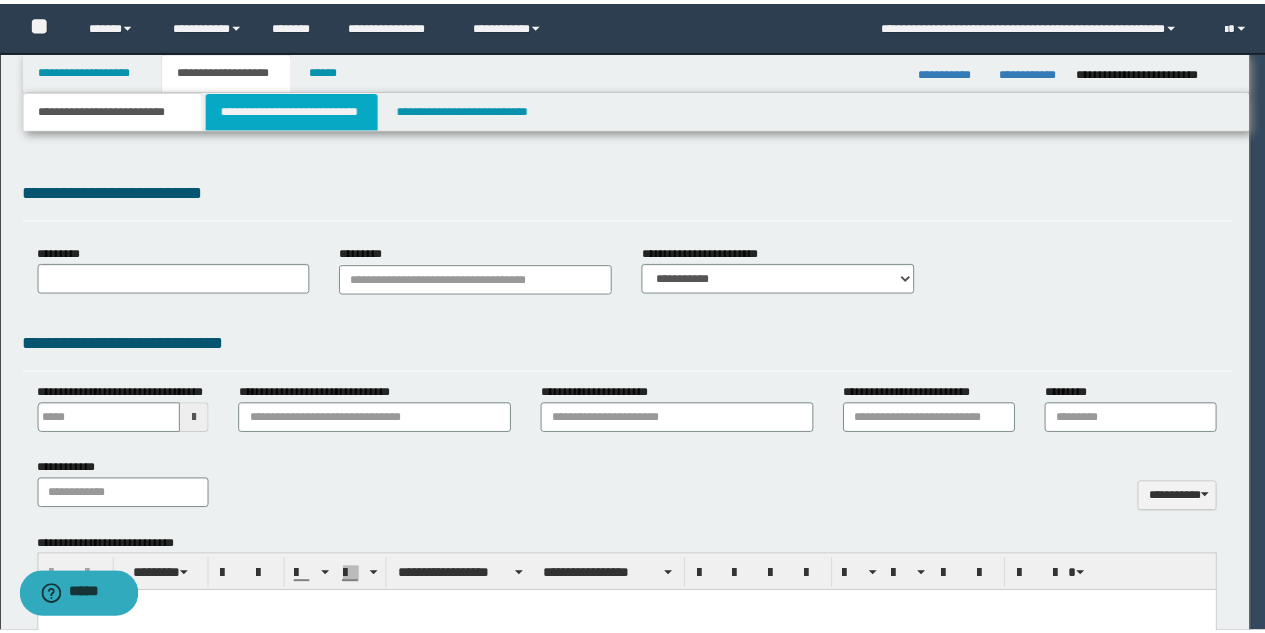 scroll, scrollTop: 0, scrollLeft: 0, axis: both 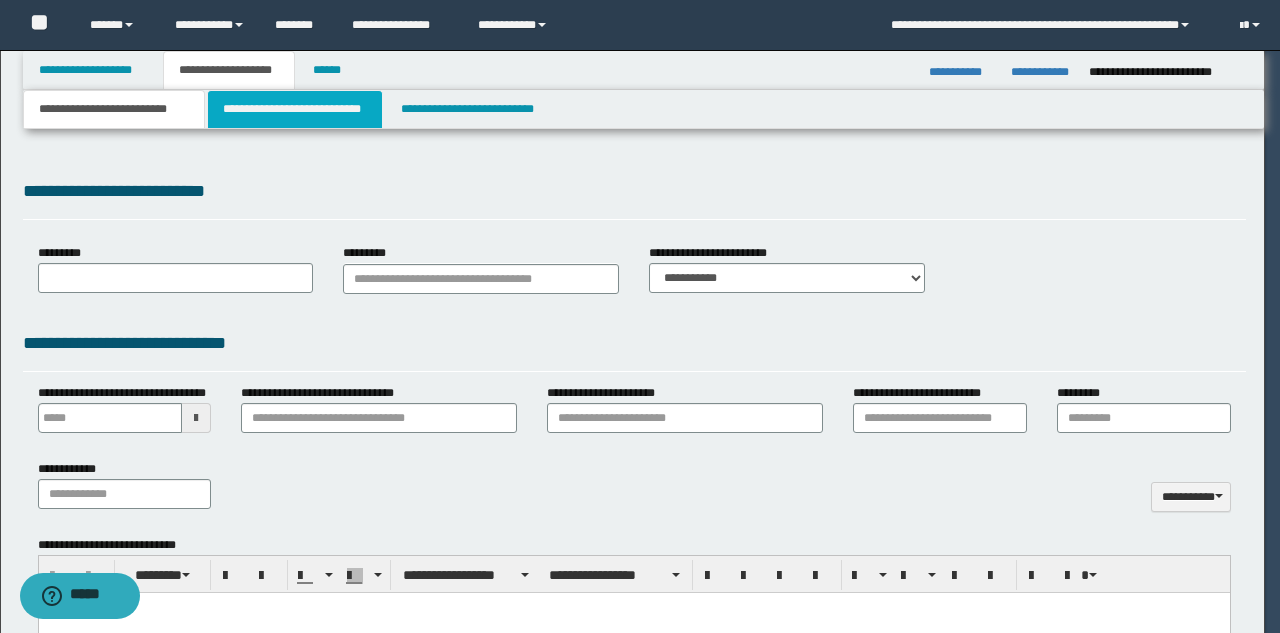 select on "*" 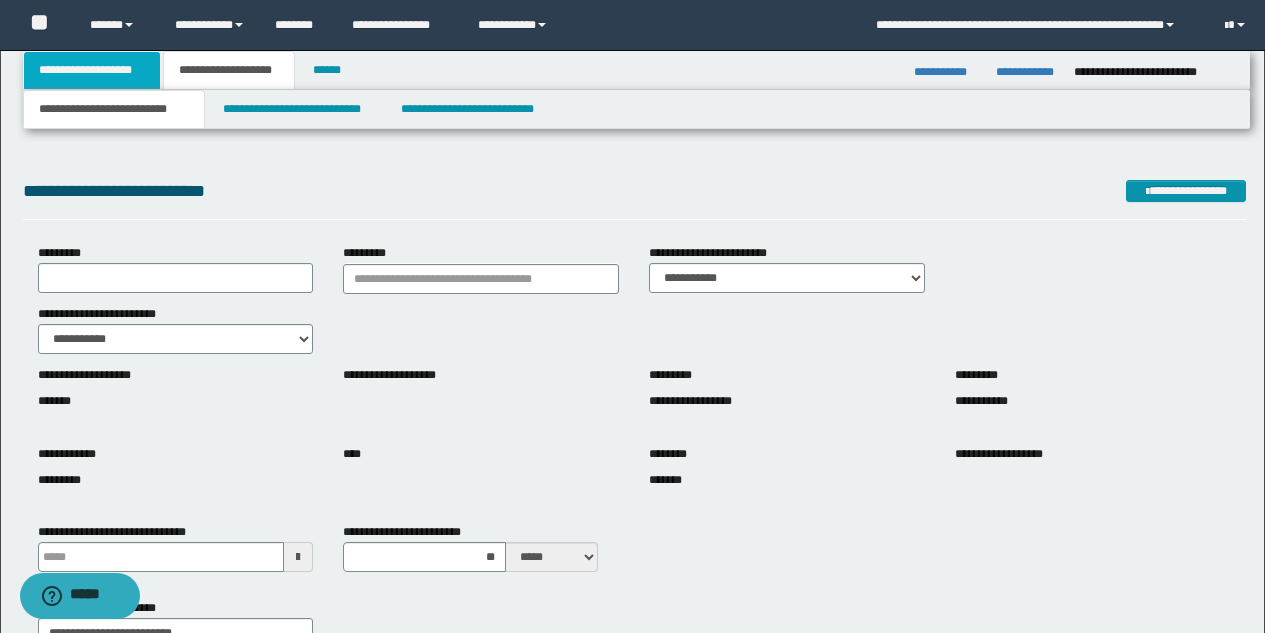 click on "**********" at bounding box center (92, 70) 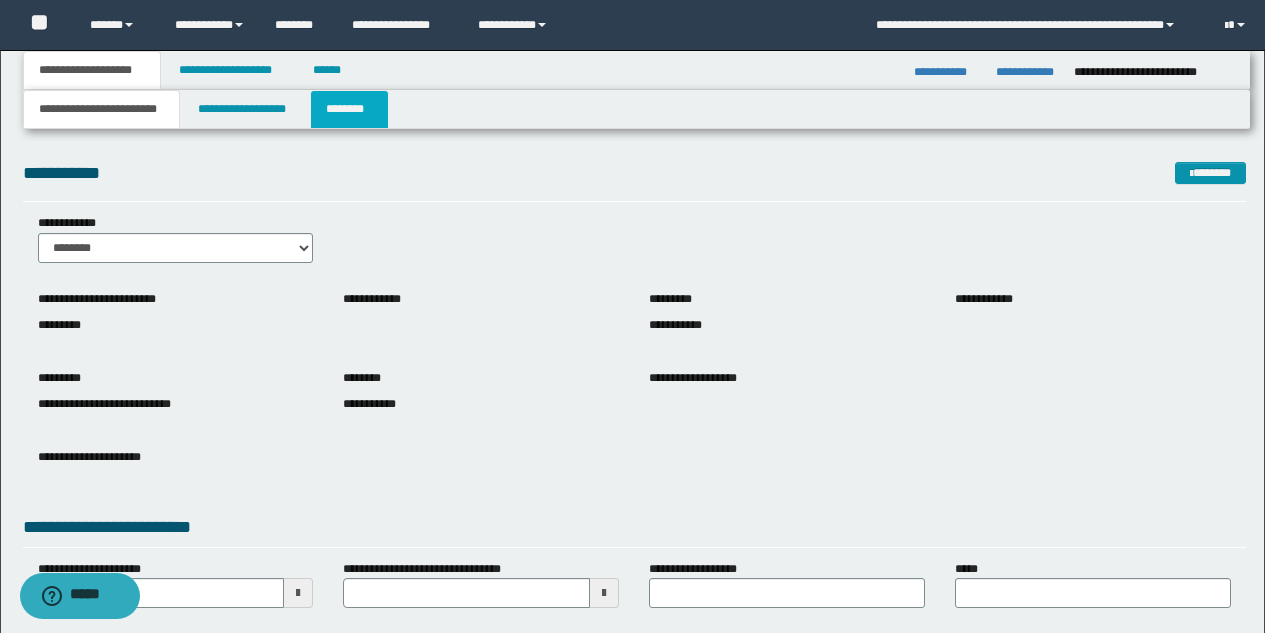 click on "********" at bounding box center (349, 109) 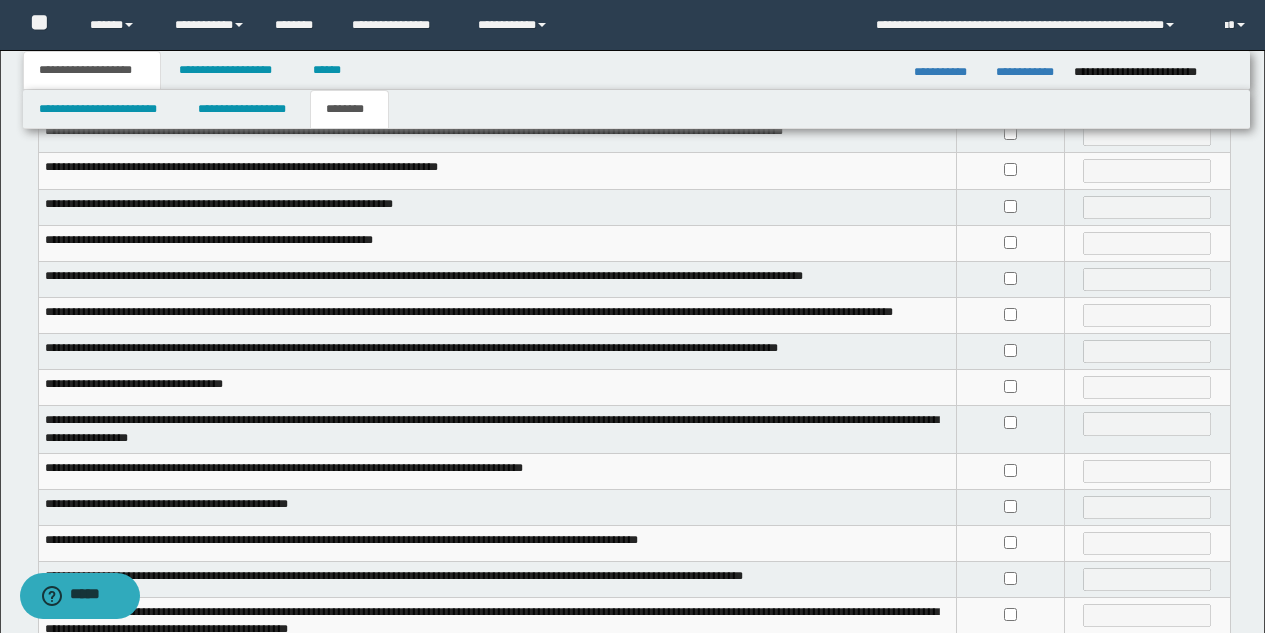 scroll, scrollTop: 155, scrollLeft: 0, axis: vertical 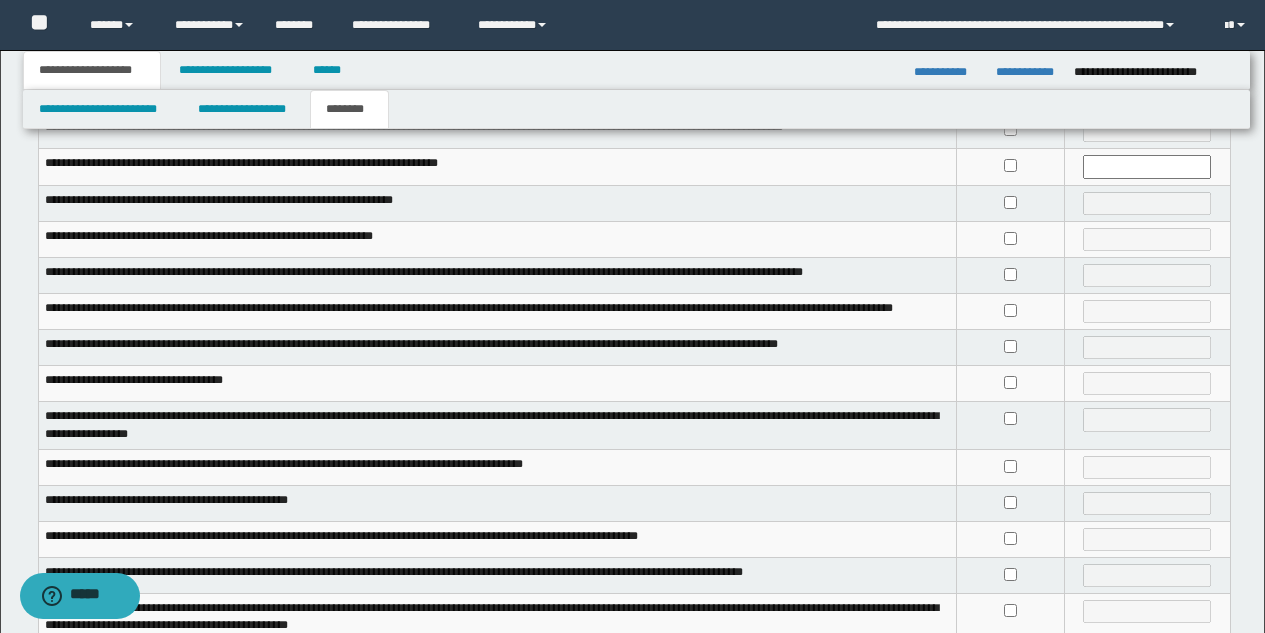 click at bounding box center (1011, 425) 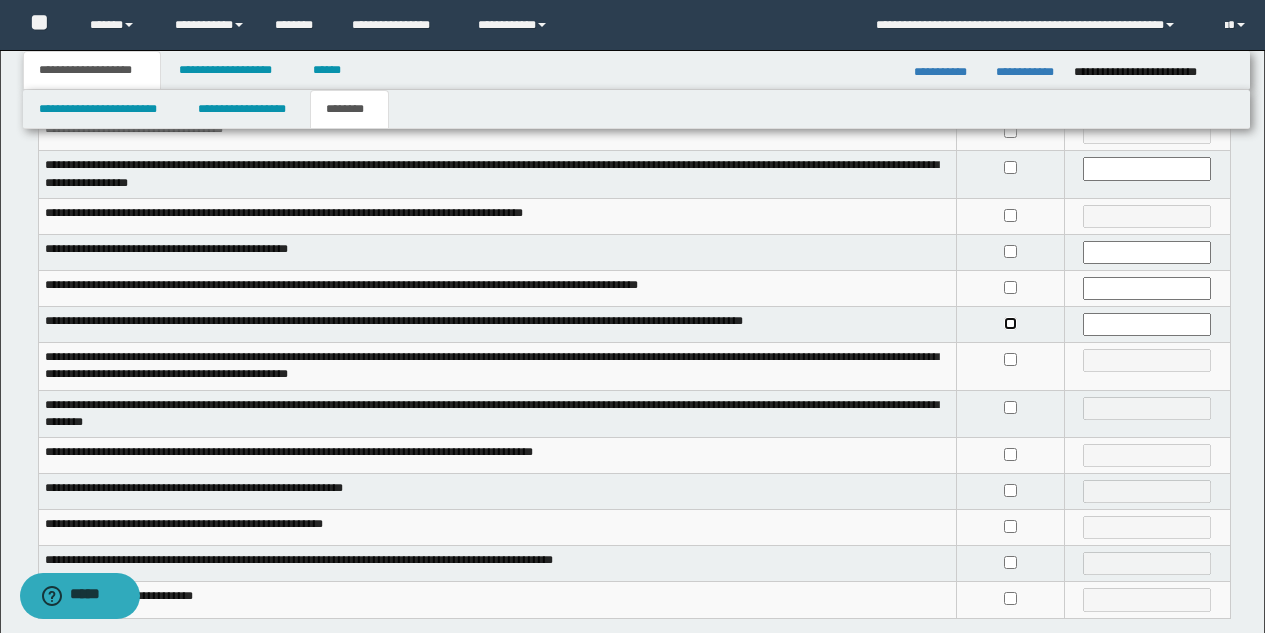 scroll, scrollTop: 408, scrollLeft: 0, axis: vertical 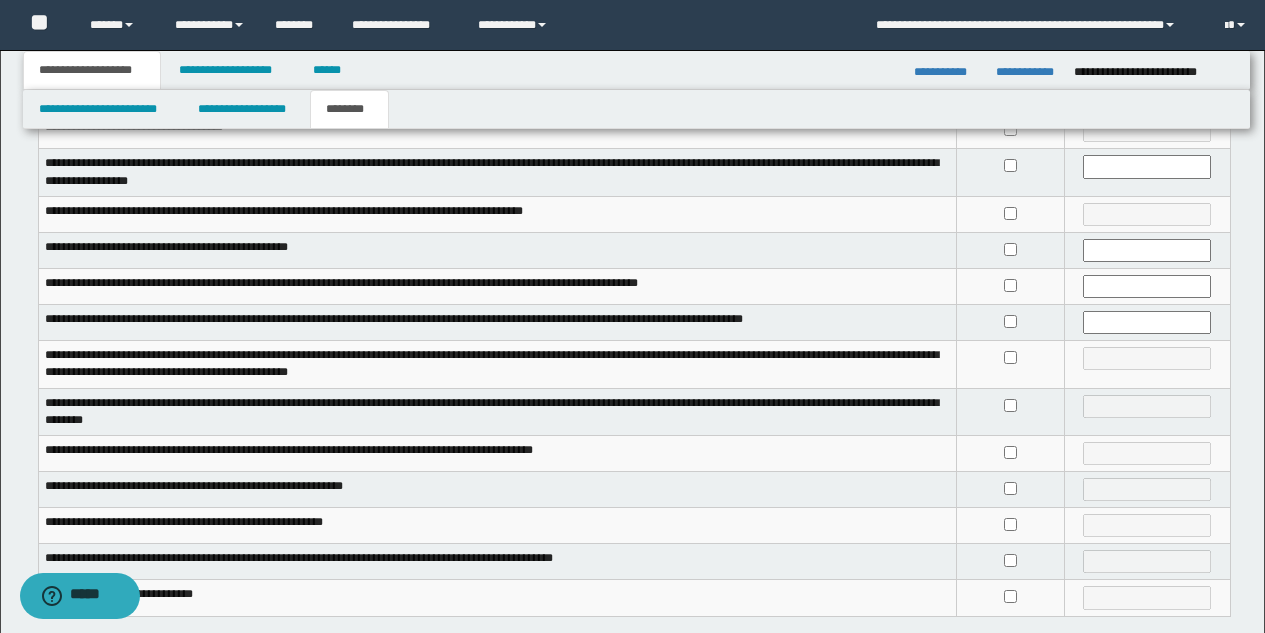 click at bounding box center (1011, 411) 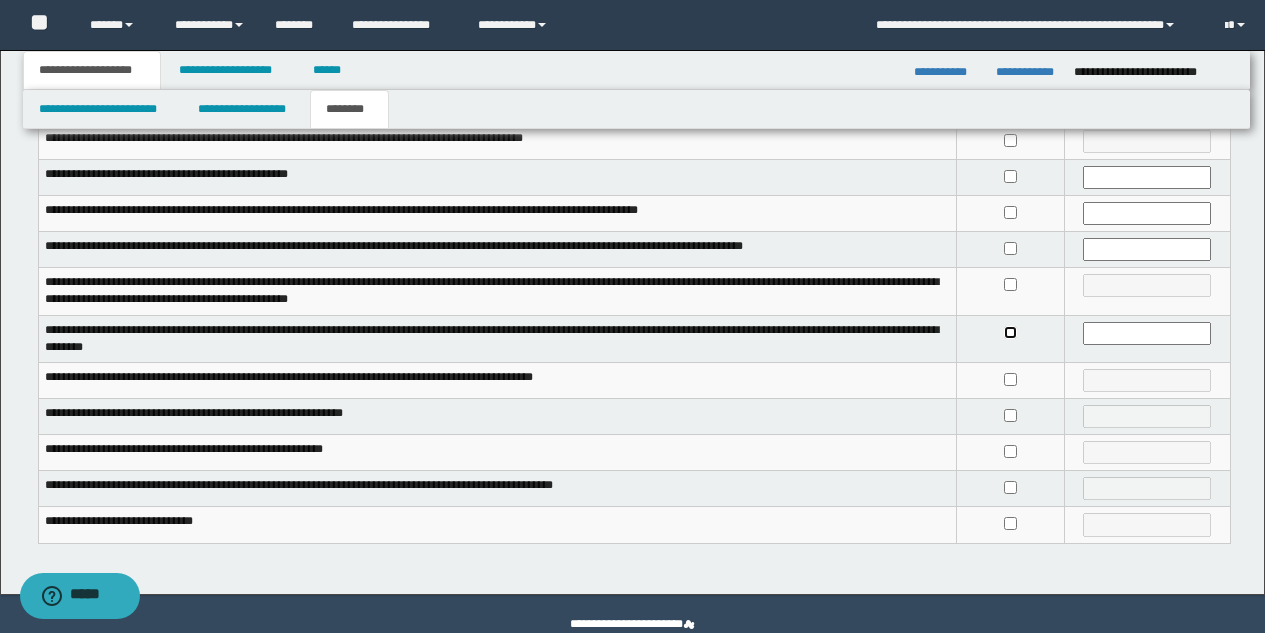 scroll, scrollTop: 520, scrollLeft: 0, axis: vertical 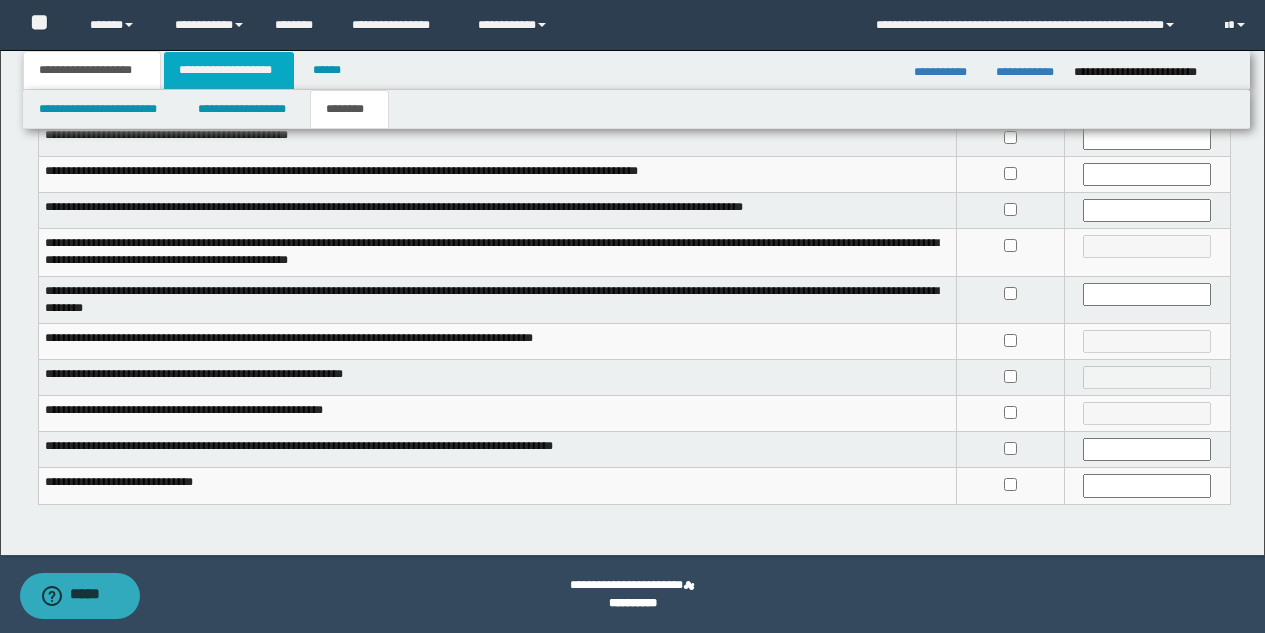 click on "**********" at bounding box center (229, 70) 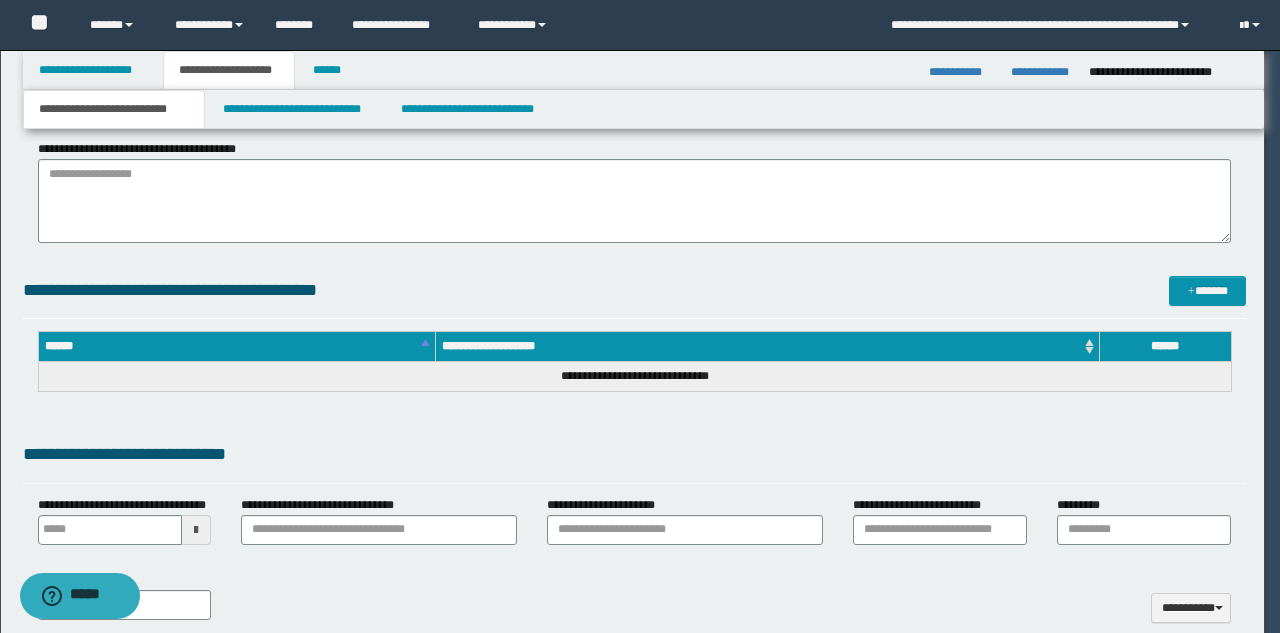 type 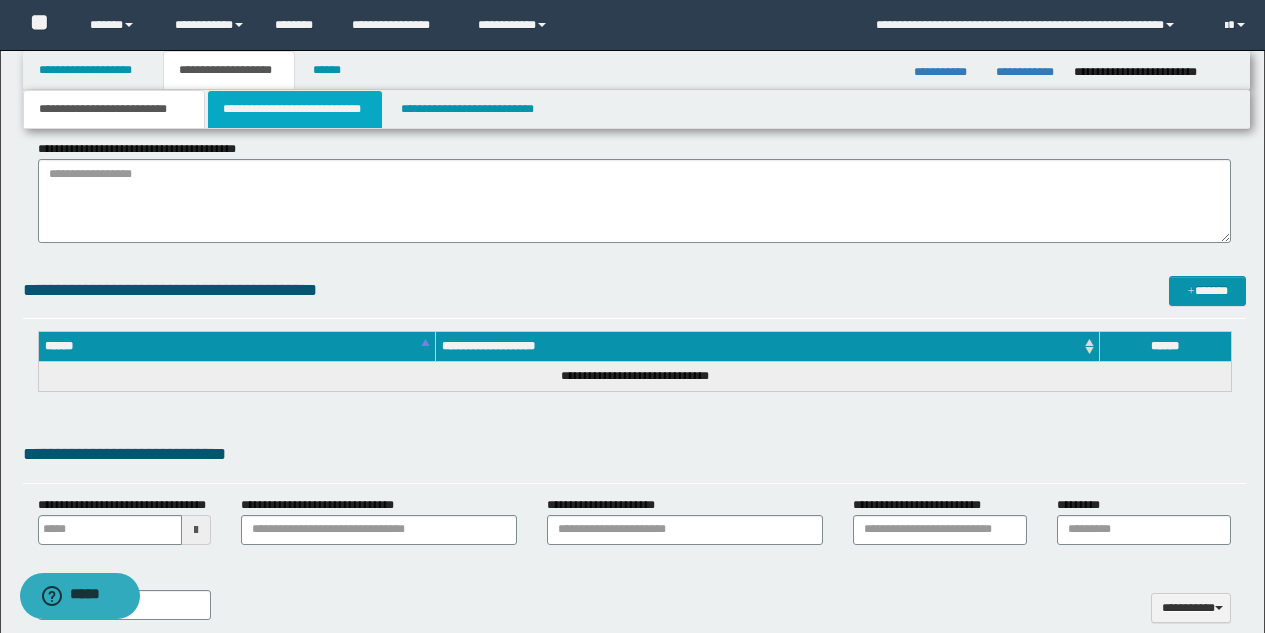 click on "**********" at bounding box center (295, 109) 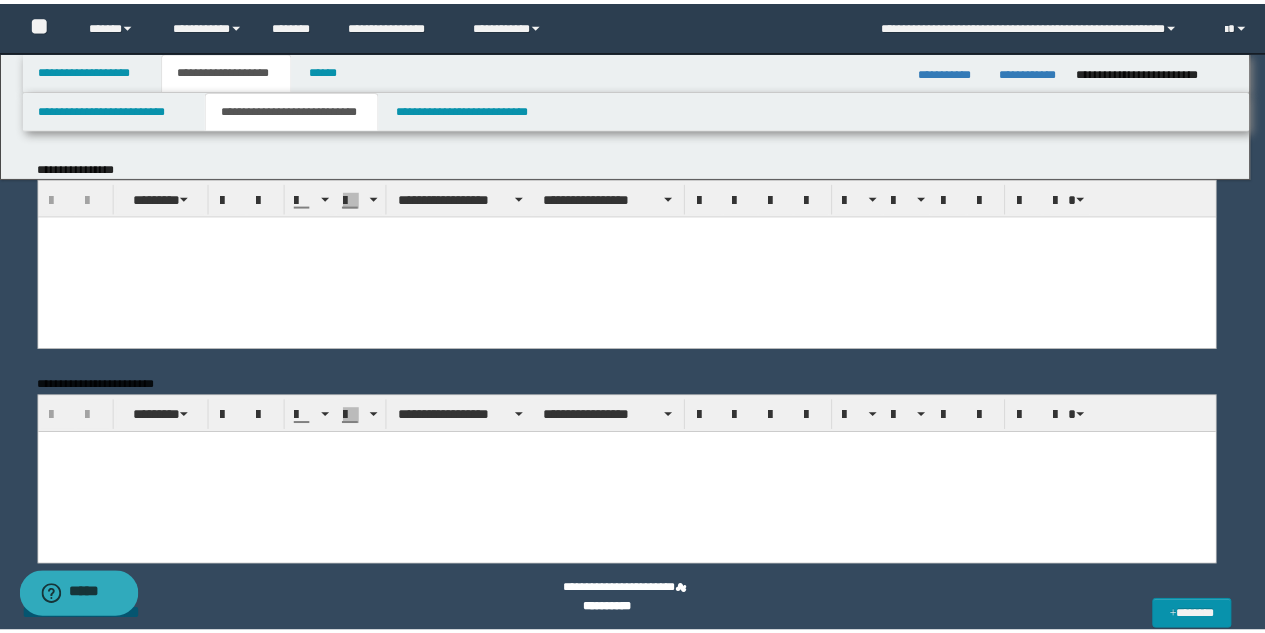 scroll, scrollTop: 0, scrollLeft: 0, axis: both 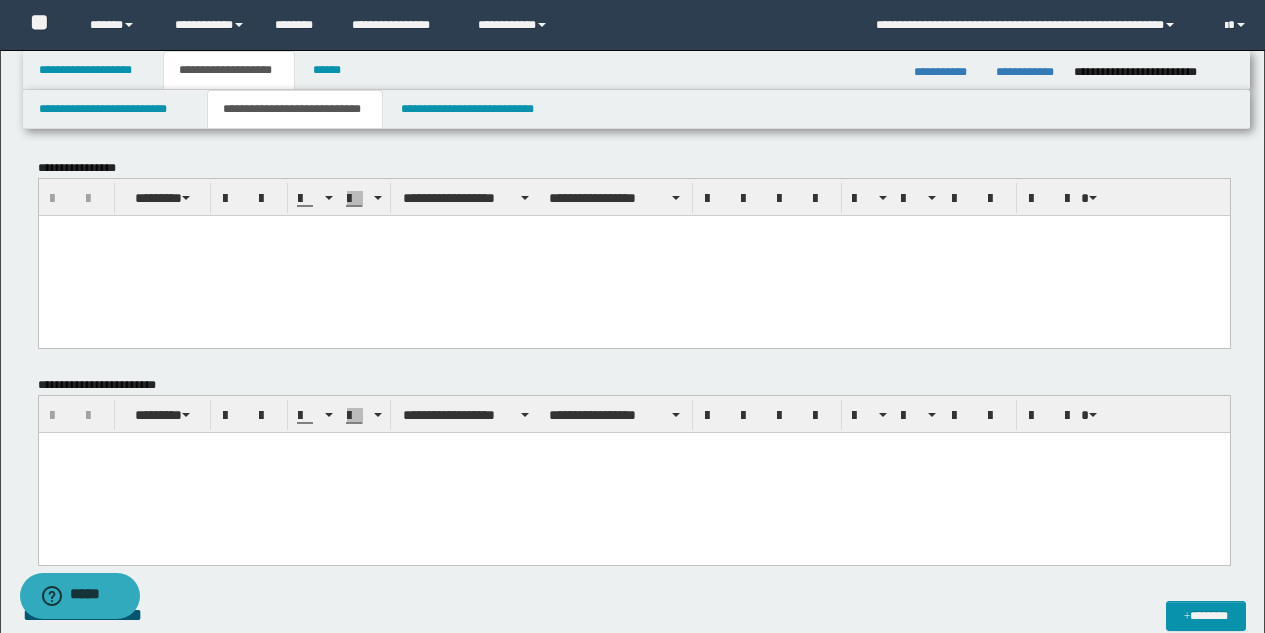 click at bounding box center (633, 255) 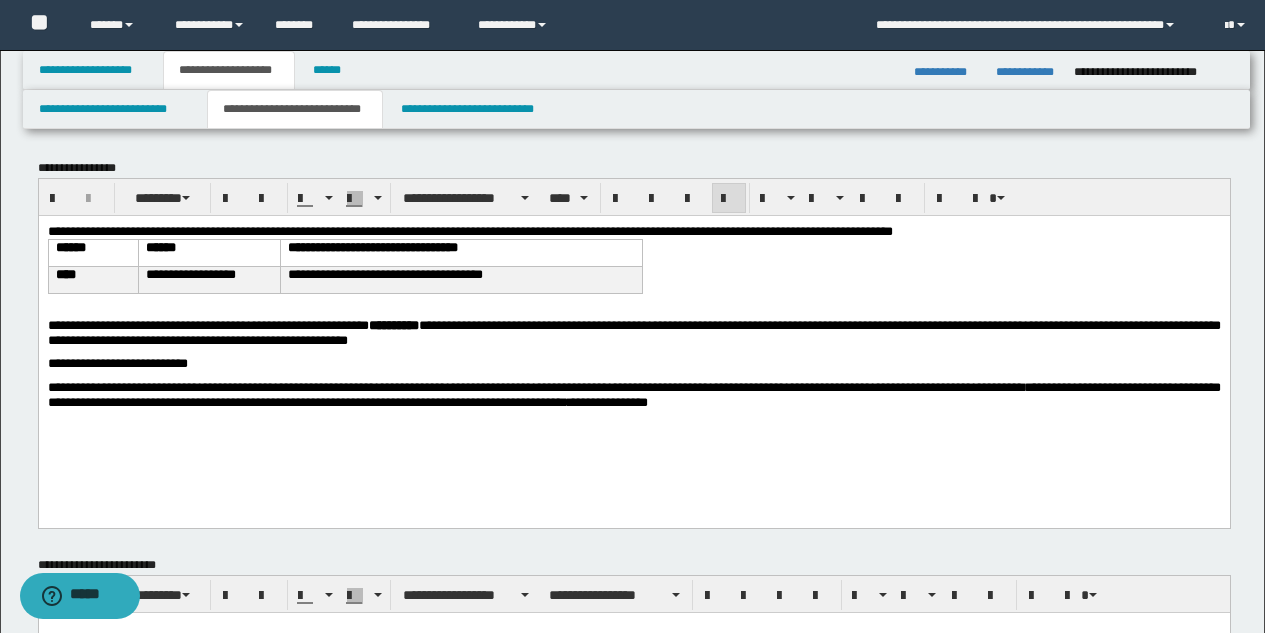 click on "**********" at bounding box center [633, 230] 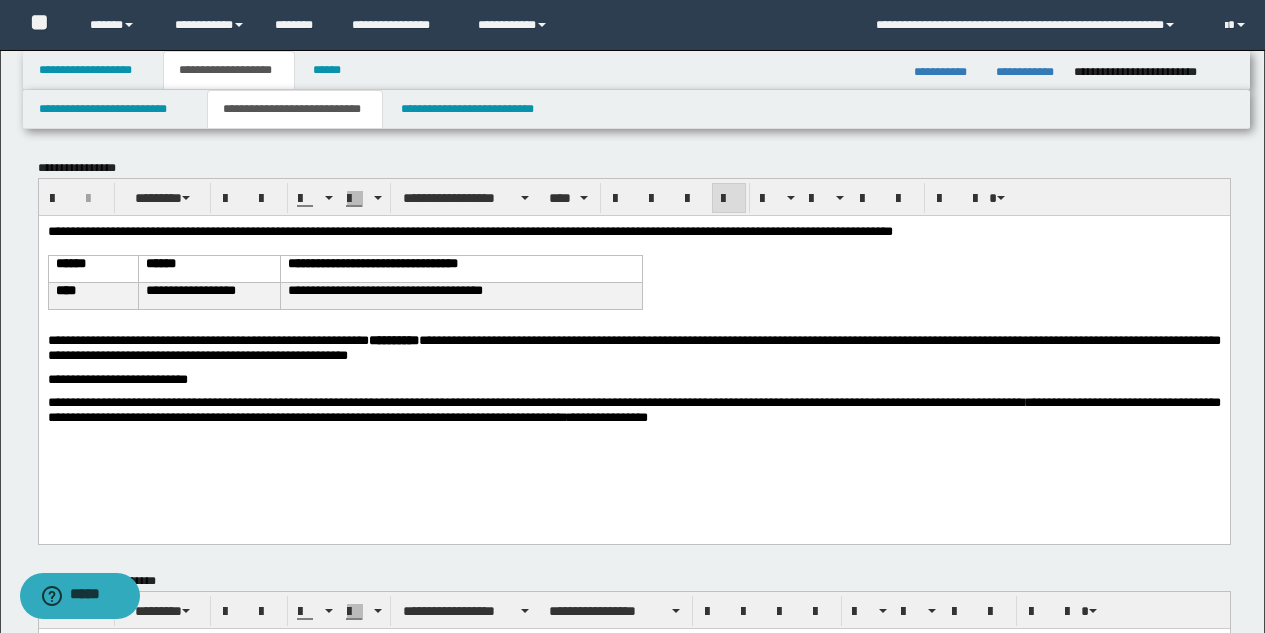 click on "**********" at bounding box center [633, 353] 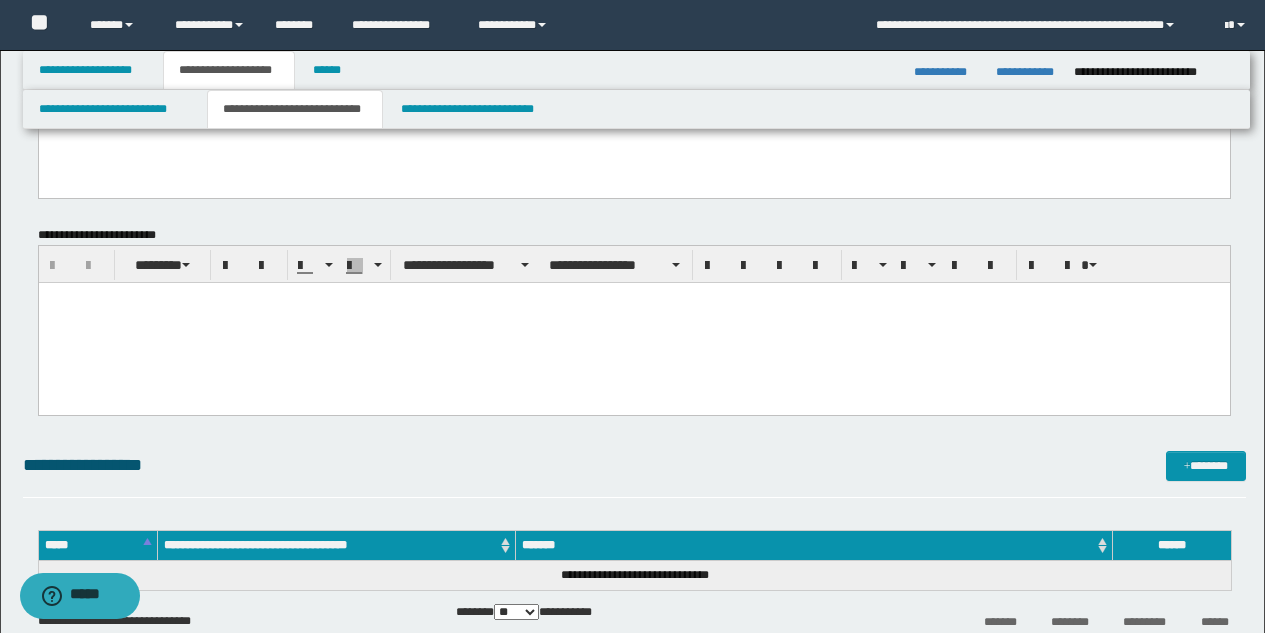 scroll, scrollTop: 404, scrollLeft: 0, axis: vertical 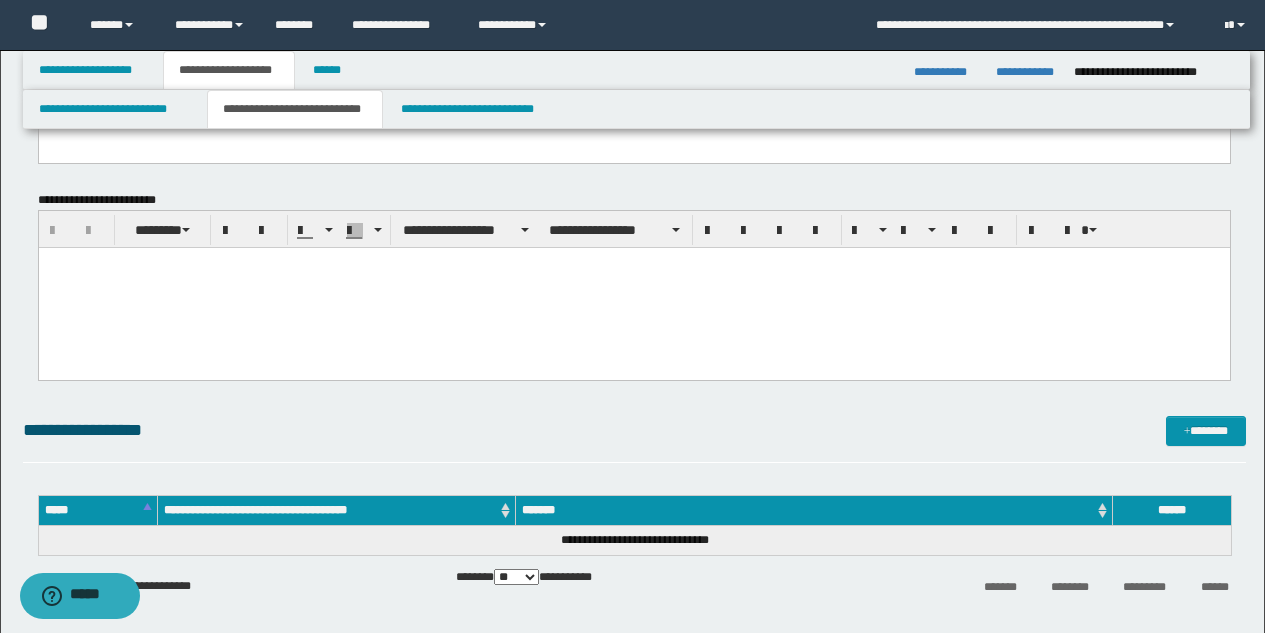 click at bounding box center (633, 287) 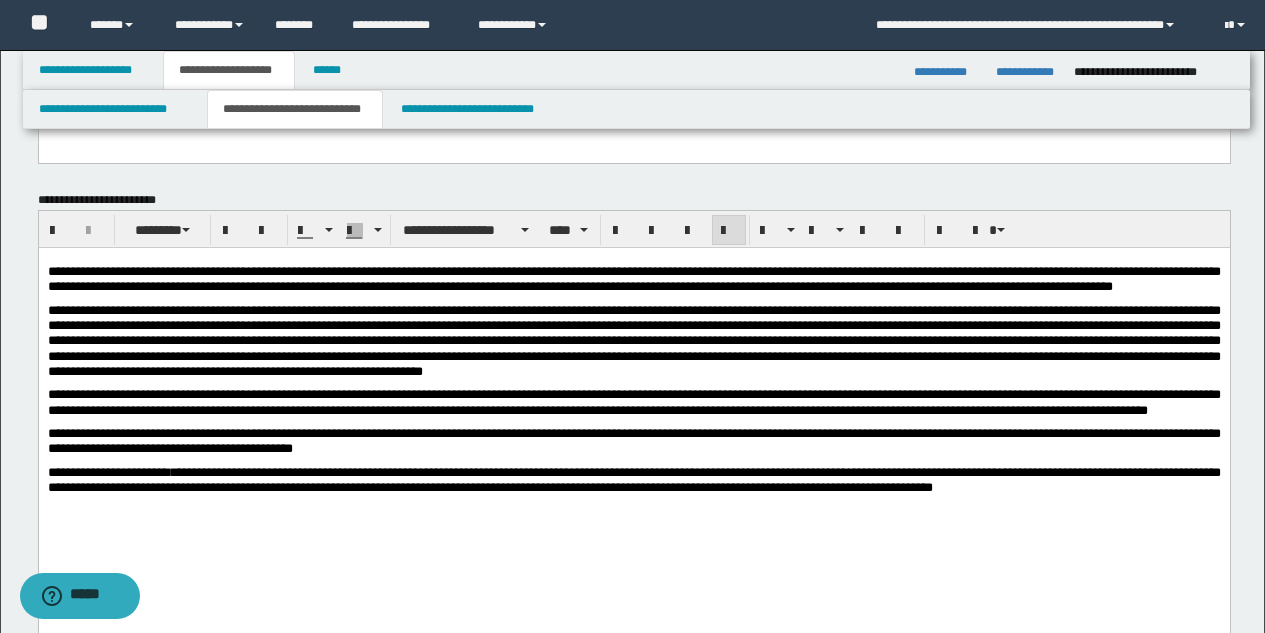 click on "**********" at bounding box center [633, 278] 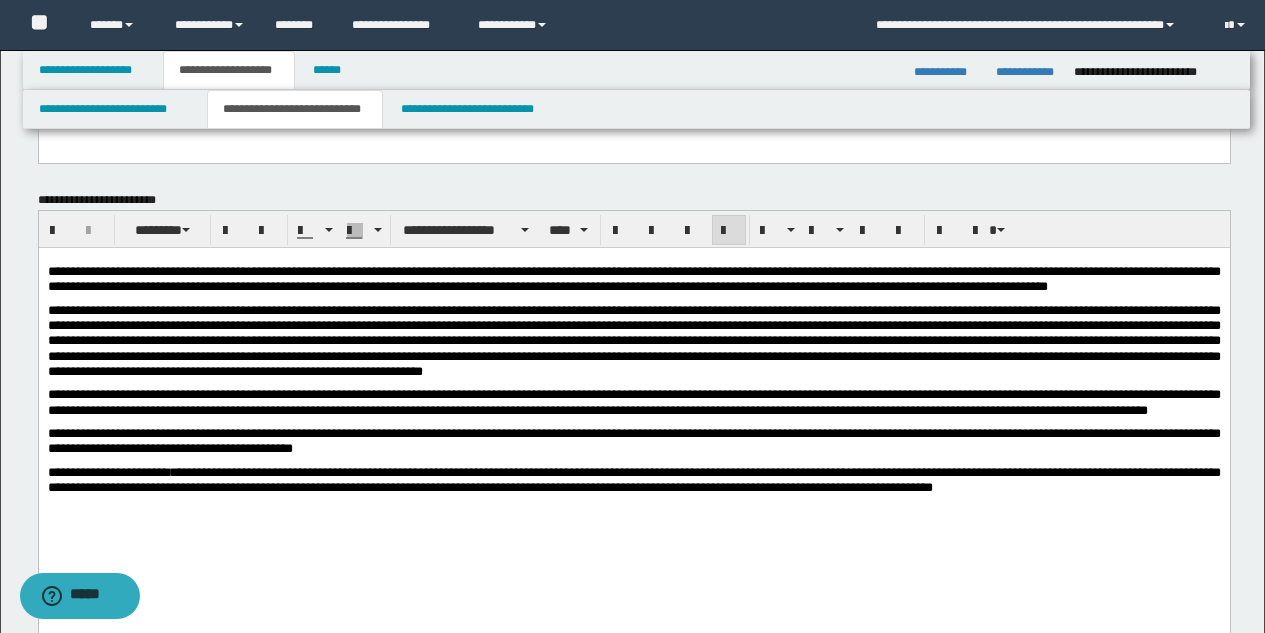 click on "**********" at bounding box center [633, 340] 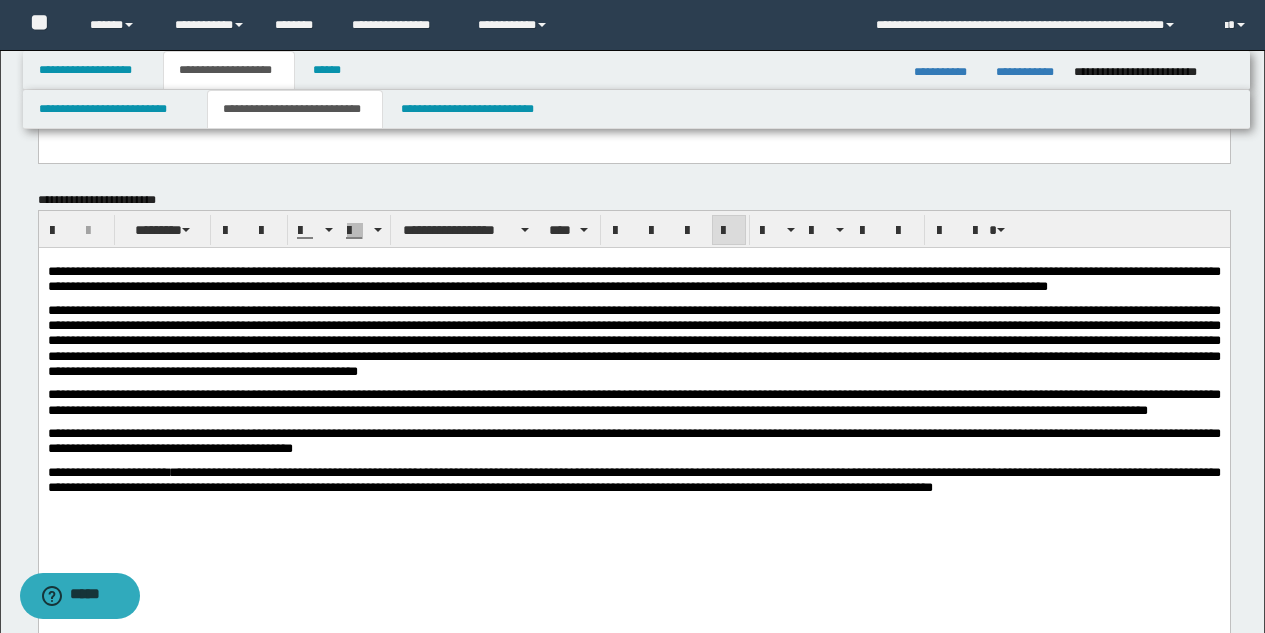 click on "**********" at bounding box center (633, 401) 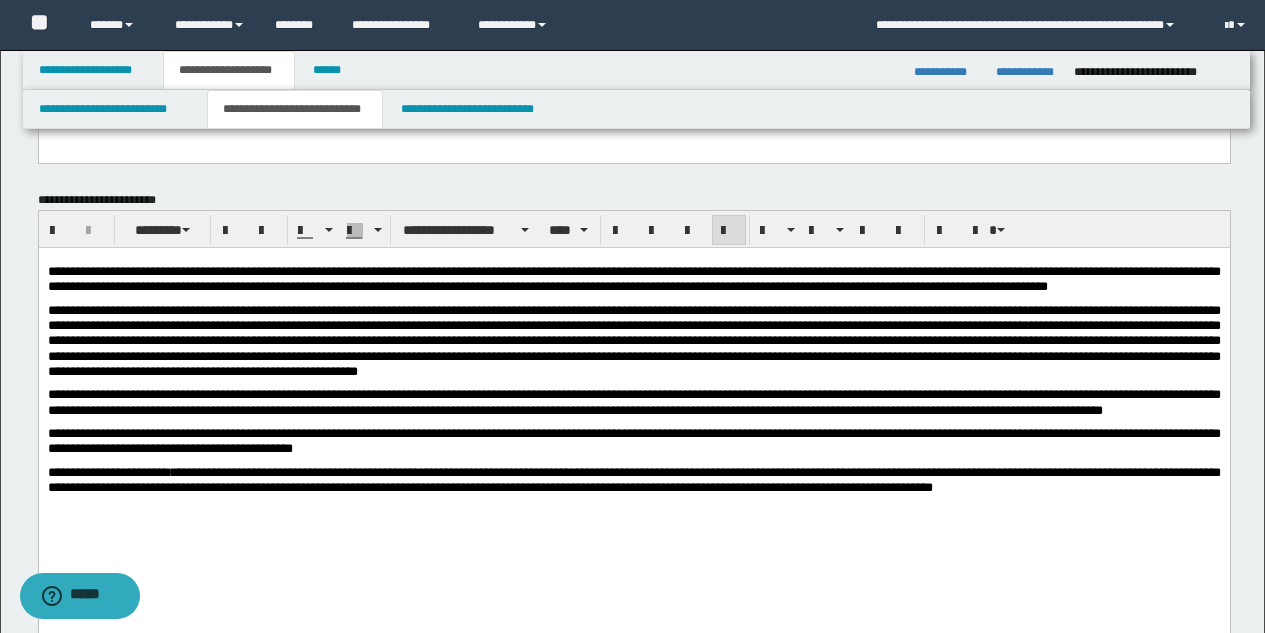 click on "**********" at bounding box center (633, 440) 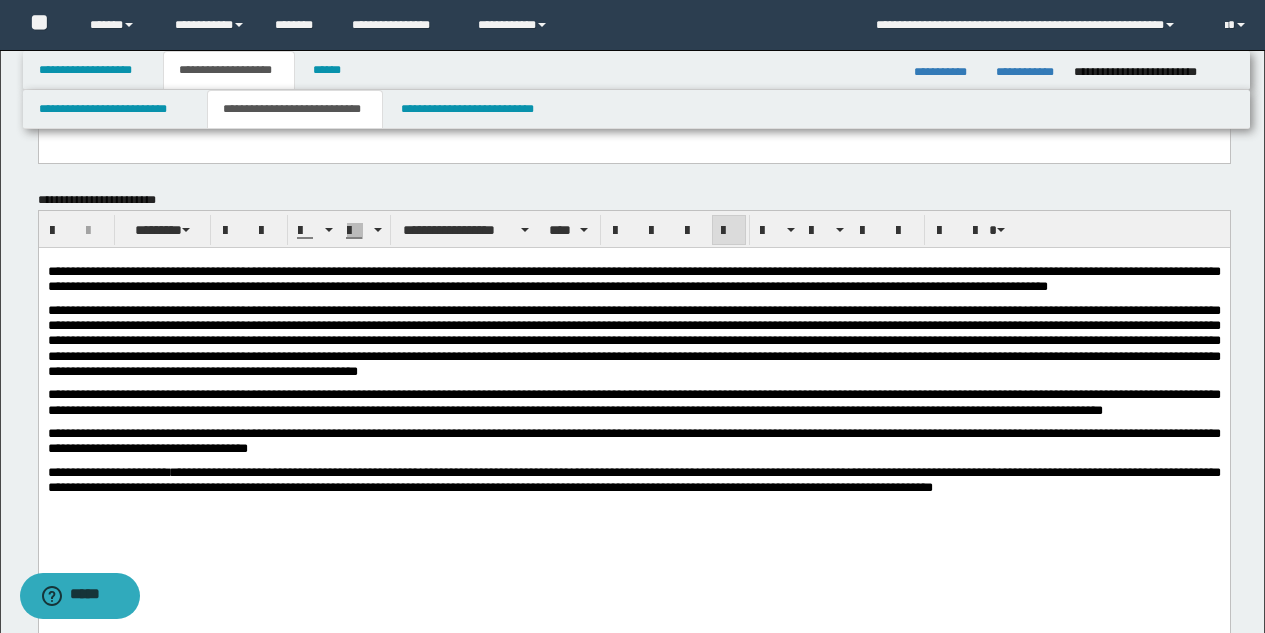 click on "**********" at bounding box center (633, 479) 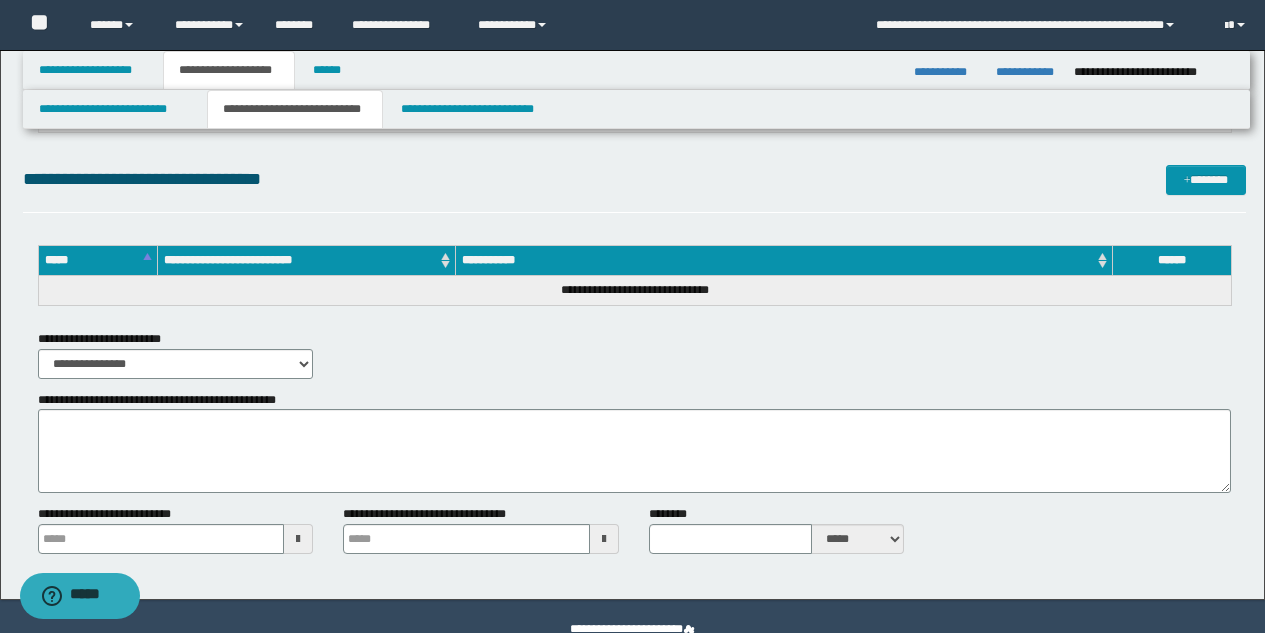 scroll, scrollTop: 1527, scrollLeft: 0, axis: vertical 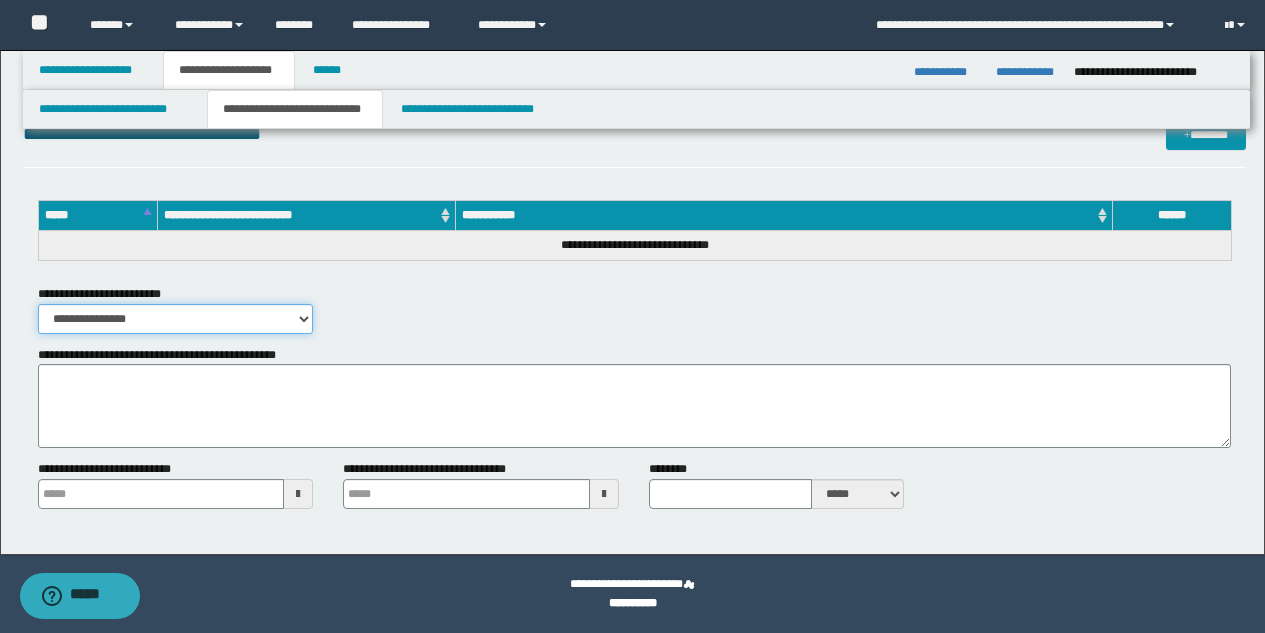 click on "**********" at bounding box center (176, 319) 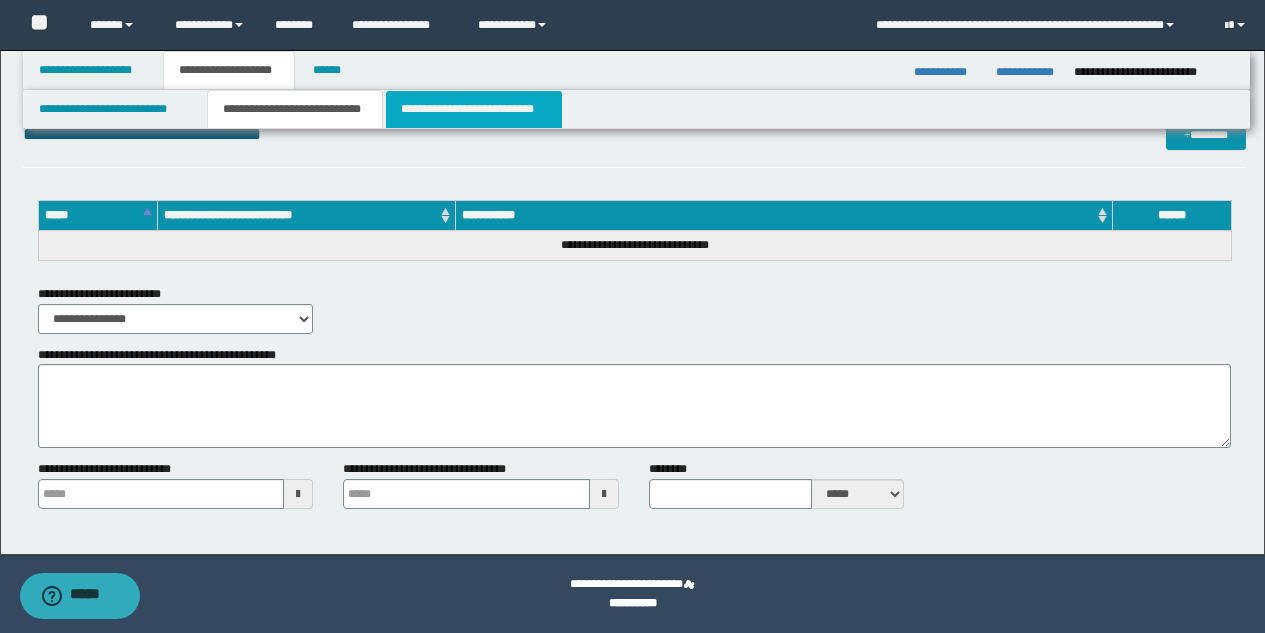 click on "**********" at bounding box center (474, 109) 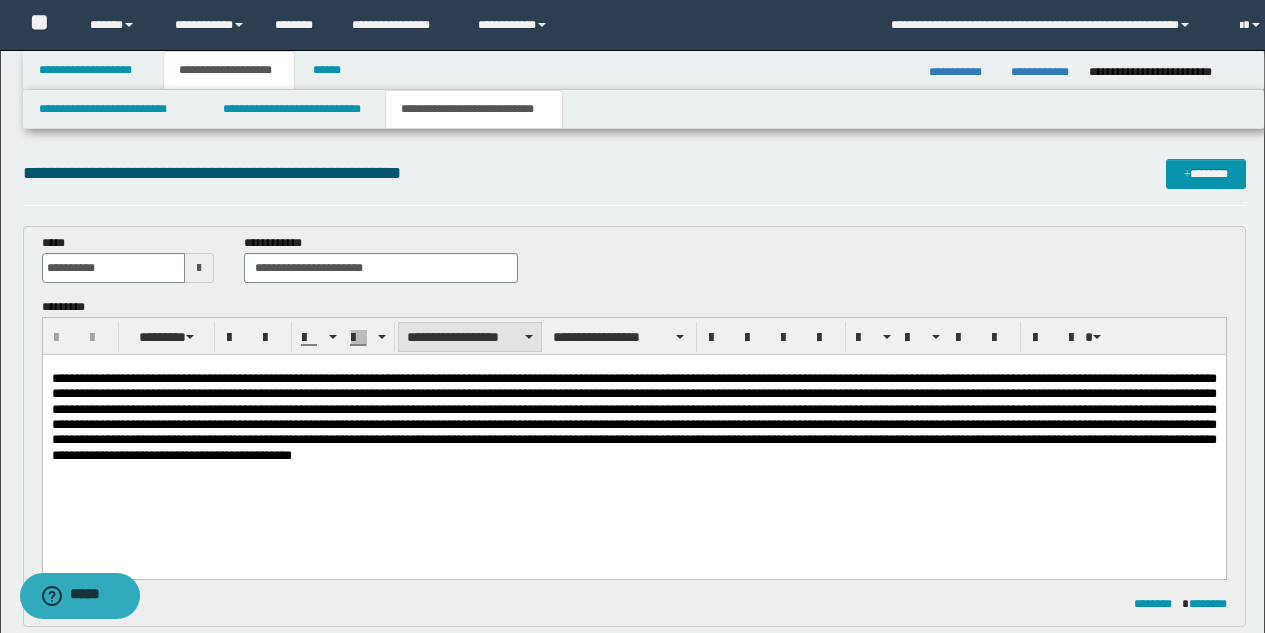 scroll, scrollTop: 0, scrollLeft: 0, axis: both 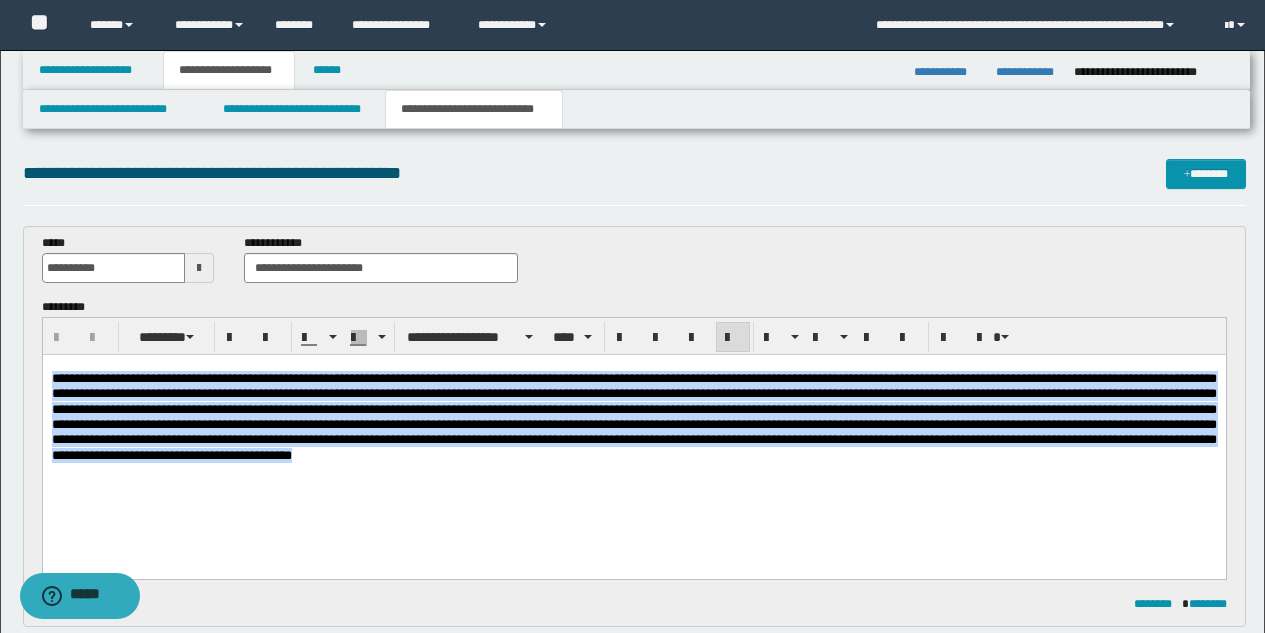 drag, startPoint x: 699, startPoint y: 451, endPoint x: 42, endPoint y: 647, distance: 685.61285 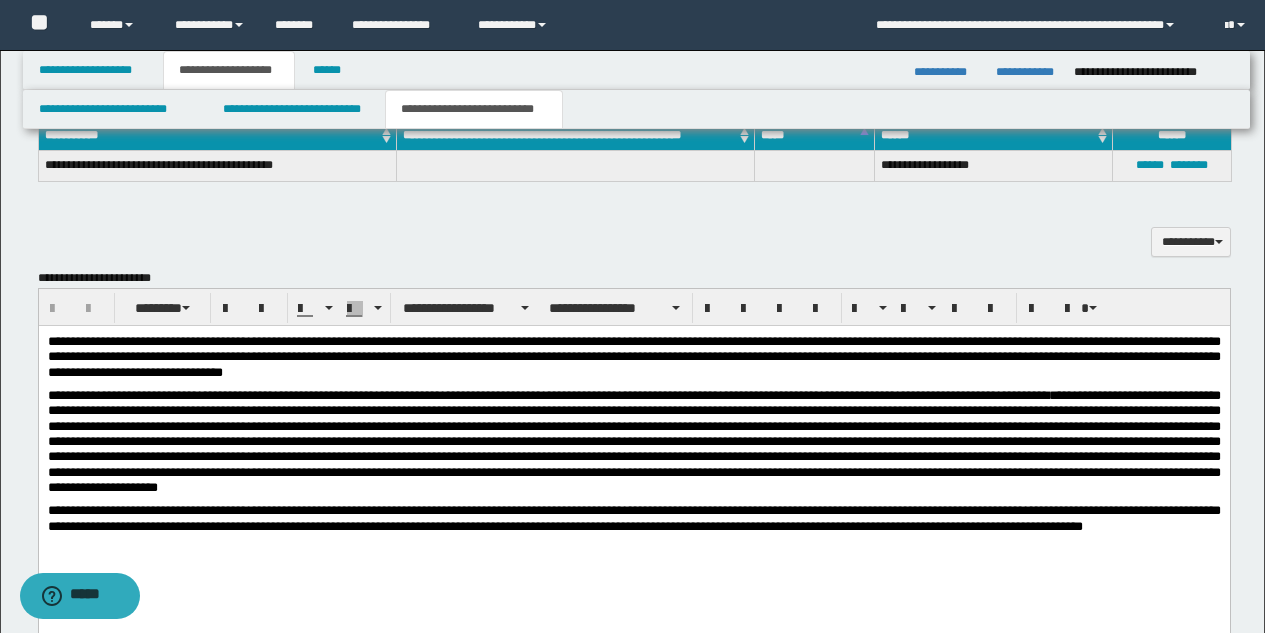 scroll, scrollTop: 600, scrollLeft: 0, axis: vertical 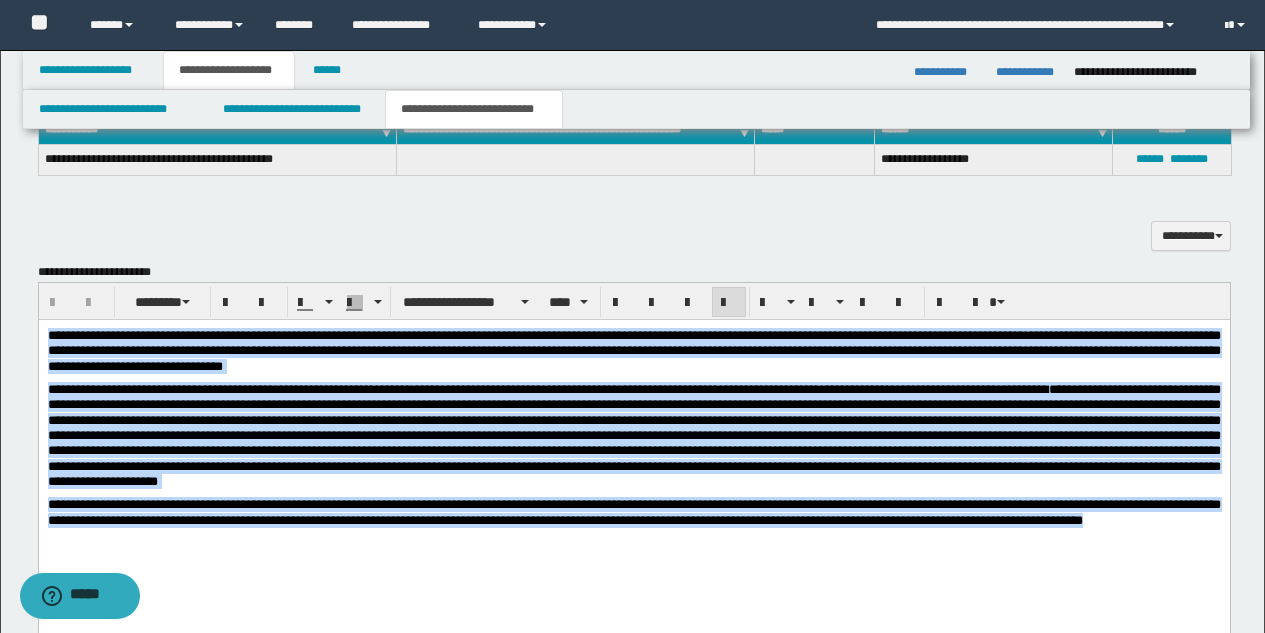 drag, startPoint x: 122, startPoint y: 540, endPoint x: 32, endPoint y: 335, distance: 223.88614 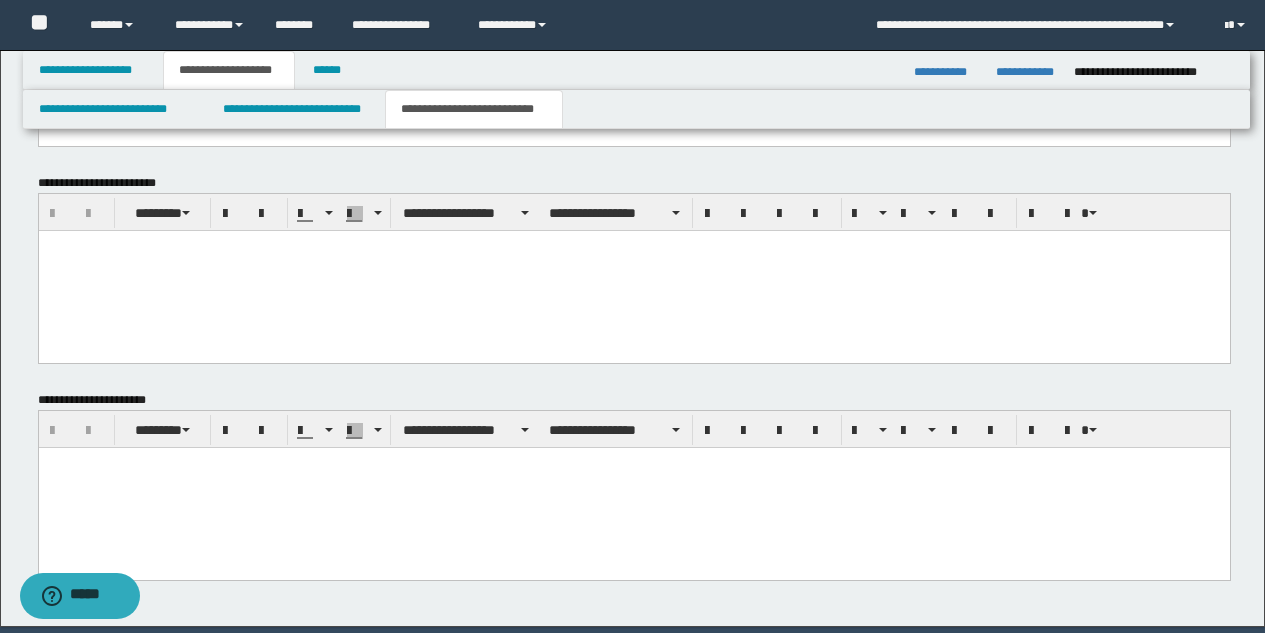 scroll, scrollTop: 1212, scrollLeft: 0, axis: vertical 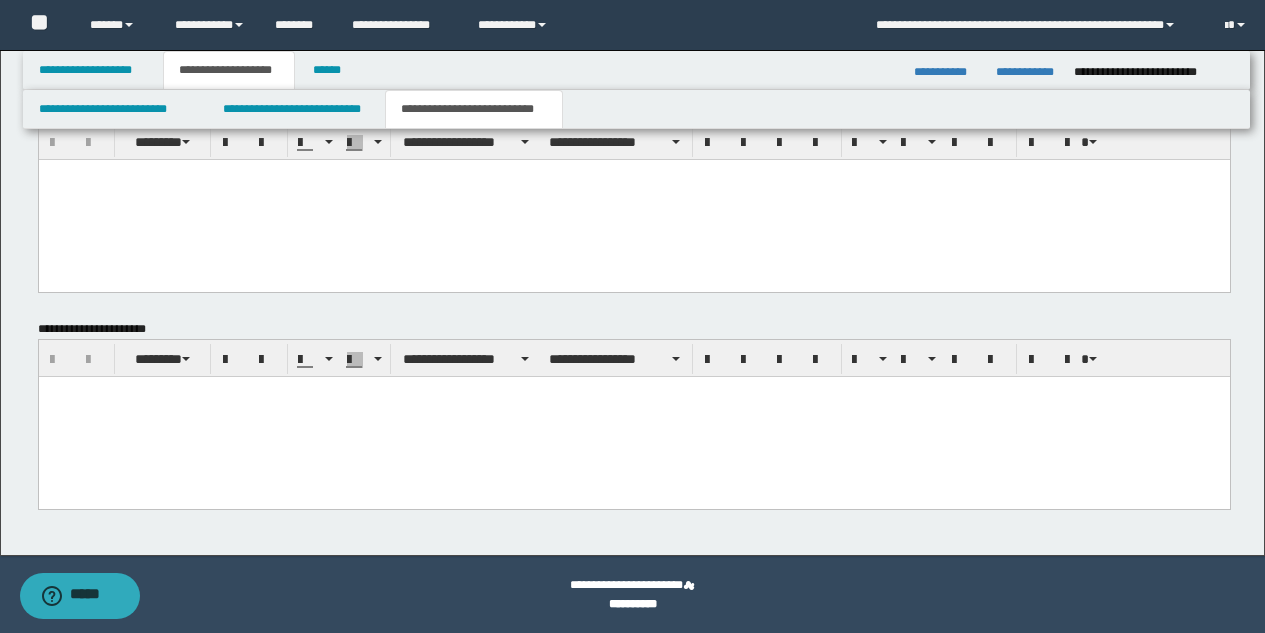 click at bounding box center (633, 416) 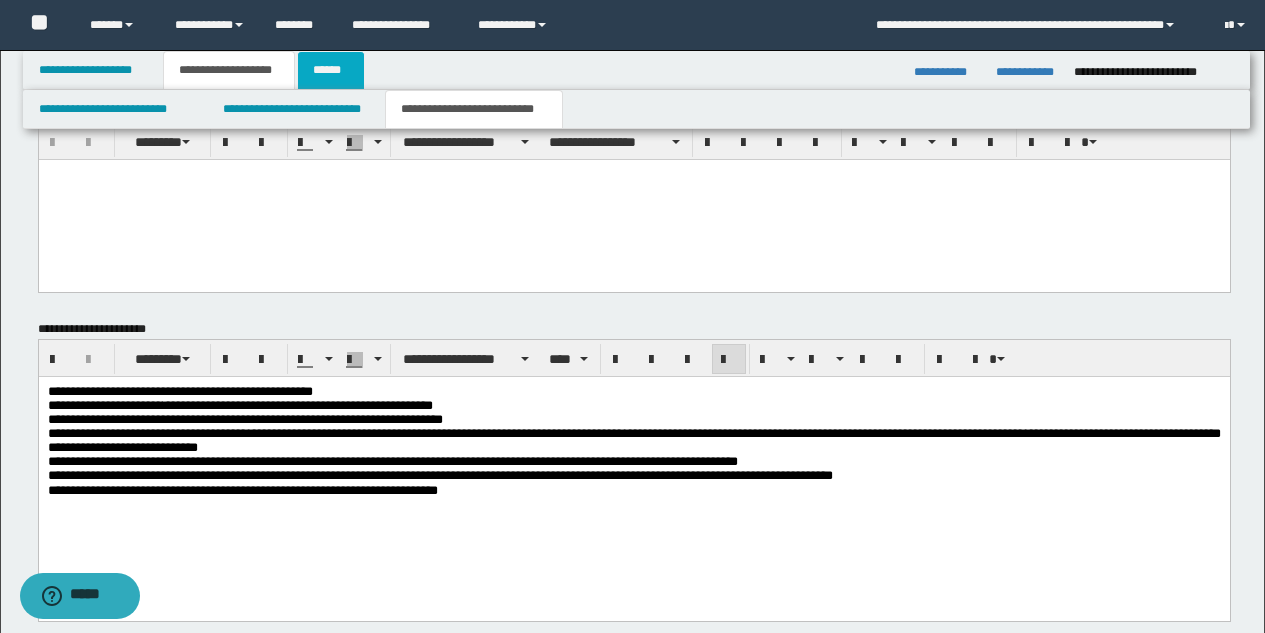 click on "******" at bounding box center [331, 70] 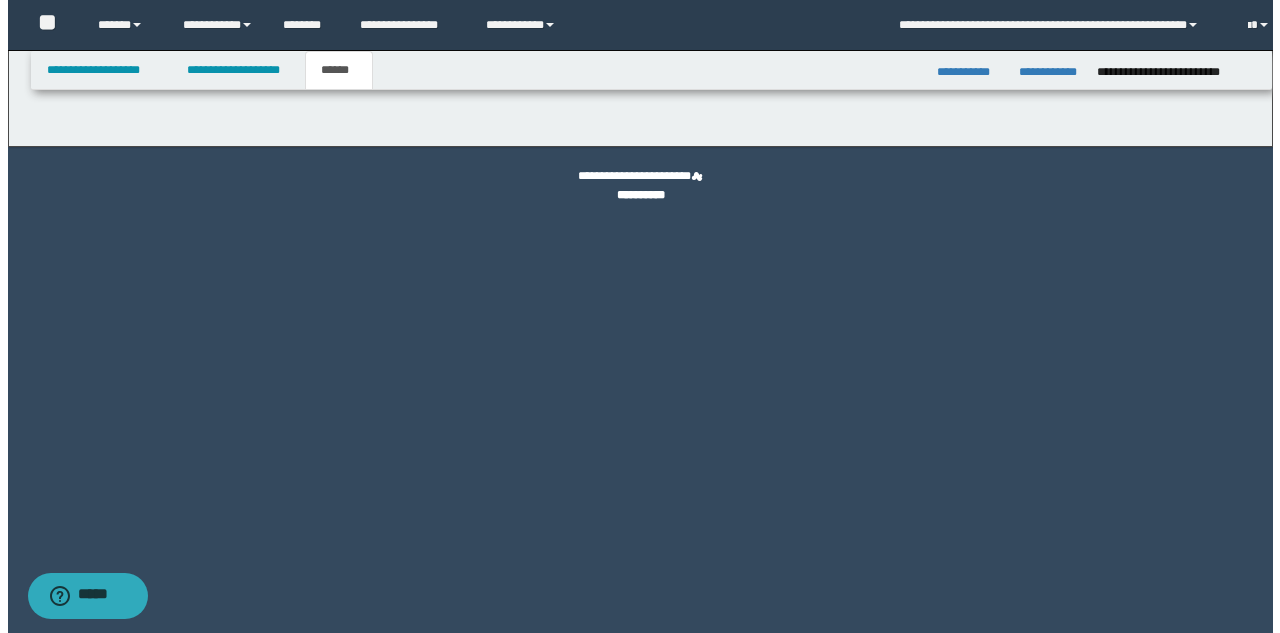 scroll, scrollTop: 0, scrollLeft: 0, axis: both 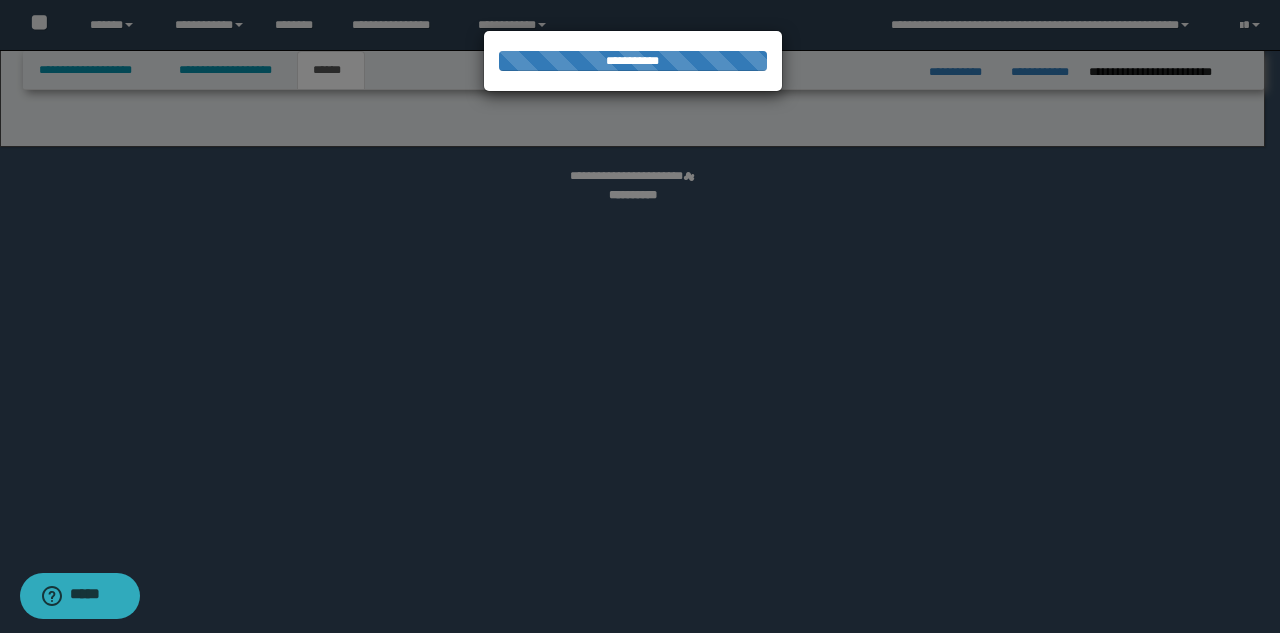 select on "*" 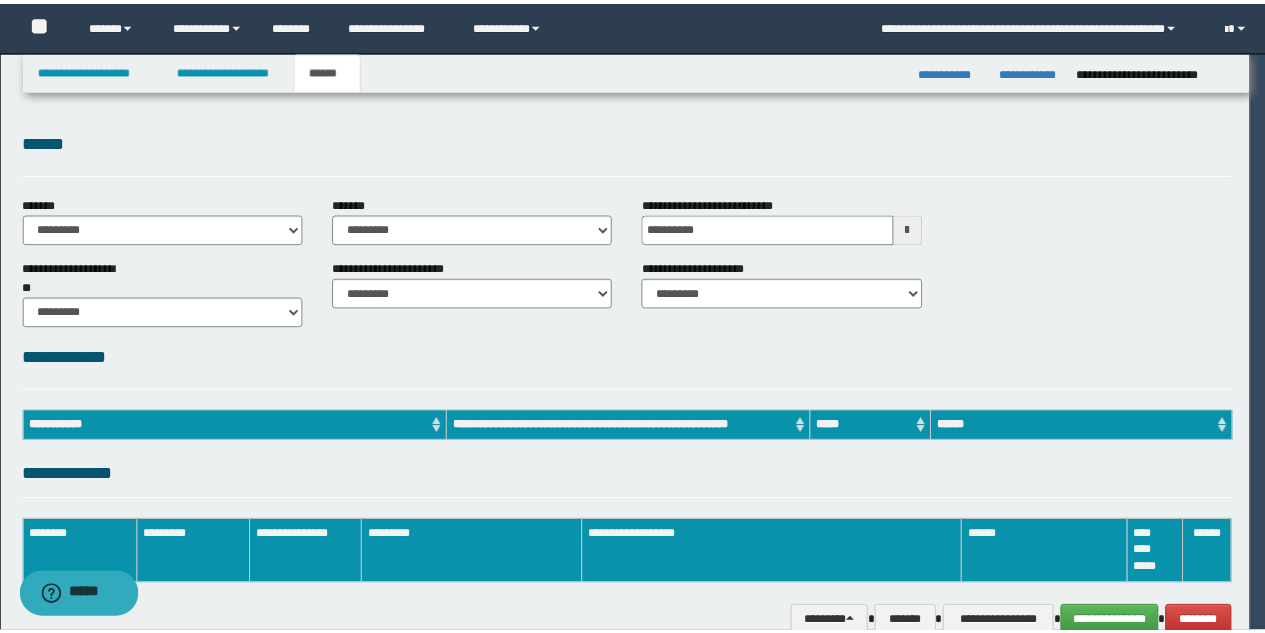scroll, scrollTop: 0, scrollLeft: 0, axis: both 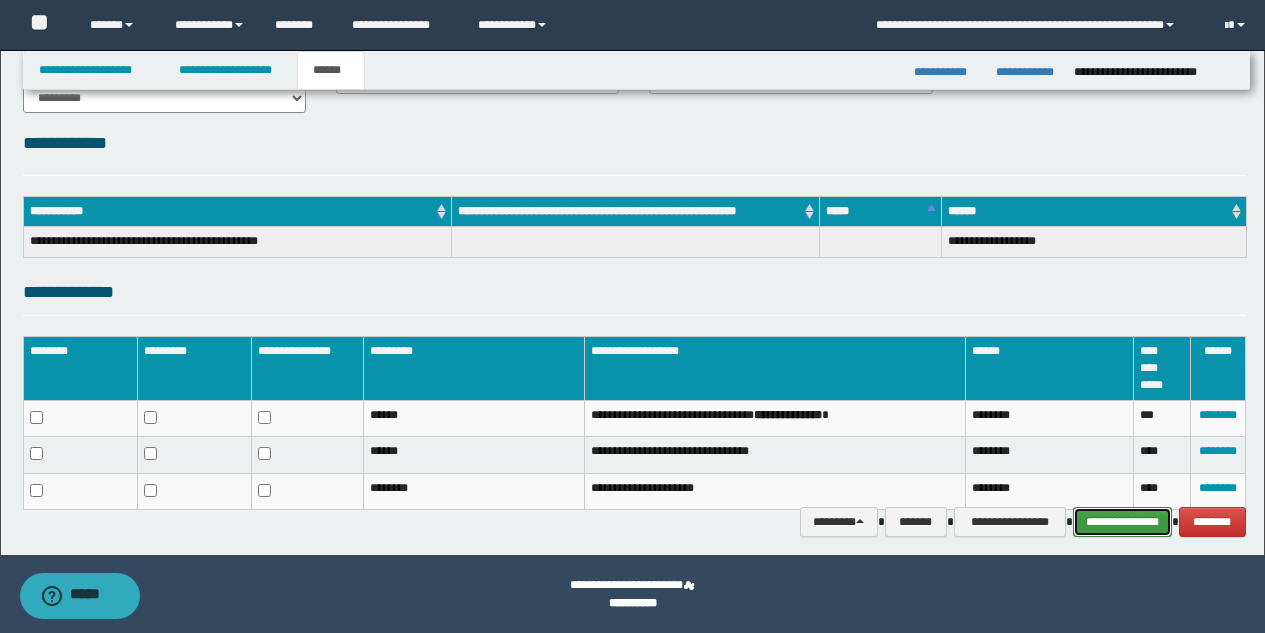 click on "**********" at bounding box center [1122, 522] 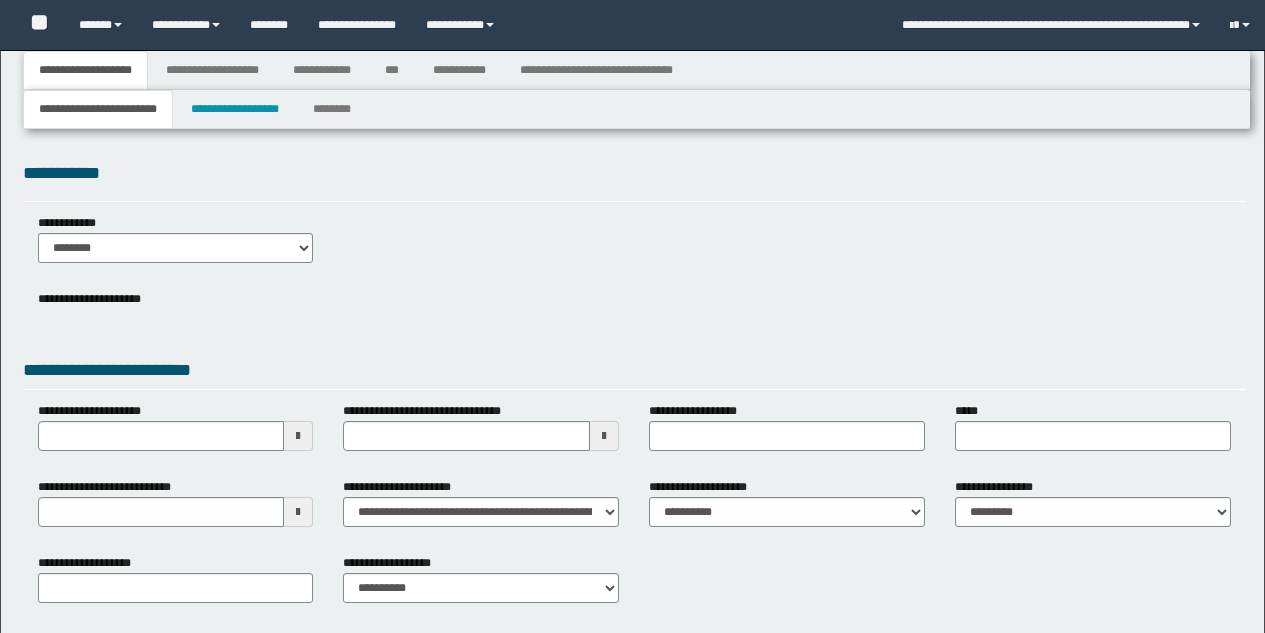 type 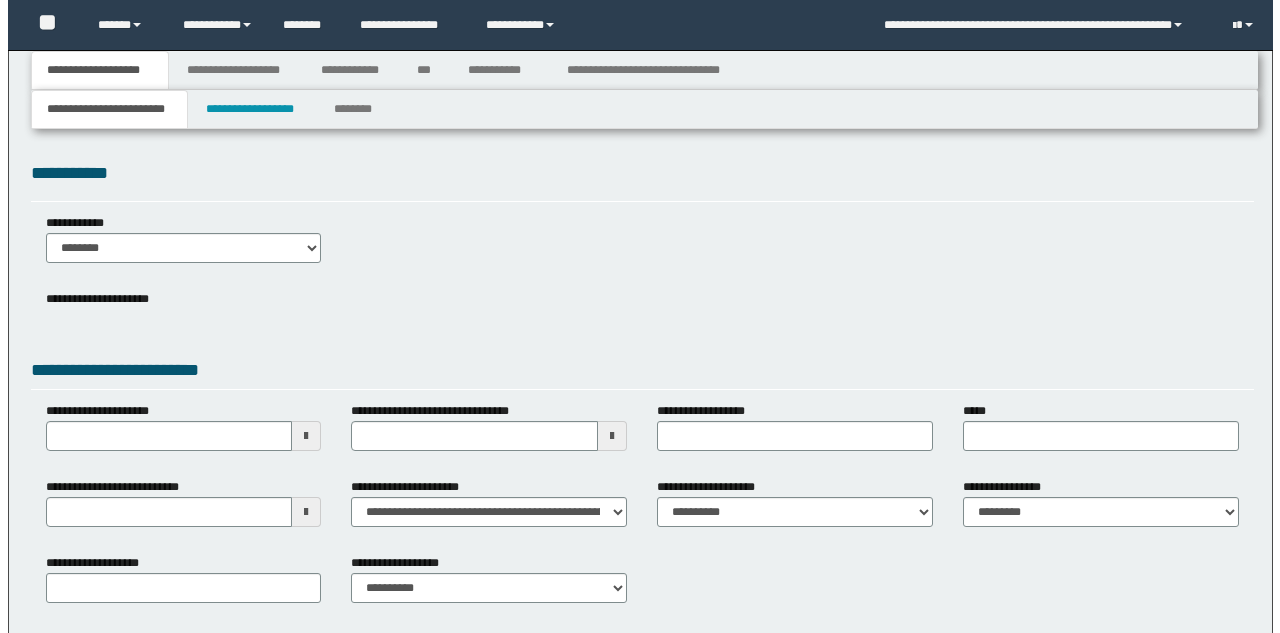 scroll, scrollTop: 0, scrollLeft: 0, axis: both 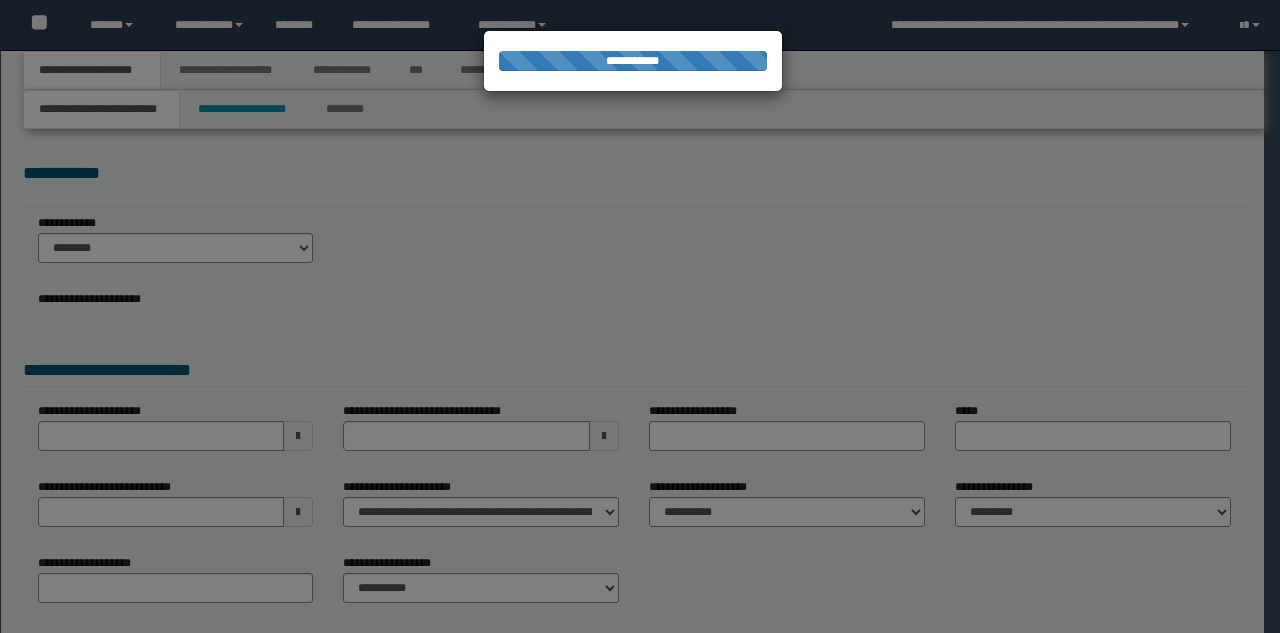 type on "**********" 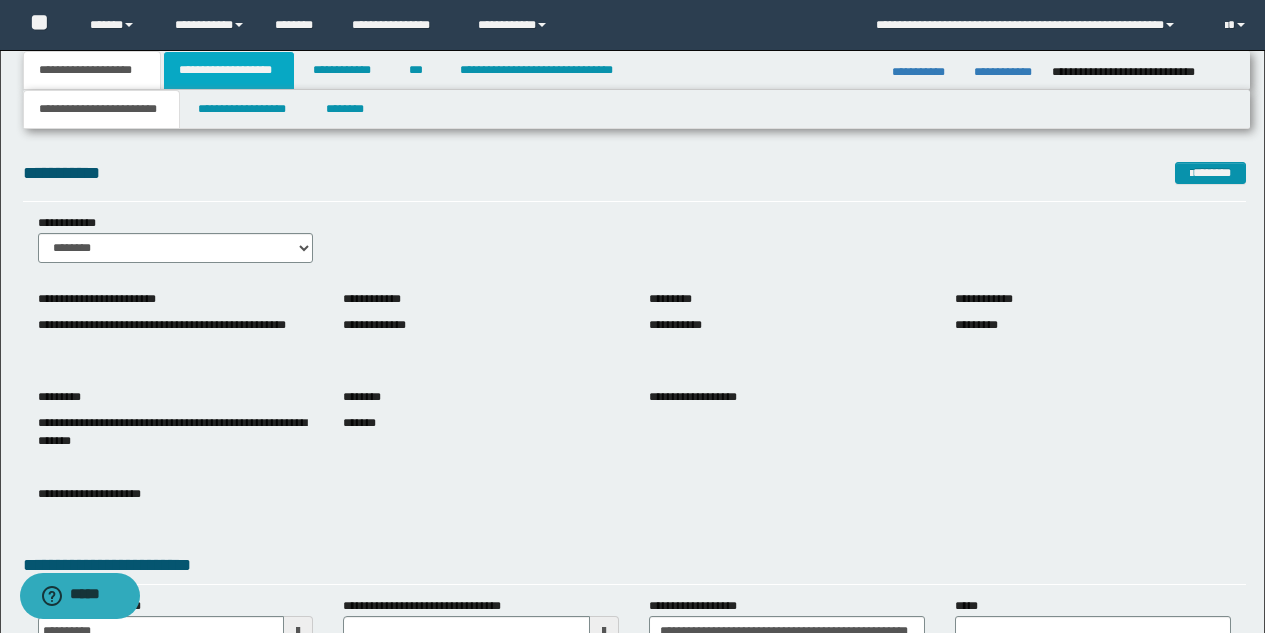 click on "**********" at bounding box center (229, 70) 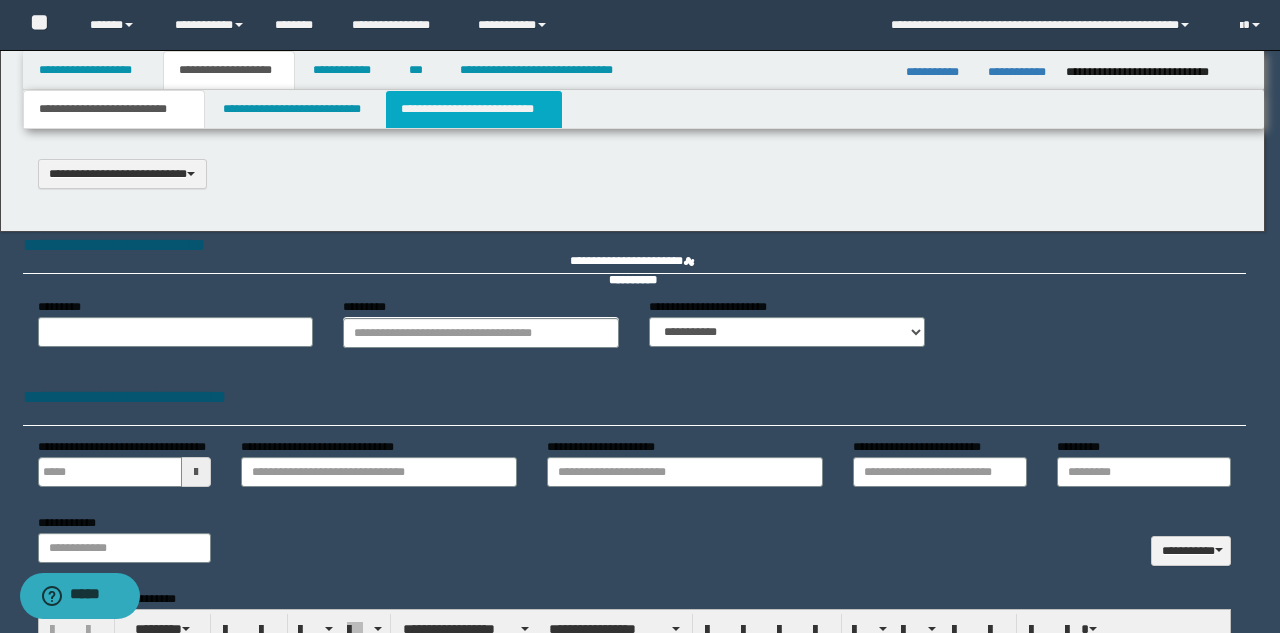 scroll, scrollTop: 0, scrollLeft: 0, axis: both 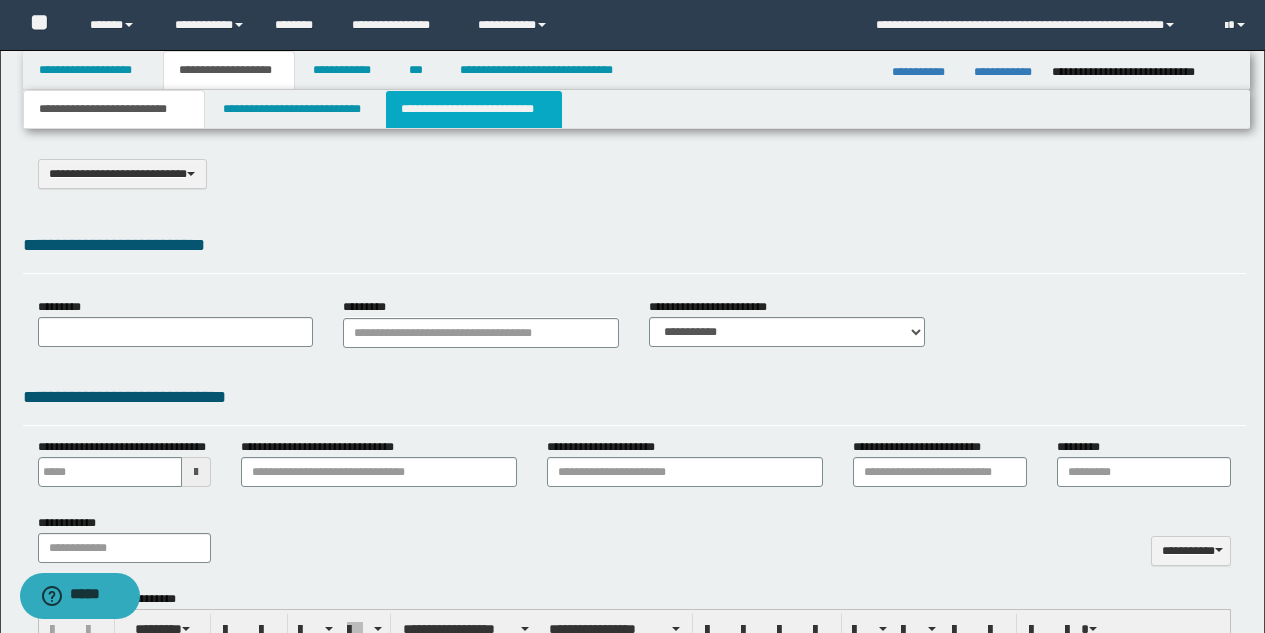 click on "**********" at bounding box center [474, 109] 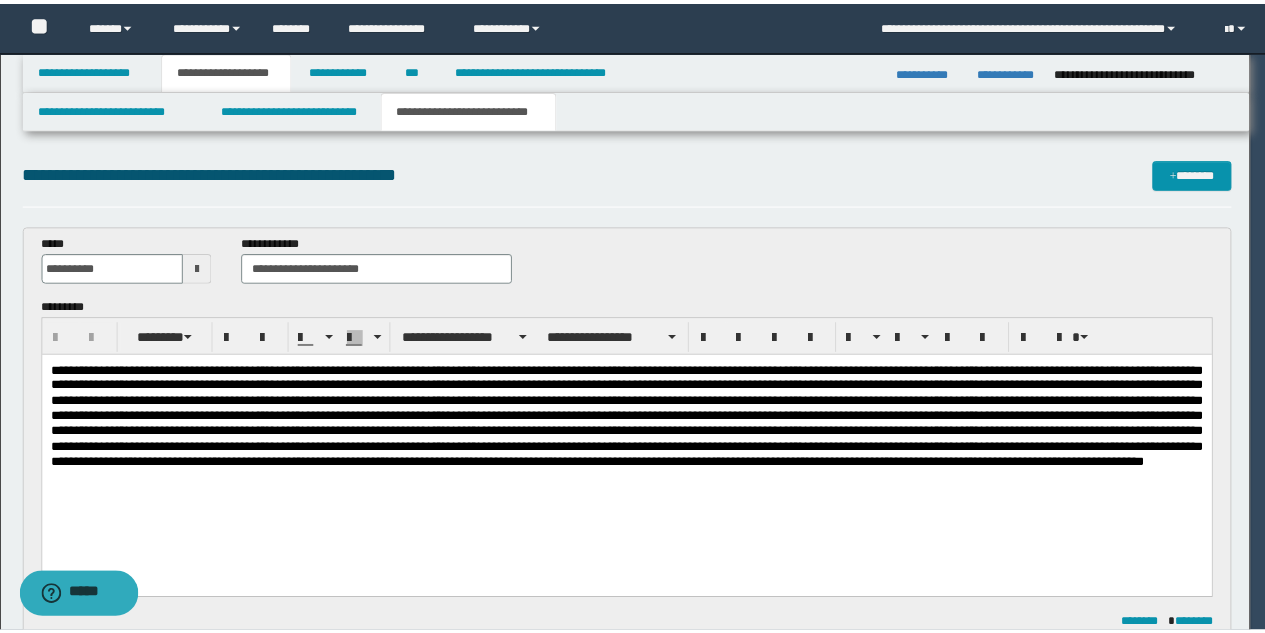scroll, scrollTop: 0, scrollLeft: 0, axis: both 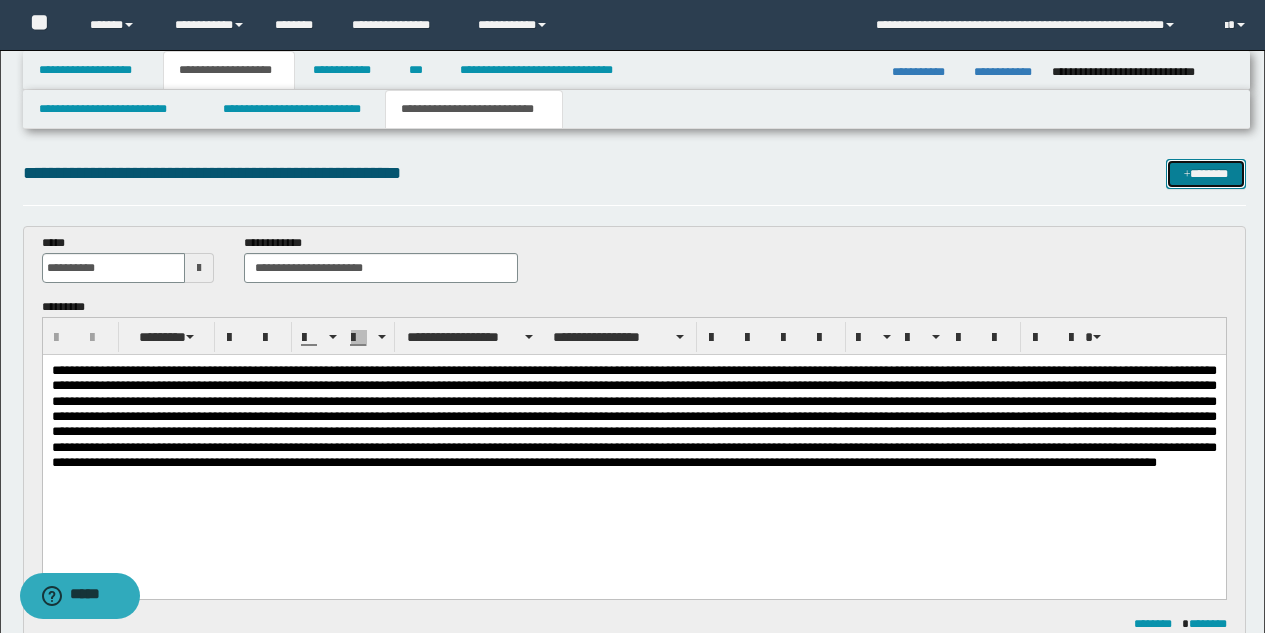 click on "*******" at bounding box center (1206, 174) 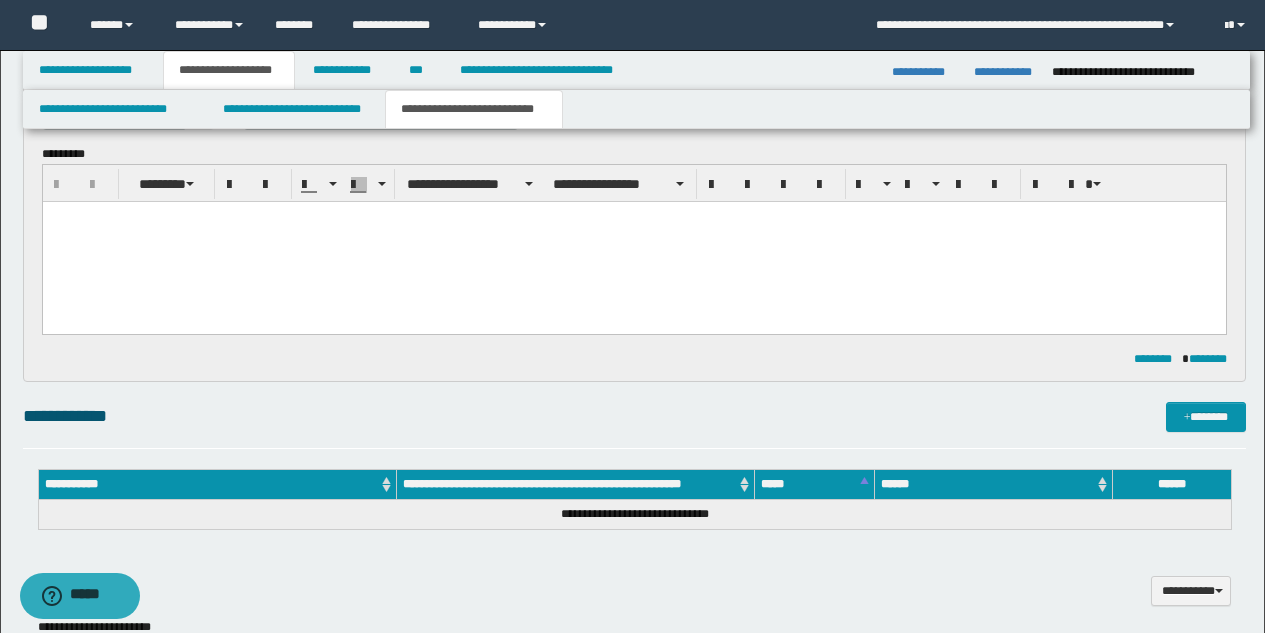 scroll, scrollTop: 0, scrollLeft: 0, axis: both 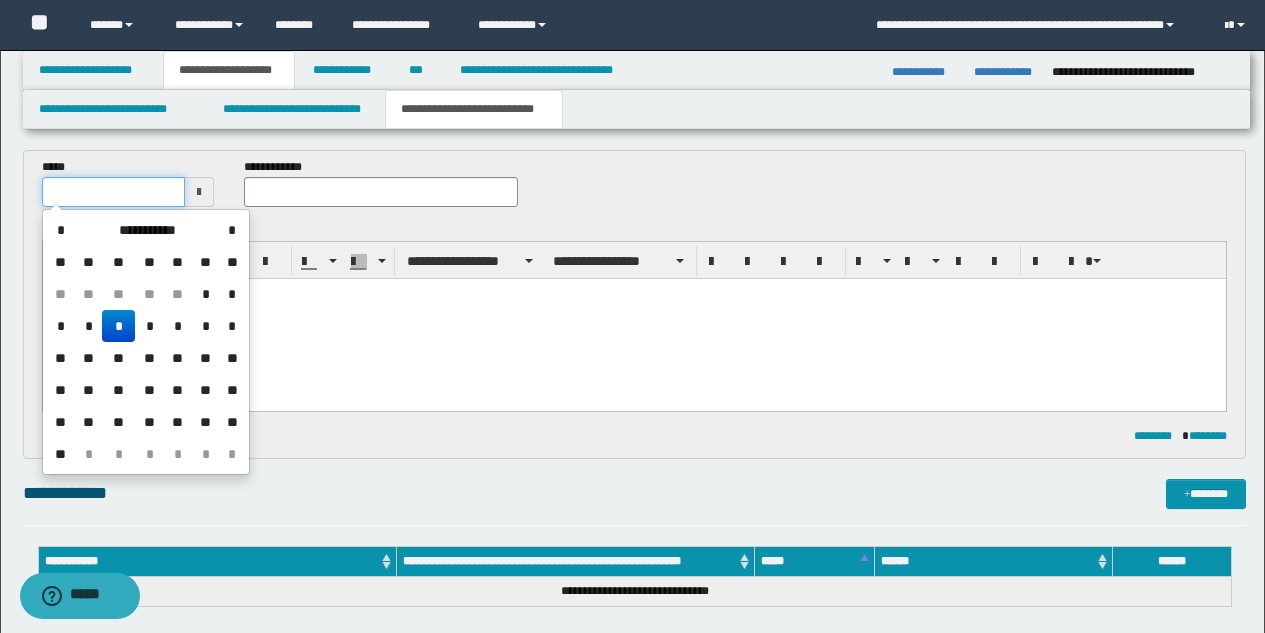 click at bounding box center (114, 192) 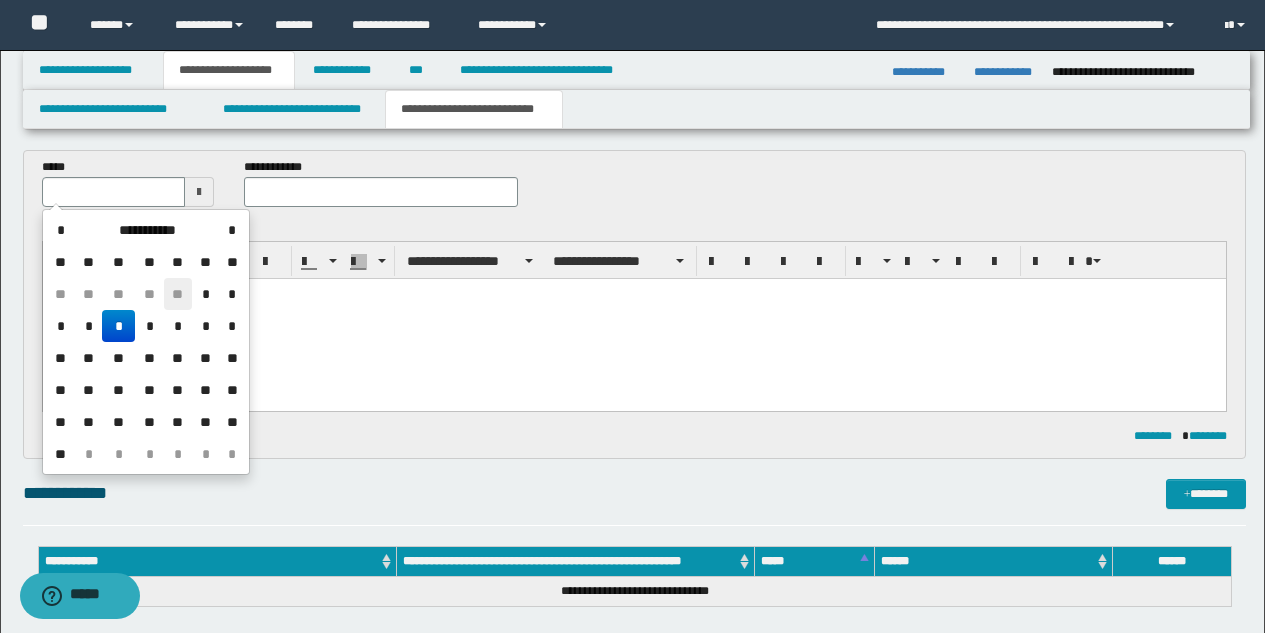 click on "**" at bounding box center (178, 294) 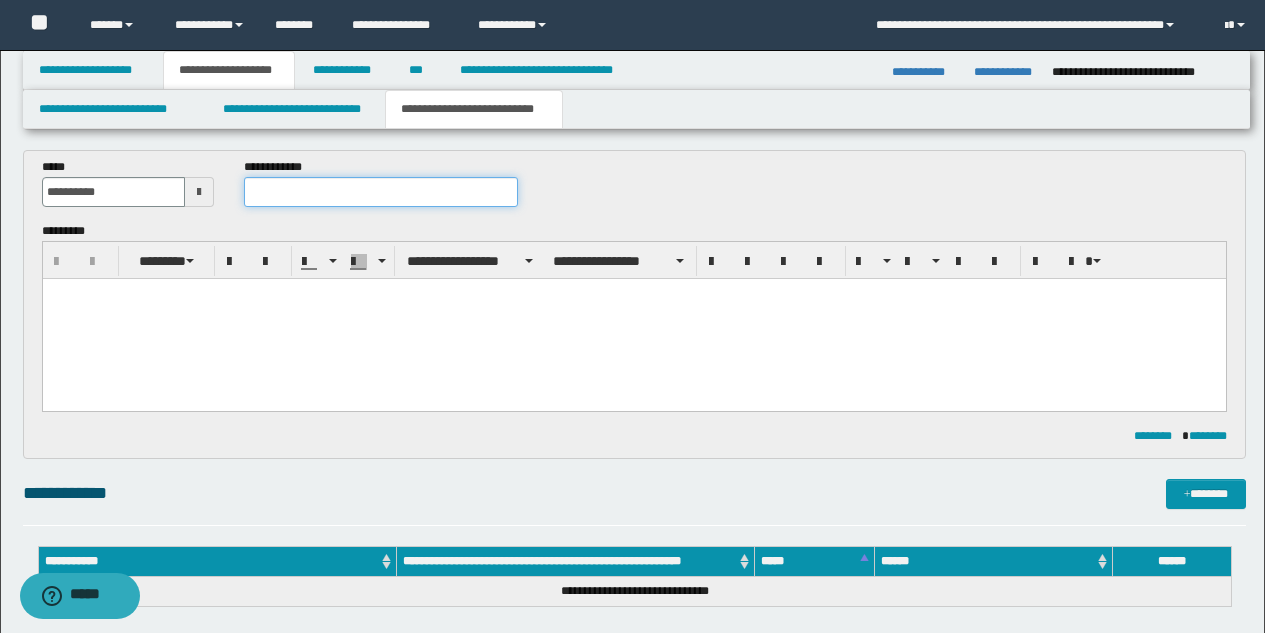 click at bounding box center [381, 192] 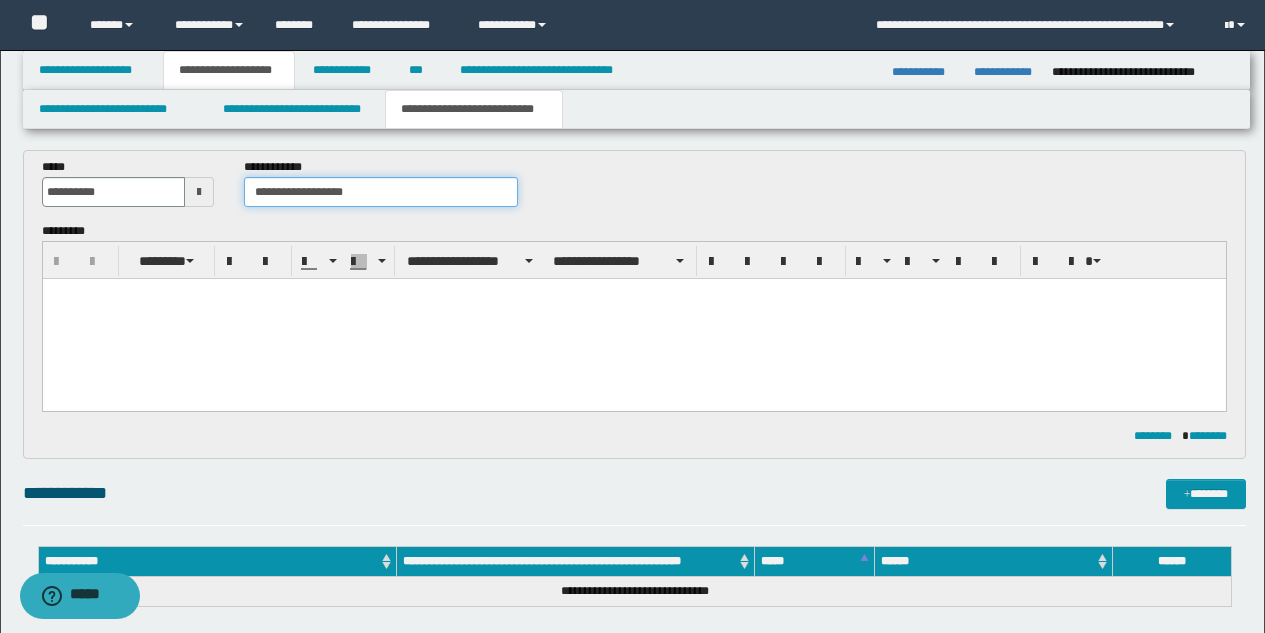 type on "**********" 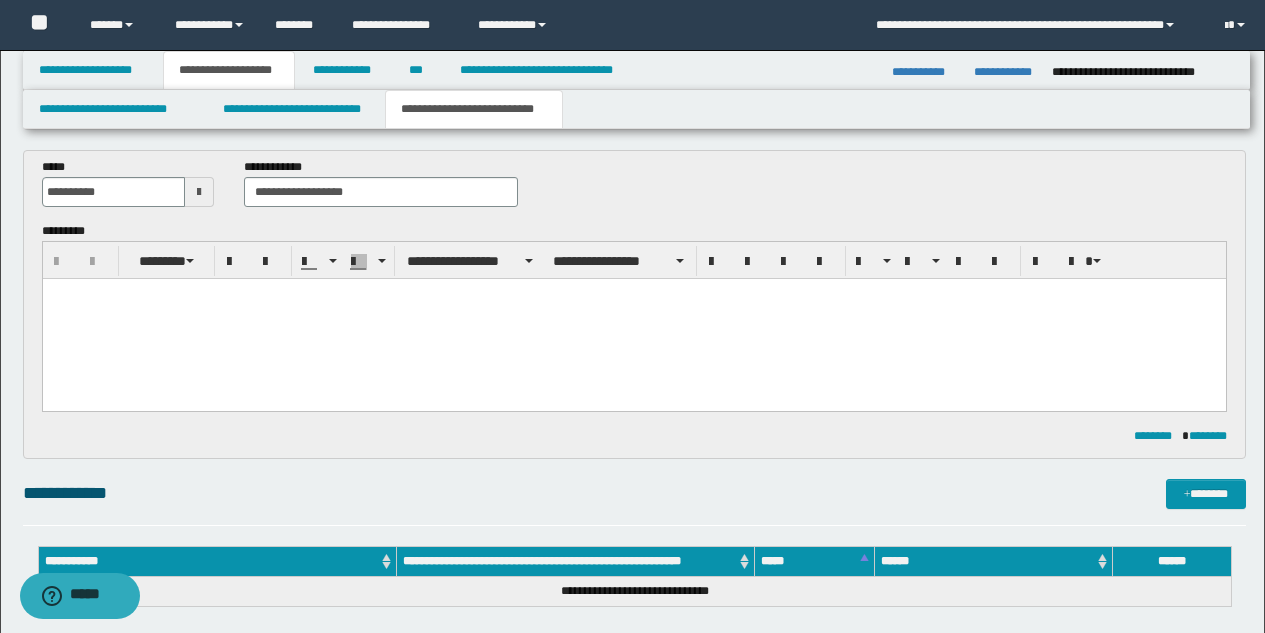 click at bounding box center (633, 293) 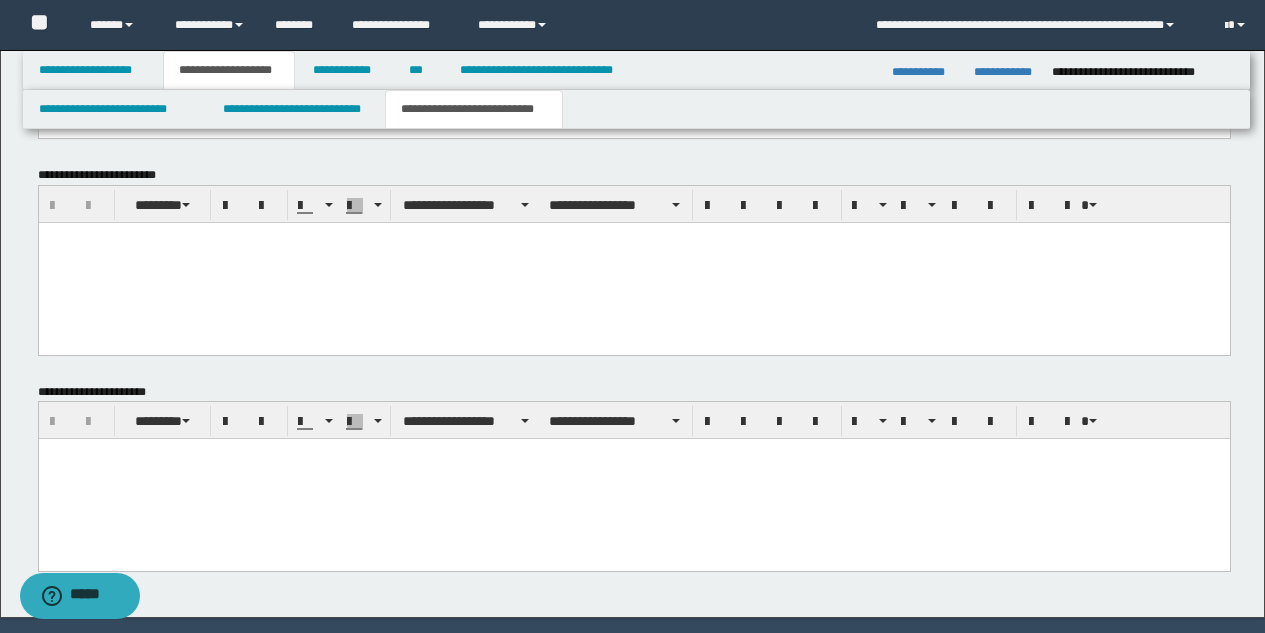 scroll, scrollTop: 1454, scrollLeft: 0, axis: vertical 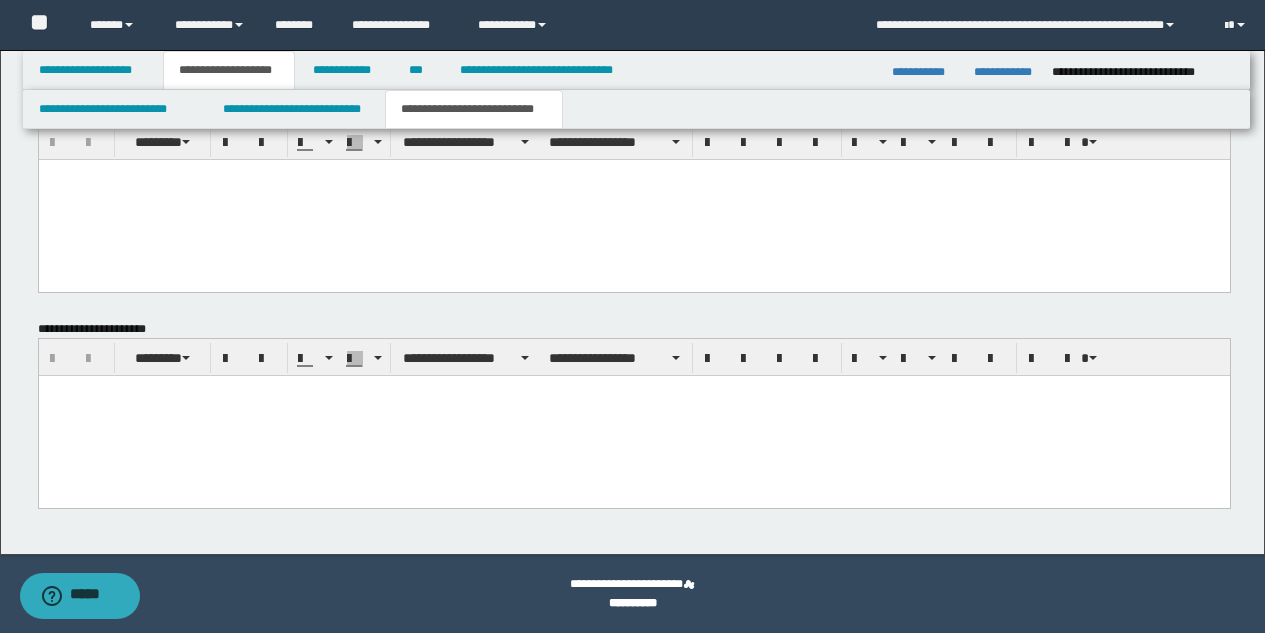 click at bounding box center [633, 416] 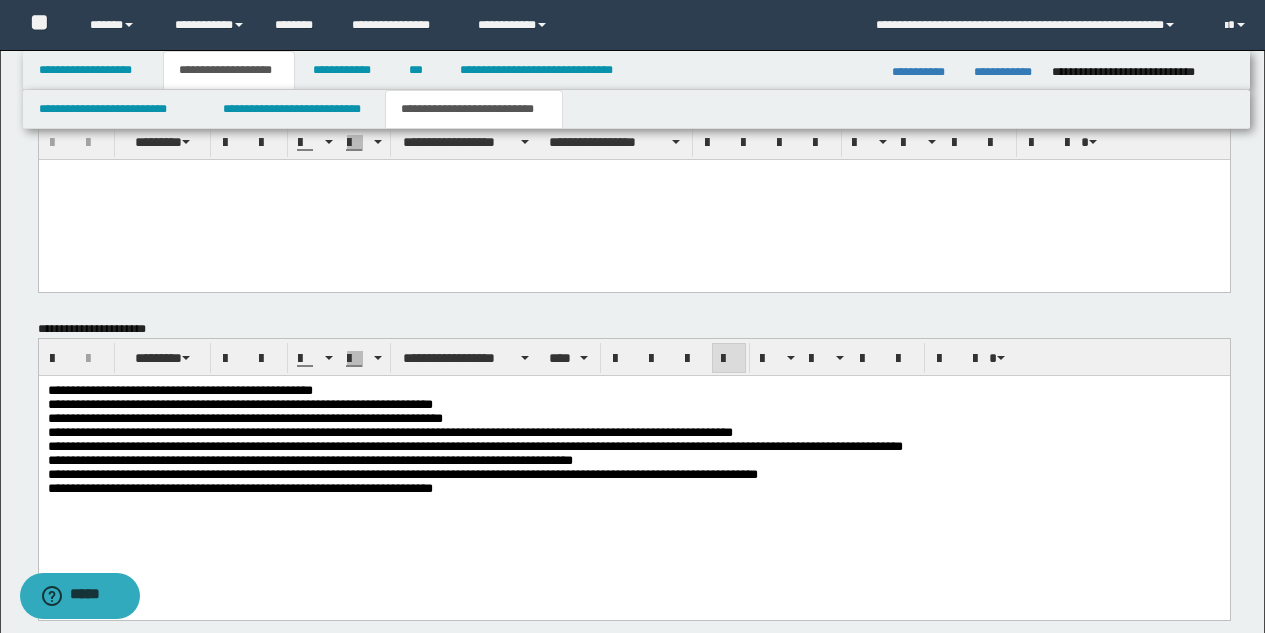 click on "**********" at bounding box center (389, 432) 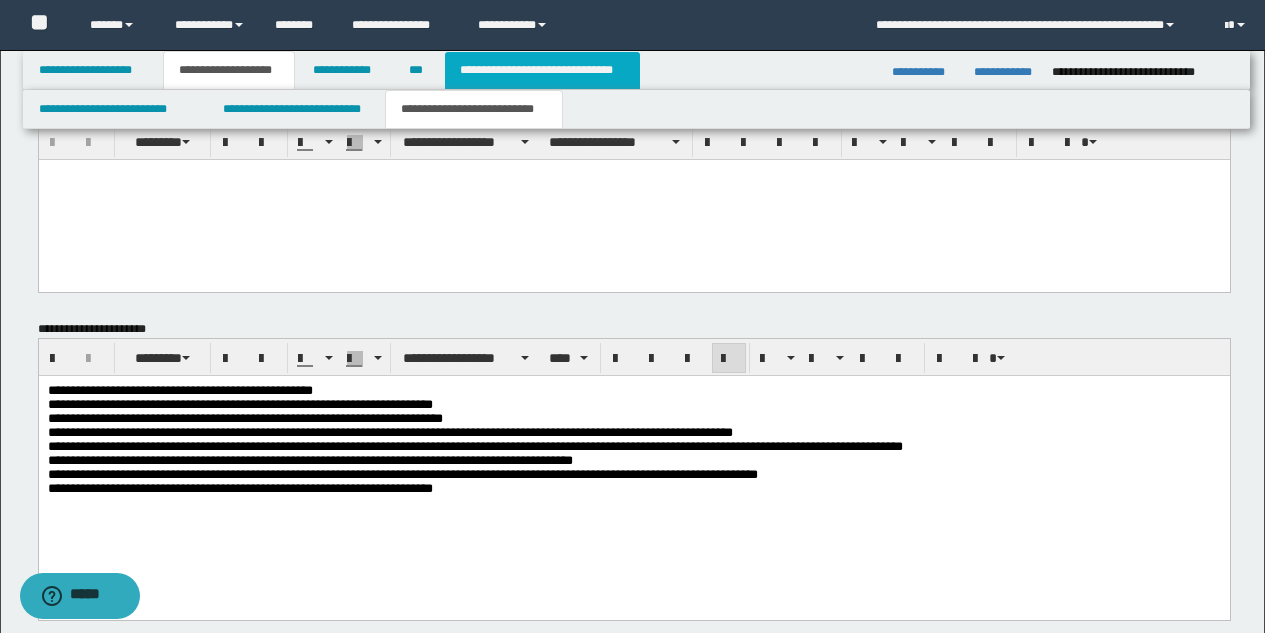 click on "**********" at bounding box center (542, 70) 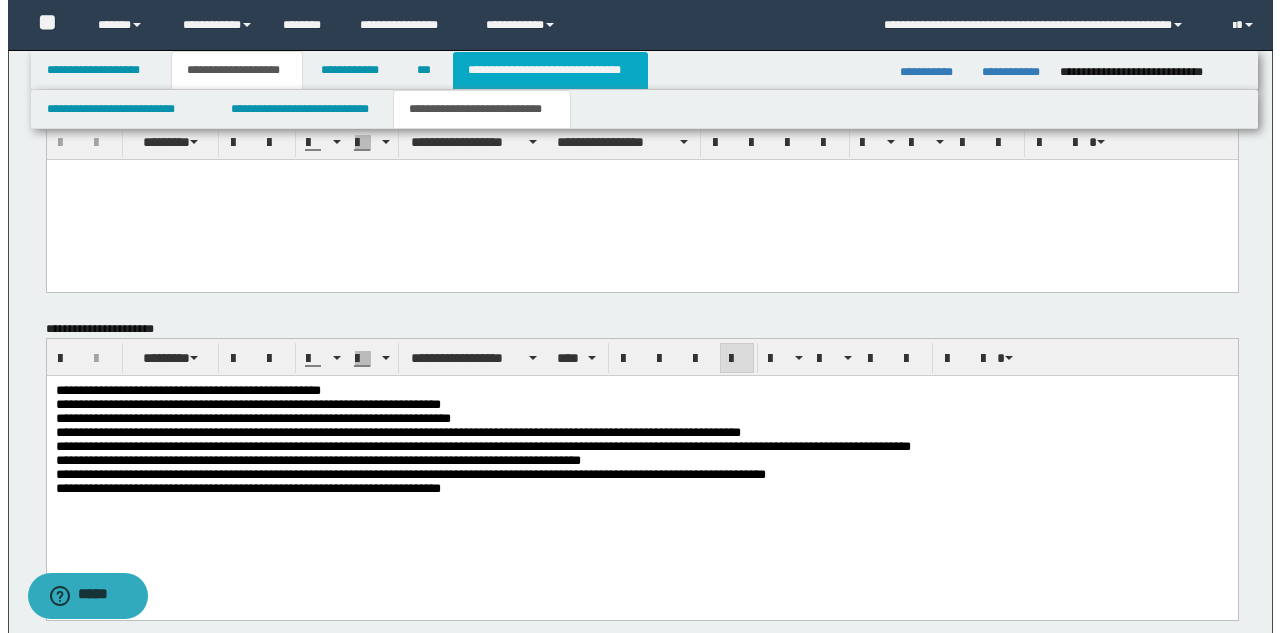 scroll, scrollTop: 0, scrollLeft: 0, axis: both 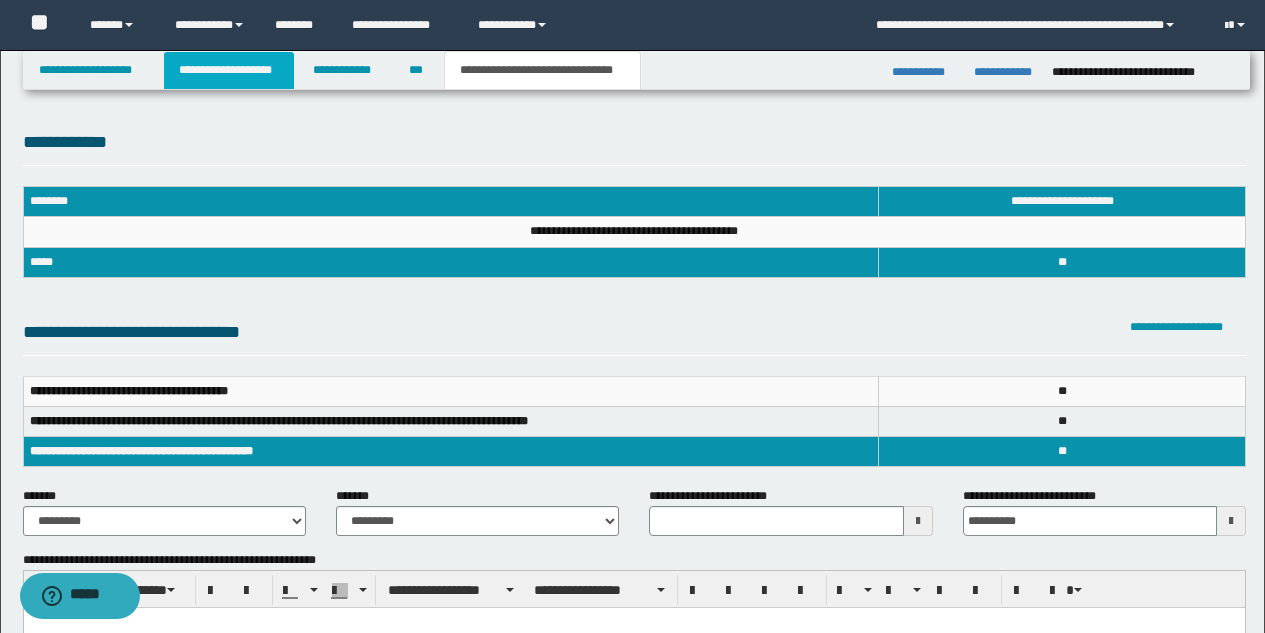 click on "**********" at bounding box center [229, 70] 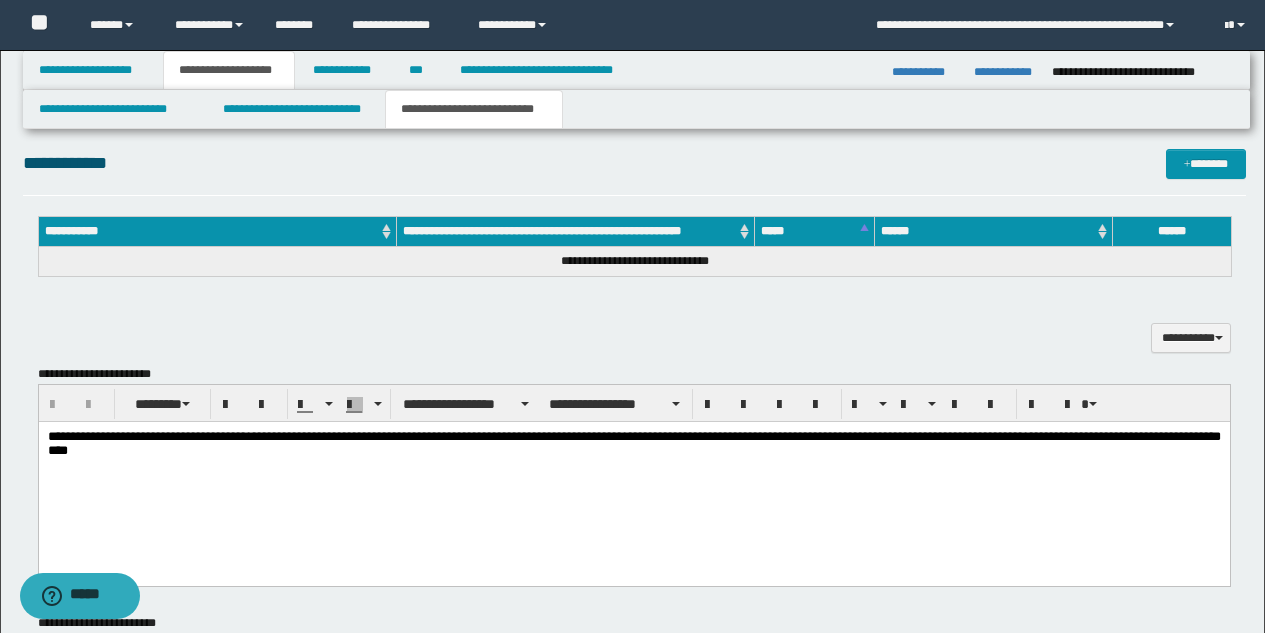scroll, scrollTop: 958, scrollLeft: 0, axis: vertical 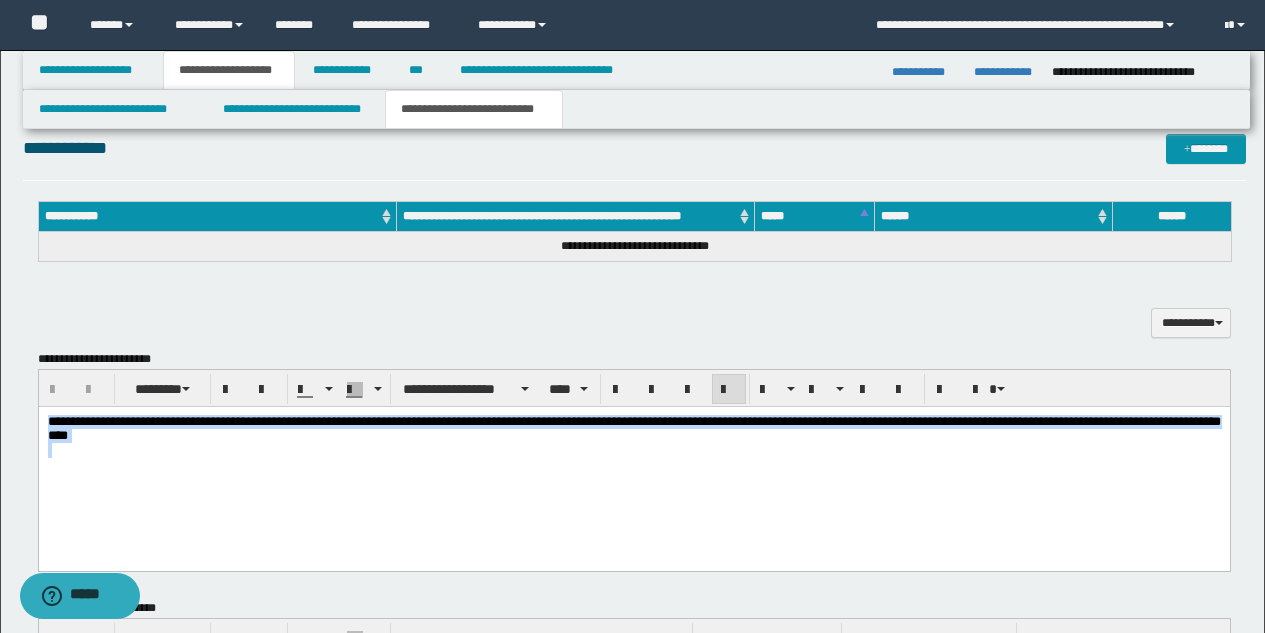 drag, startPoint x: 245, startPoint y: 454, endPoint x: -1, endPoint y: 401, distance: 251.64459 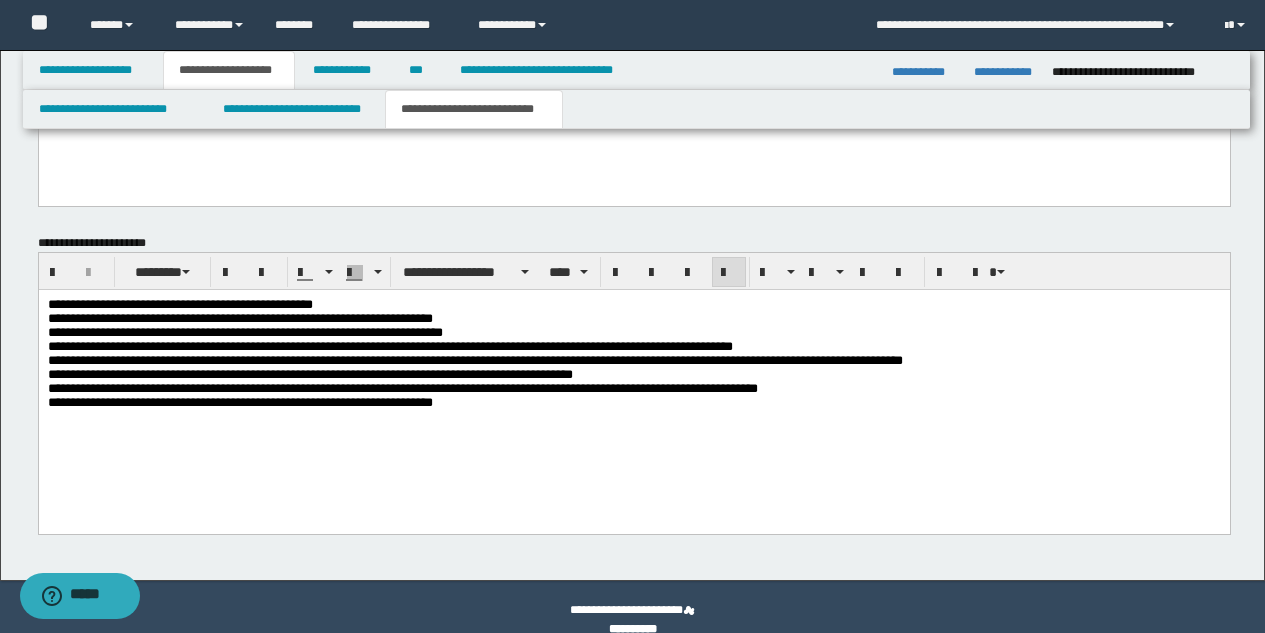 scroll, scrollTop: 1566, scrollLeft: 0, axis: vertical 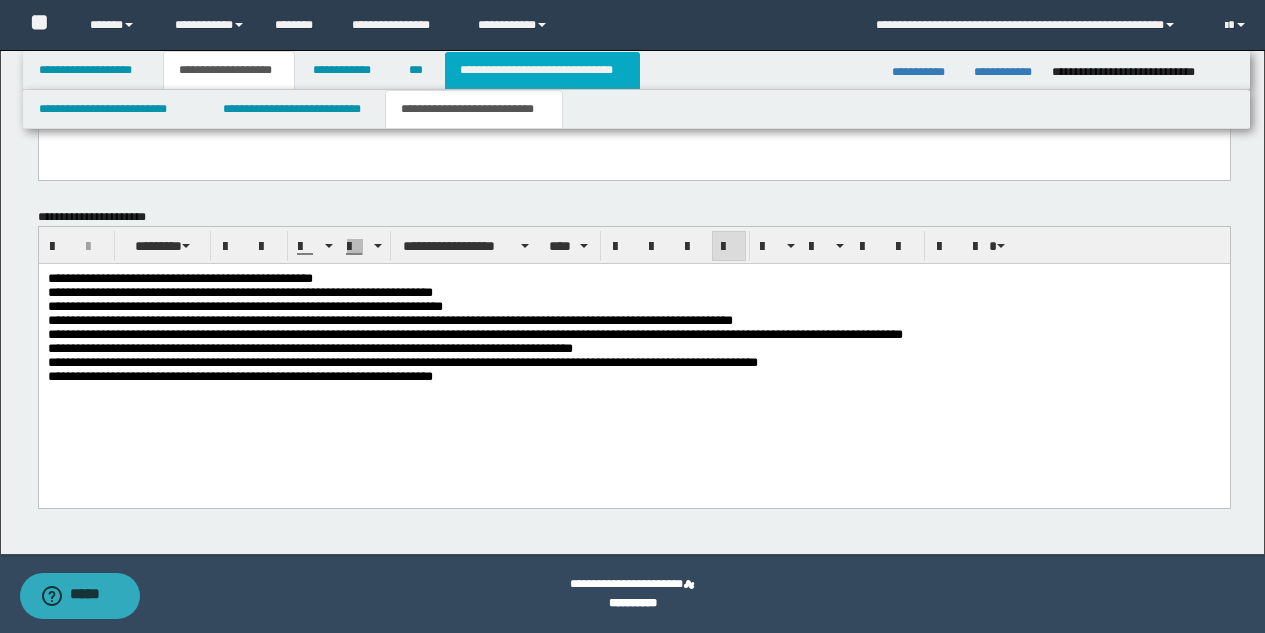 click on "**********" at bounding box center (542, 70) 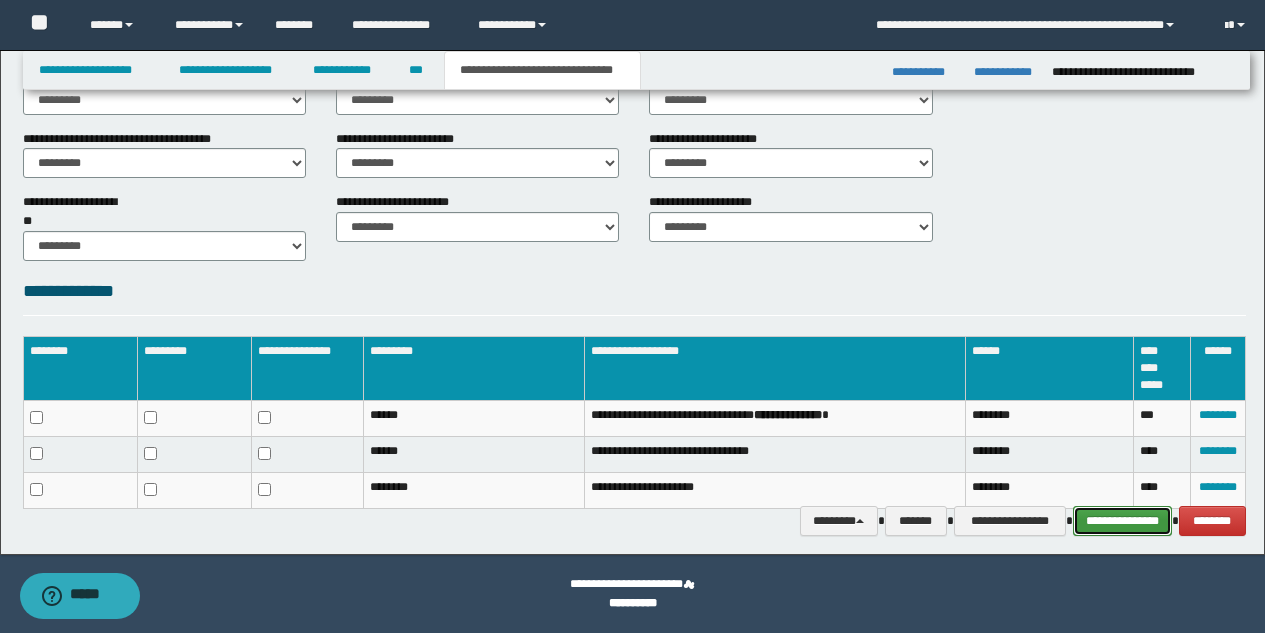 click on "**********" at bounding box center (1122, 521) 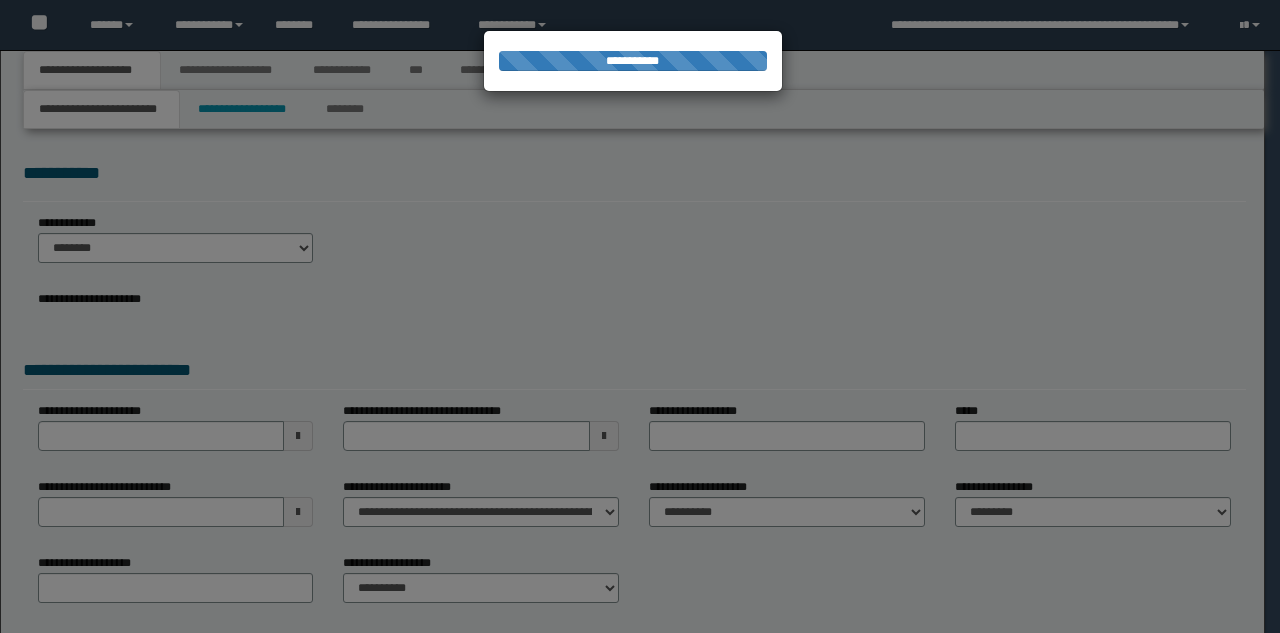 scroll, scrollTop: 0, scrollLeft: 0, axis: both 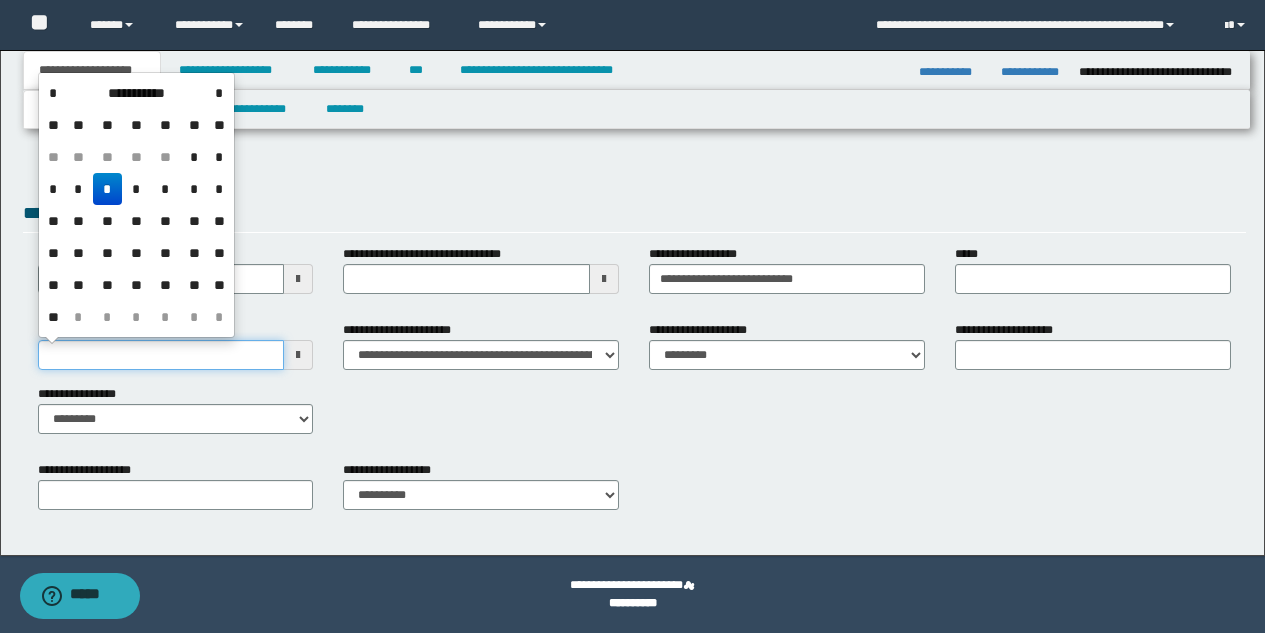 click on "**********" at bounding box center [161, 355] 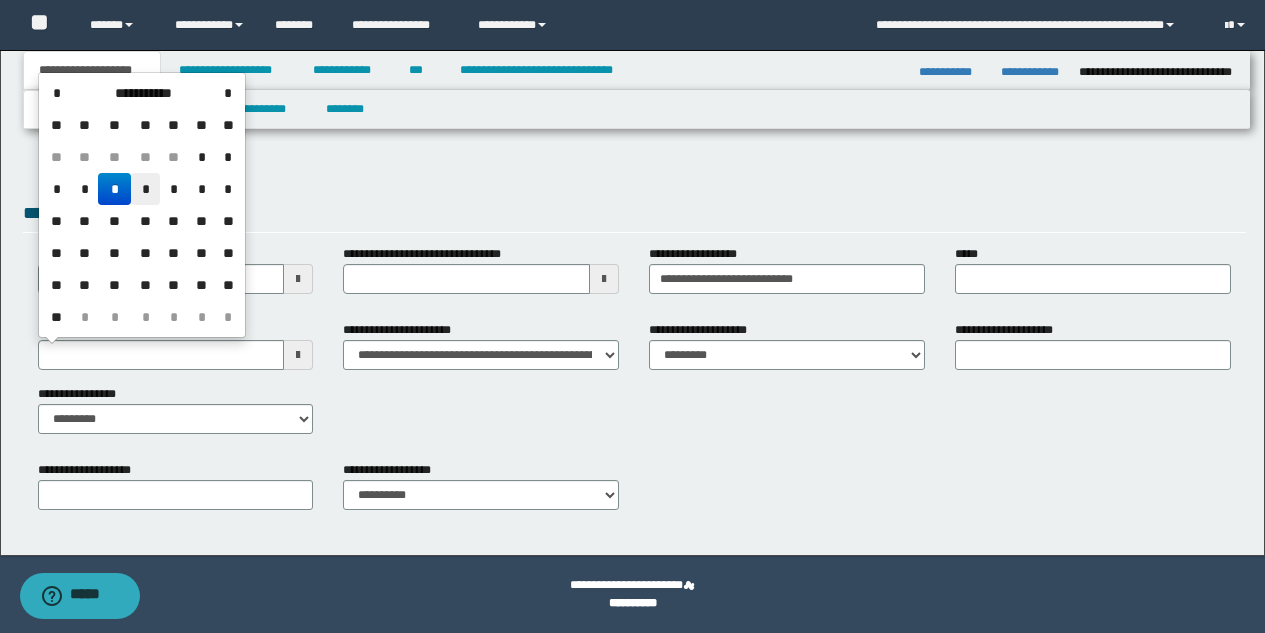 drag, startPoint x: 148, startPoint y: 195, endPoint x: 143, endPoint y: 185, distance: 11.18034 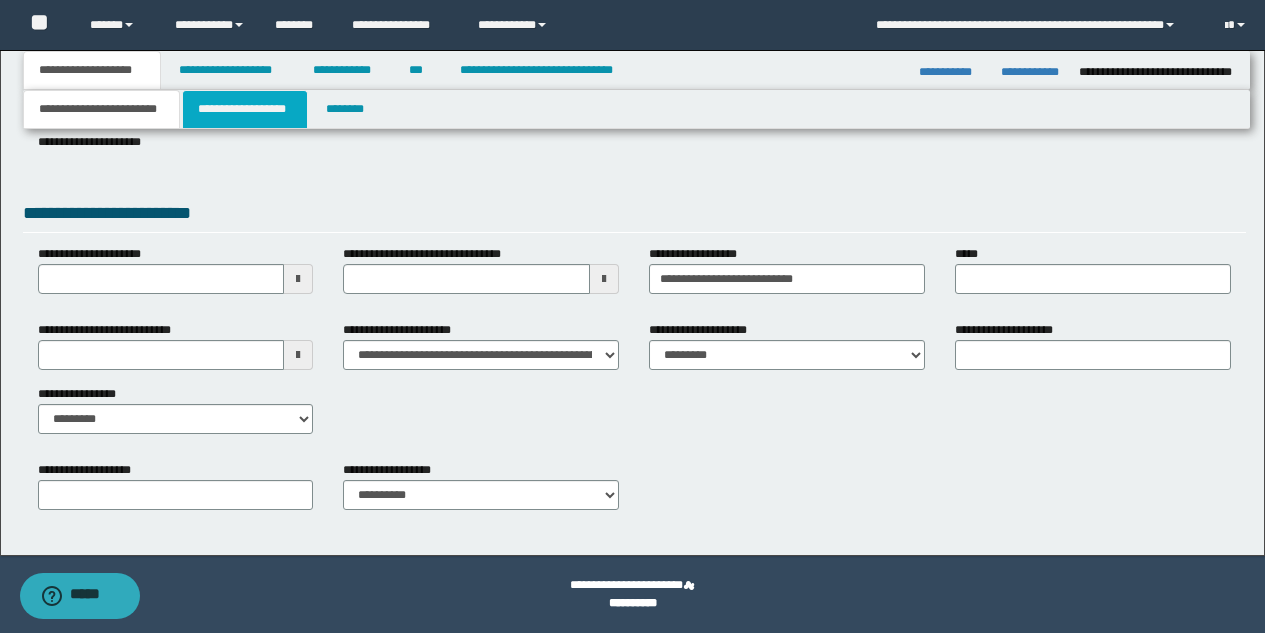 click on "**********" at bounding box center [245, 109] 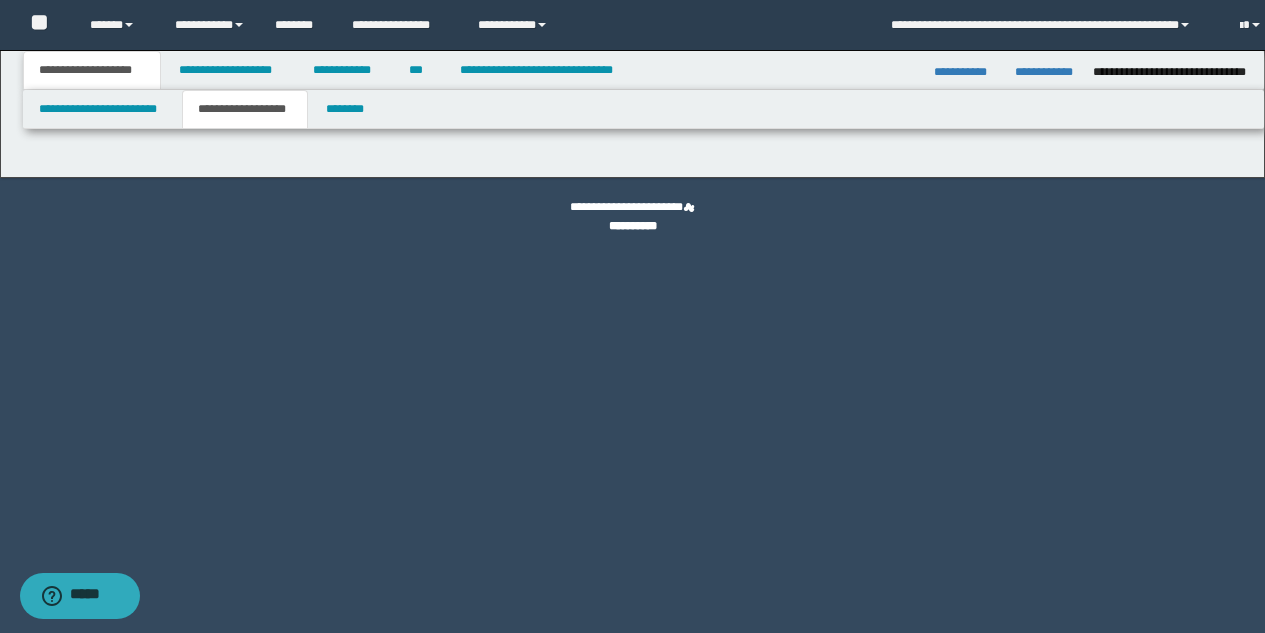 scroll, scrollTop: 0, scrollLeft: 0, axis: both 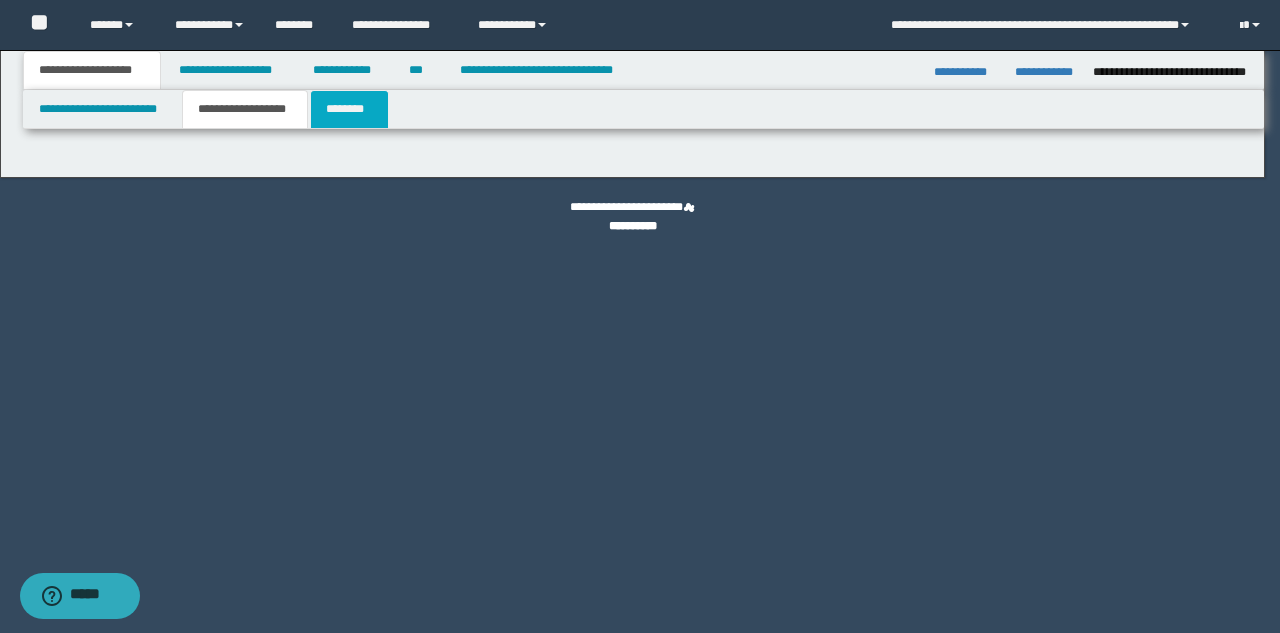 type on "********" 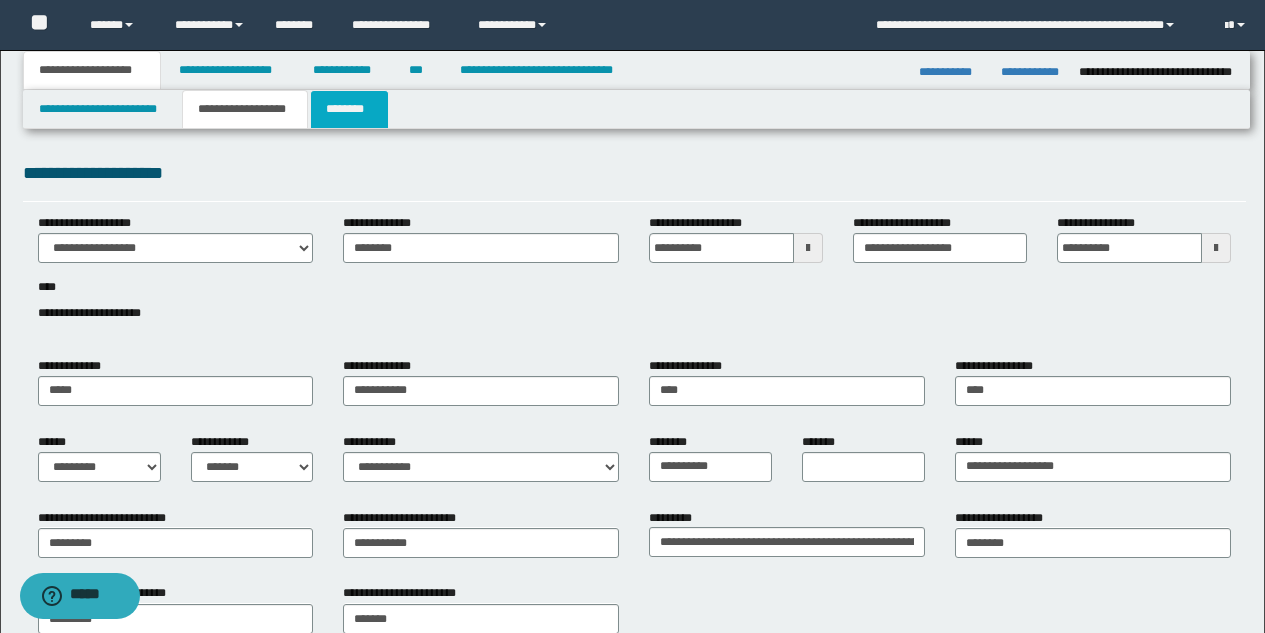 click on "********" at bounding box center [349, 109] 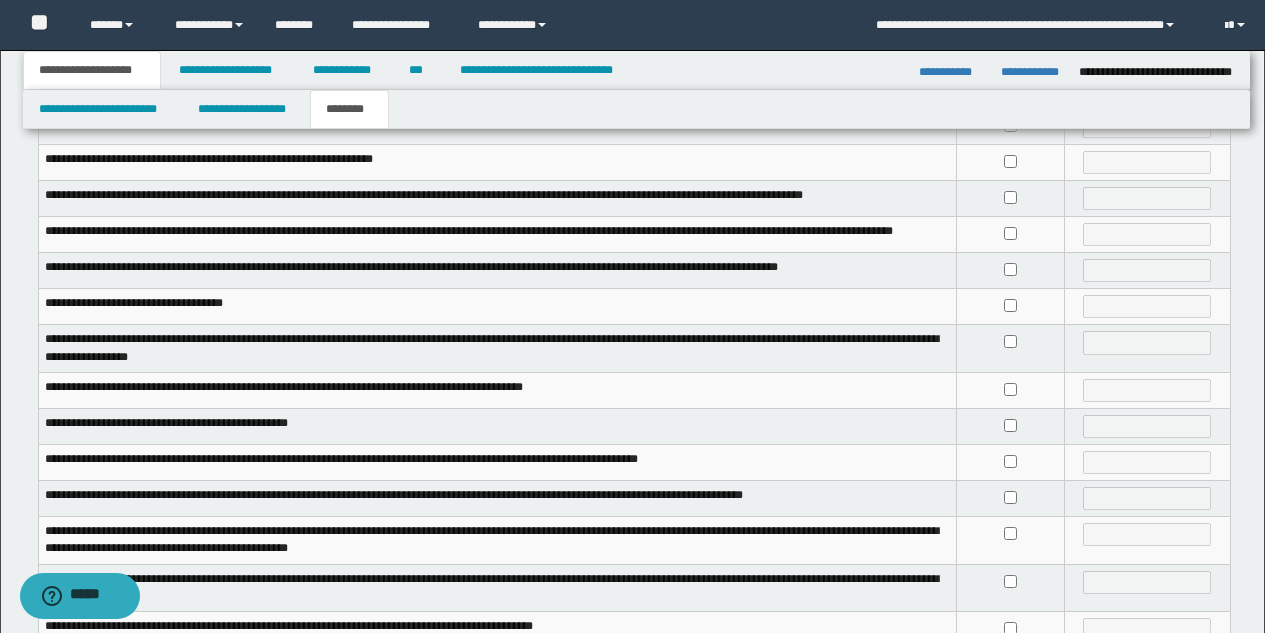 scroll, scrollTop: 234, scrollLeft: 0, axis: vertical 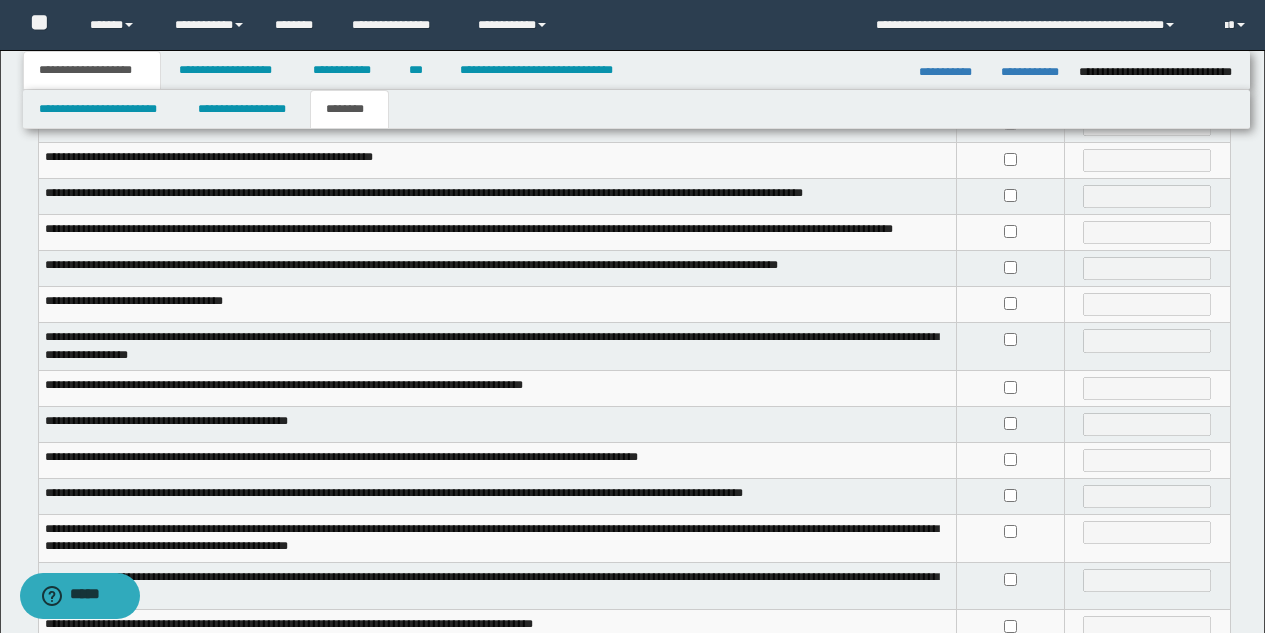 click at bounding box center [1011, 346] 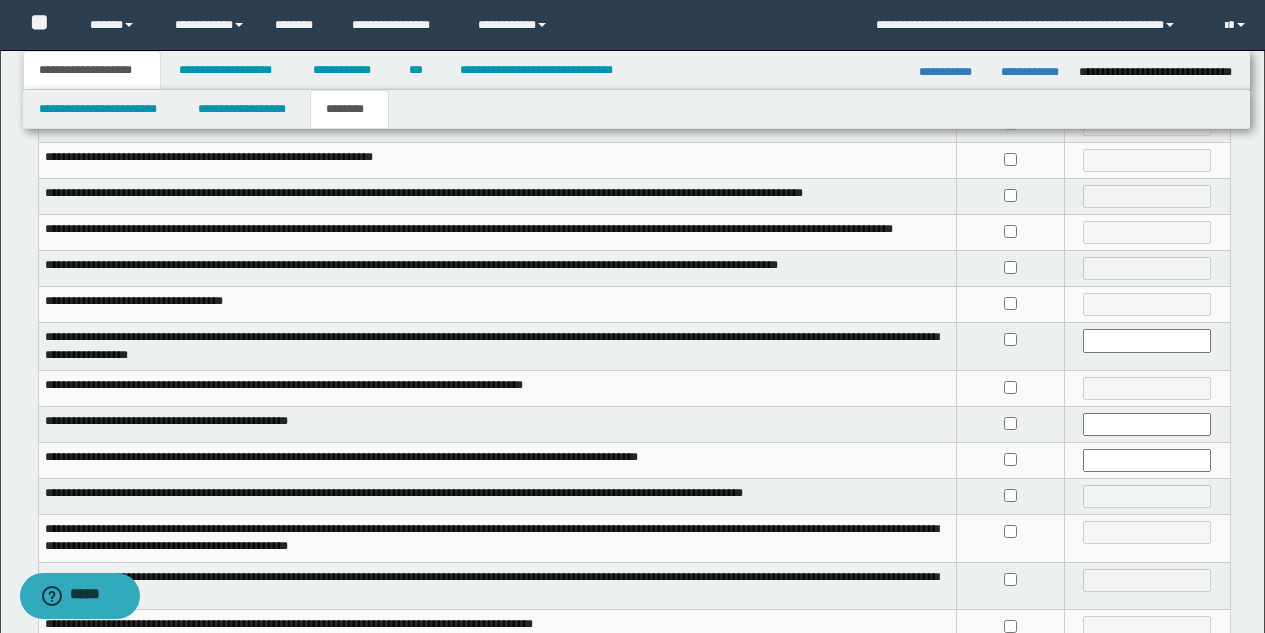 click at bounding box center [1011, 585] 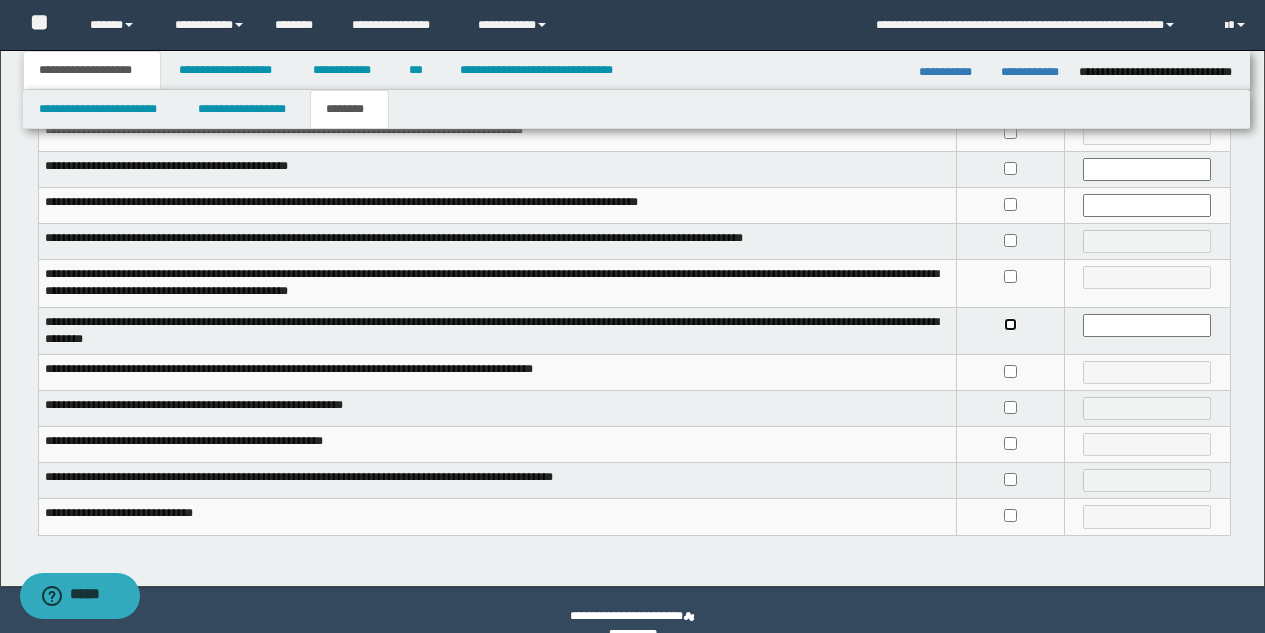 scroll, scrollTop: 520, scrollLeft: 0, axis: vertical 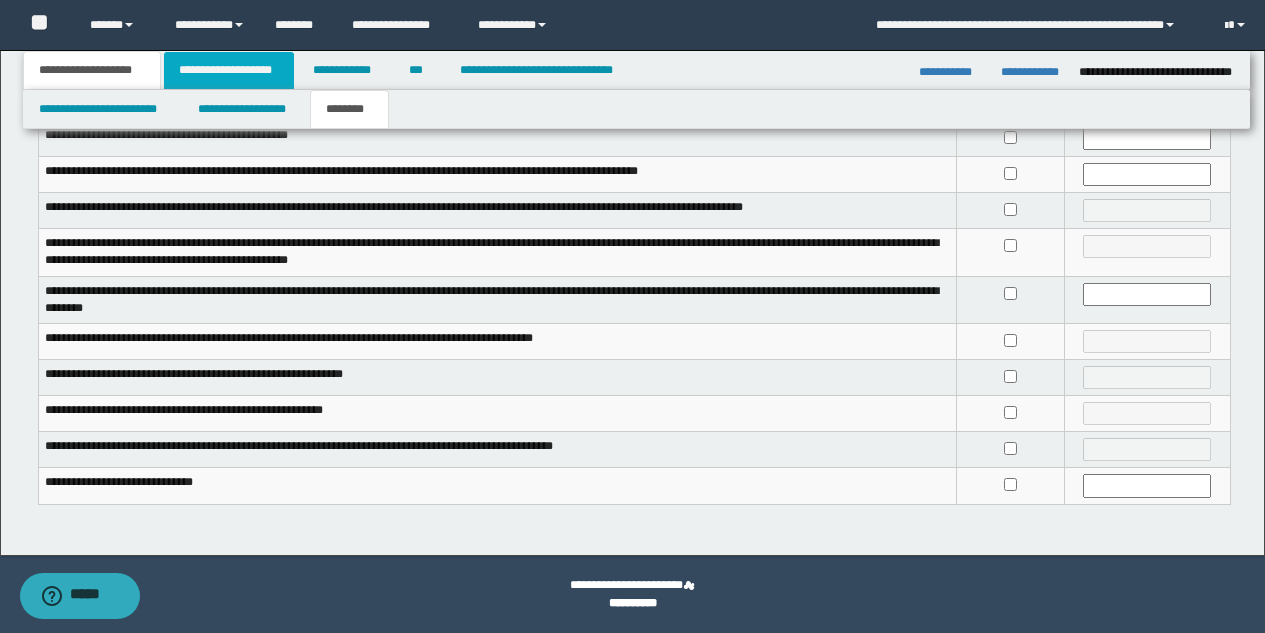 click on "**********" at bounding box center [229, 70] 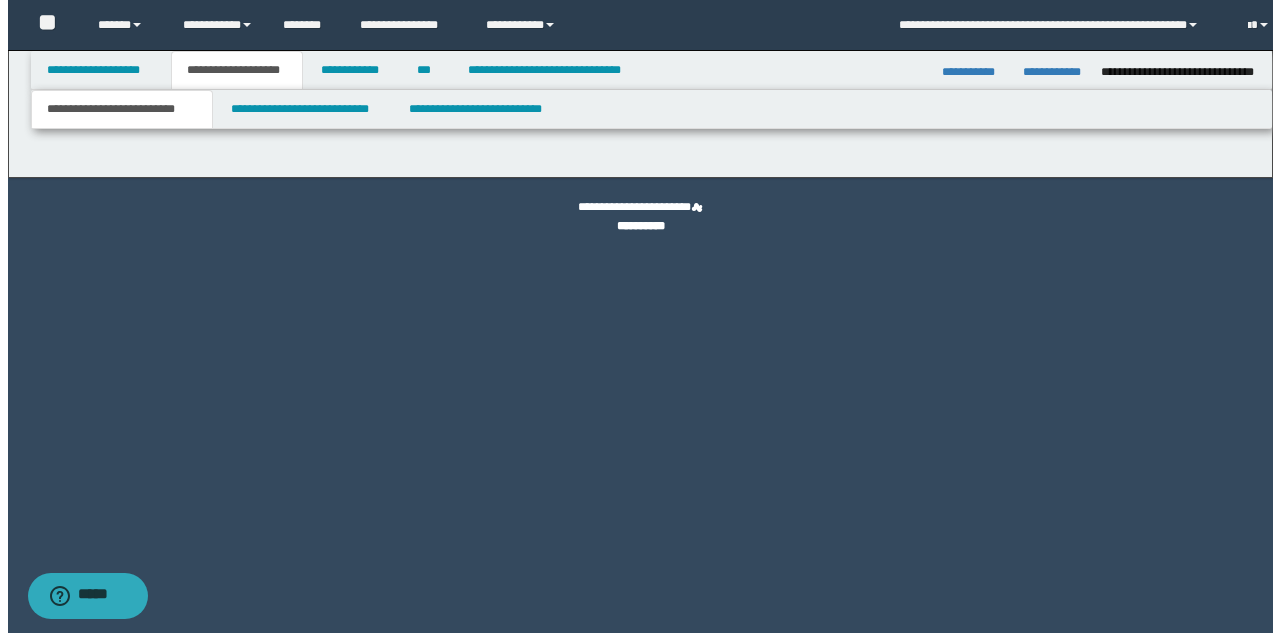 scroll, scrollTop: 0, scrollLeft: 0, axis: both 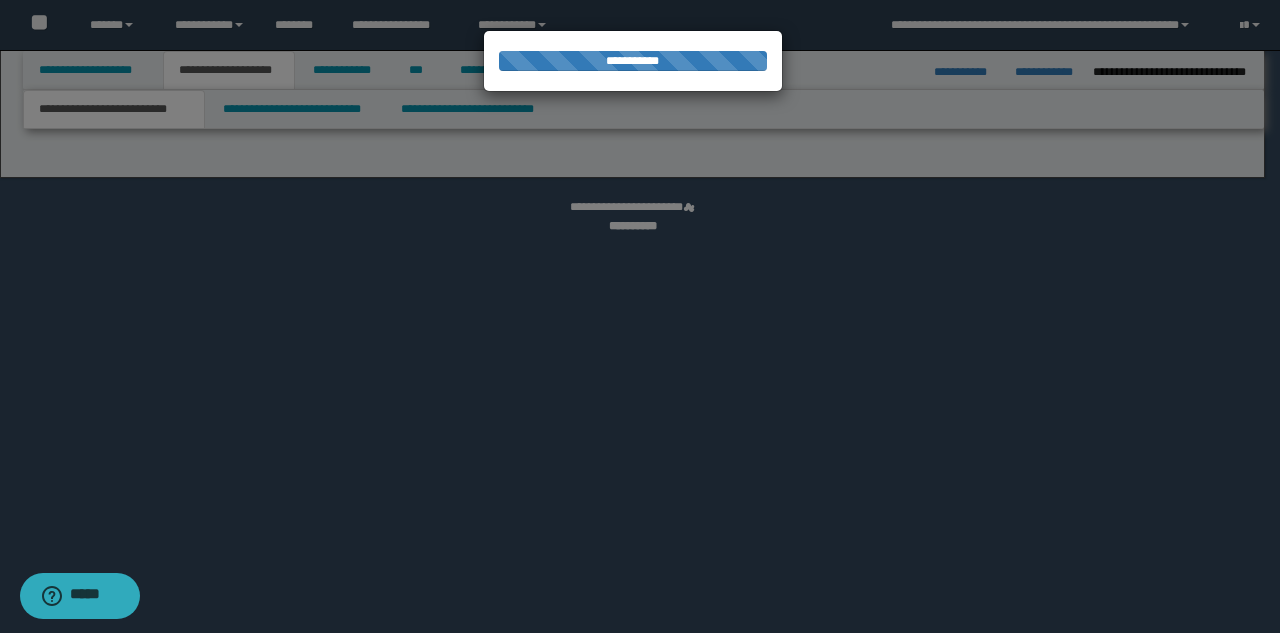 select on "*" 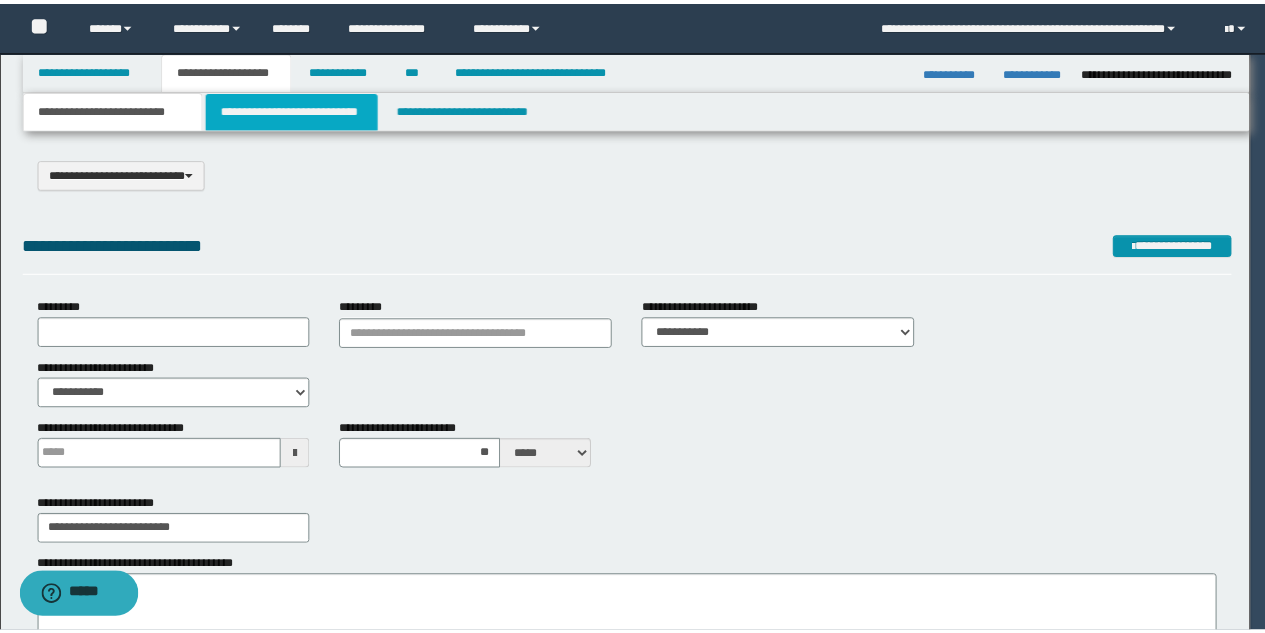 scroll, scrollTop: 0, scrollLeft: 0, axis: both 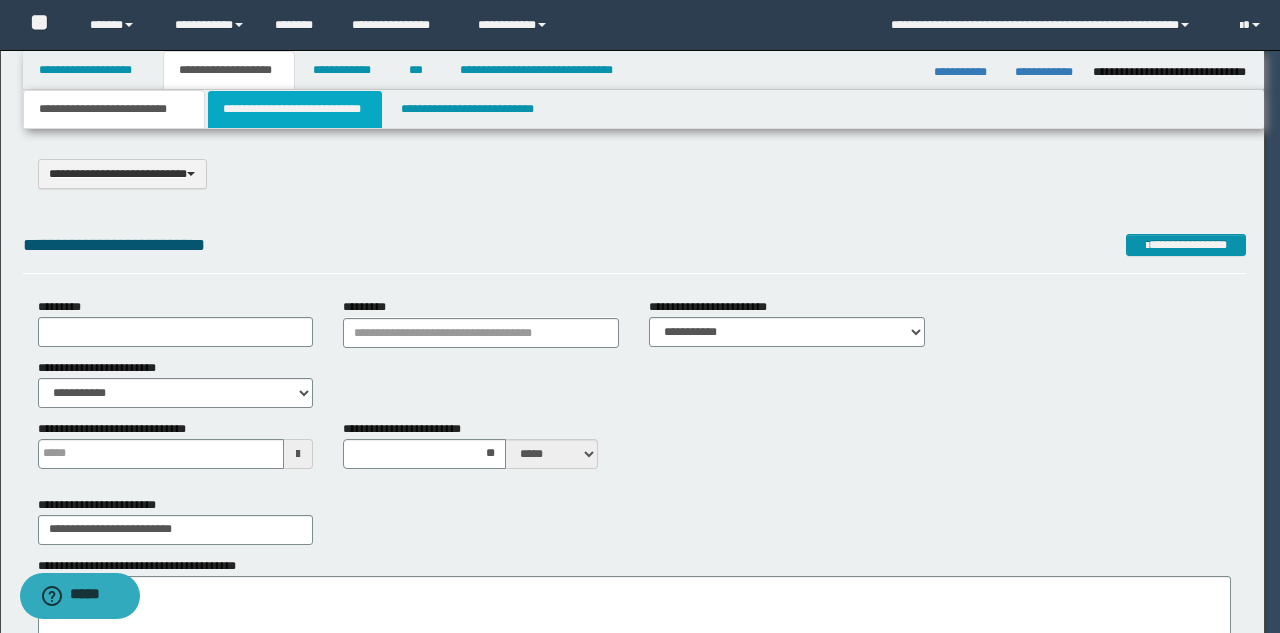click on "**********" at bounding box center (295, 109) 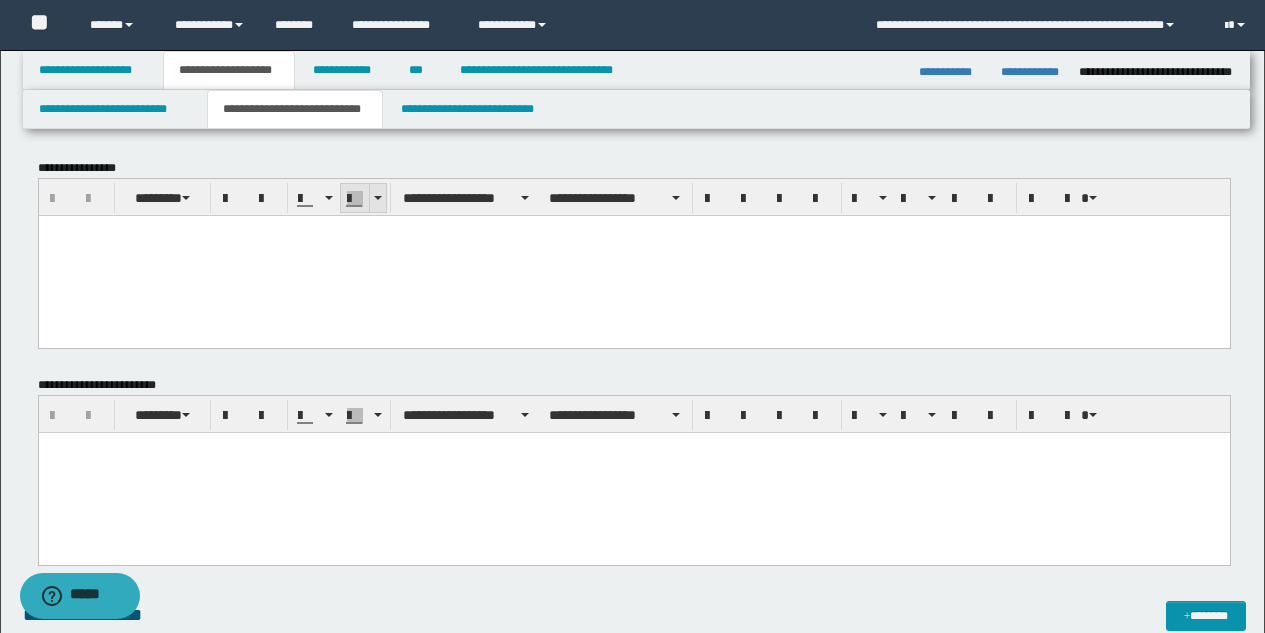 scroll, scrollTop: 0, scrollLeft: 0, axis: both 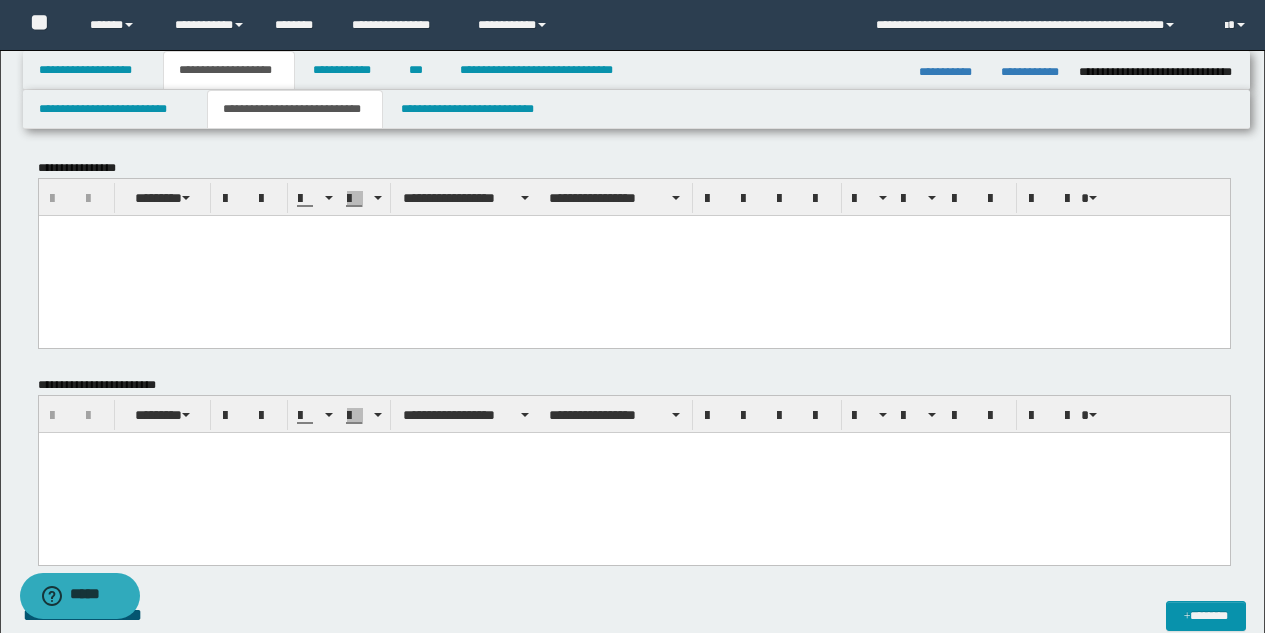 click at bounding box center (633, 255) 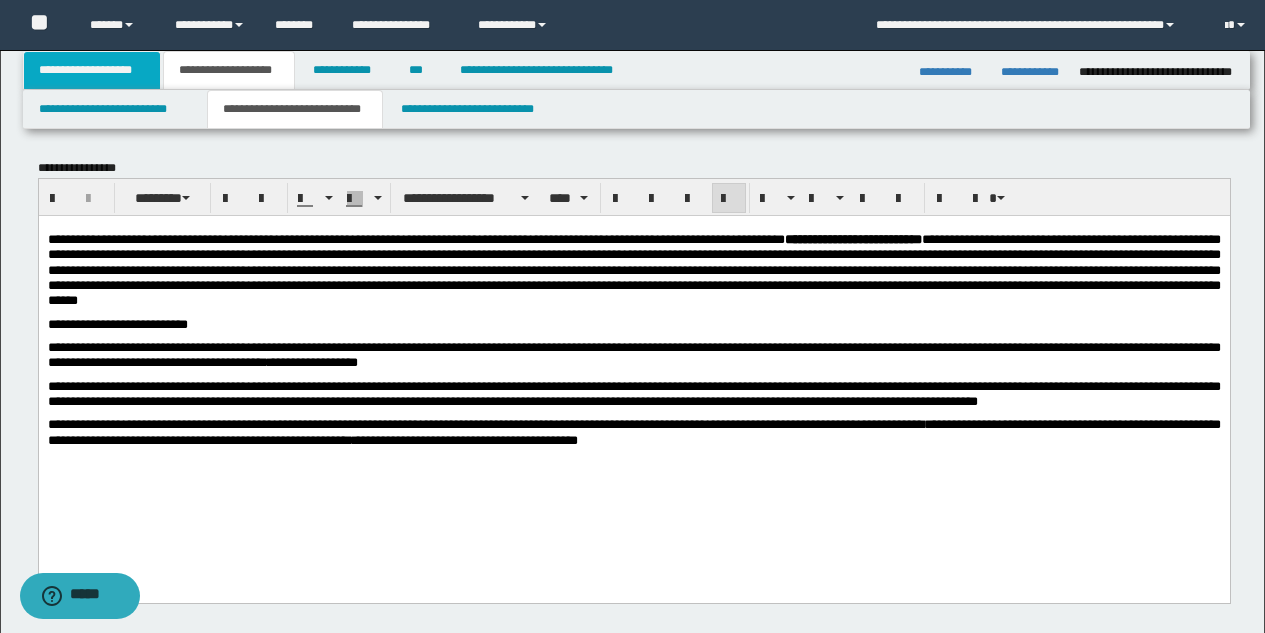 click on "**********" at bounding box center (92, 70) 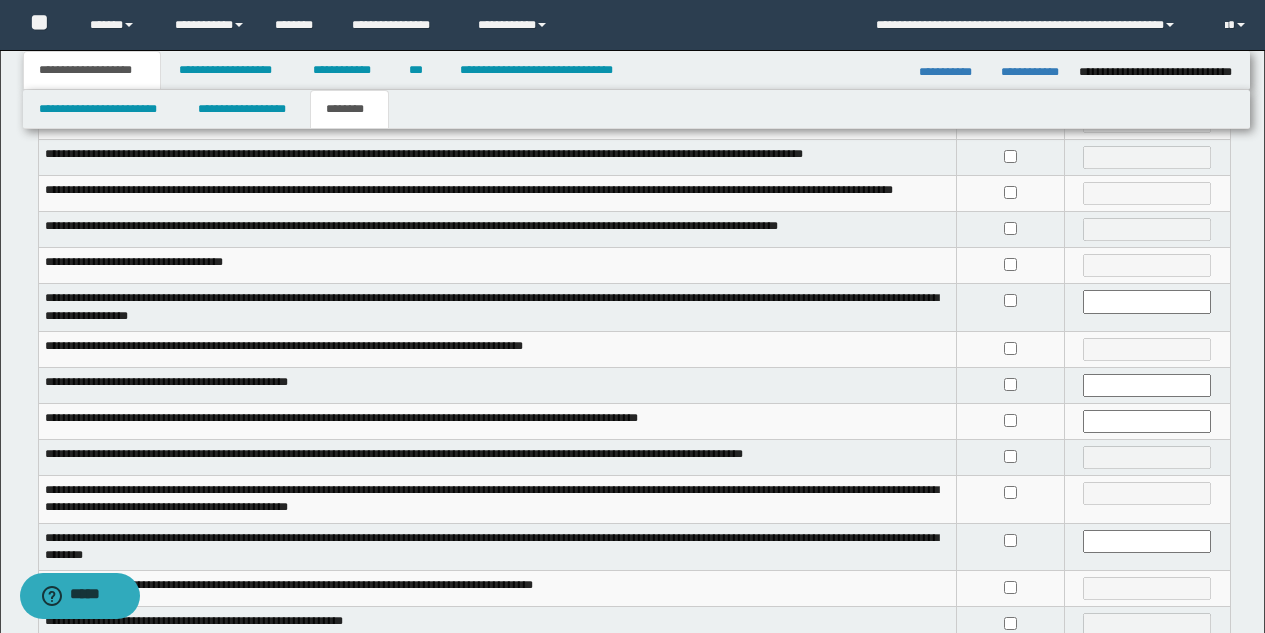 scroll, scrollTop: 286, scrollLeft: 0, axis: vertical 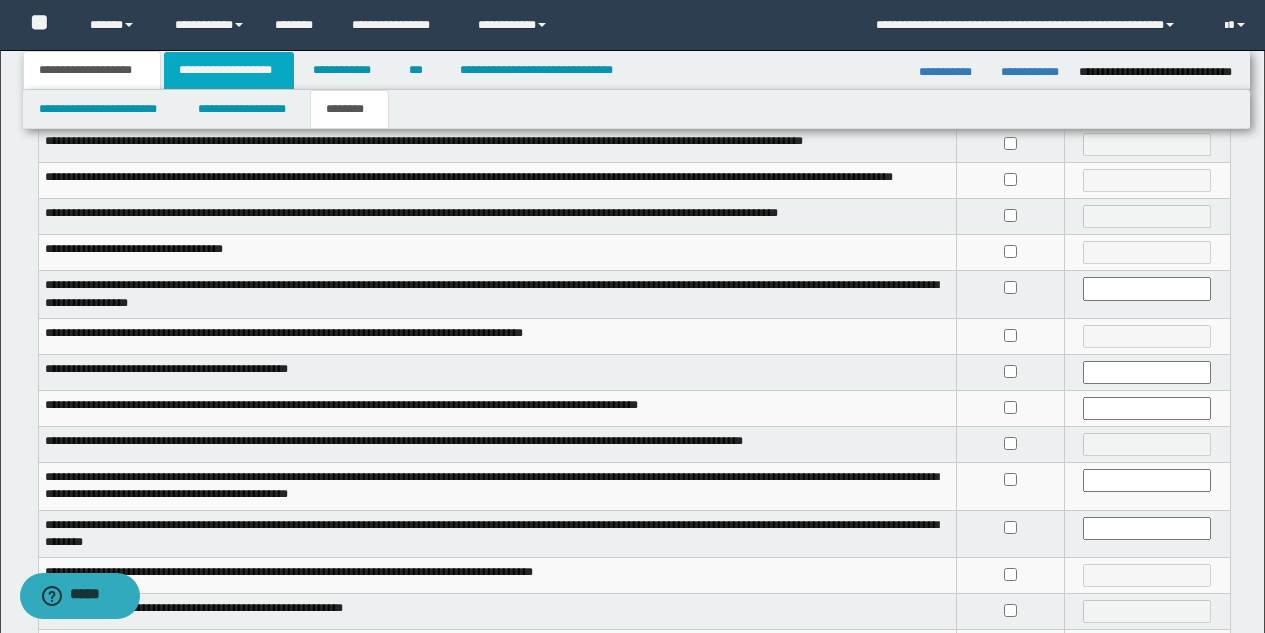 click on "**********" at bounding box center [229, 70] 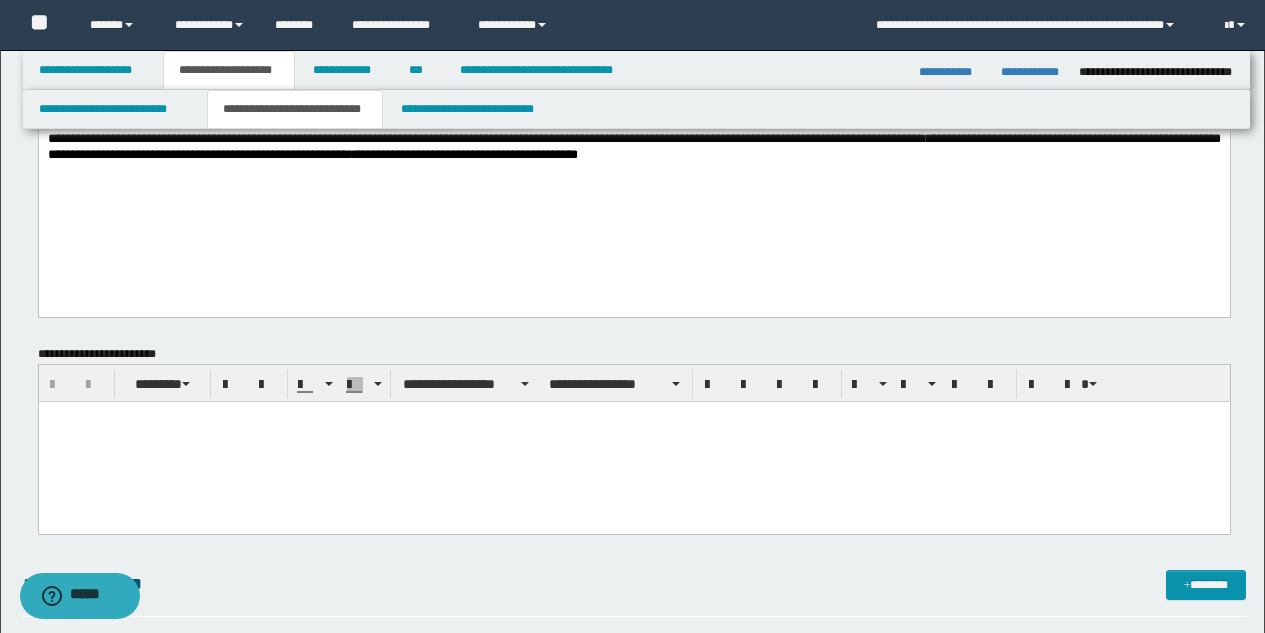 click at bounding box center (633, 416) 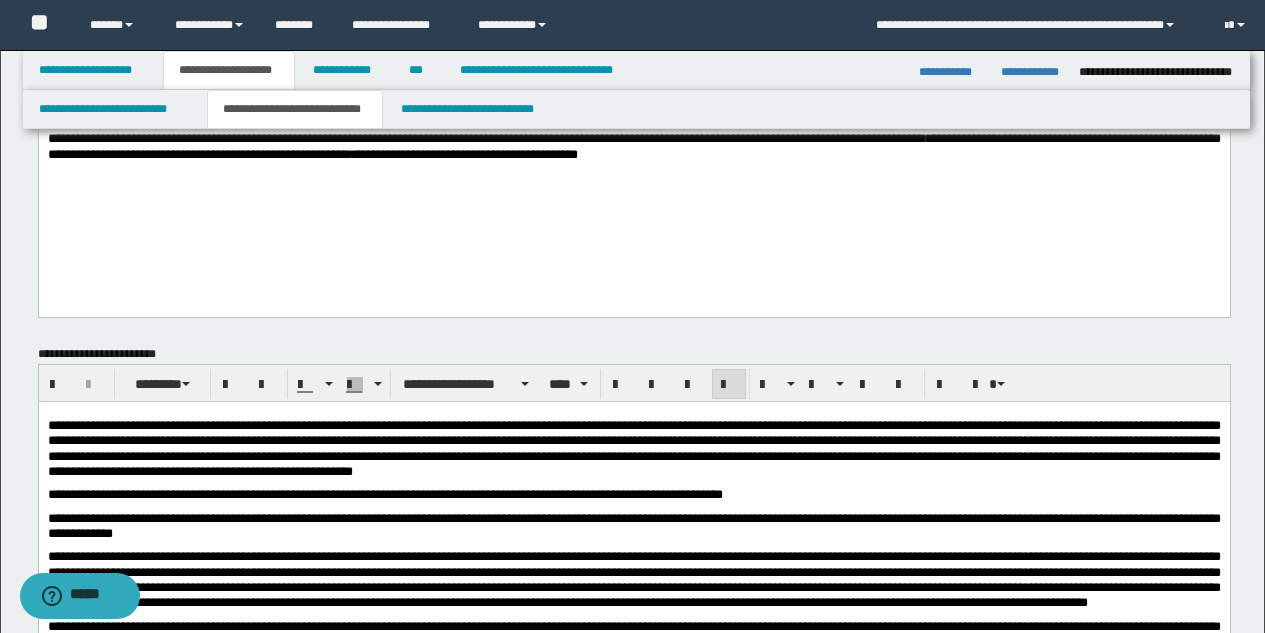 click on "**********" at bounding box center [633, 447] 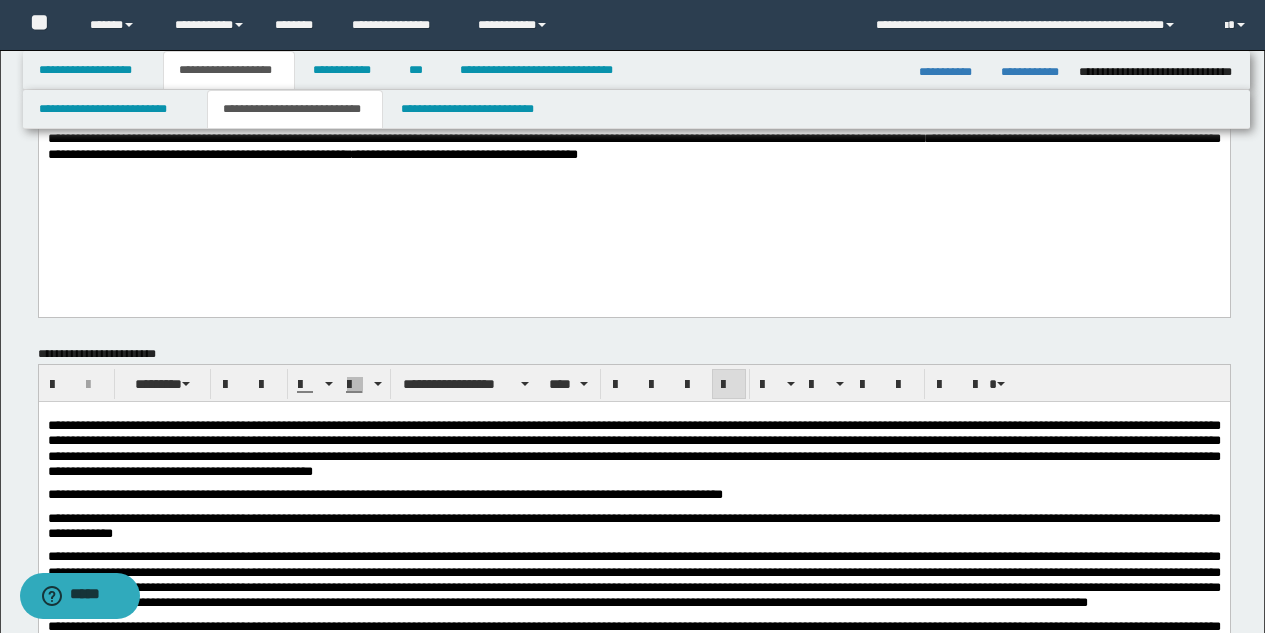 click on "**********" at bounding box center [384, 493] 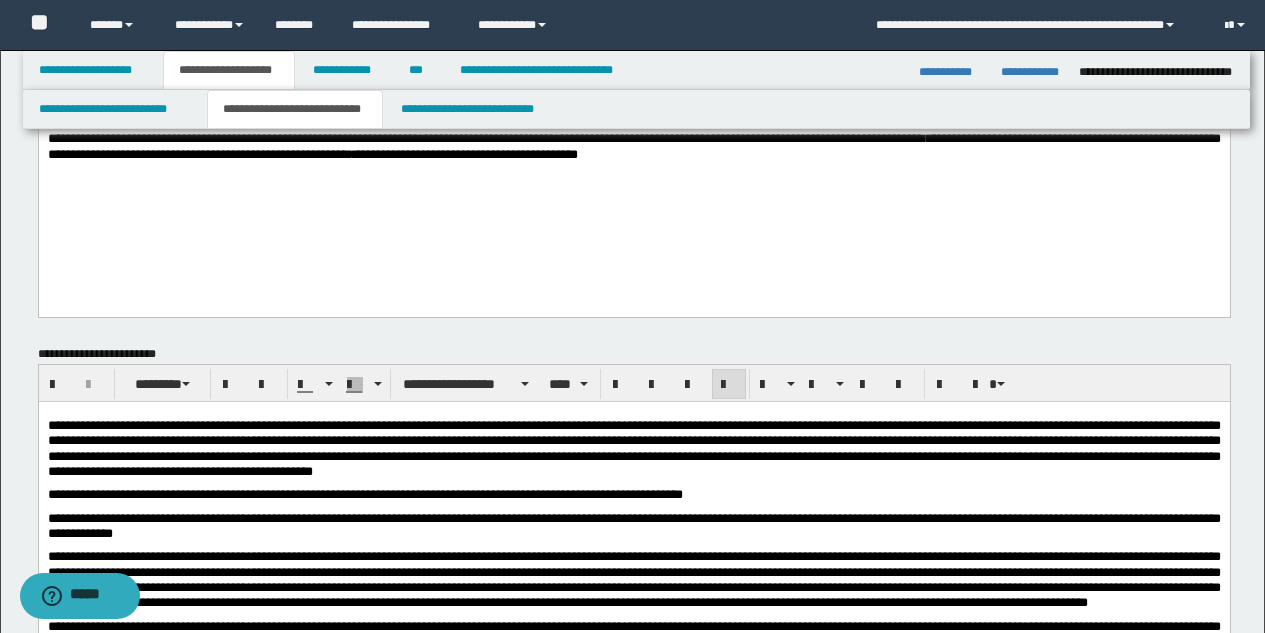 click on "**********" at bounding box center [633, 525] 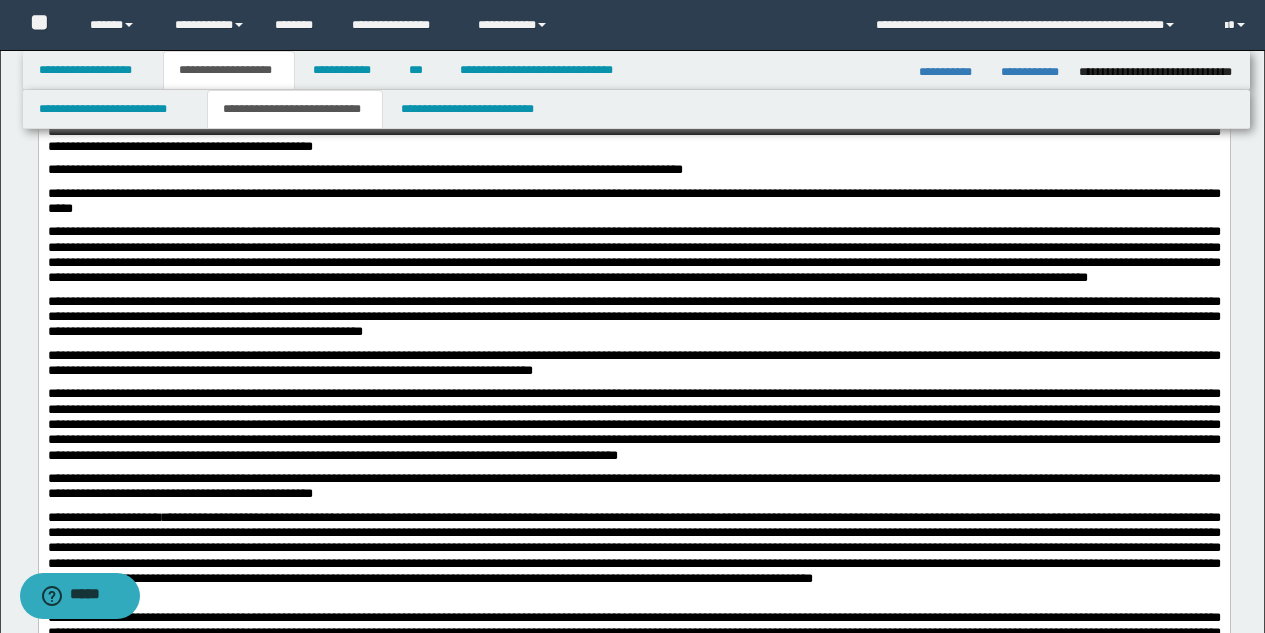 scroll, scrollTop: 643, scrollLeft: 0, axis: vertical 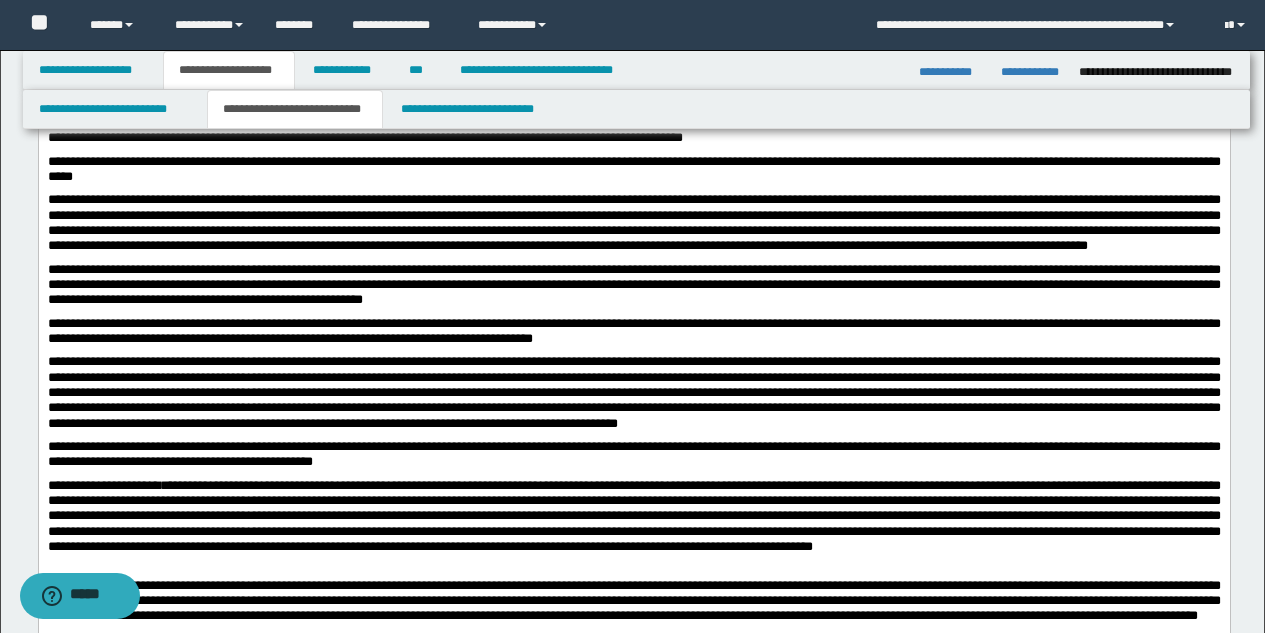 click on "**********" at bounding box center (633, 221) 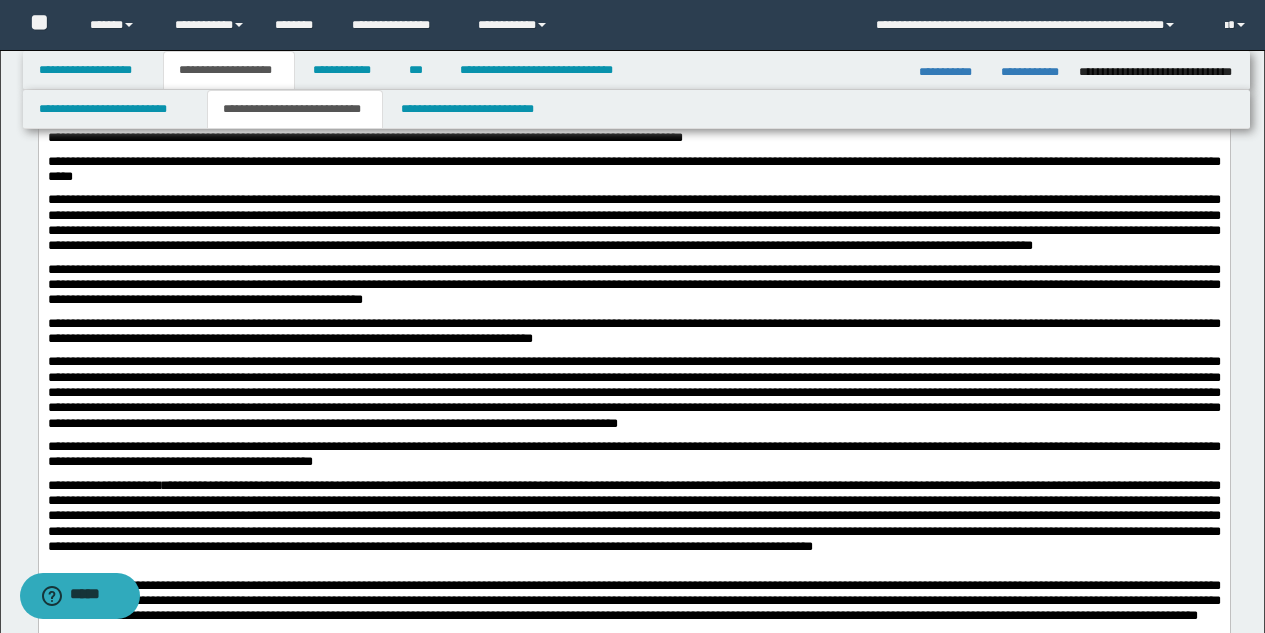 click on "**********" at bounding box center (633, 284) 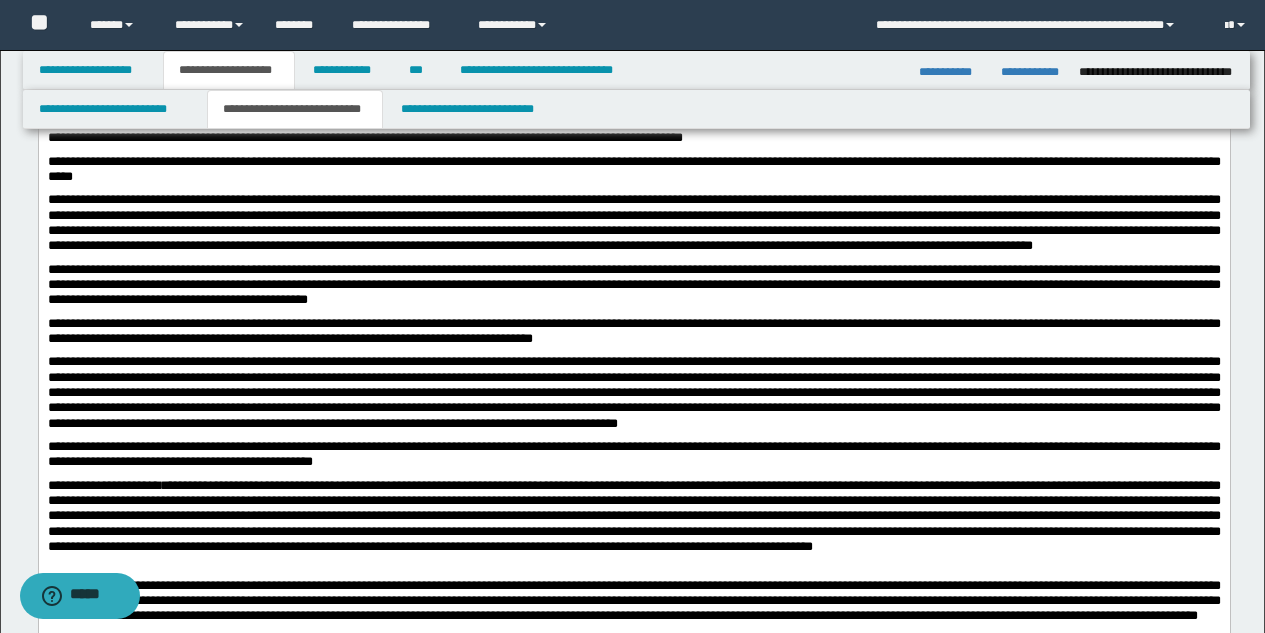 click on "**********" at bounding box center [633, 330] 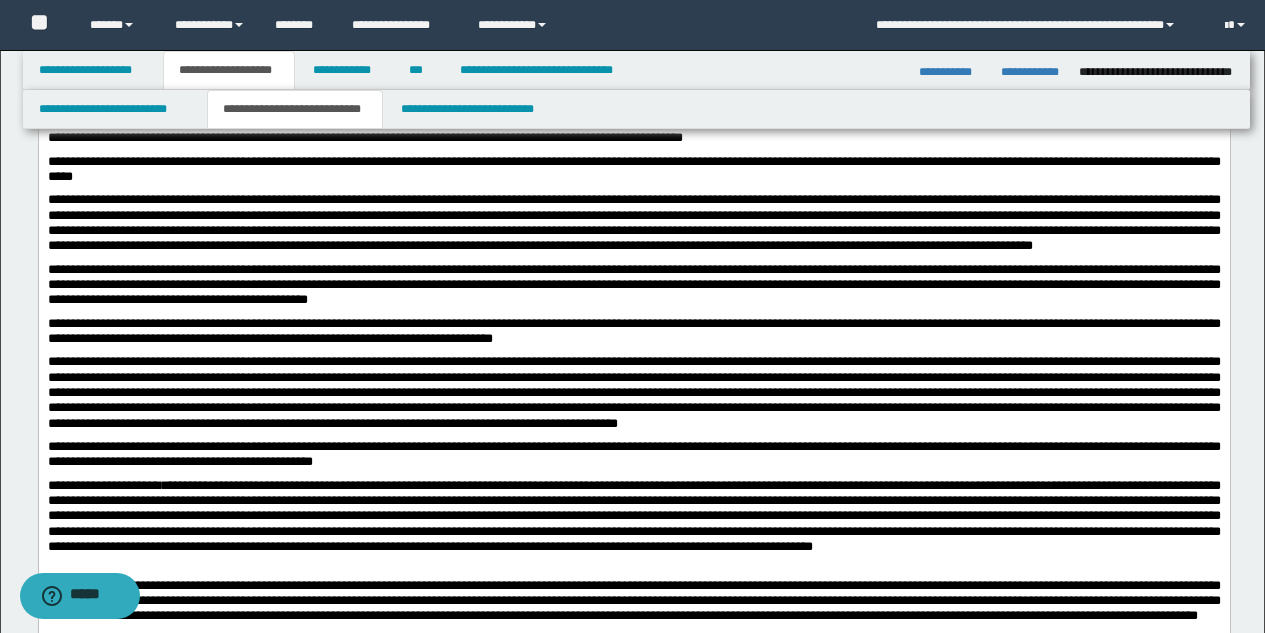 click at bounding box center [633, 391] 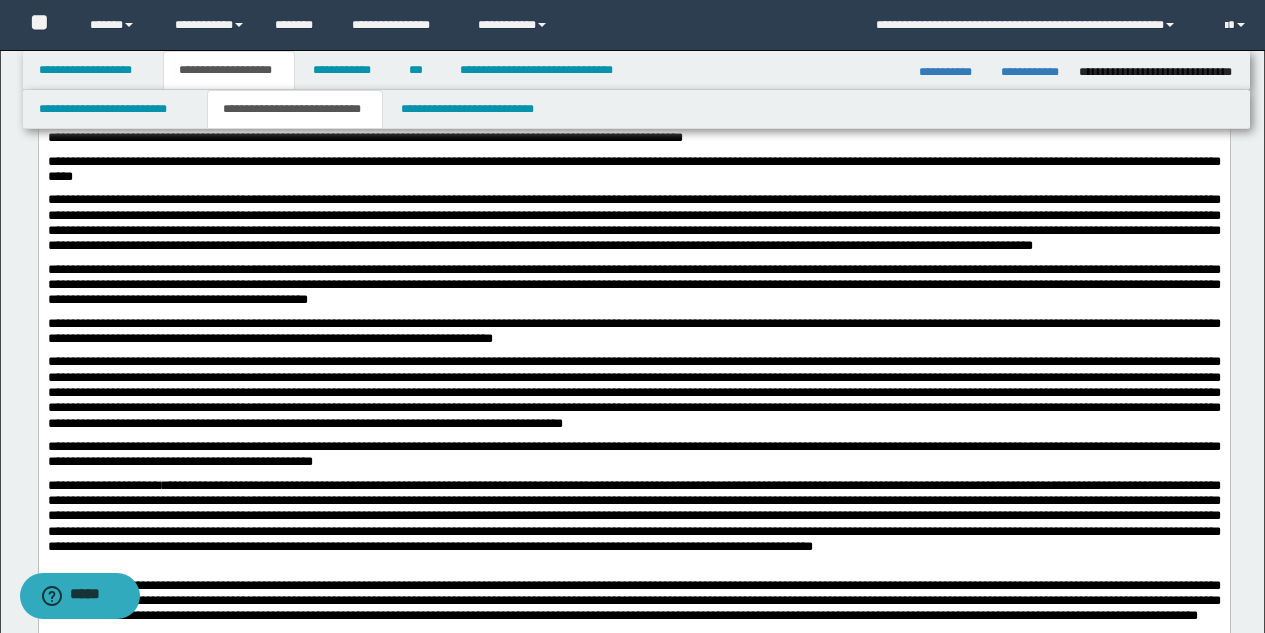 click on "**********" at bounding box center (633, 453) 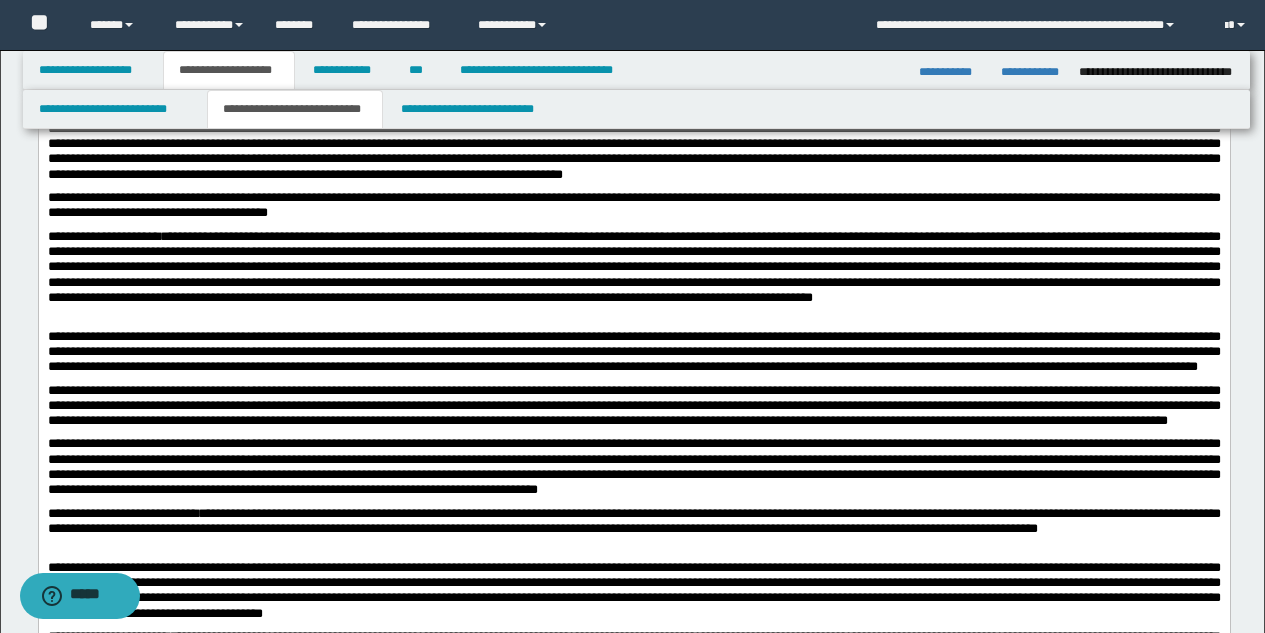 scroll, scrollTop: 951, scrollLeft: 0, axis: vertical 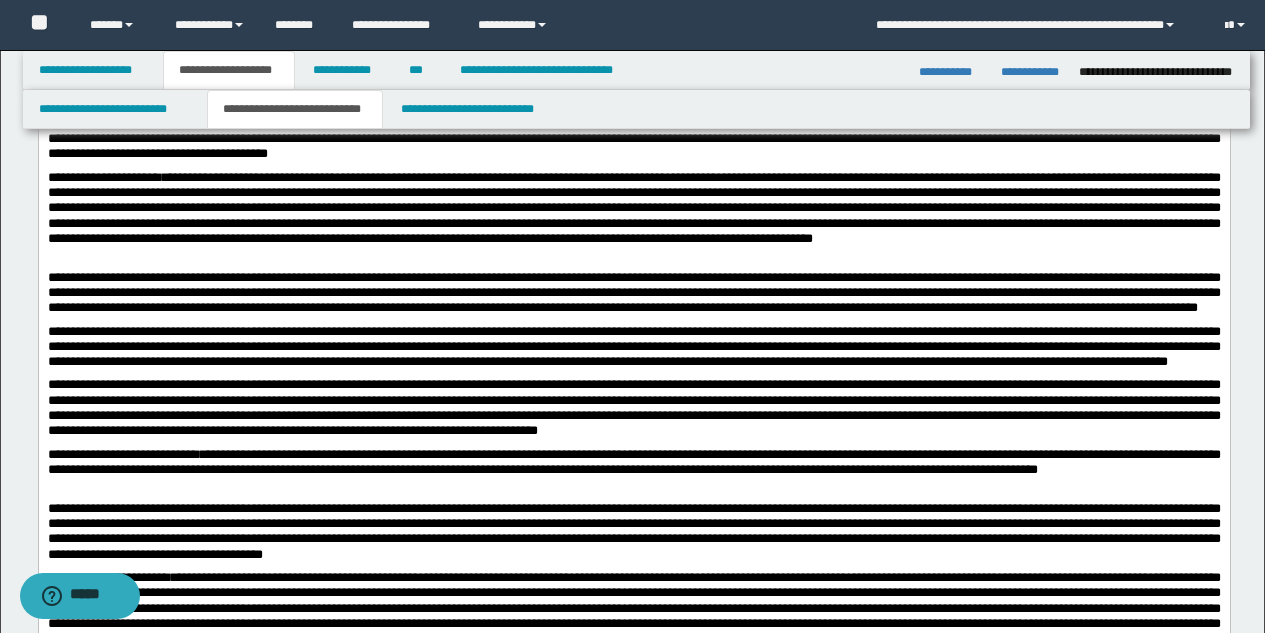 click at bounding box center [633, 208] 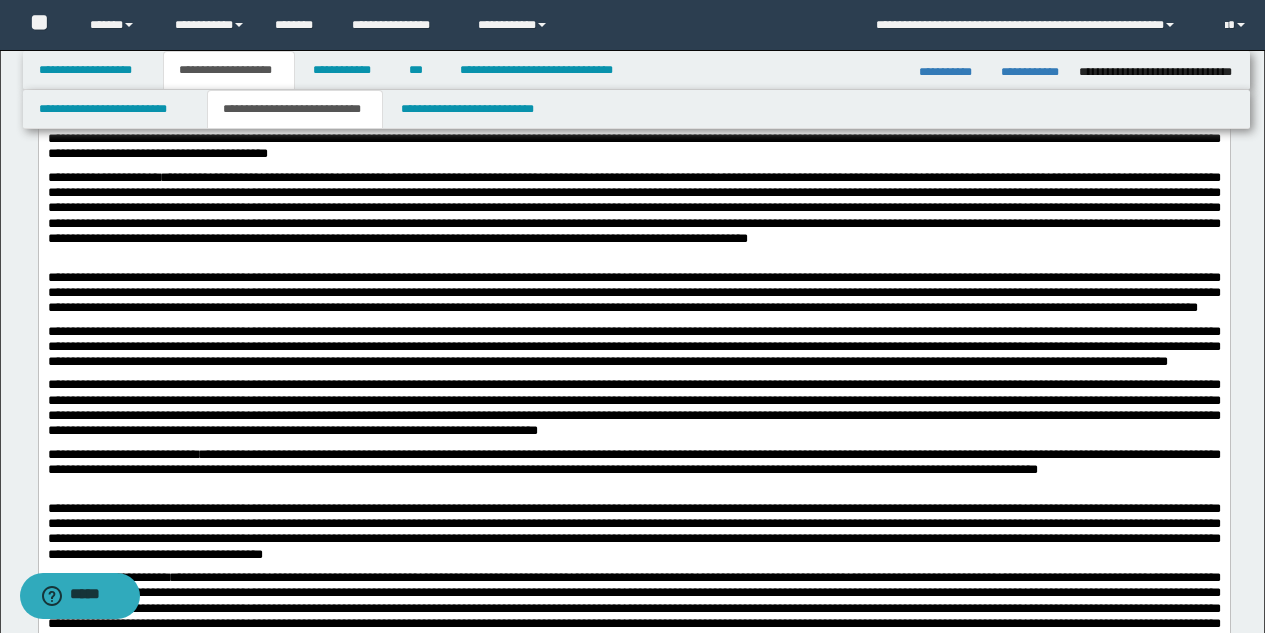 click on "**********" at bounding box center (633, 293) 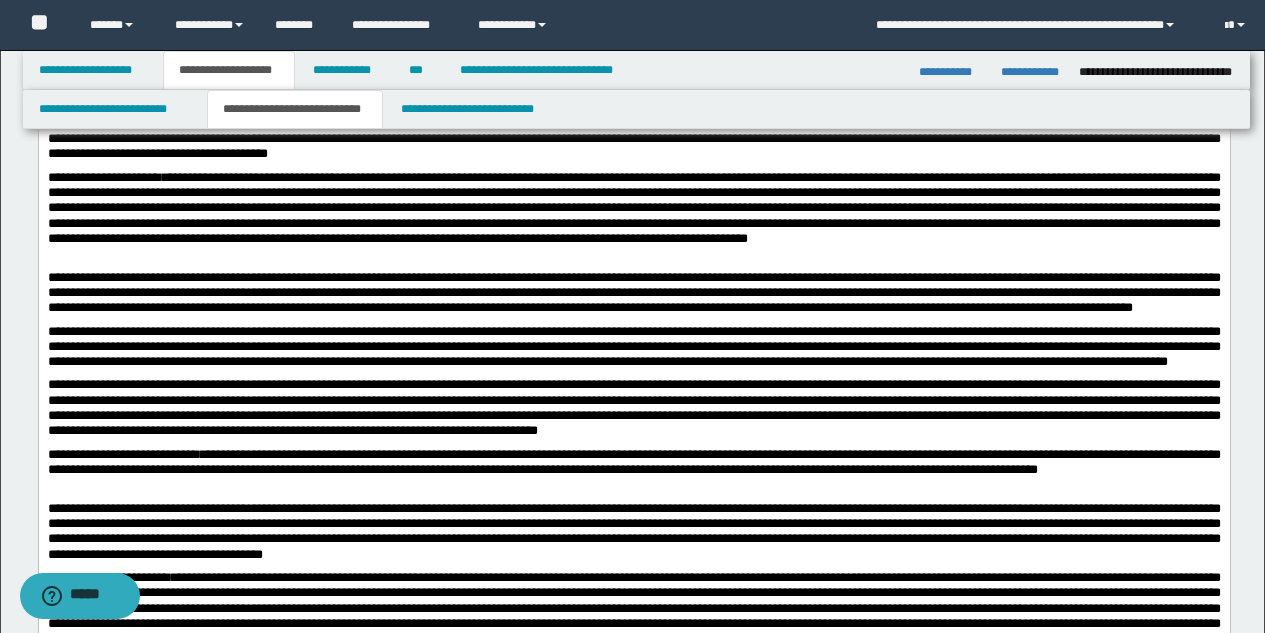 click on "**********" at bounding box center (633, 347) 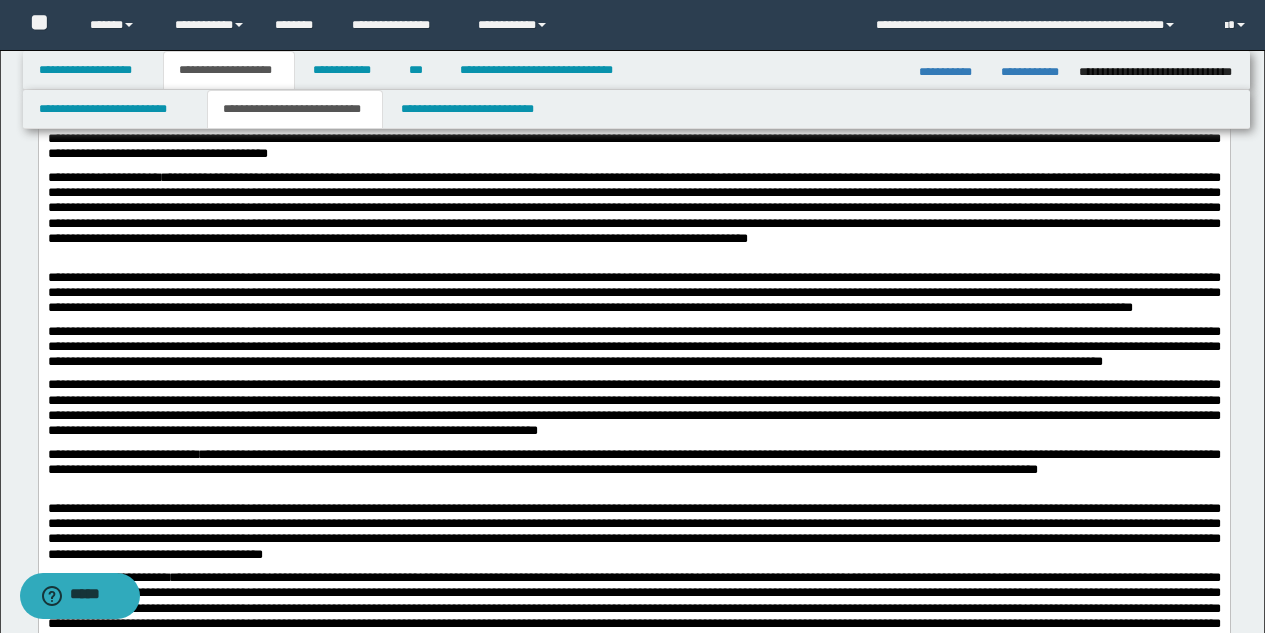 click on "**********" at bounding box center (633, 407) 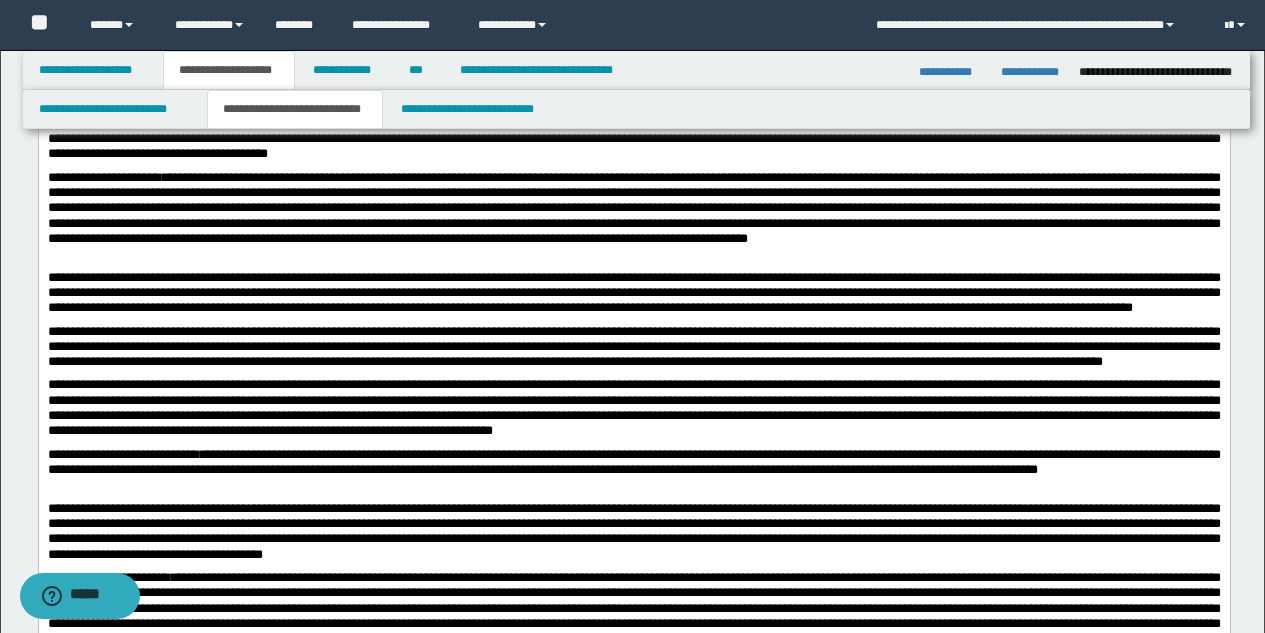 click on "**********" at bounding box center (633, 371) 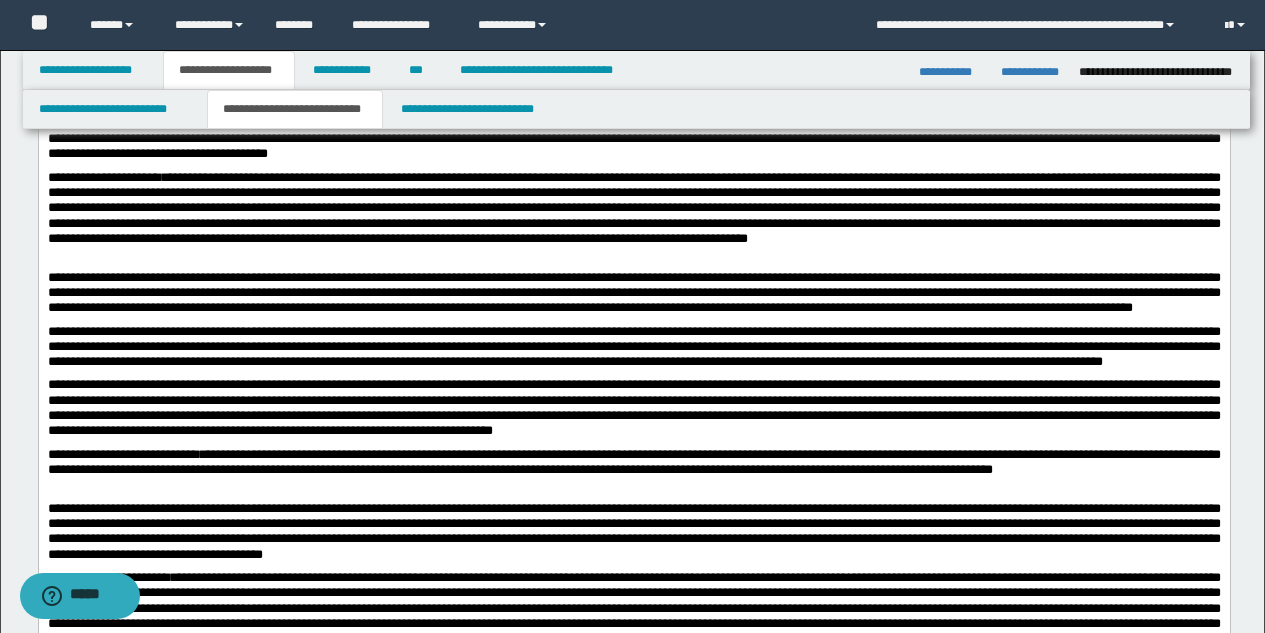 click on "**********" at bounding box center (633, 531) 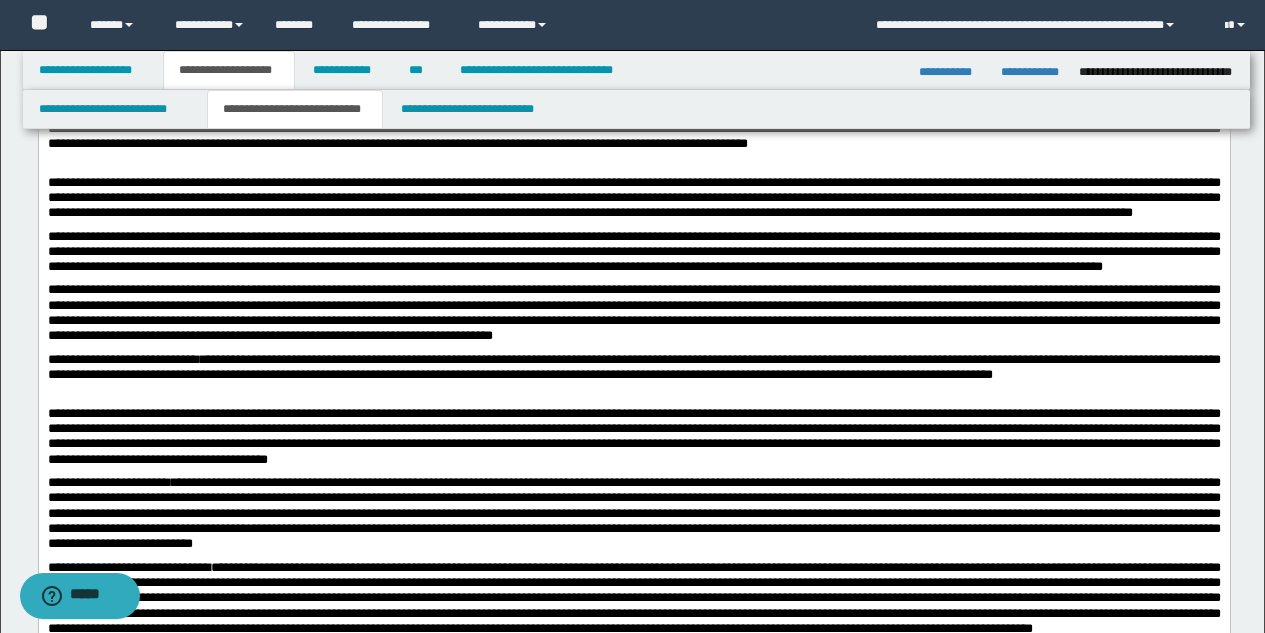 scroll, scrollTop: 1126, scrollLeft: 0, axis: vertical 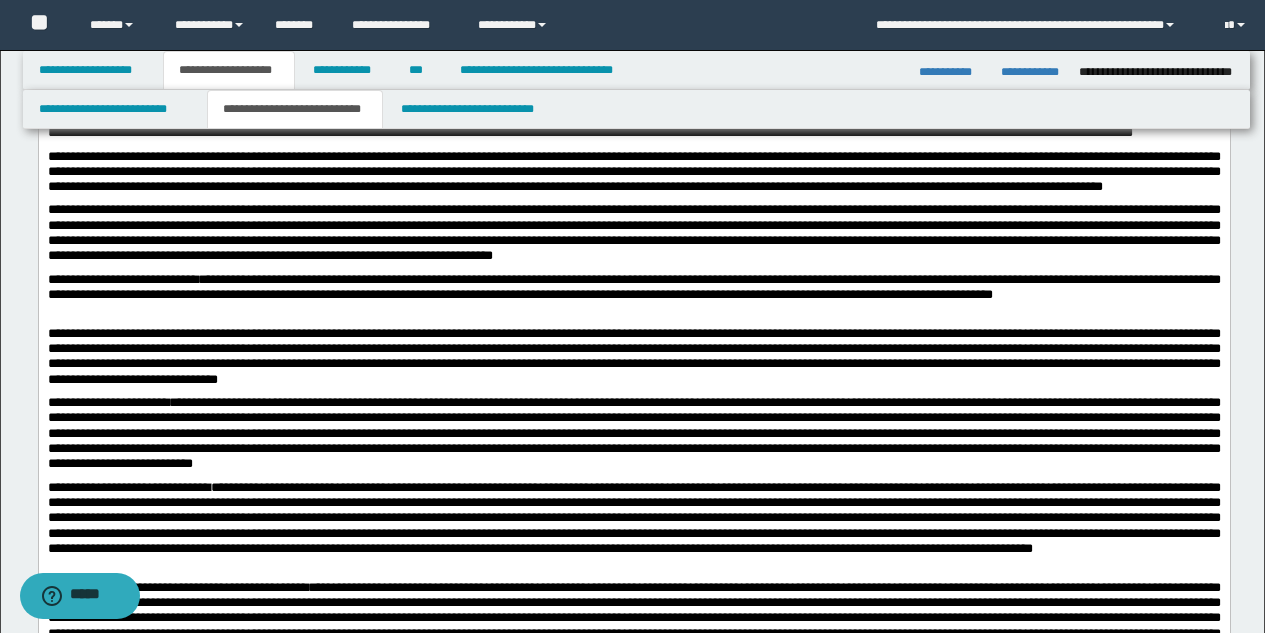 click on "**********" at bounding box center (633, 433) 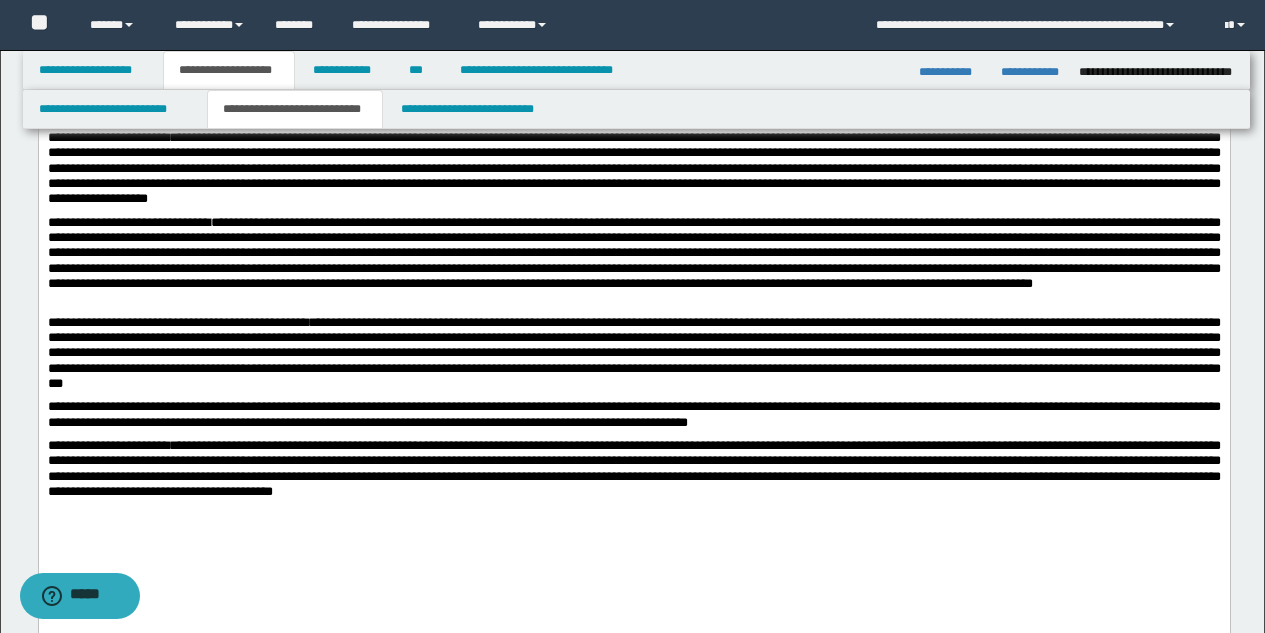 scroll, scrollTop: 1401, scrollLeft: 0, axis: vertical 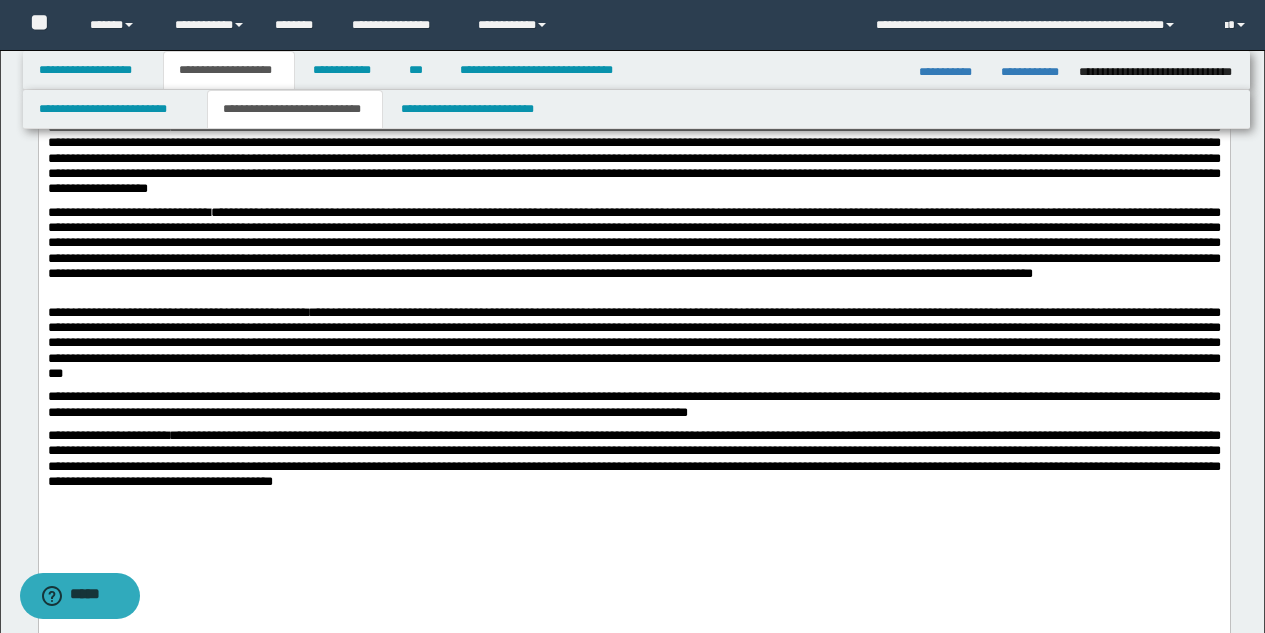 click at bounding box center [633, 243] 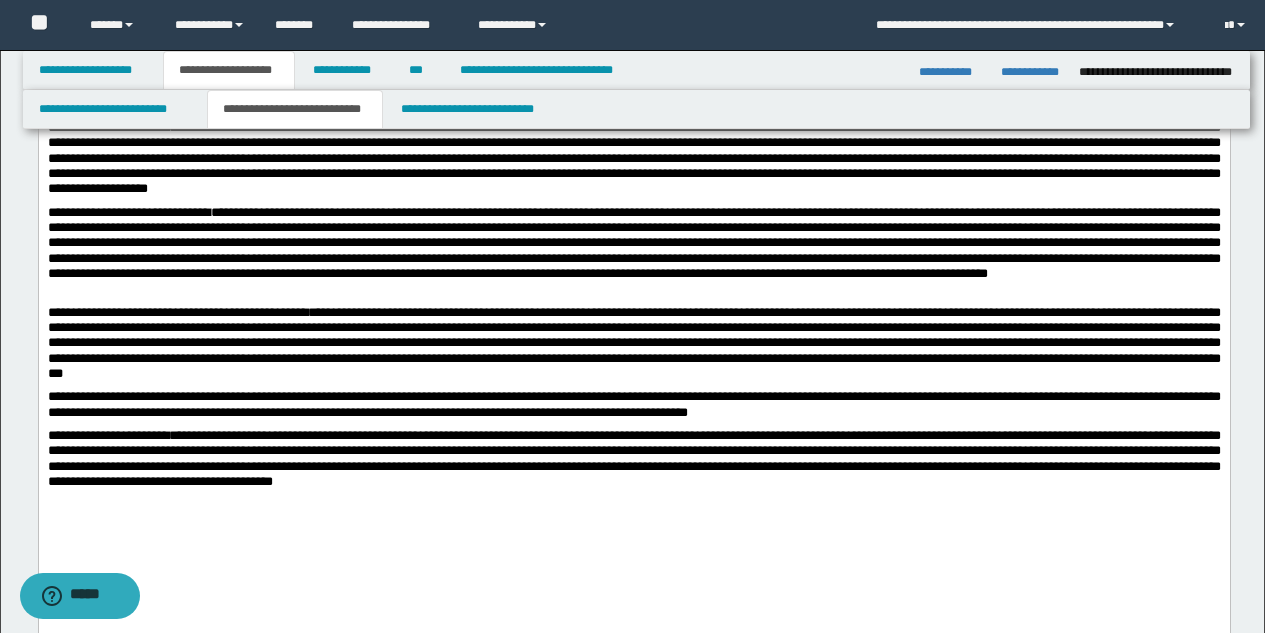click on "**********" at bounding box center [633, 343] 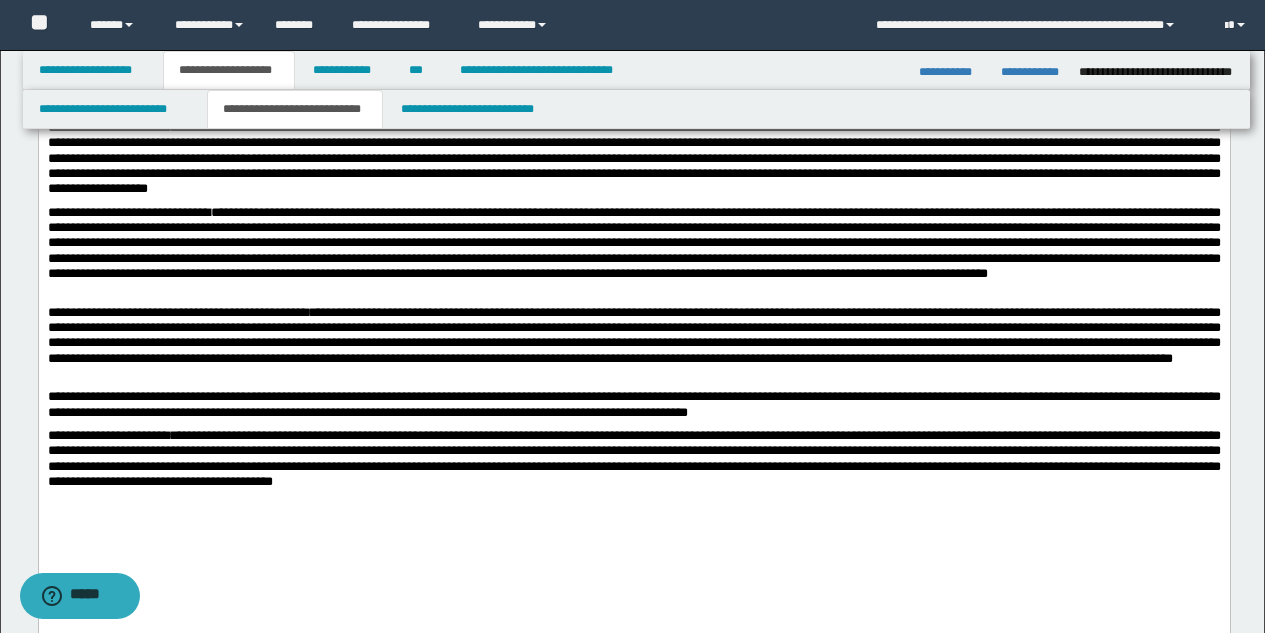 click on "**********" at bounding box center (633, 404) 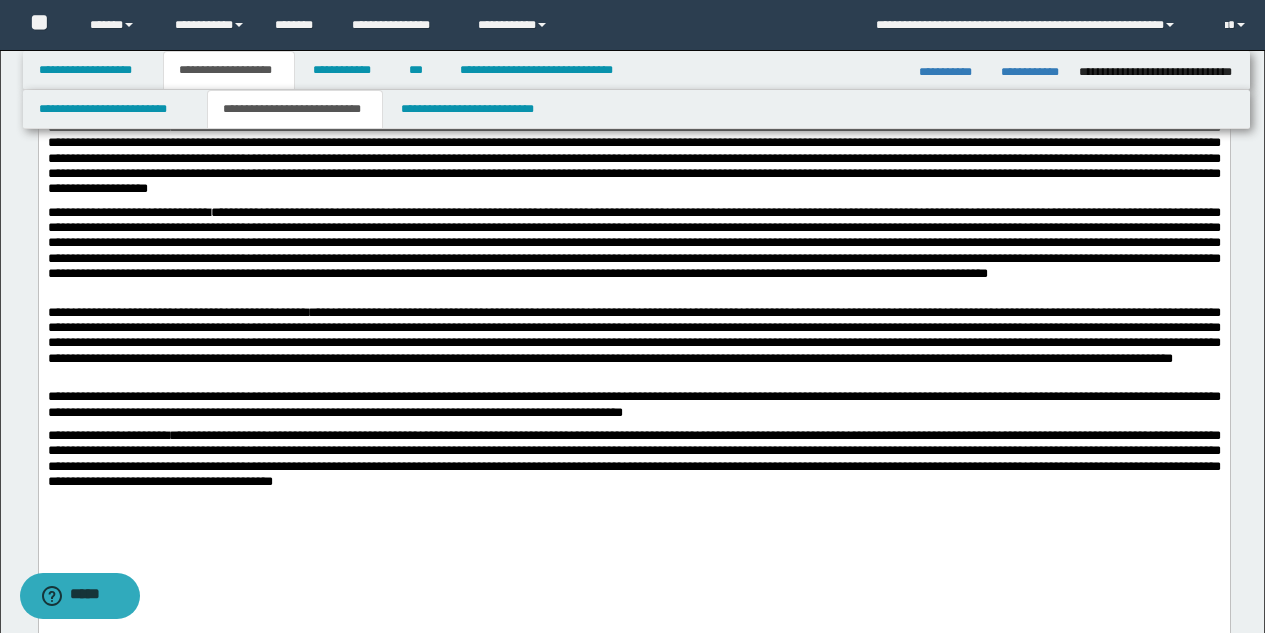 click on "**********" at bounding box center [633, 458] 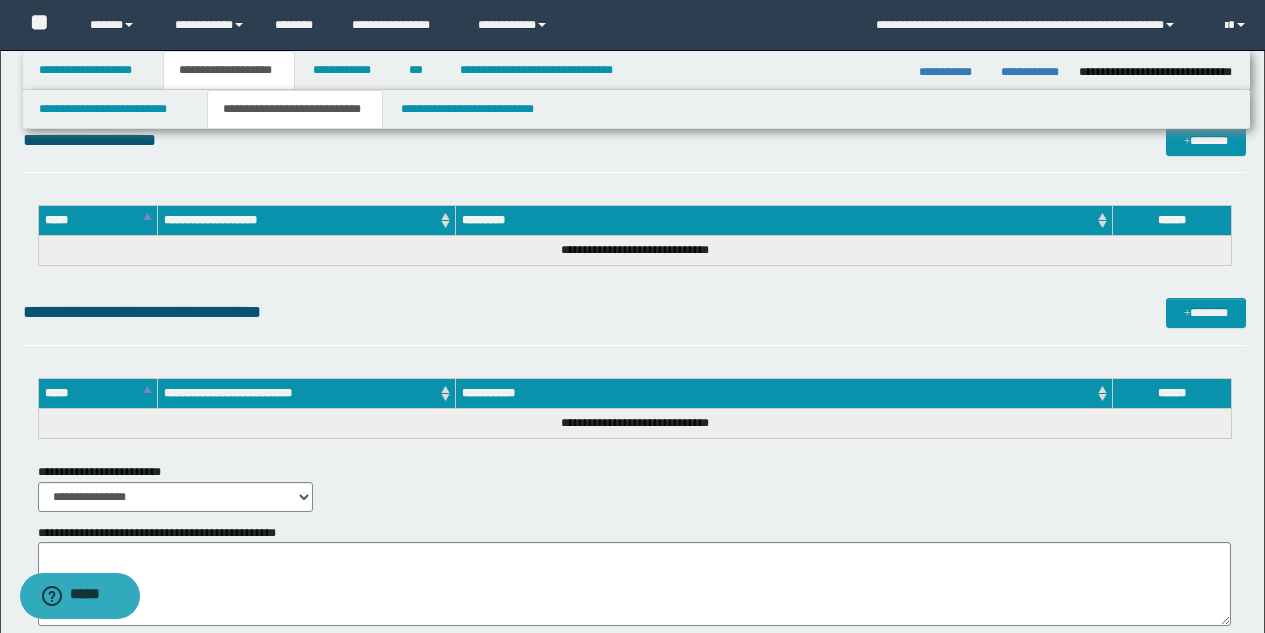 scroll, scrollTop: 2533, scrollLeft: 0, axis: vertical 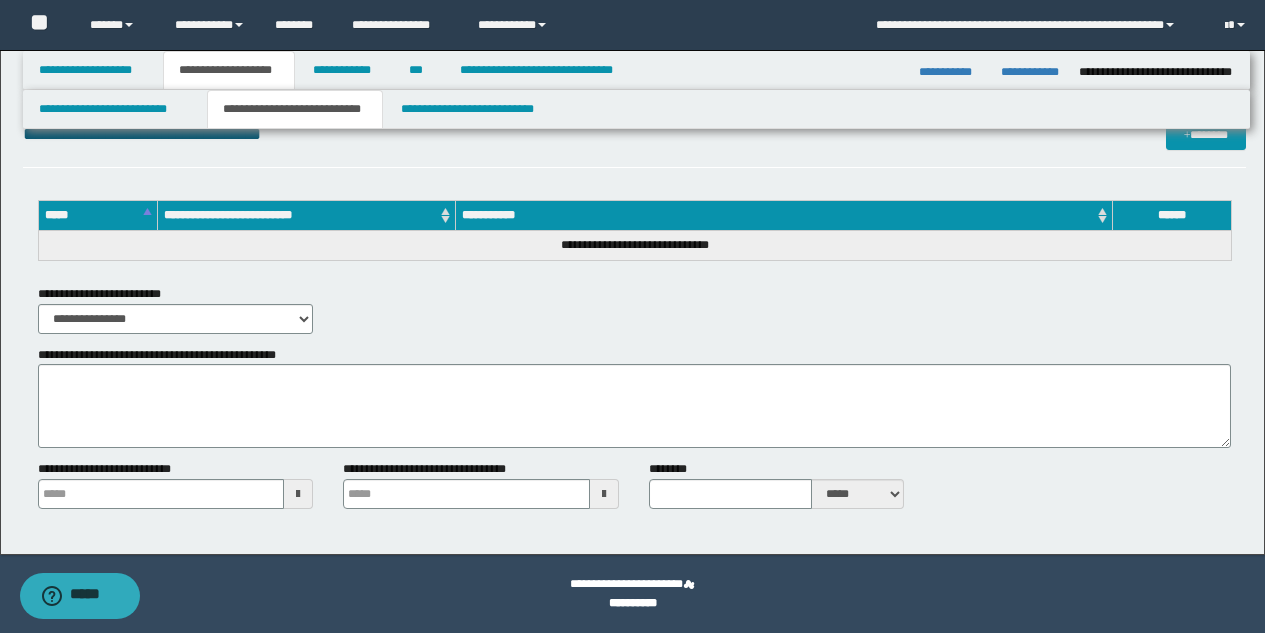 type 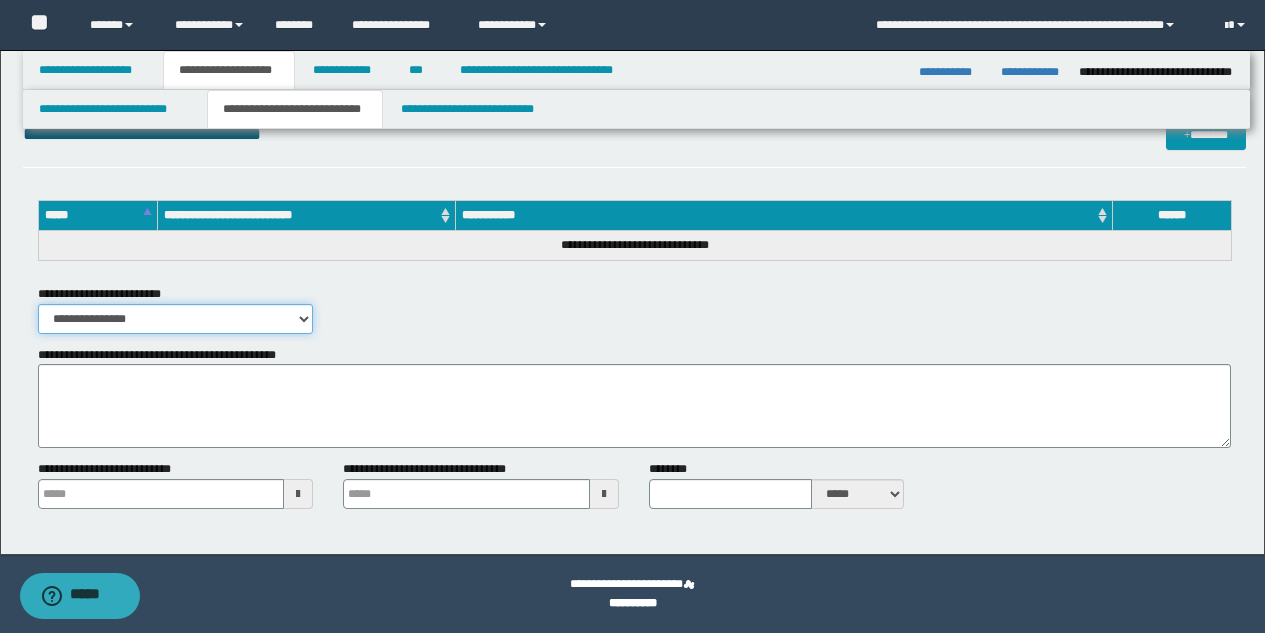 click on "**********" at bounding box center (176, 319) 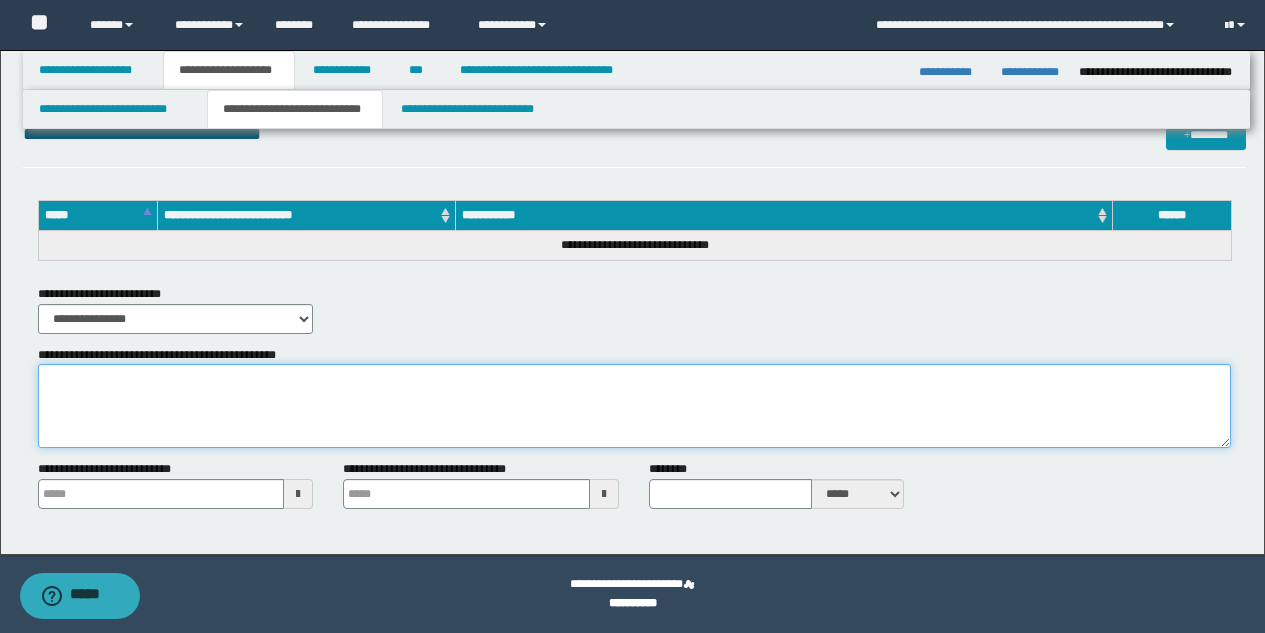 click on "**********" at bounding box center [634, 406] 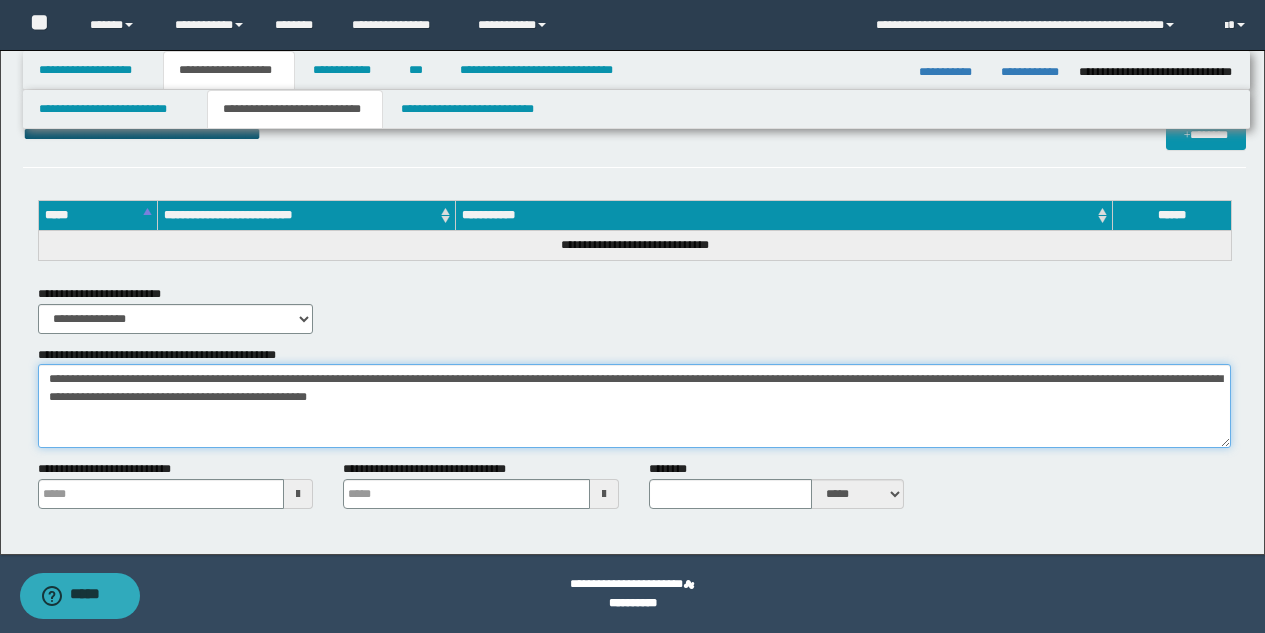 drag, startPoint x: 114, startPoint y: 382, endPoint x: 0, endPoint y: 367, distance: 114.982605 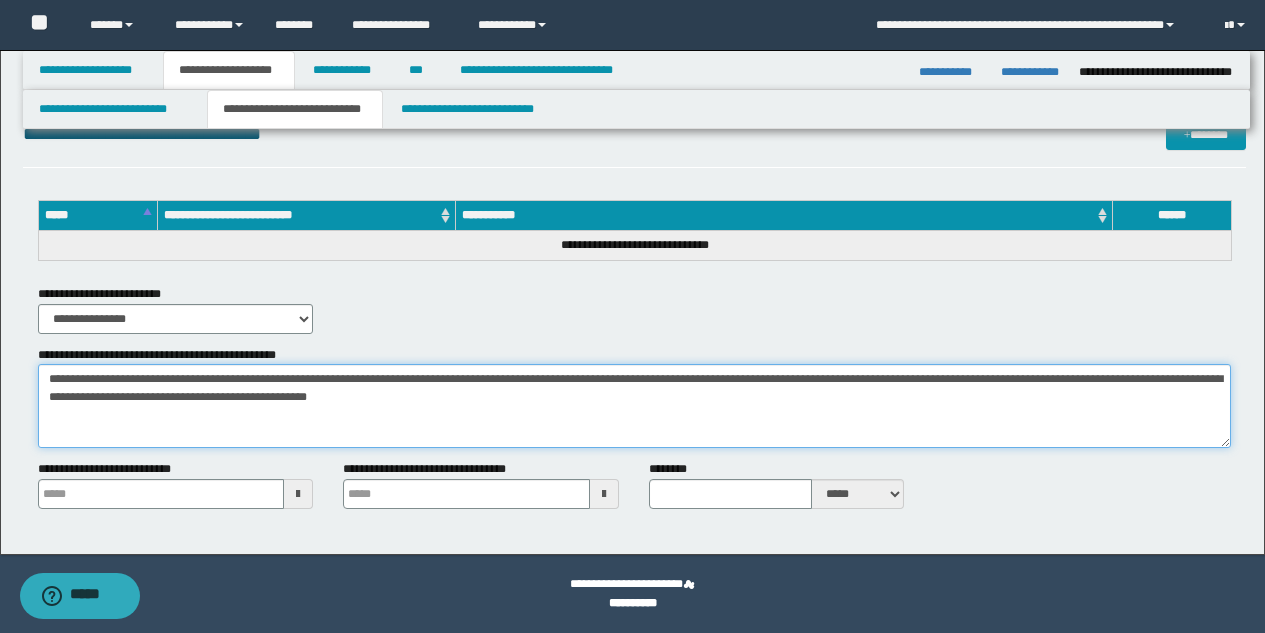 click on "**********" at bounding box center [632, -964] 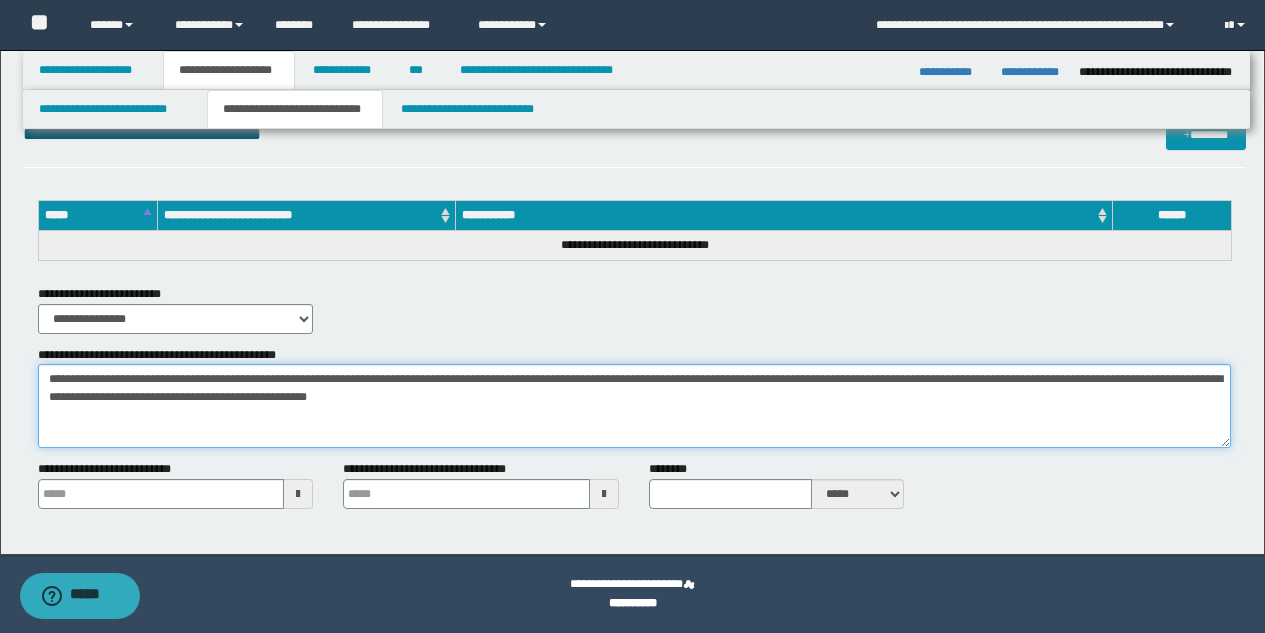 type 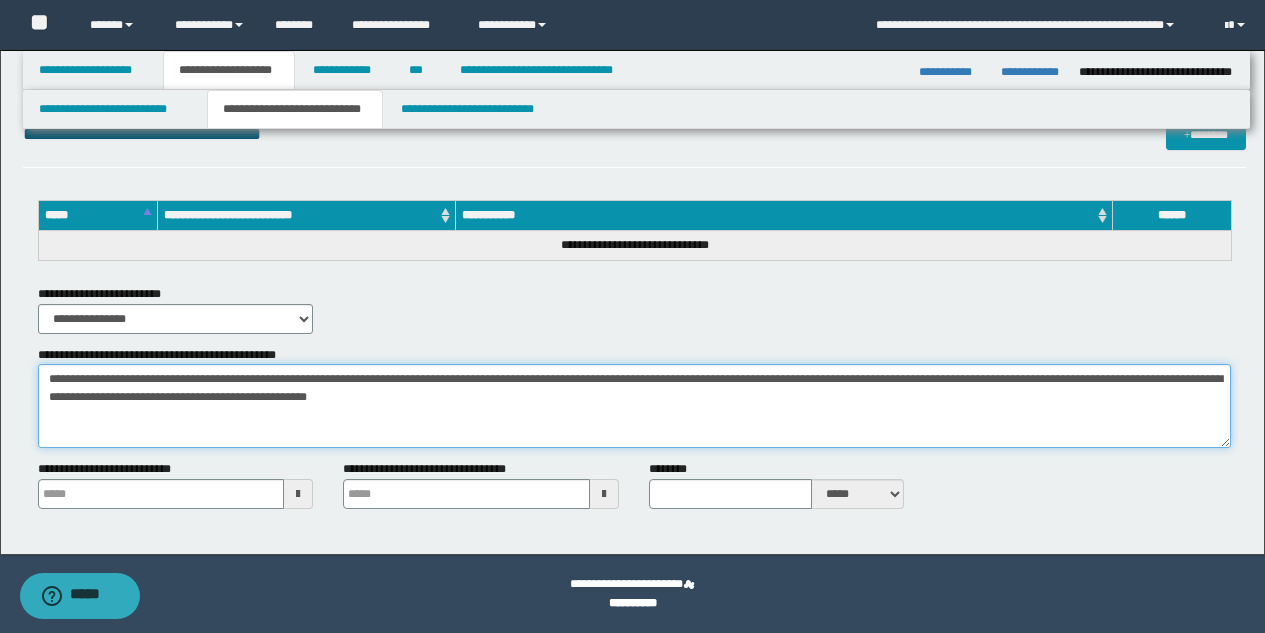 type on "**********" 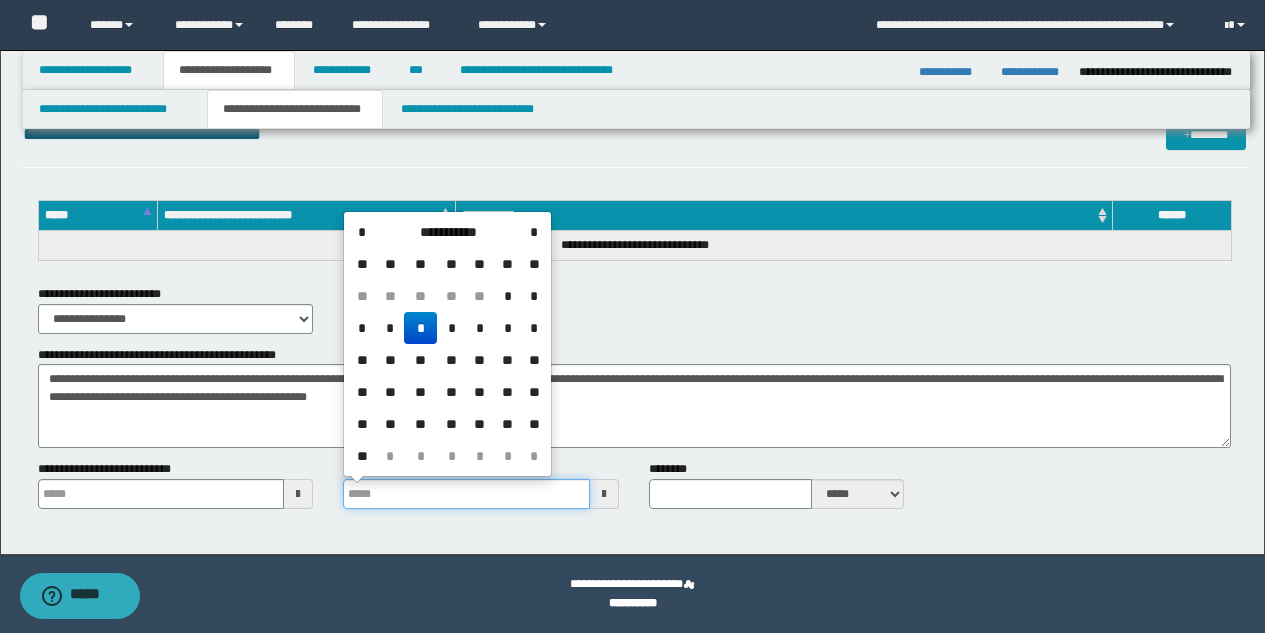 click on "**********" at bounding box center (466, 494) 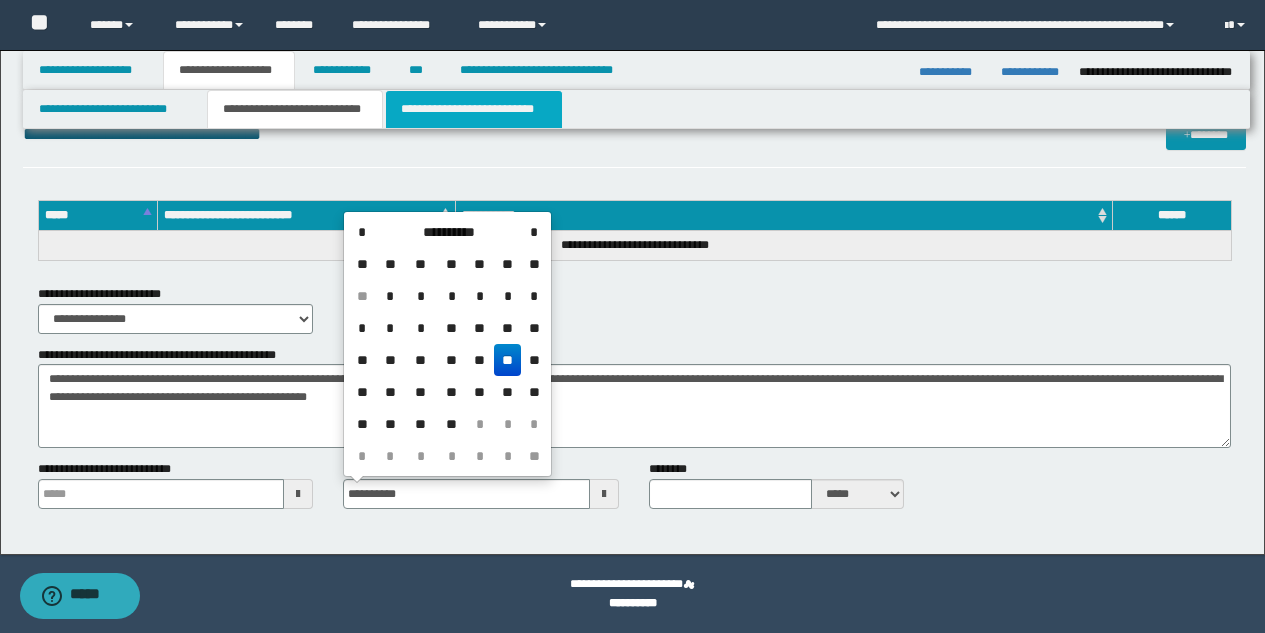 click on "**********" at bounding box center (474, 109) 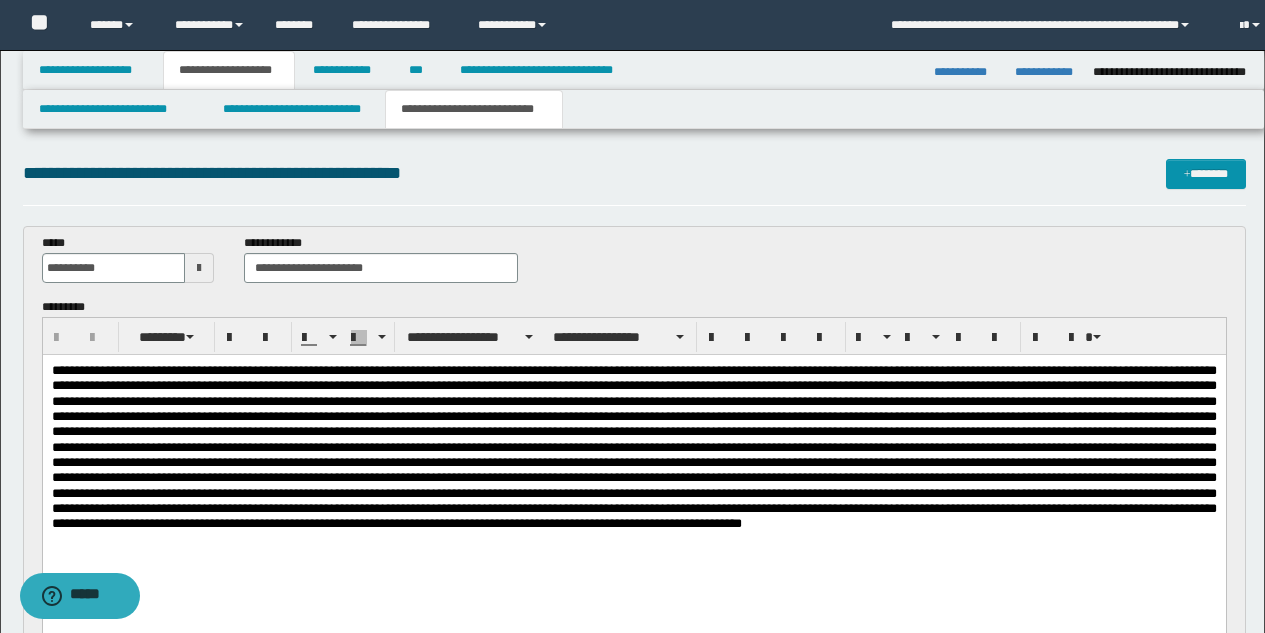 scroll, scrollTop: 0, scrollLeft: 0, axis: both 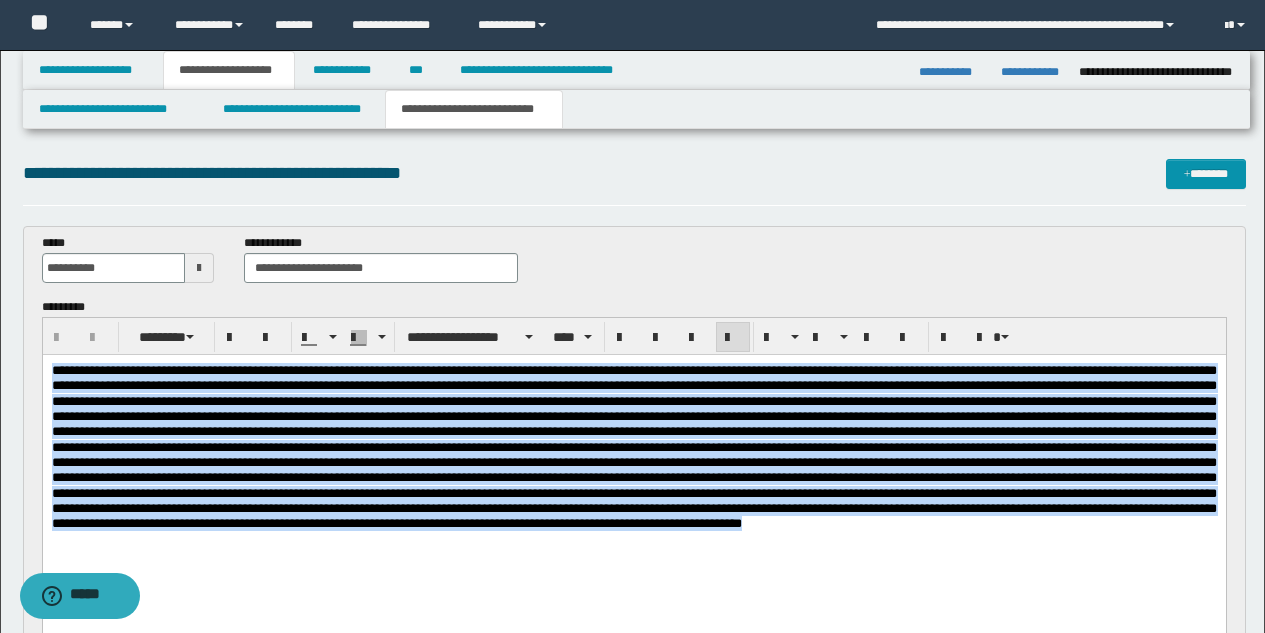 drag, startPoint x: 634, startPoint y: 552, endPoint x: 51, endPoint y: 681, distance: 597.1013 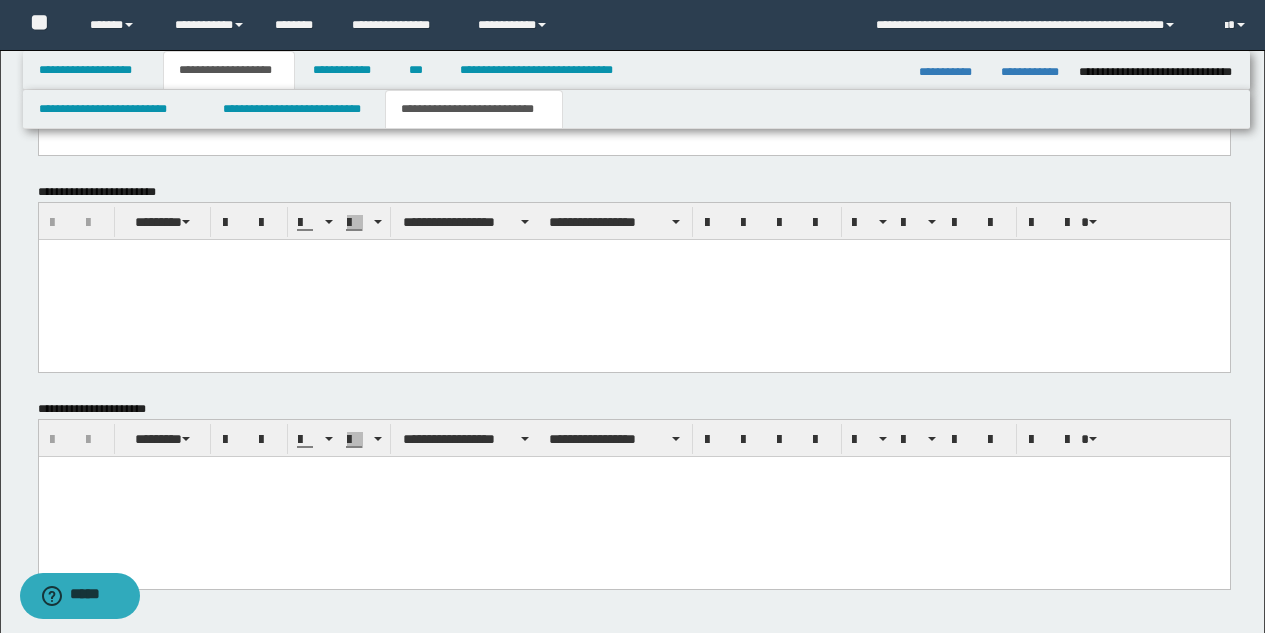 scroll, scrollTop: 1092, scrollLeft: 0, axis: vertical 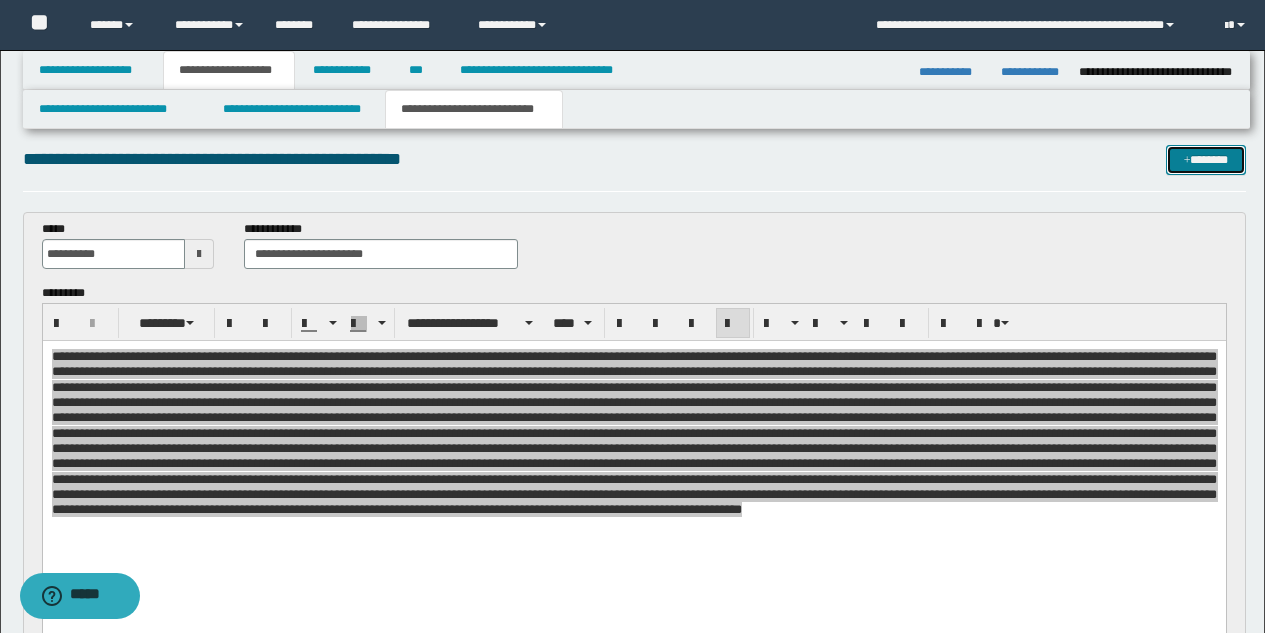 click on "*******" at bounding box center [1206, 160] 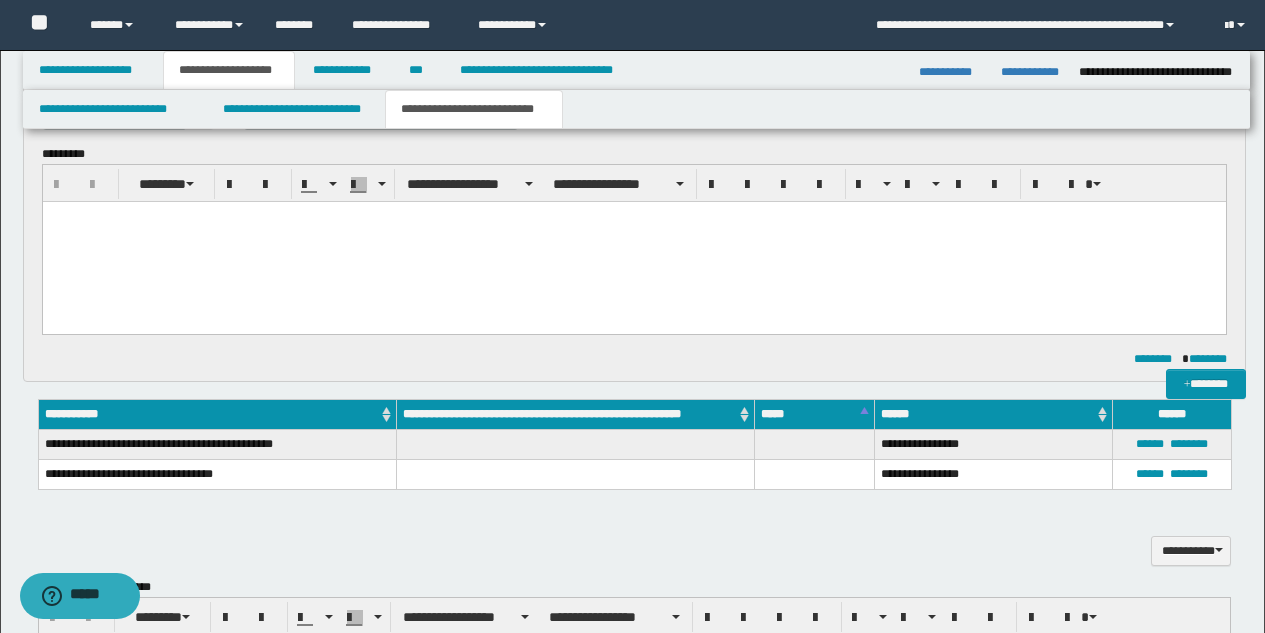 scroll, scrollTop: 0, scrollLeft: 0, axis: both 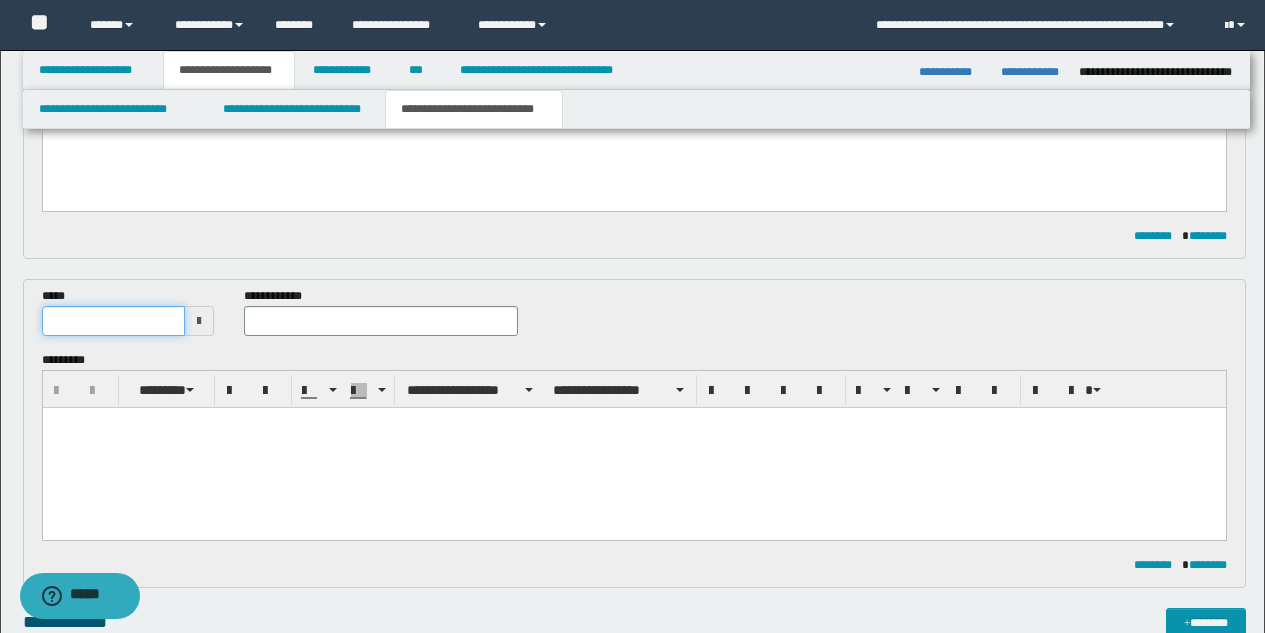 click at bounding box center (114, 321) 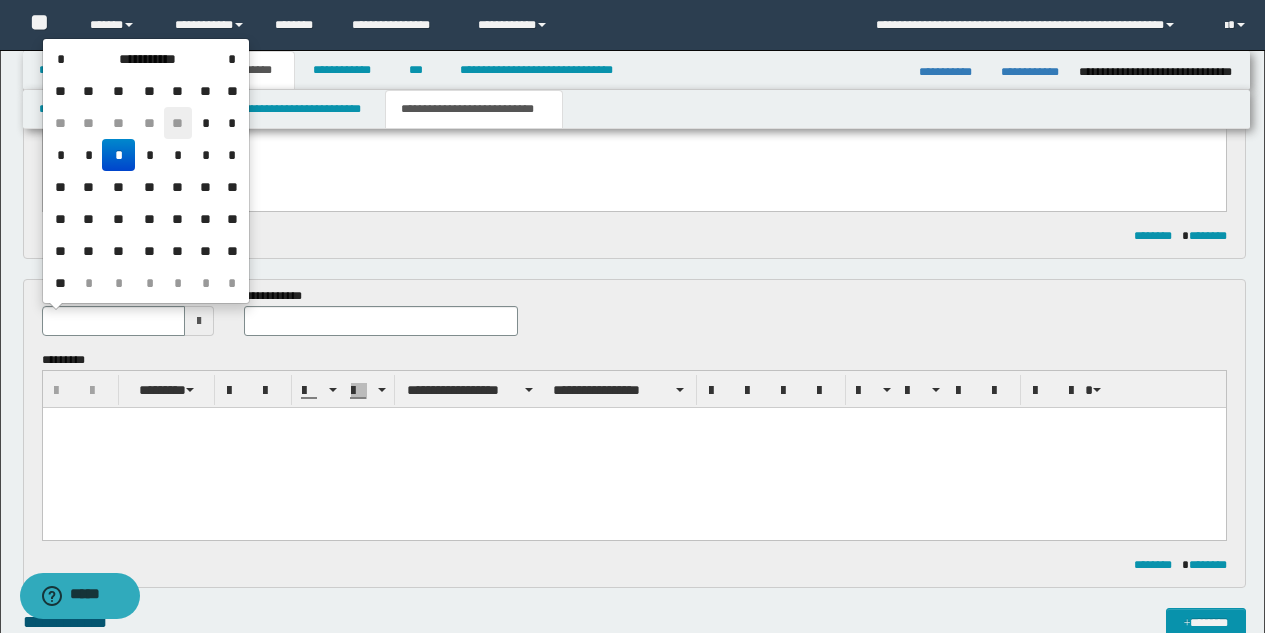 click on "**" at bounding box center (178, 123) 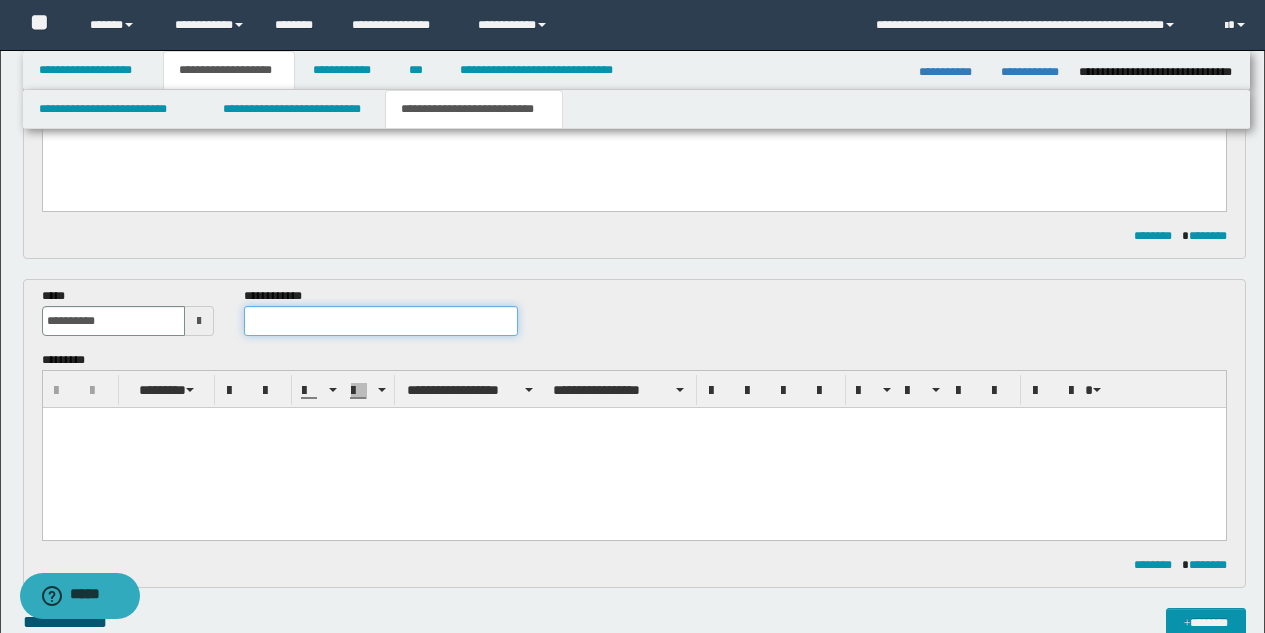 click at bounding box center [381, 321] 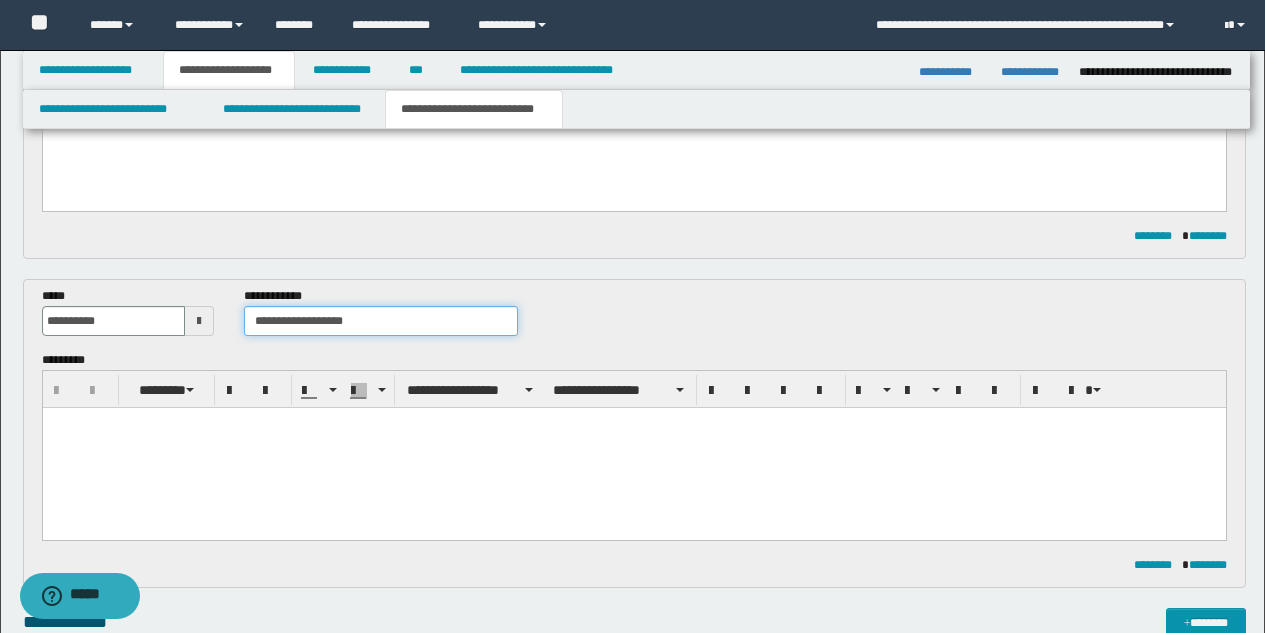 type on "**********" 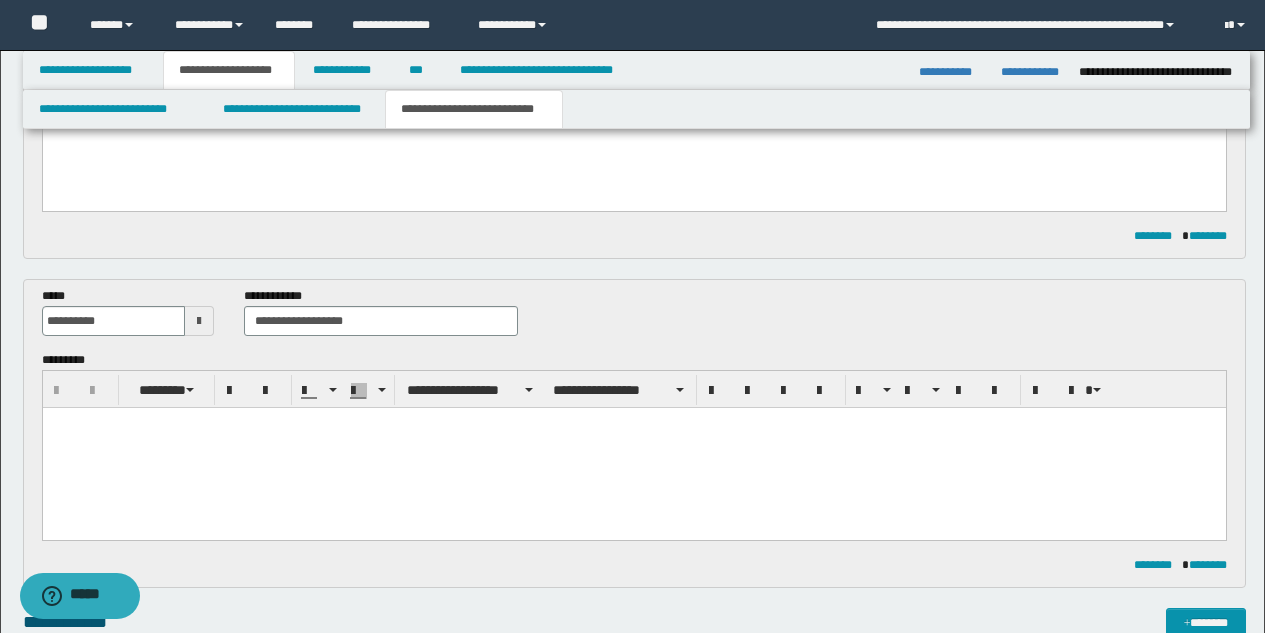 click at bounding box center (633, 447) 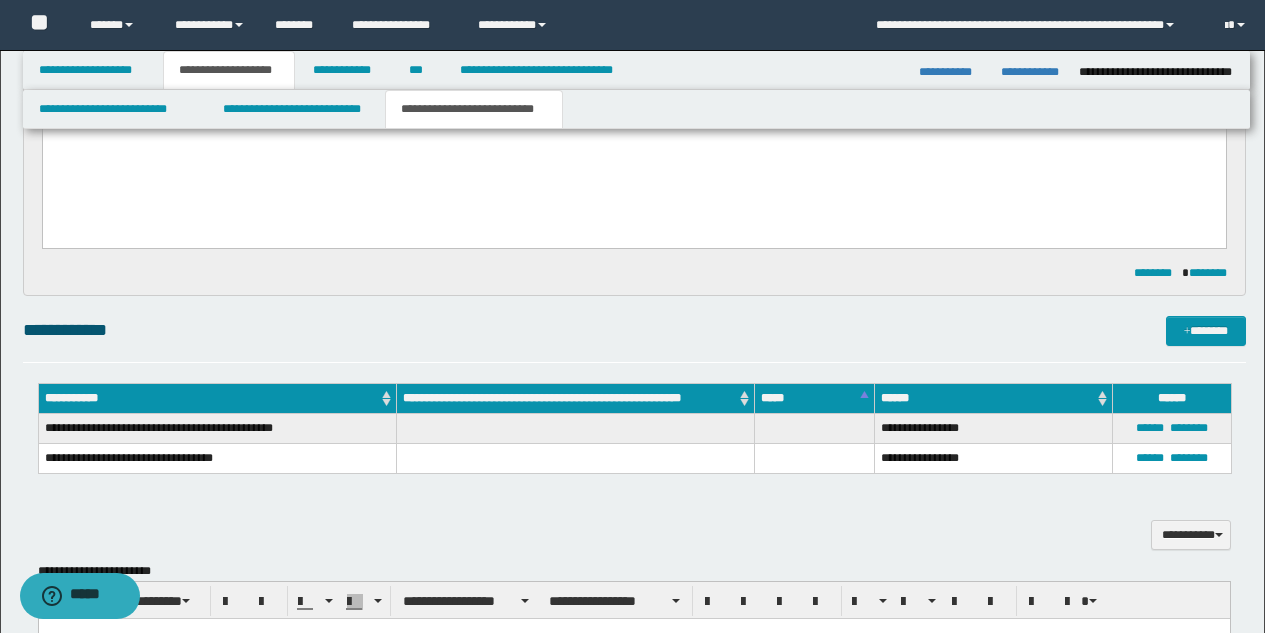 scroll, scrollTop: 1270, scrollLeft: 0, axis: vertical 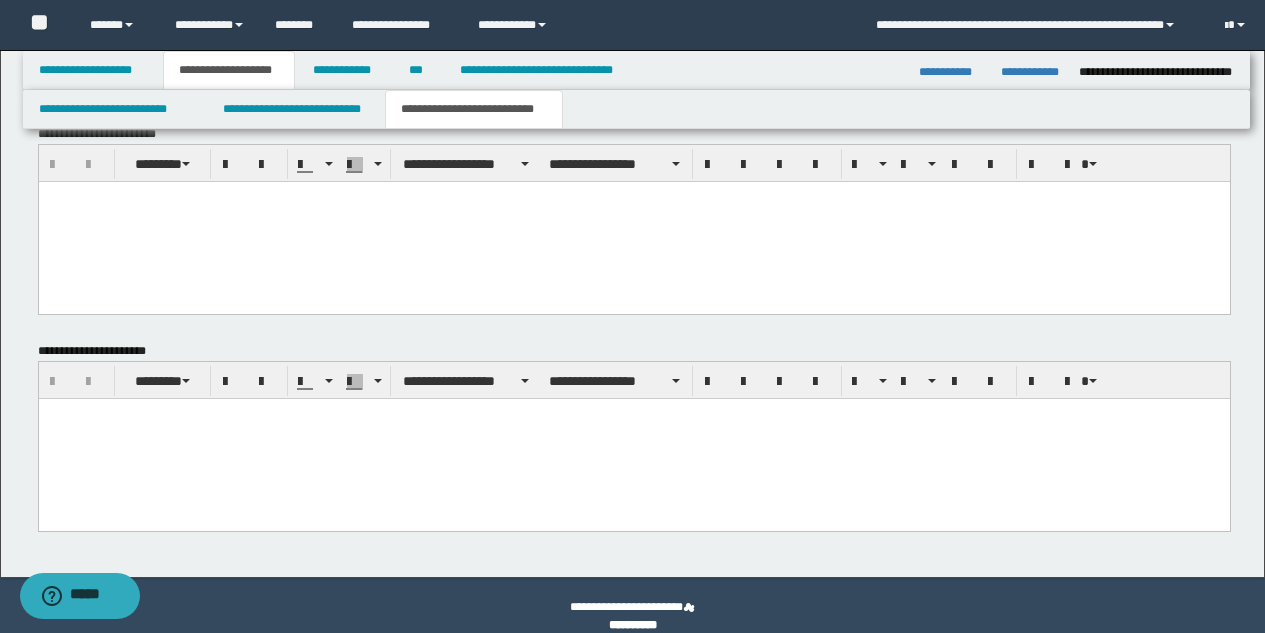 click at bounding box center [633, 438] 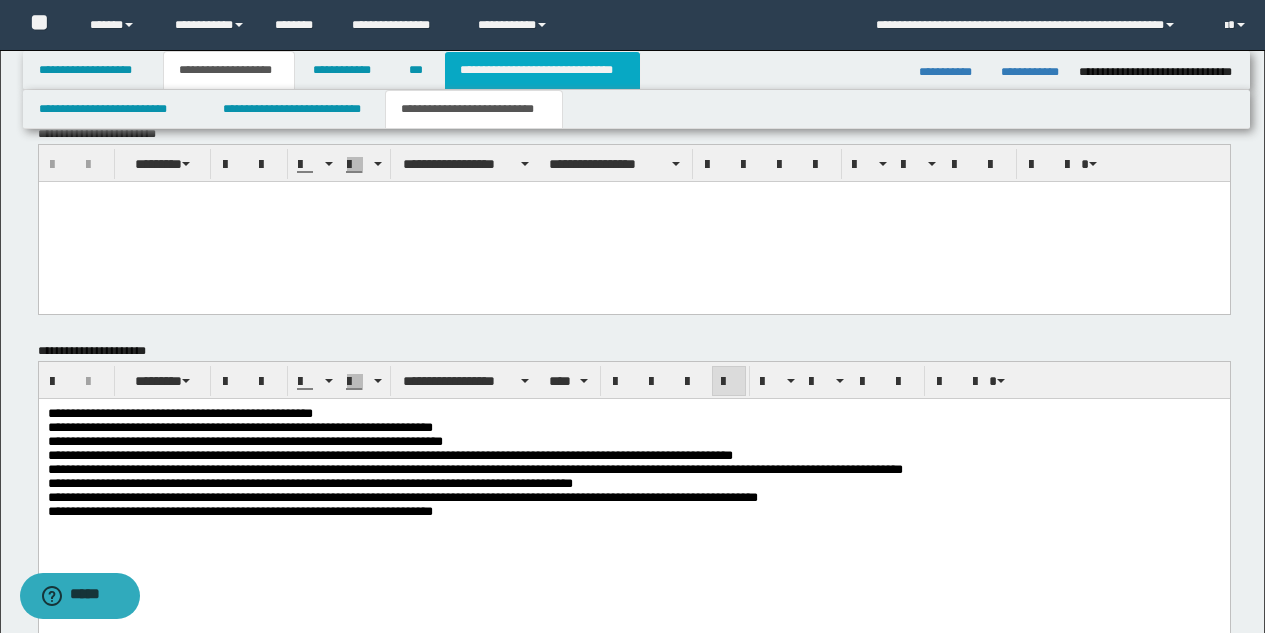 click on "**********" at bounding box center [542, 70] 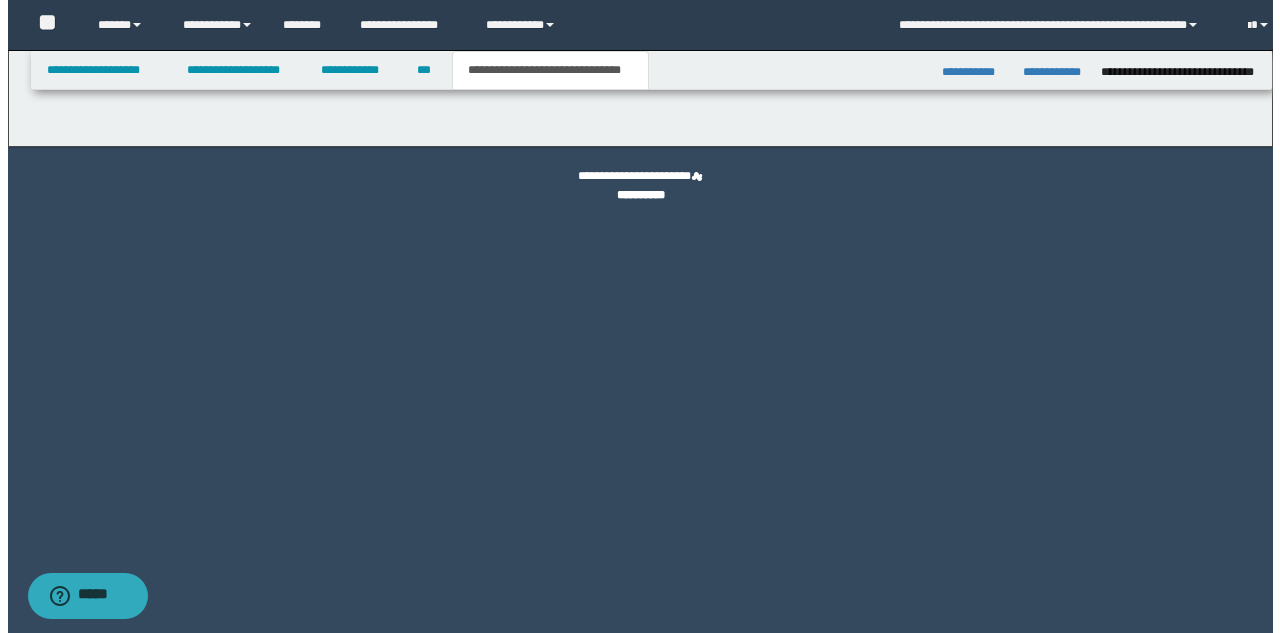 scroll, scrollTop: 0, scrollLeft: 0, axis: both 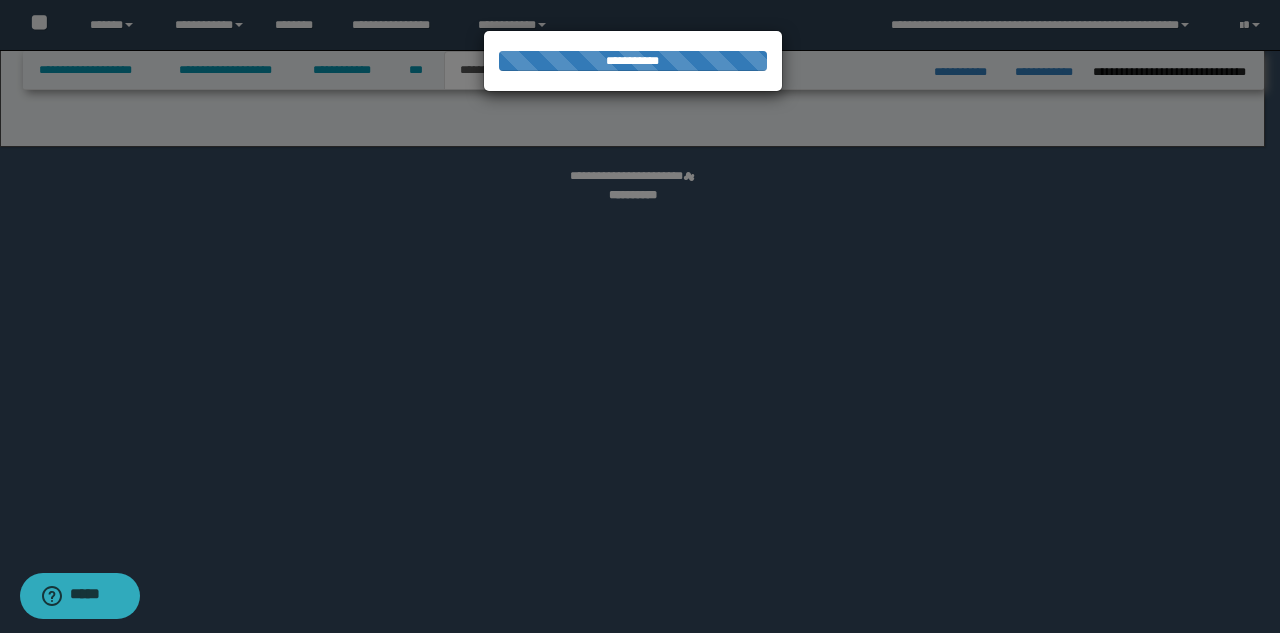 select on "*" 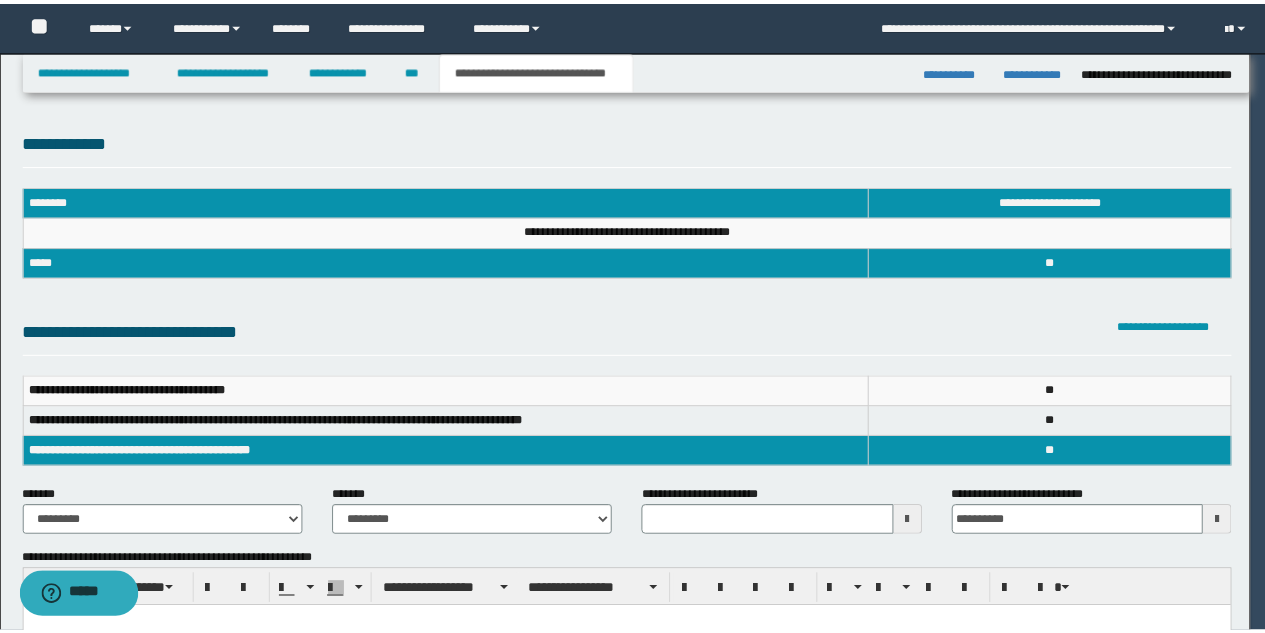 scroll, scrollTop: 0, scrollLeft: 0, axis: both 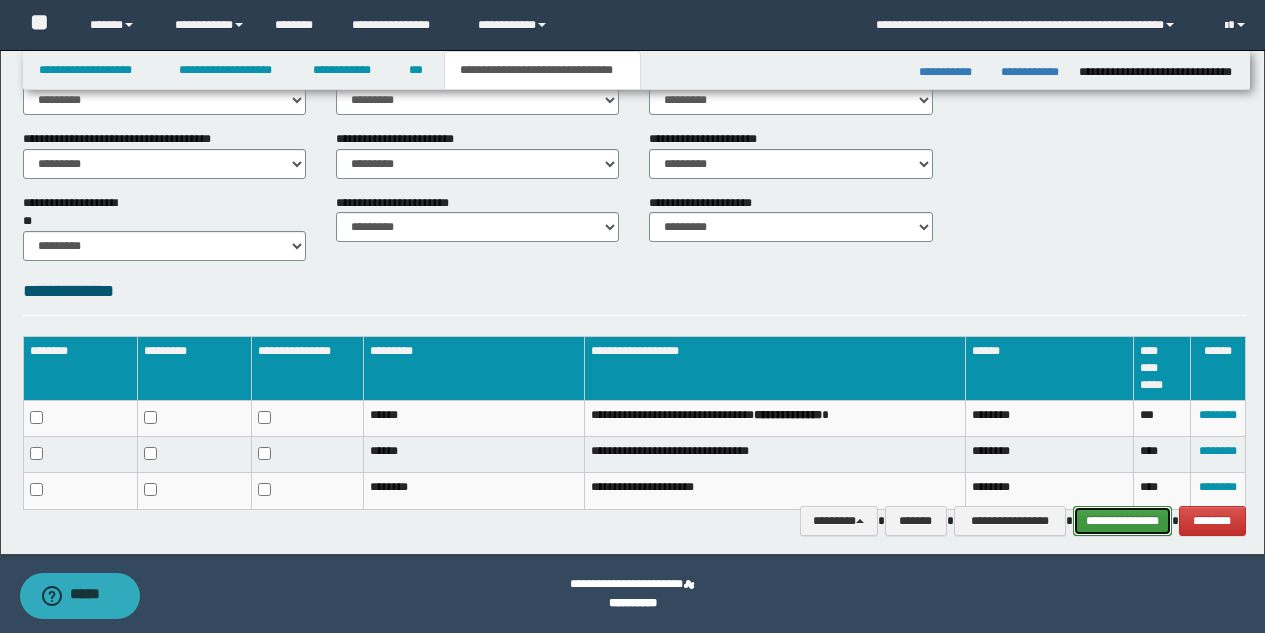 click on "**********" at bounding box center [1122, 521] 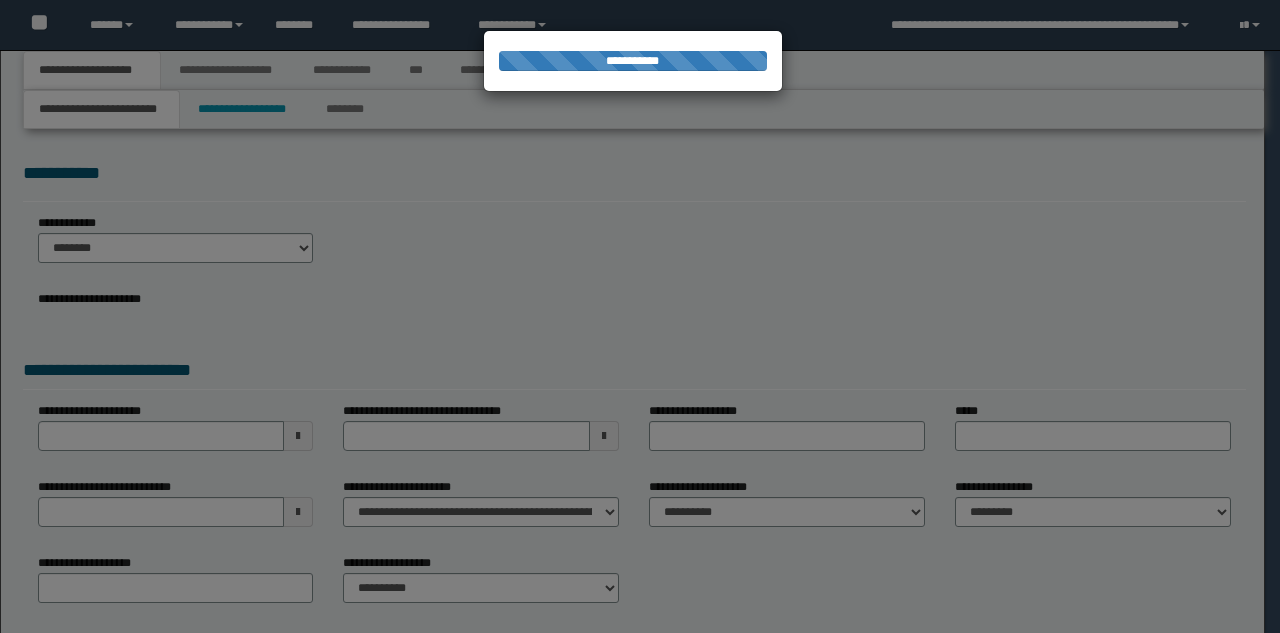 scroll, scrollTop: 0, scrollLeft: 0, axis: both 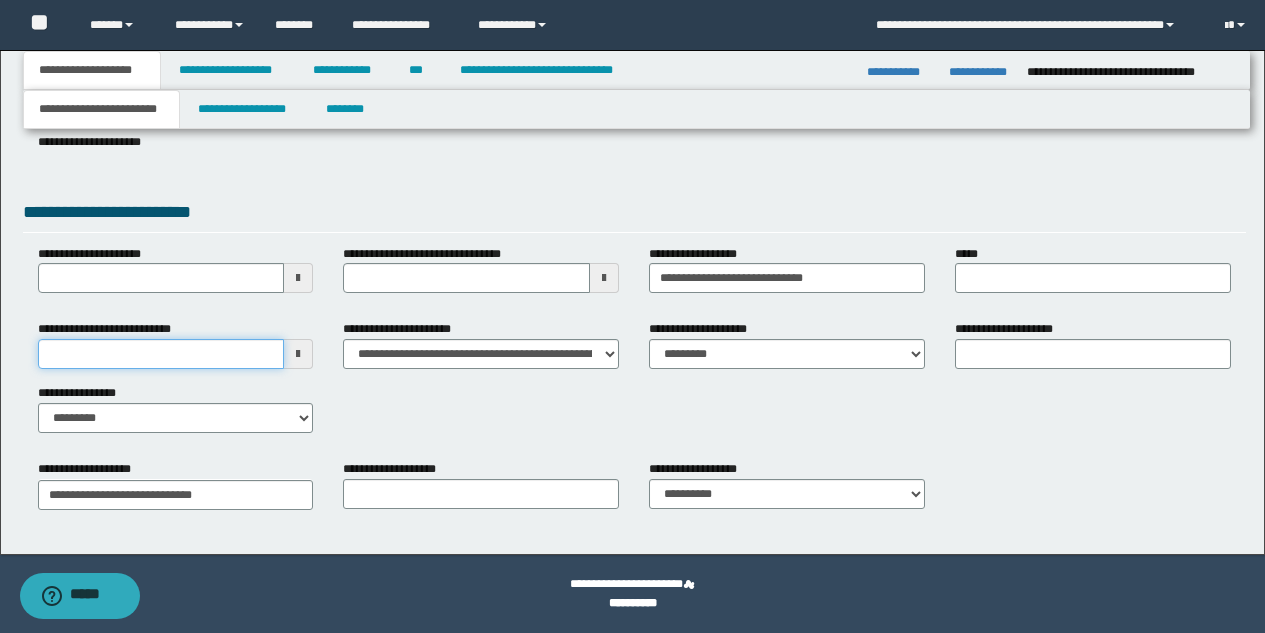 click on "**********" at bounding box center (161, 354) 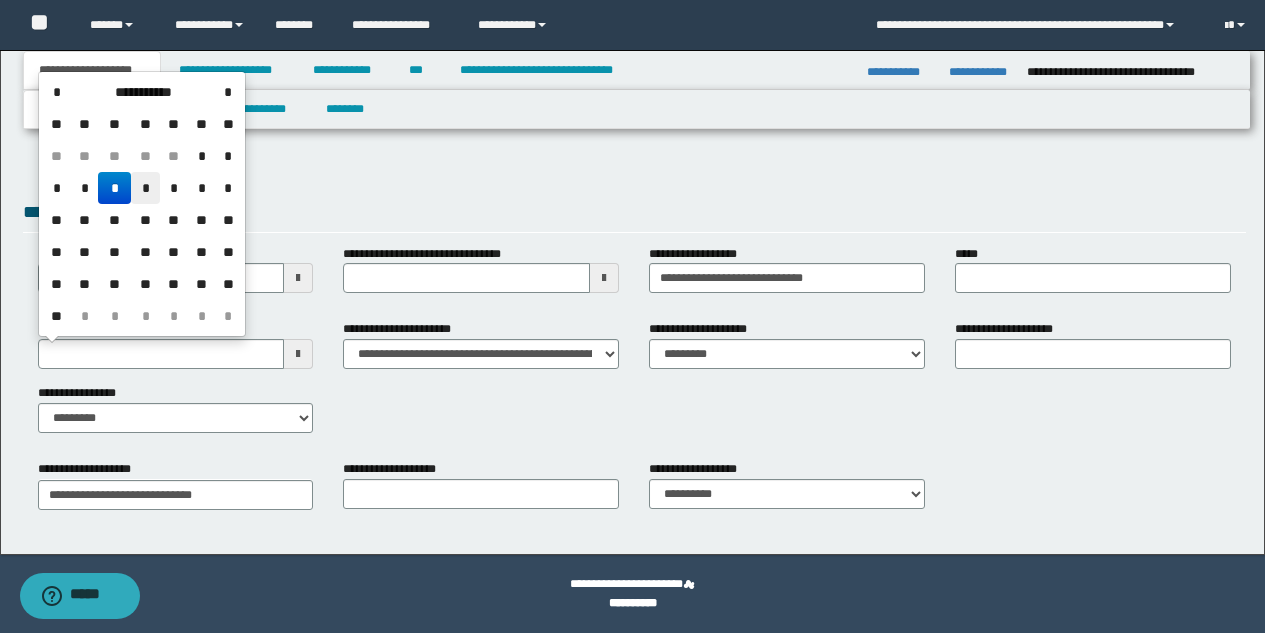 click on "*" at bounding box center (145, 188) 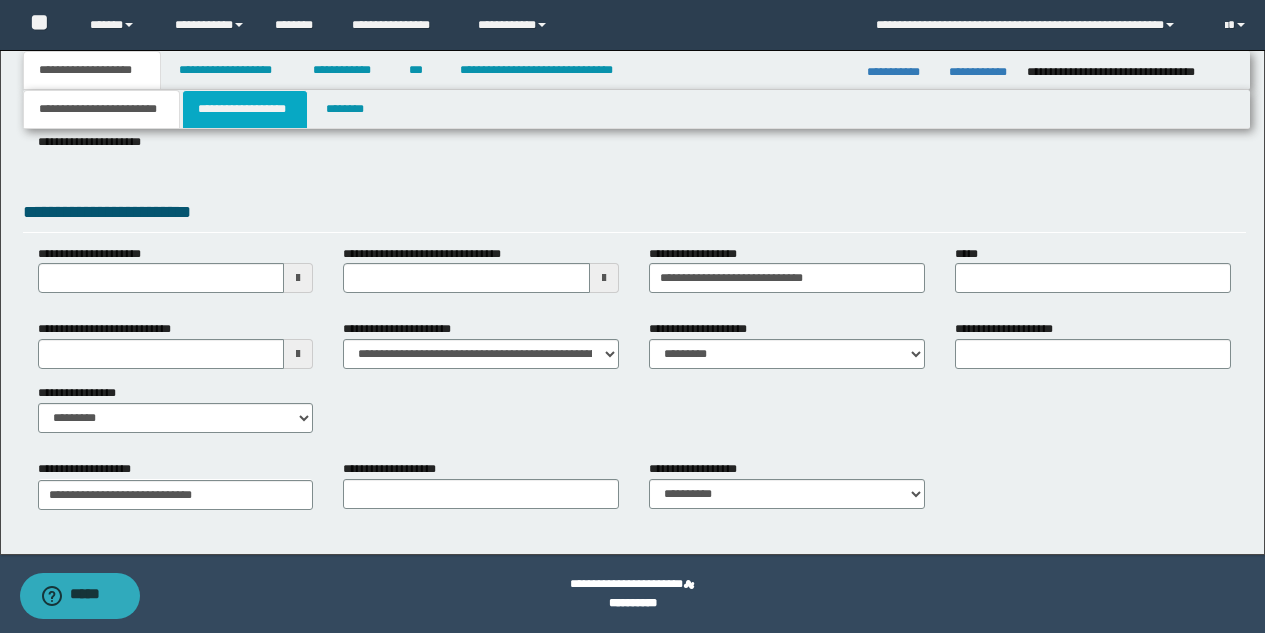 click on "**********" at bounding box center (245, 109) 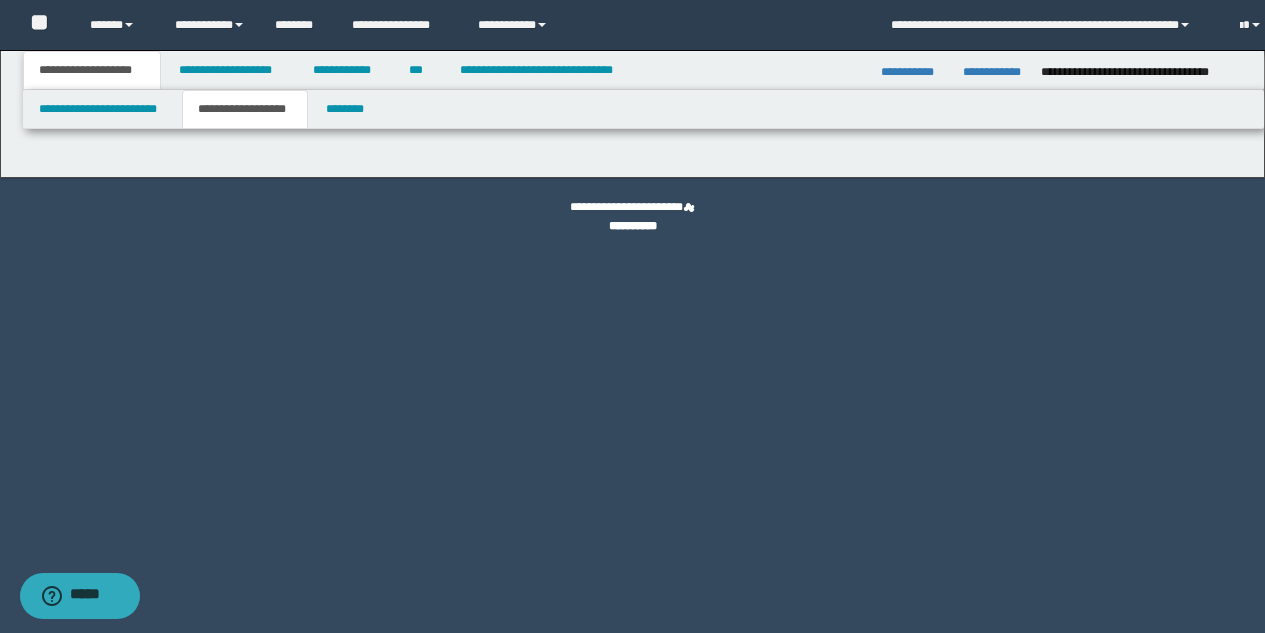 scroll, scrollTop: 0, scrollLeft: 0, axis: both 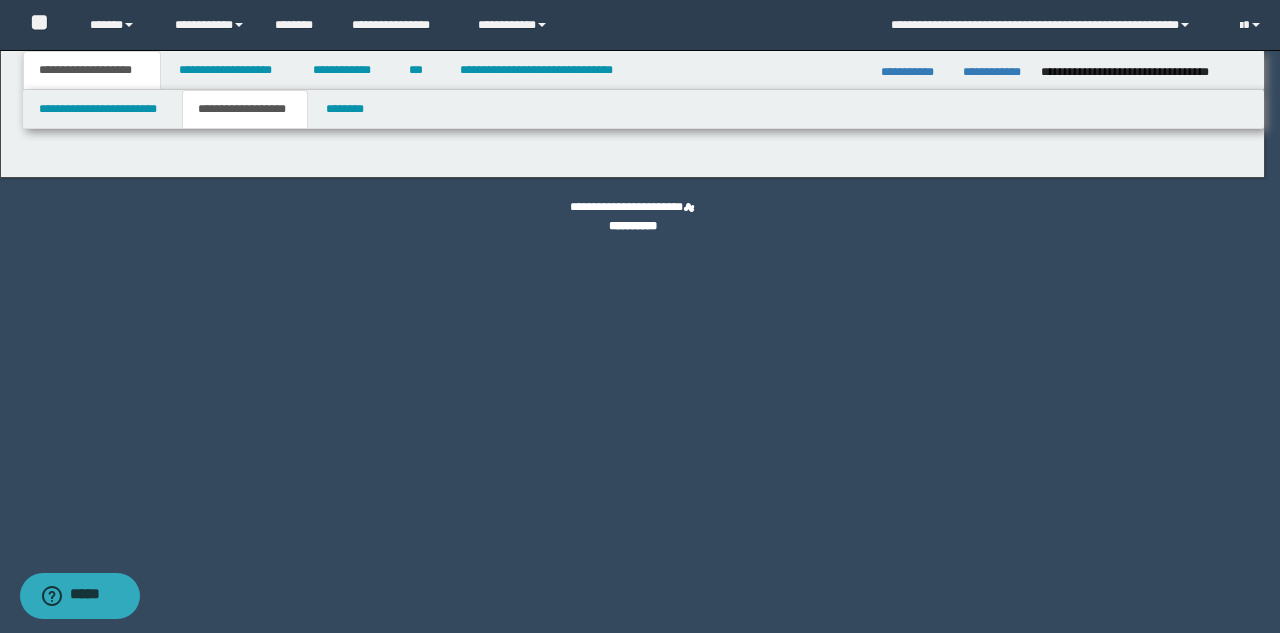 type on "********" 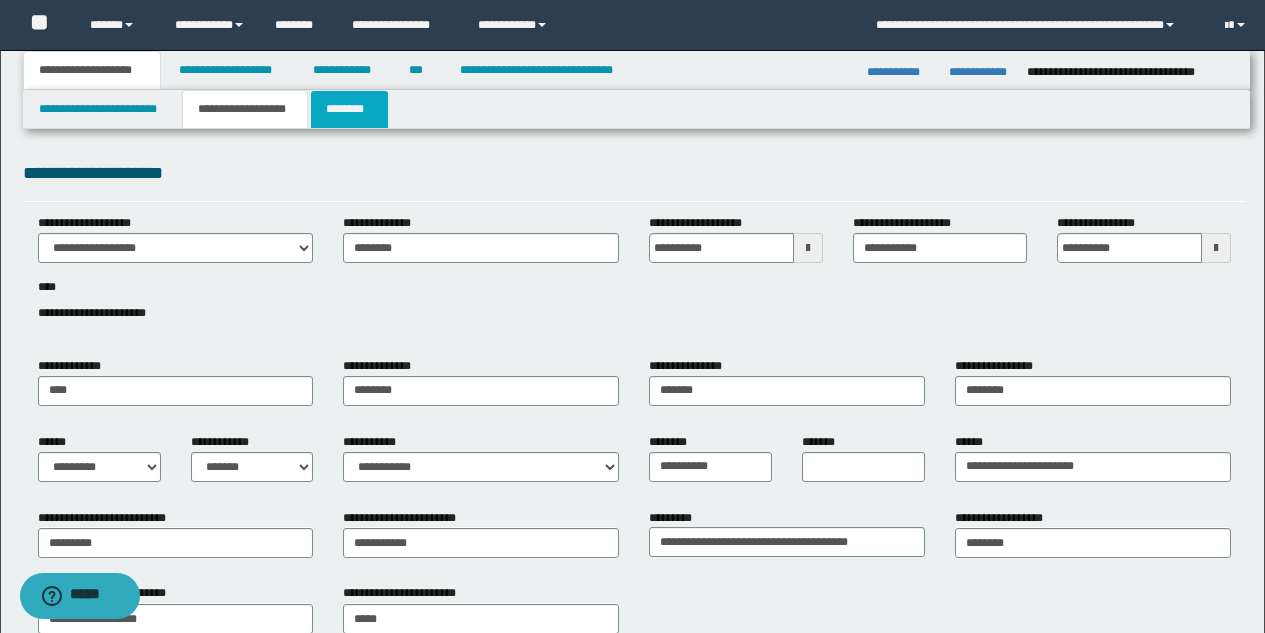 click on "********" at bounding box center (349, 109) 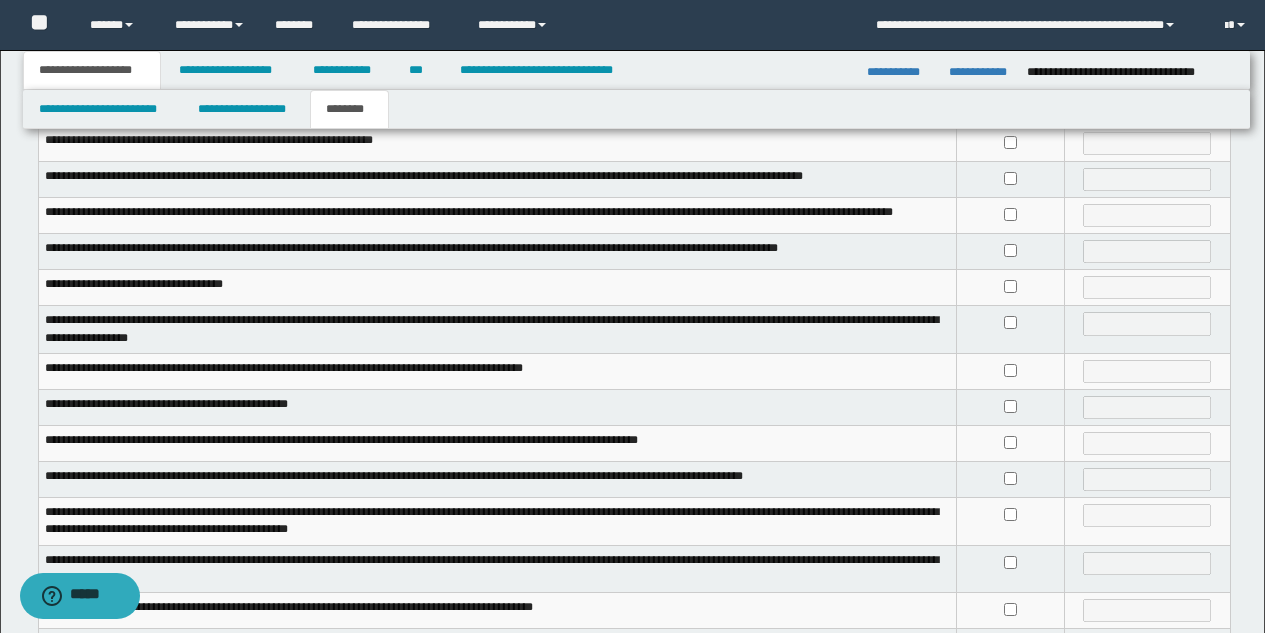 scroll, scrollTop: 342, scrollLeft: 0, axis: vertical 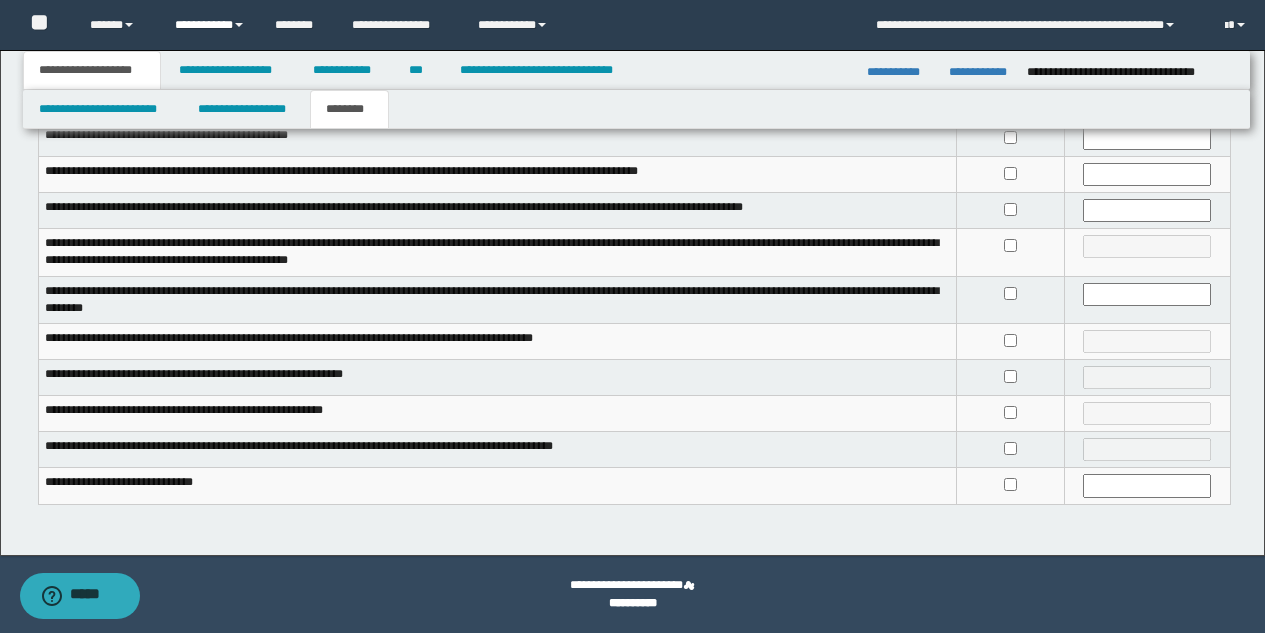 click on "**********" at bounding box center (210, 25) 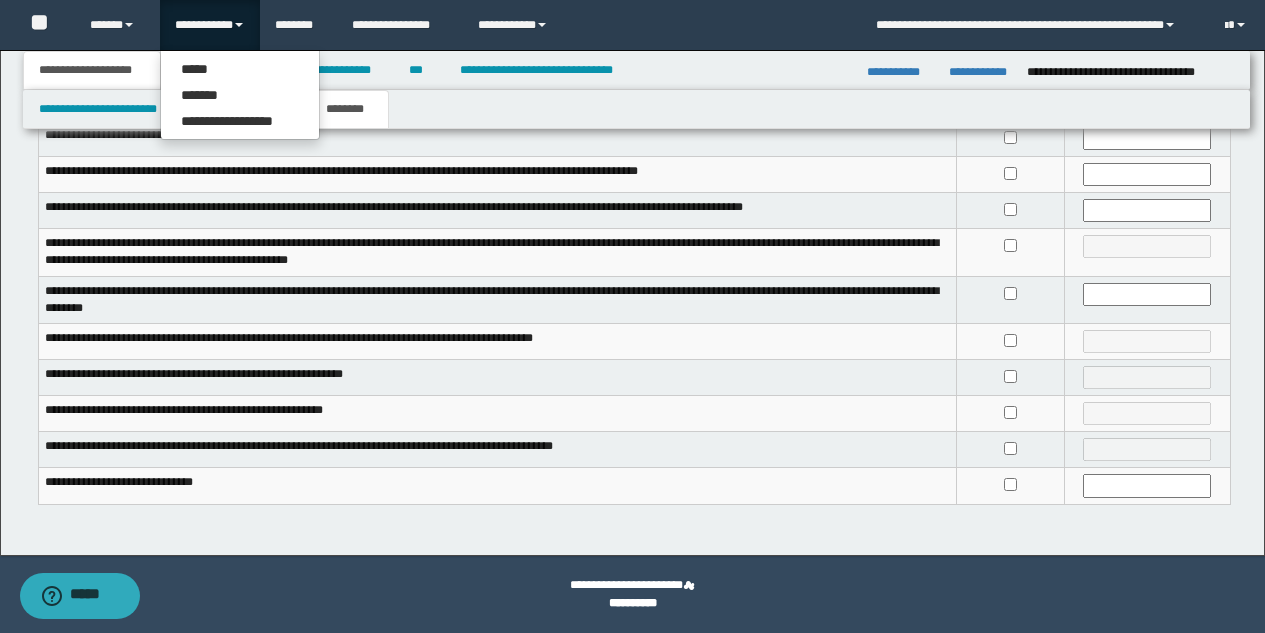 click on "**********" at bounding box center [636, 109] 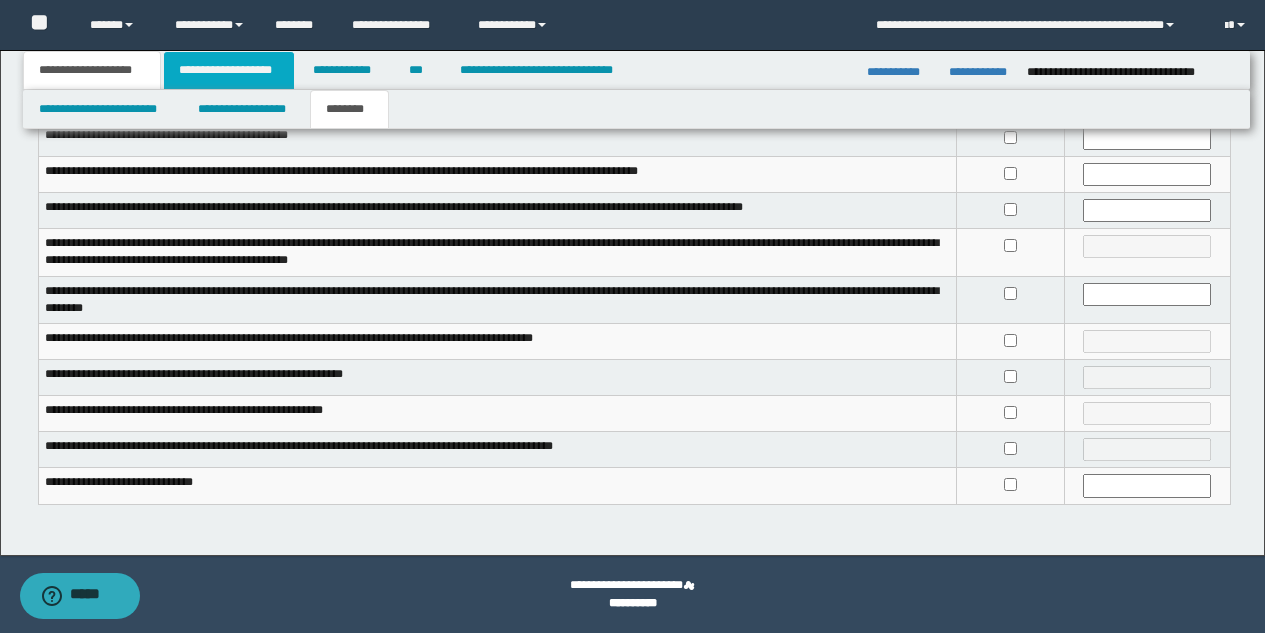 click on "**********" at bounding box center [229, 70] 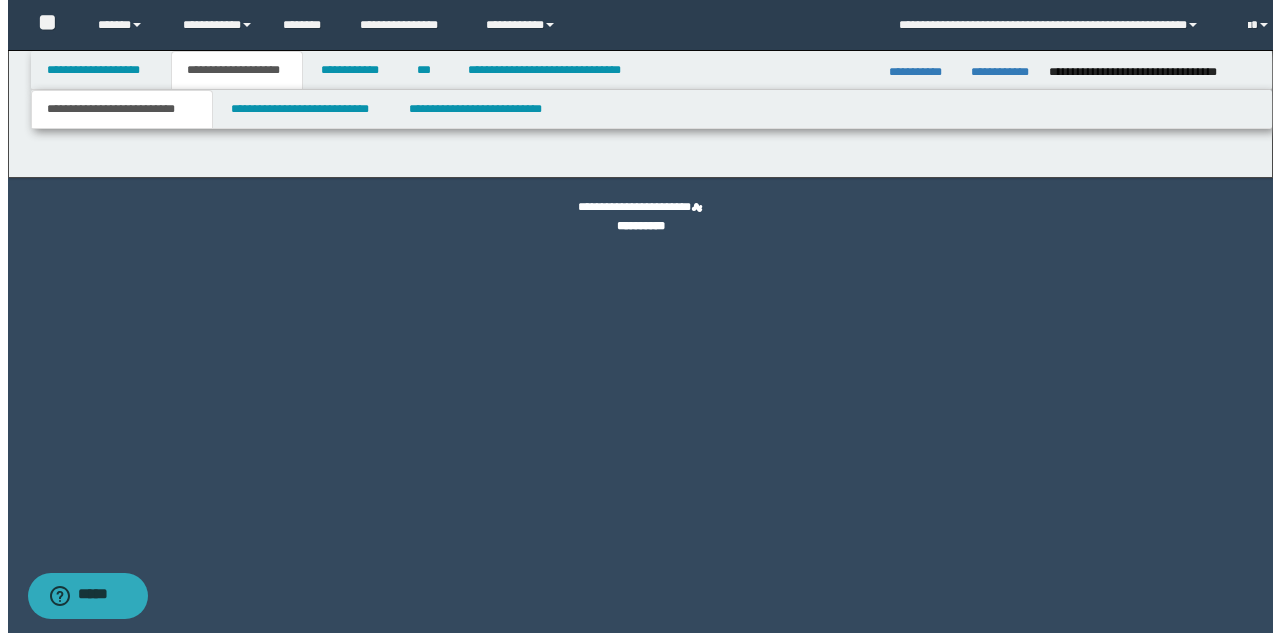 scroll, scrollTop: 0, scrollLeft: 0, axis: both 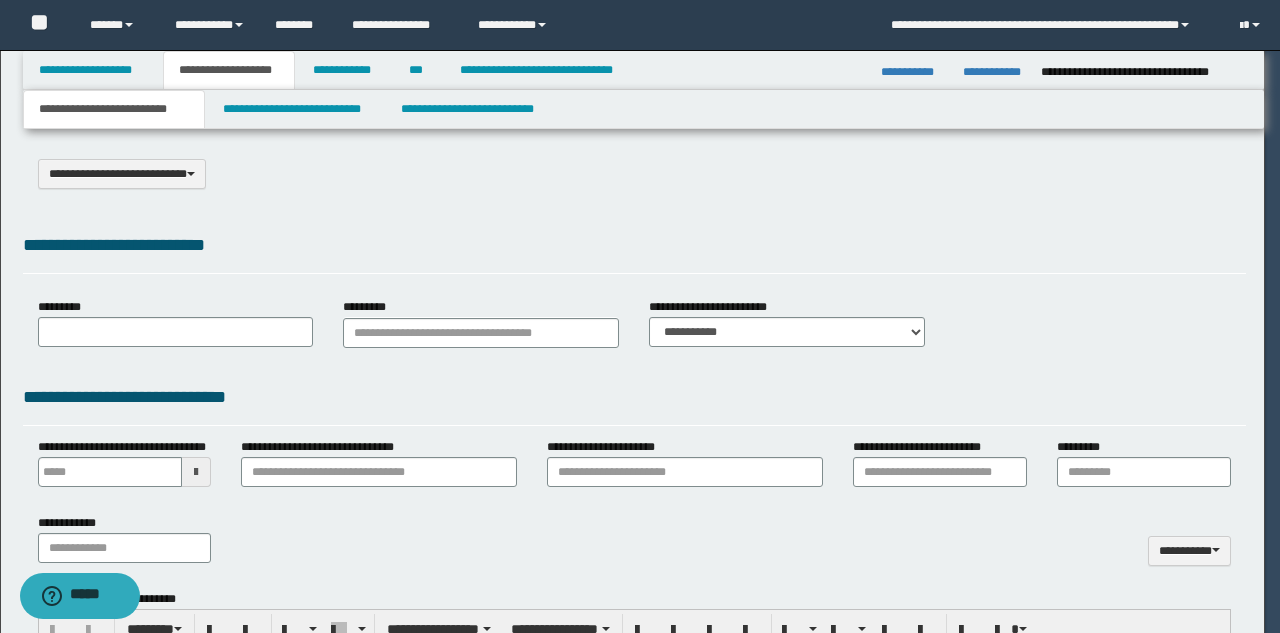 select on "*" 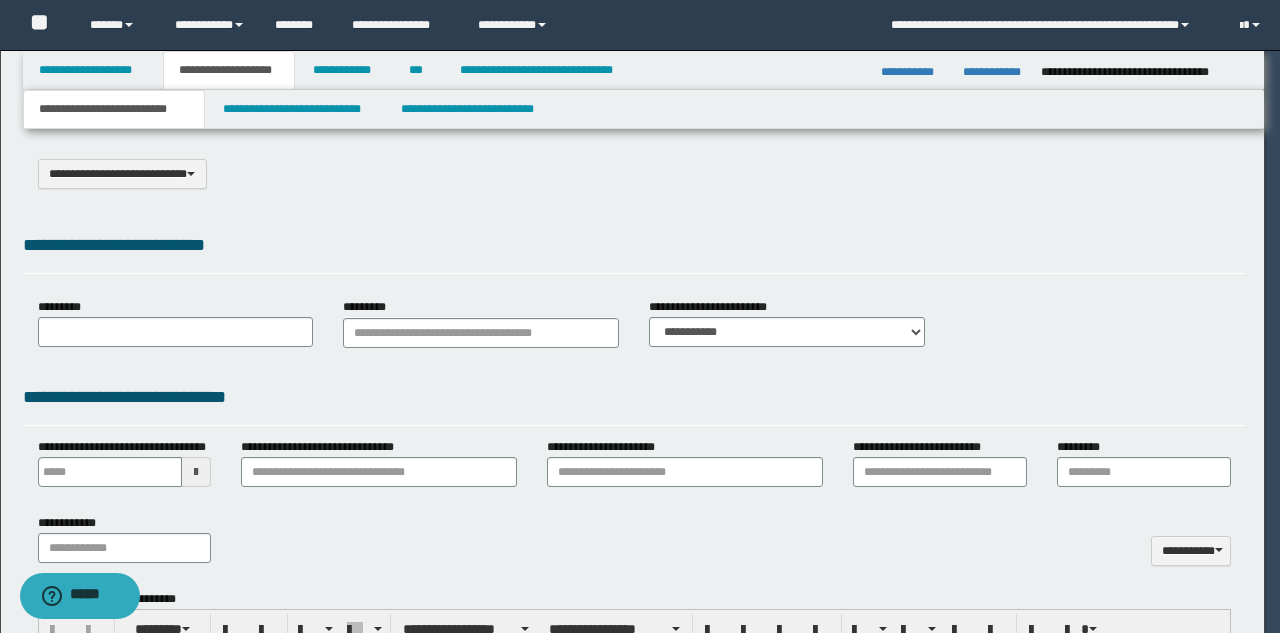 scroll, scrollTop: 0, scrollLeft: 0, axis: both 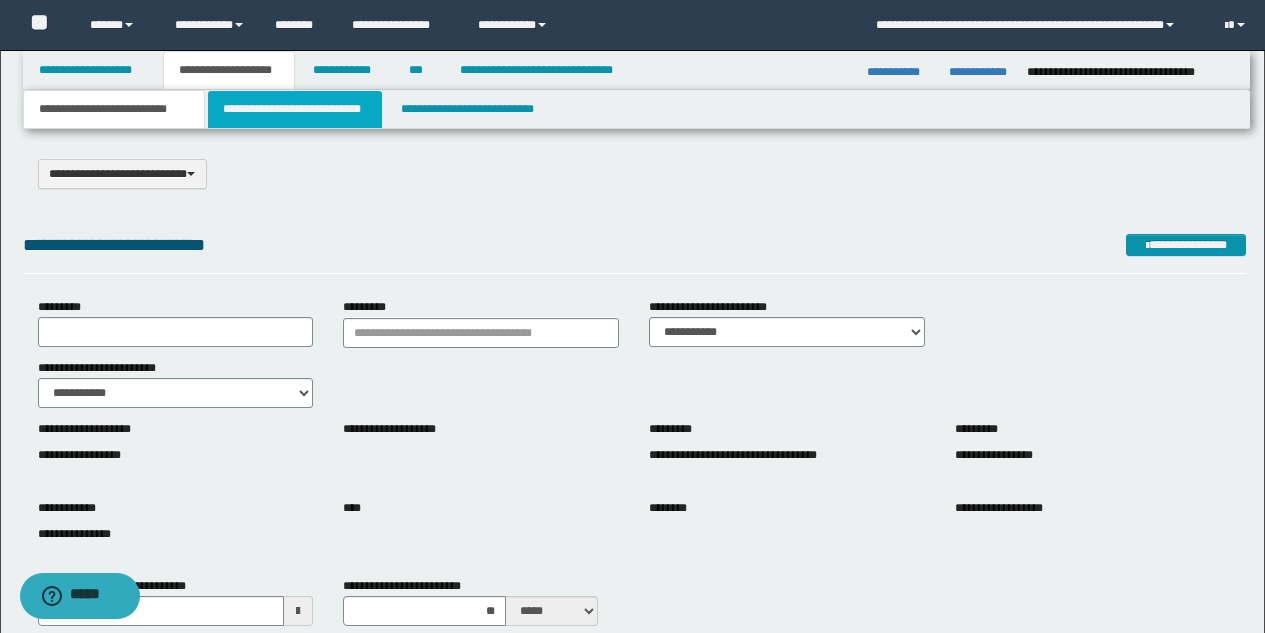click on "**********" at bounding box center (295, 109) 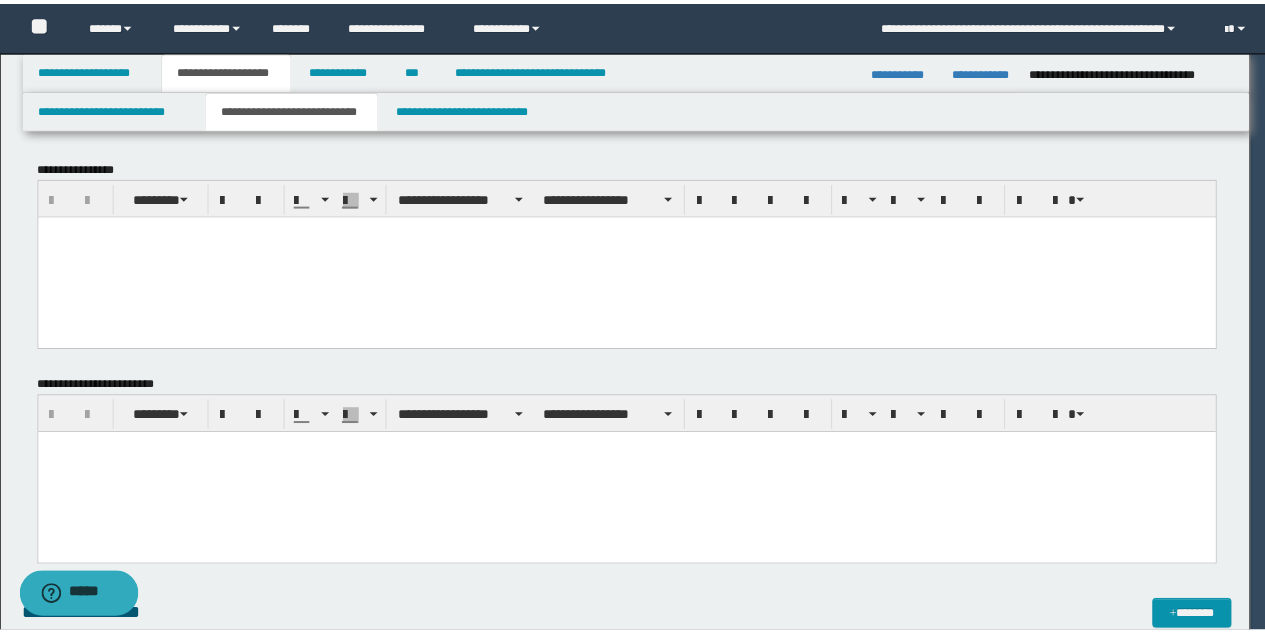 scroll, scrollTop: 0, scrollLeft: 0, axis: both 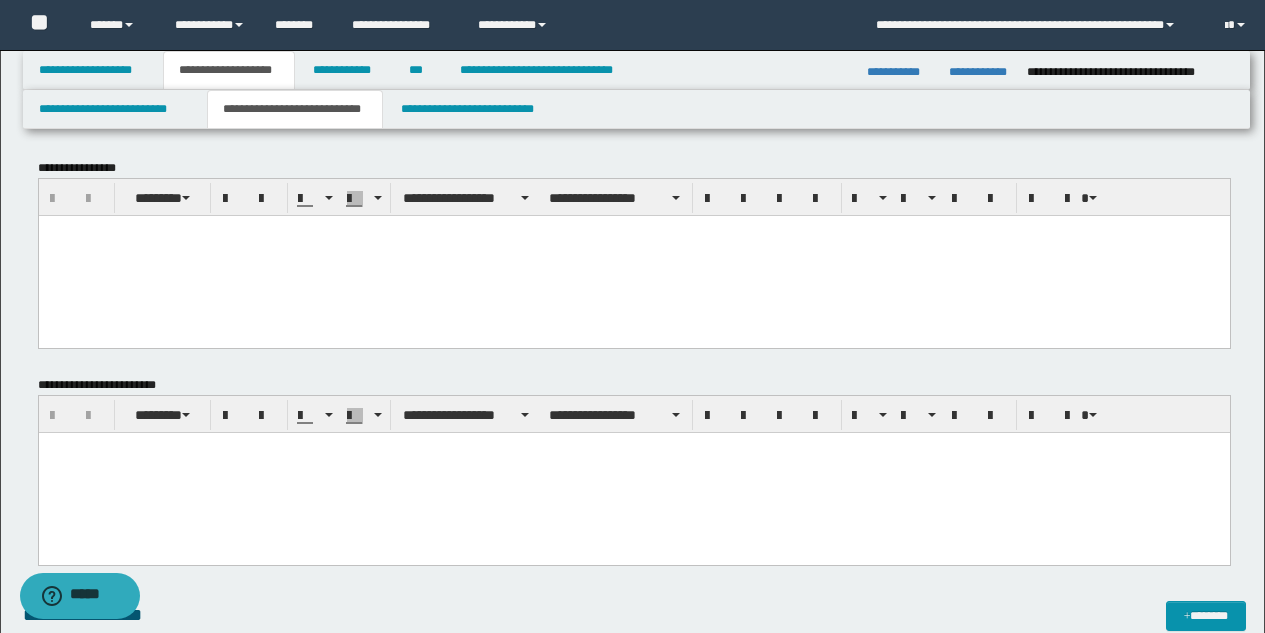 click at bounding box center (633, 255) 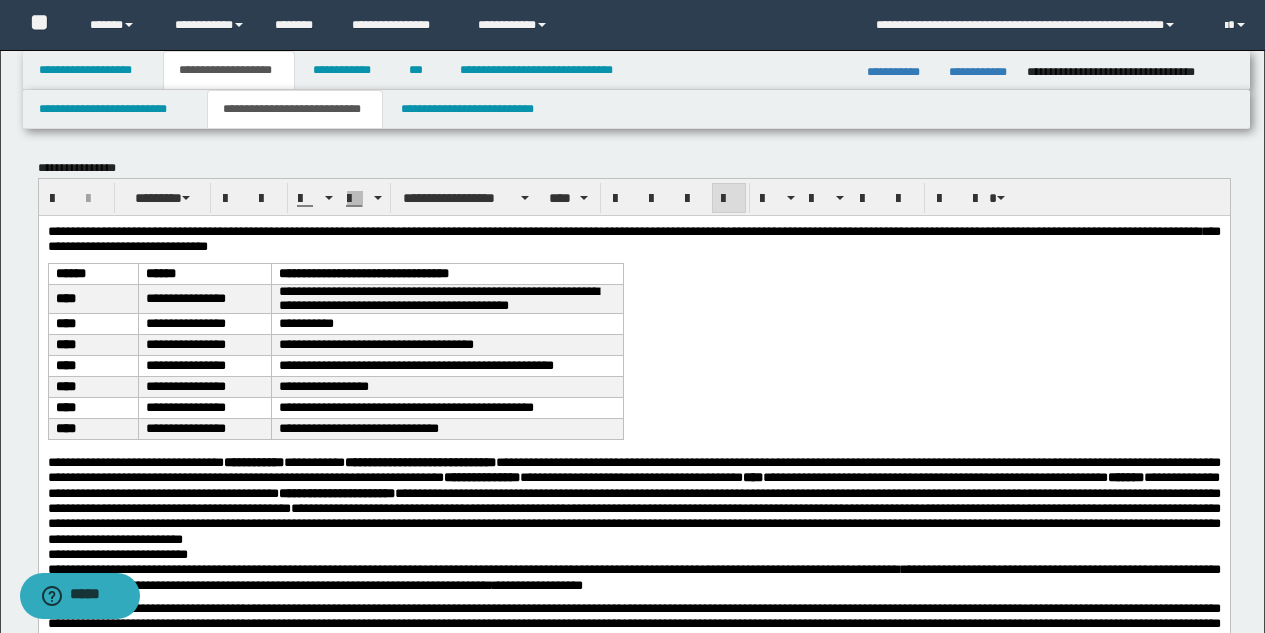 click on "**********" at bounding box center [633, 500] 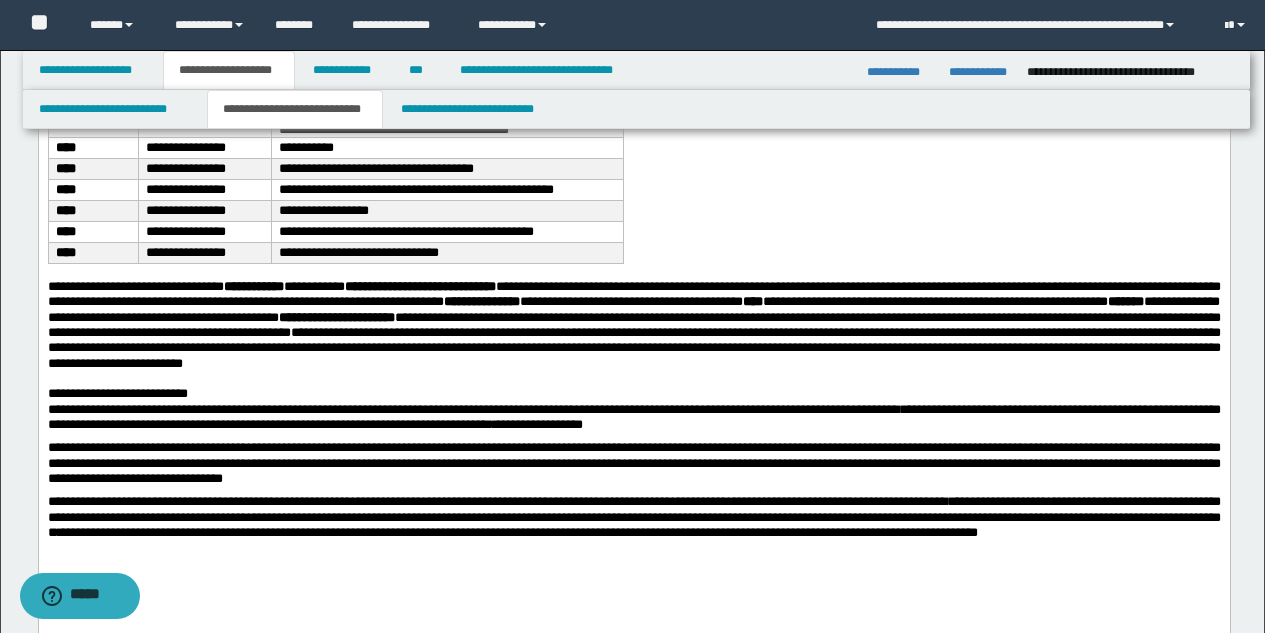scroll, scrollTop: 239, scrollLeft: 0, axis: vertical 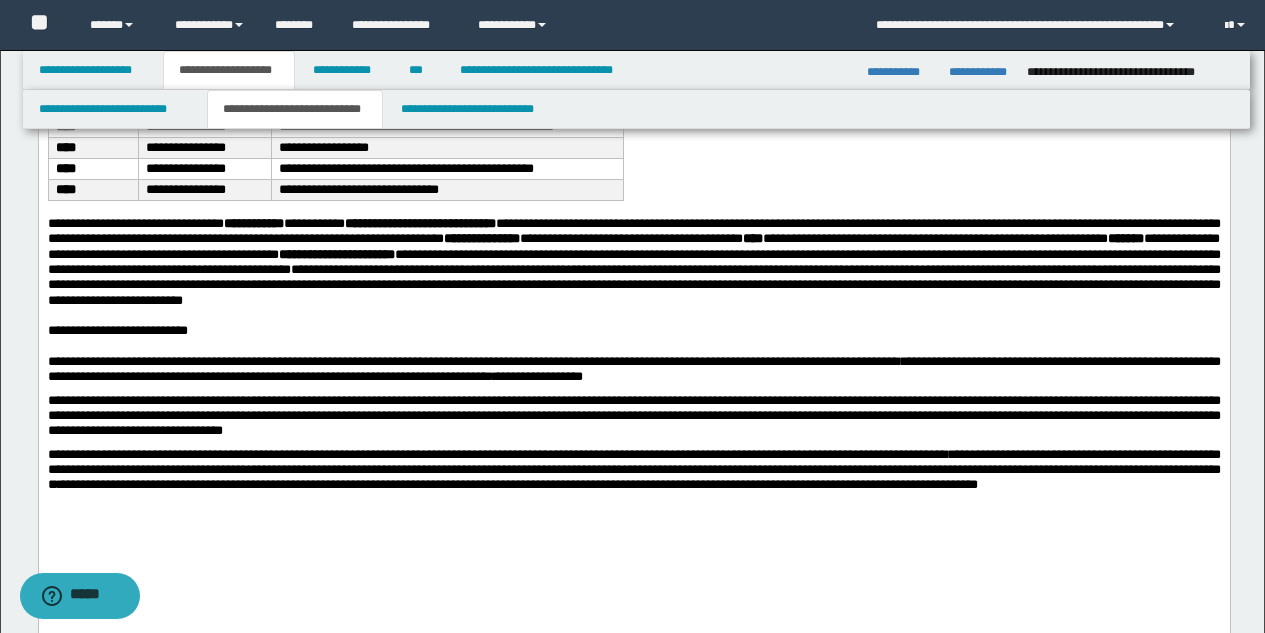 click on "**********" at bounding box center (633, 477) 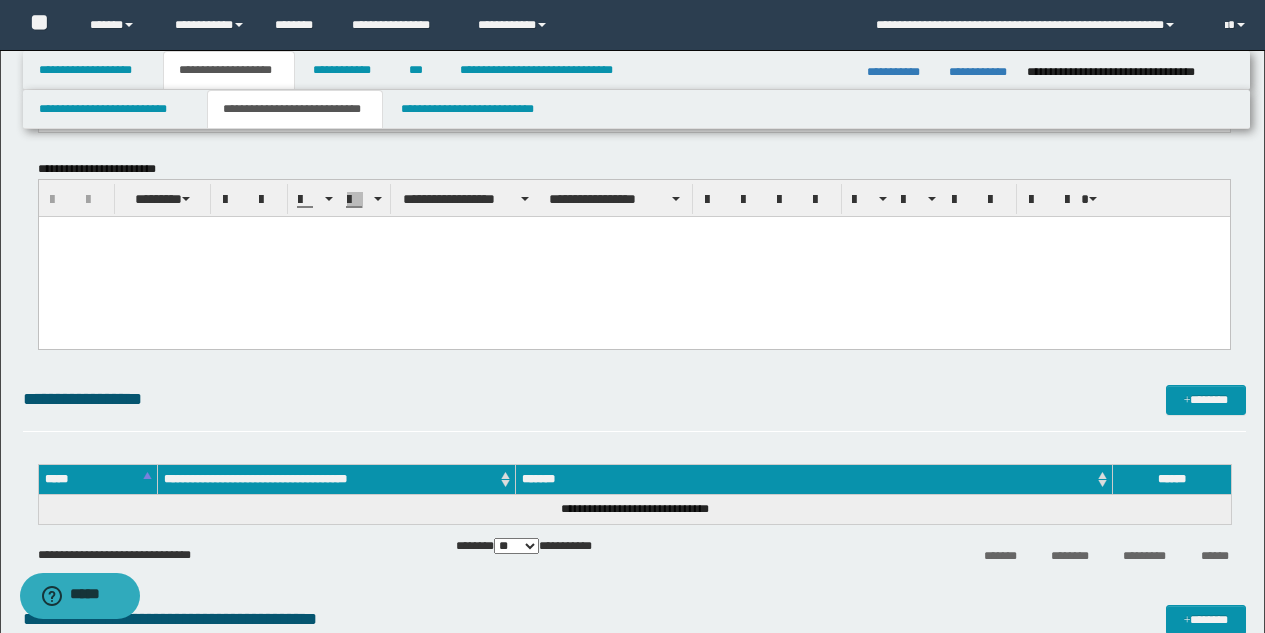 scroll, scrollTop: 762, scrollLeft: 0, axis: vertical 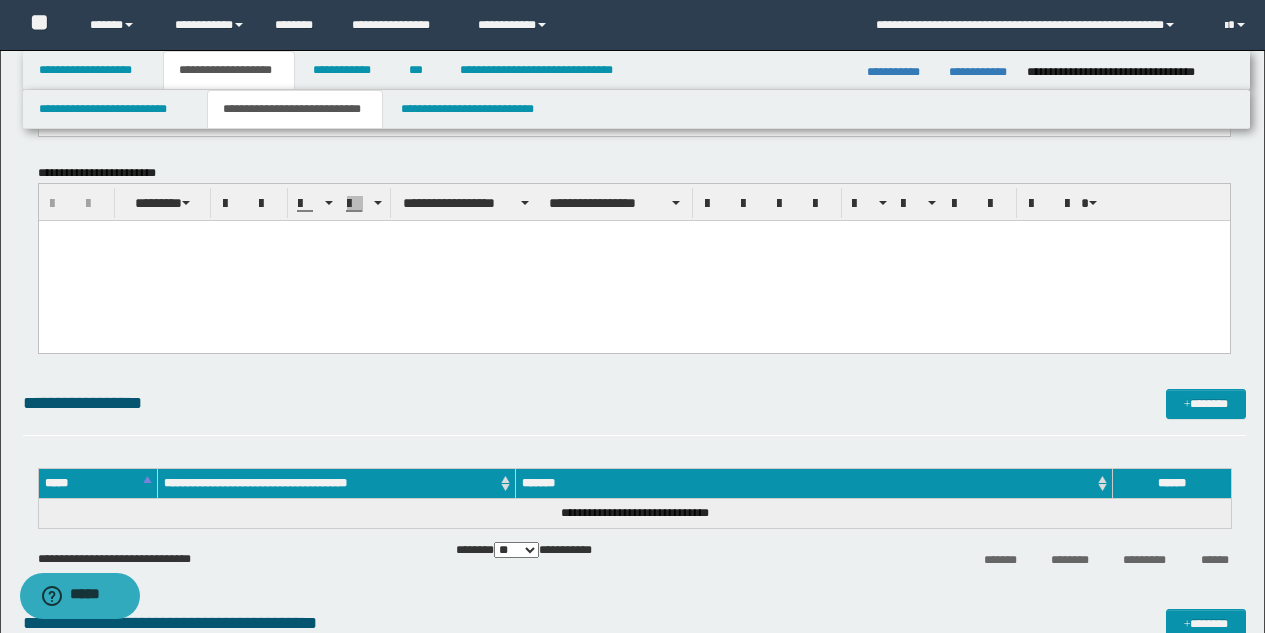 click at bounding box center (633, 260) 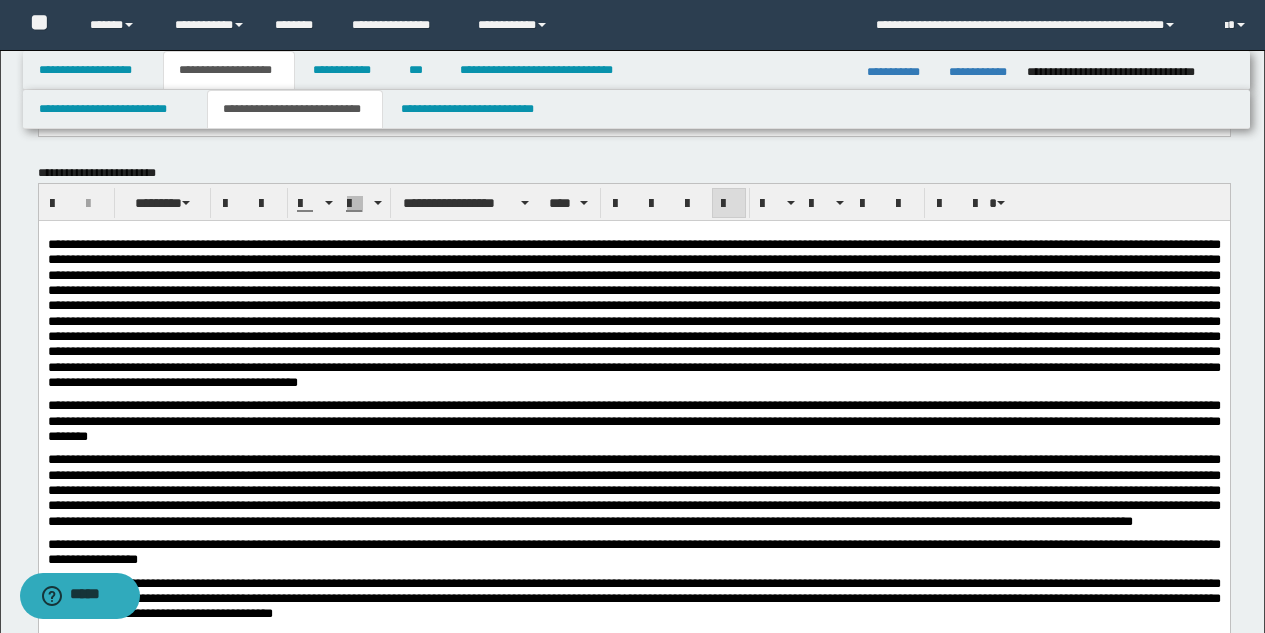 click at bounding box center [633, 312] 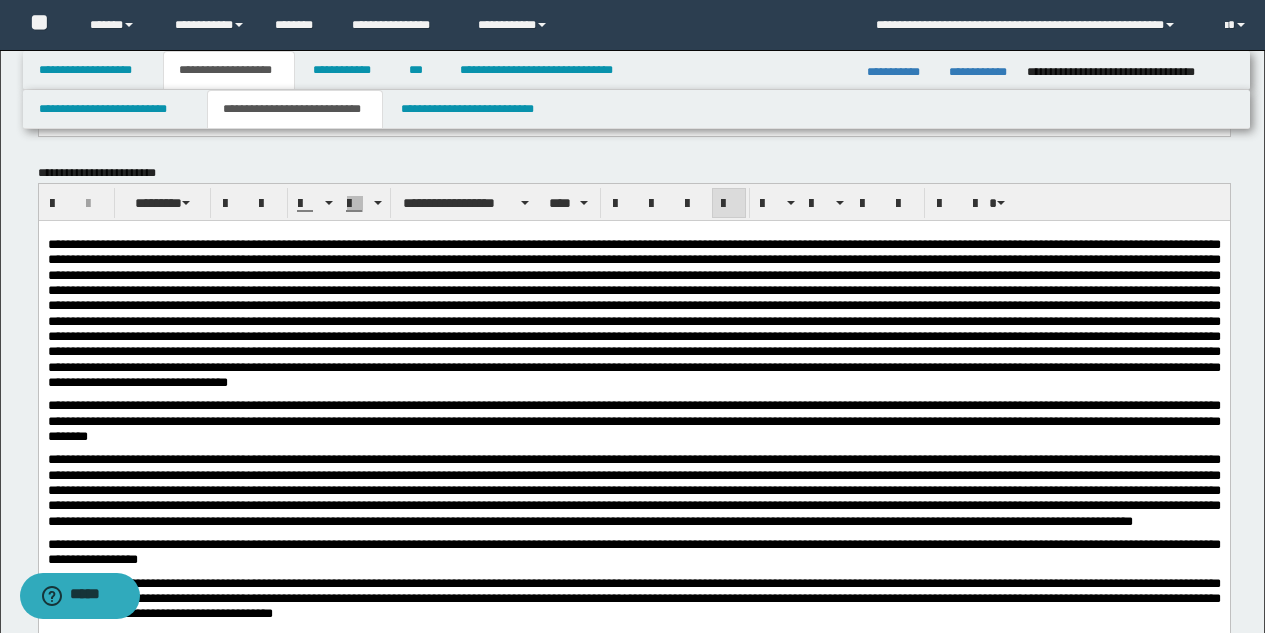 click on "**********" at bounding box center [633, 420] 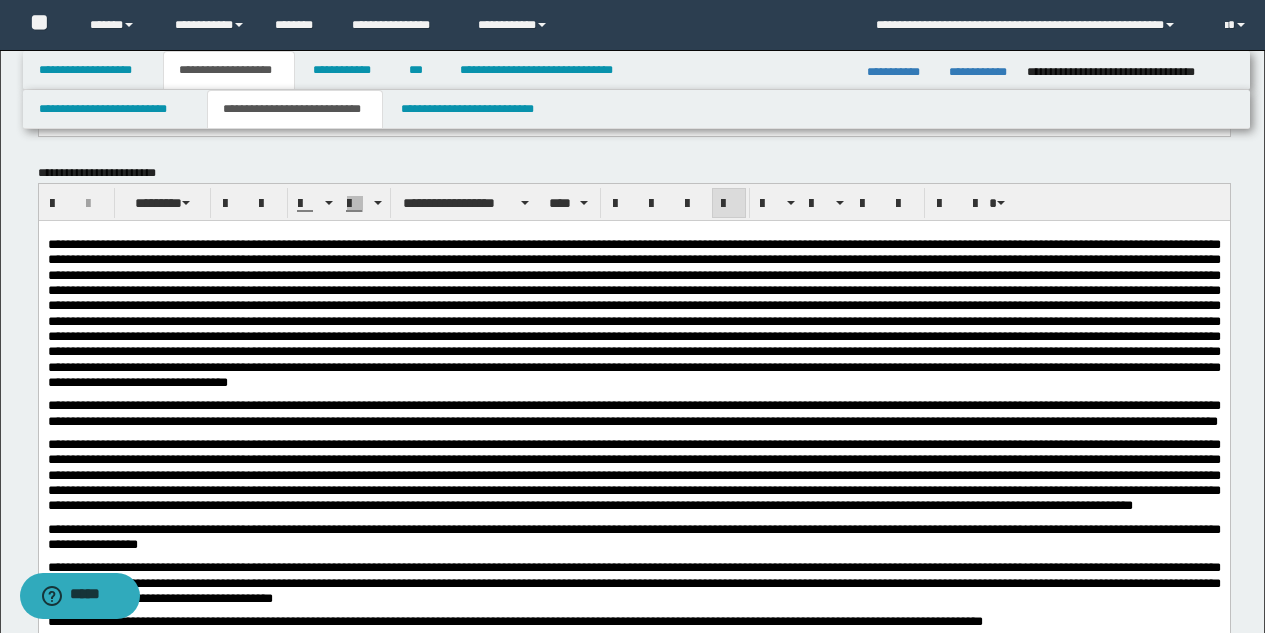 click at bounding box center (633, 474) 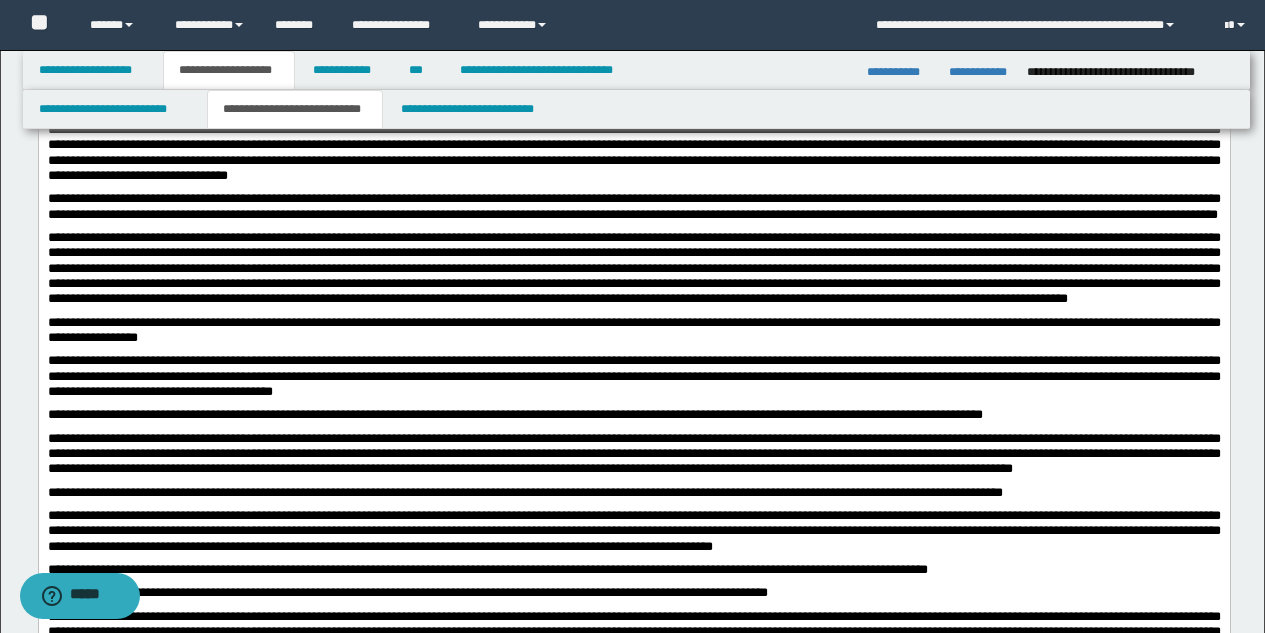 scroll, scrollTop: 981, scrollLeft: 0, axis: vertical 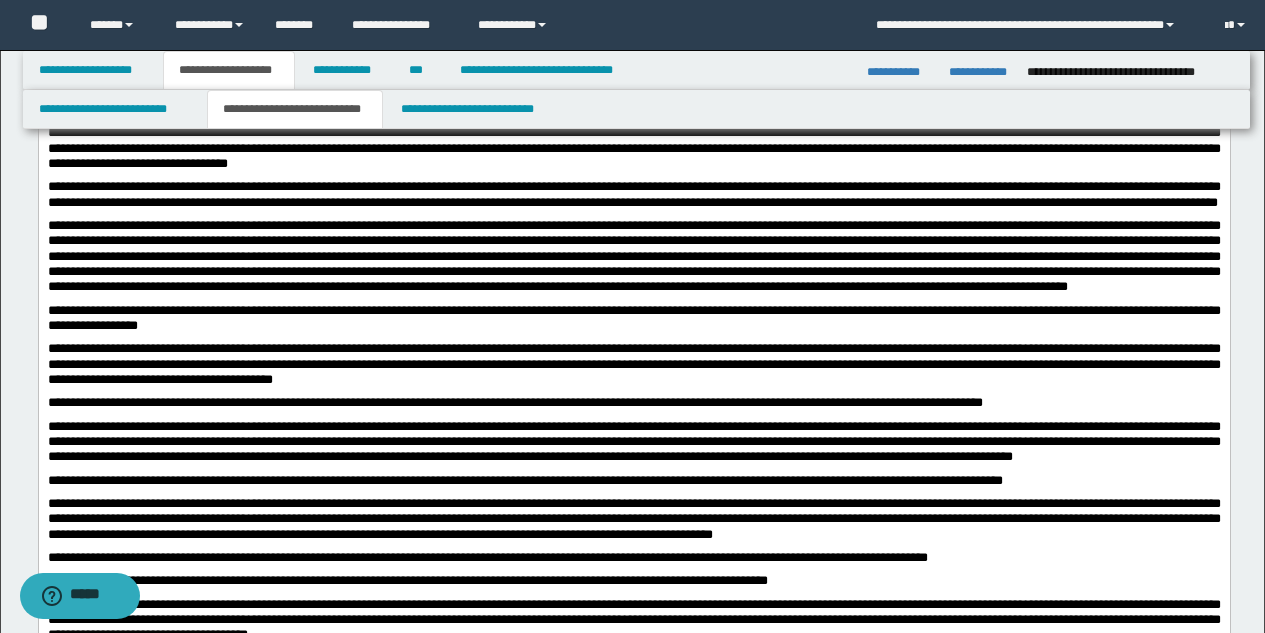 click on "**********" at bounding box center [633, 317] 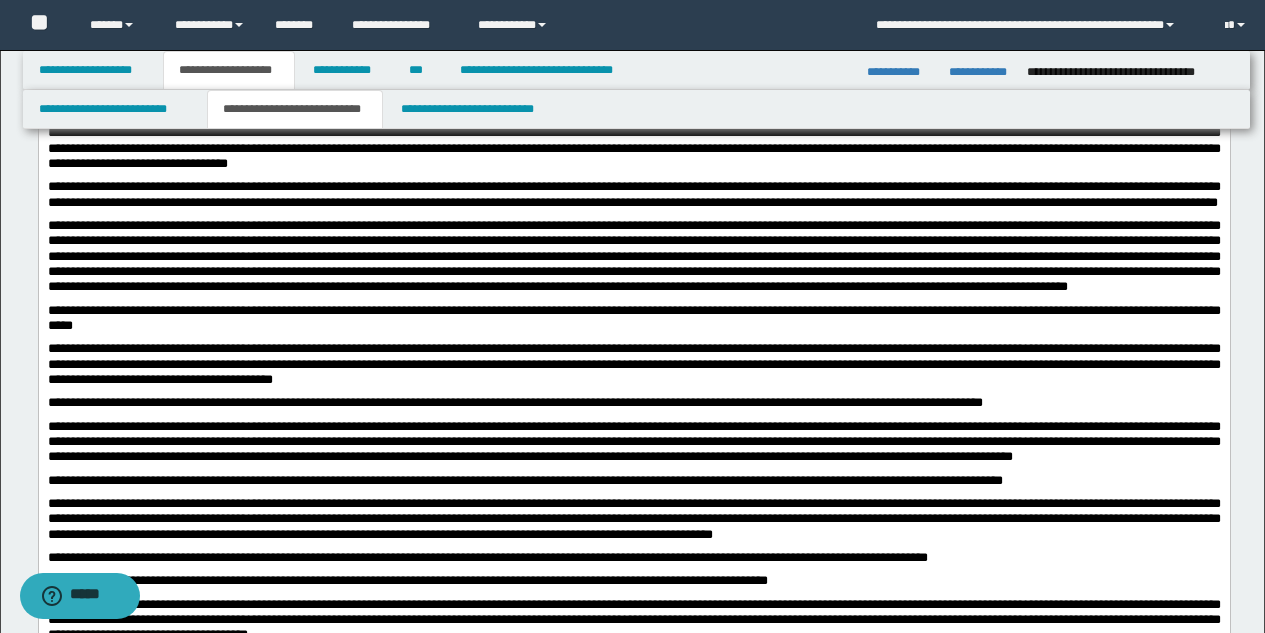 click on "**********" at bounding box center (633, 363) 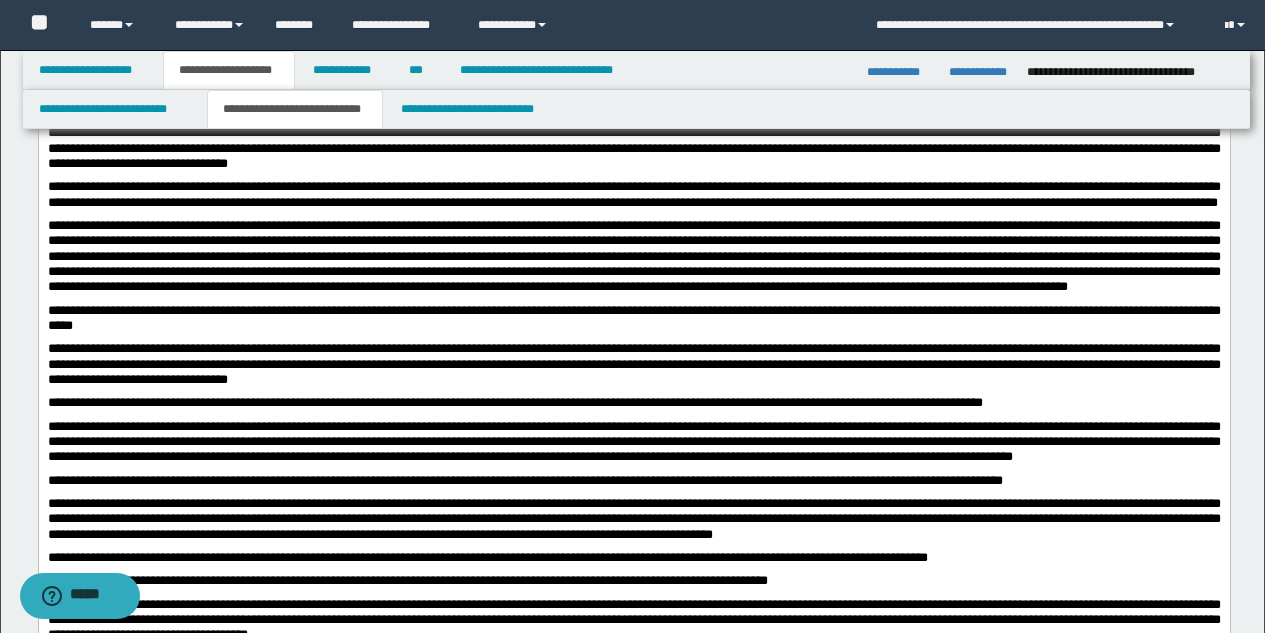 click on "**********" at bounding box center [514, 401] 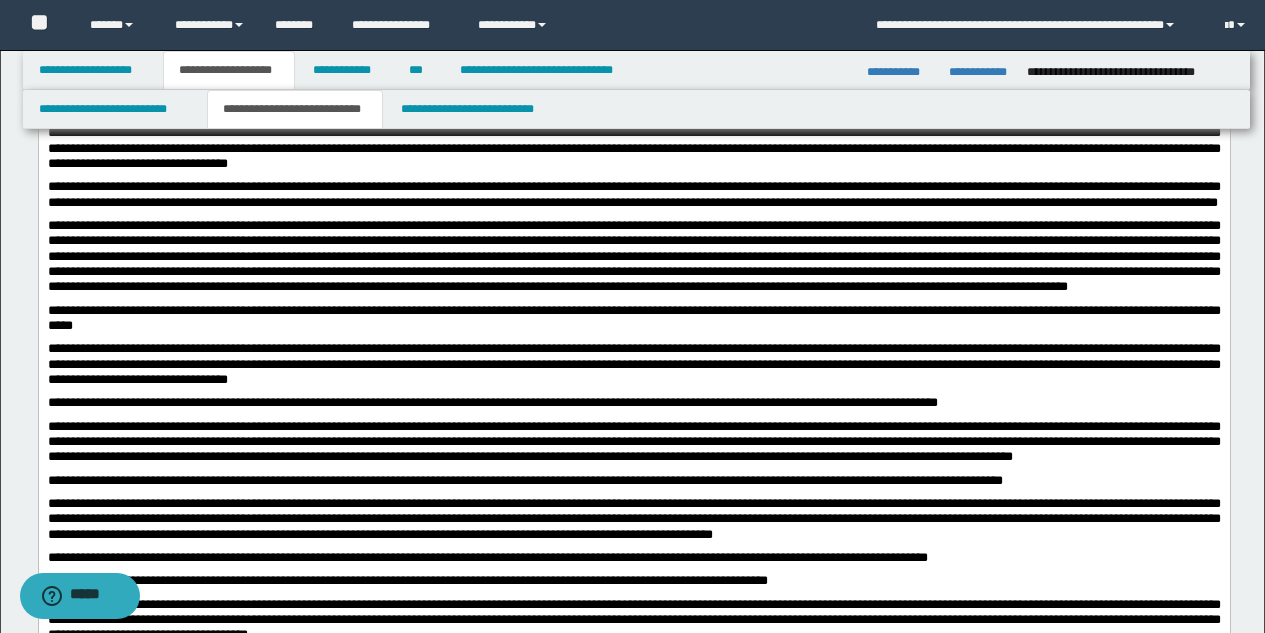 click on "**********" at bounding box center (633, 686) 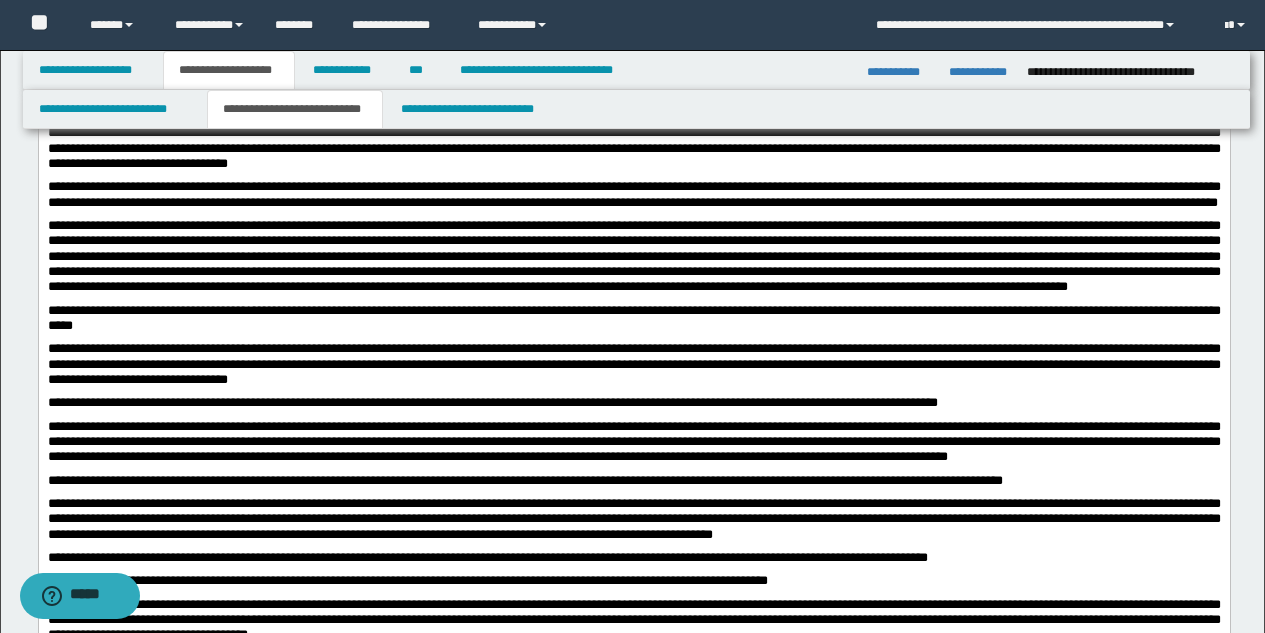click on "**********" at bounding box center (524, 479) 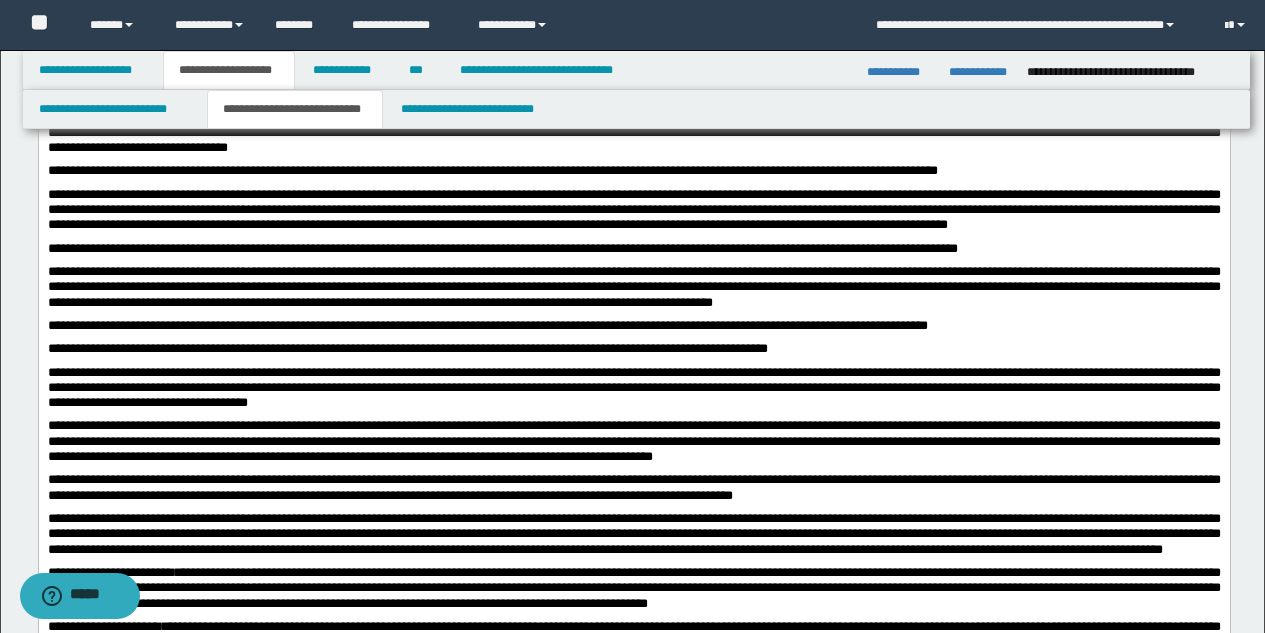 scroll, scrollTop: 1250, scrollLeft: 0, axis: vertical 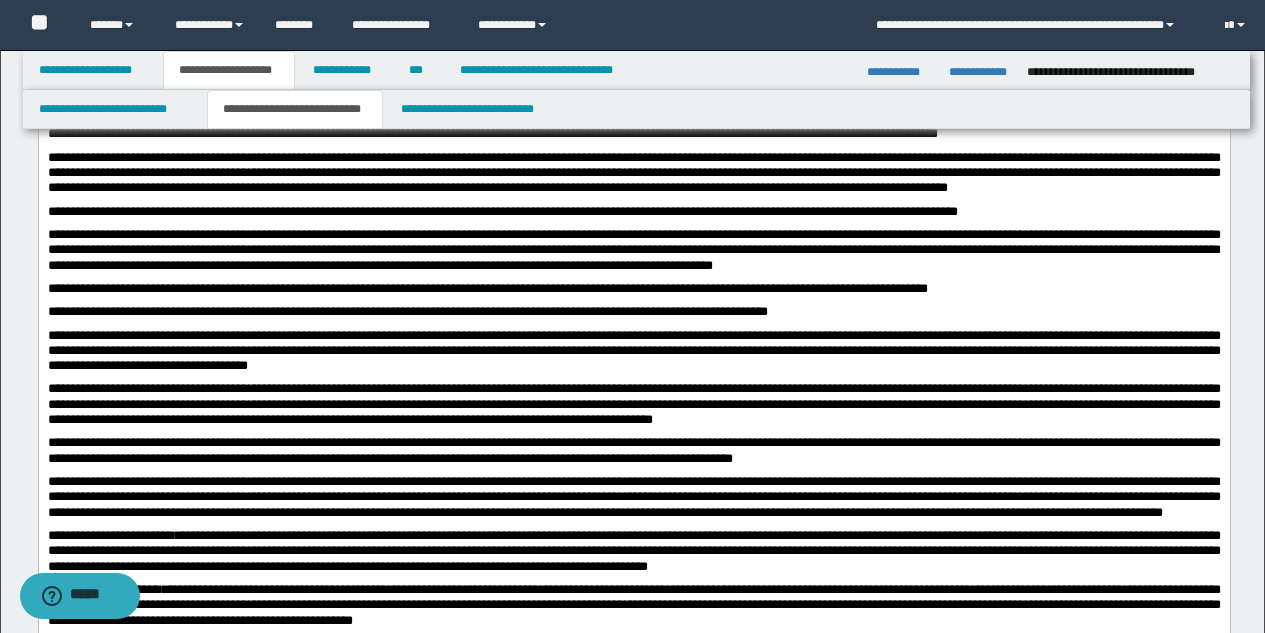 click on "**********" at bounding box center (633, 250) 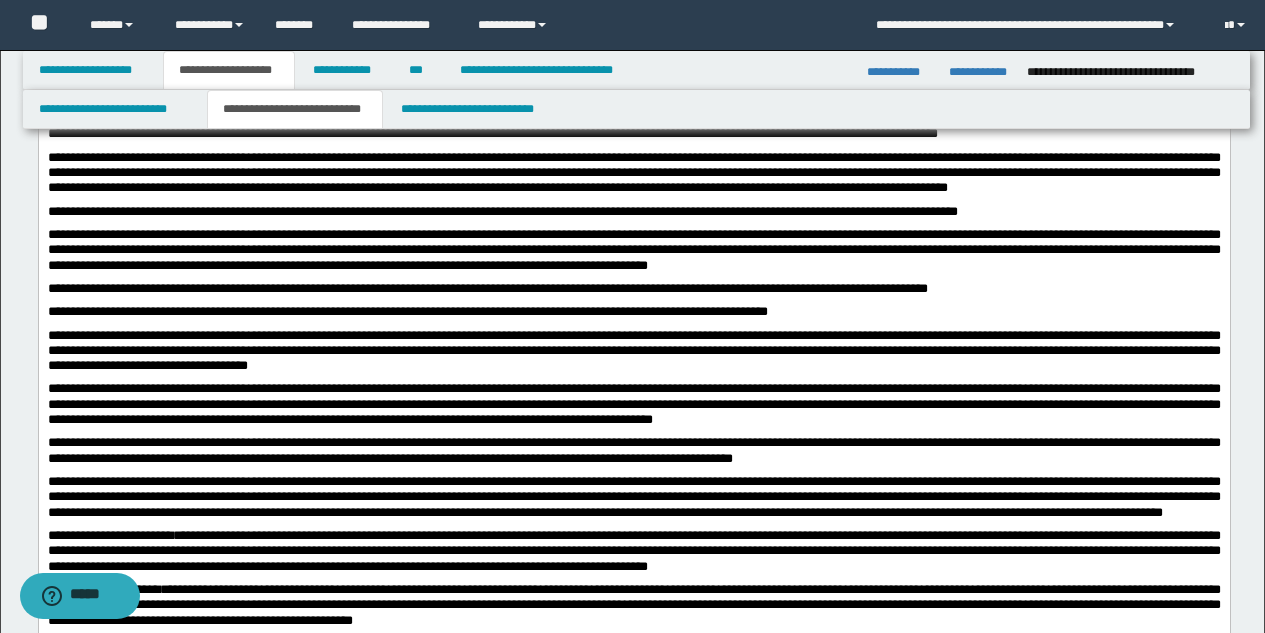 click on "**********" at bounding box center (487, 288) 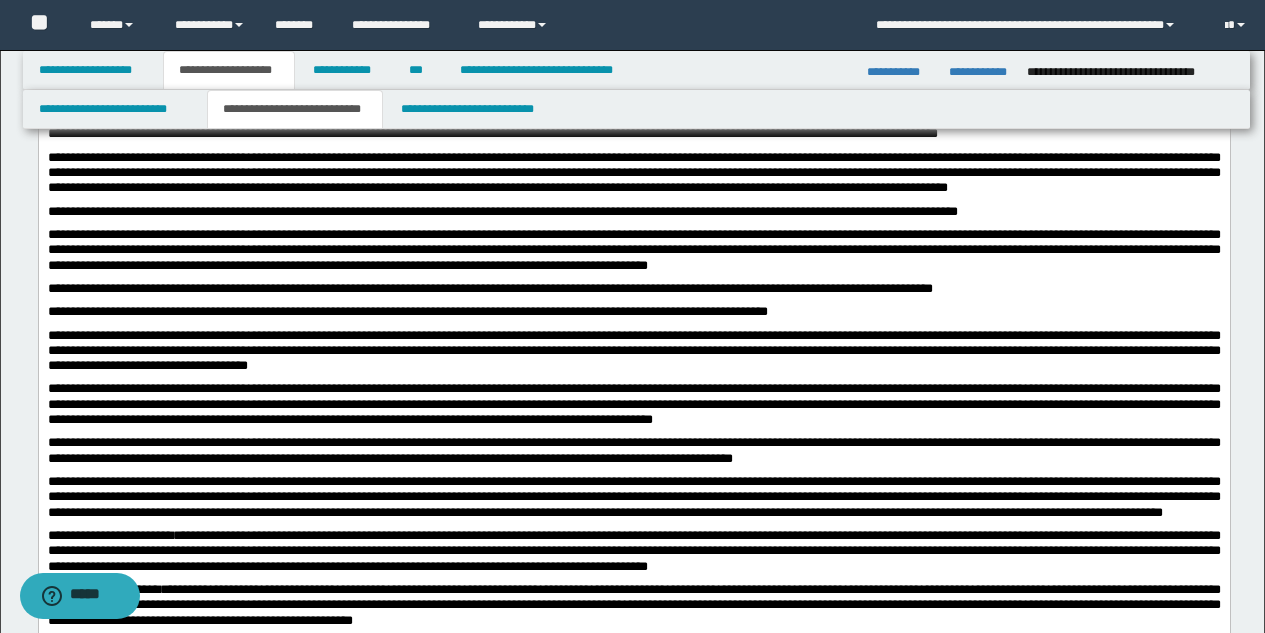 click on "**********" at bounding box center [633, 351] 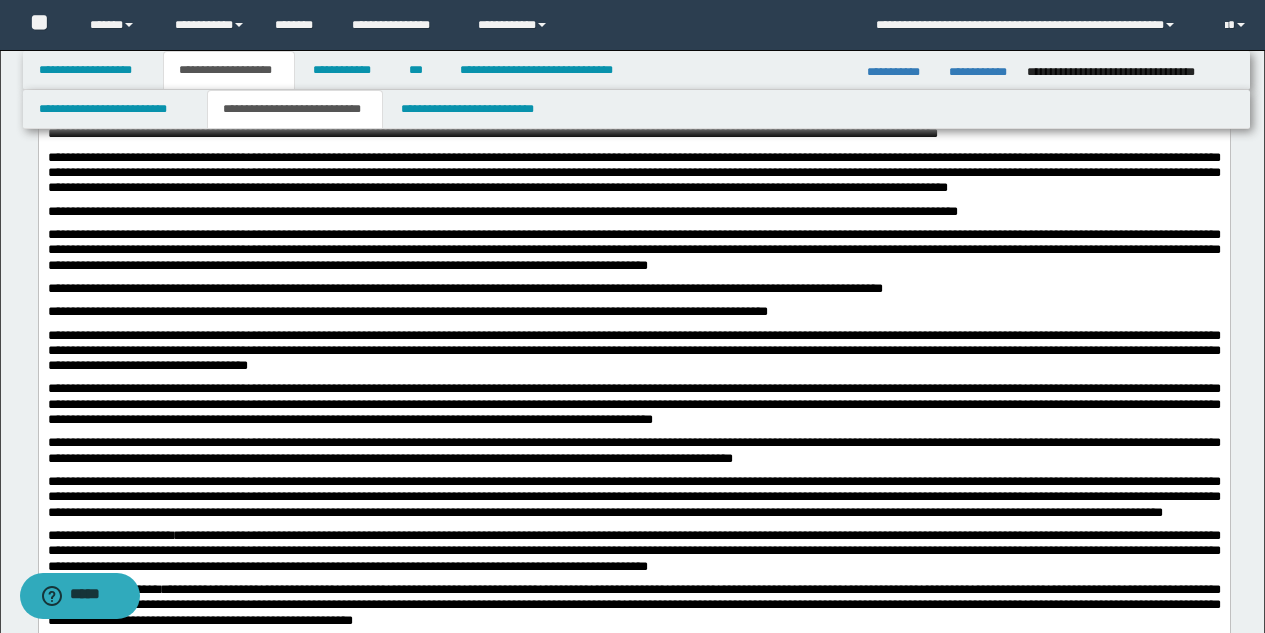 click on "**********" at bounding box center (407, 311) 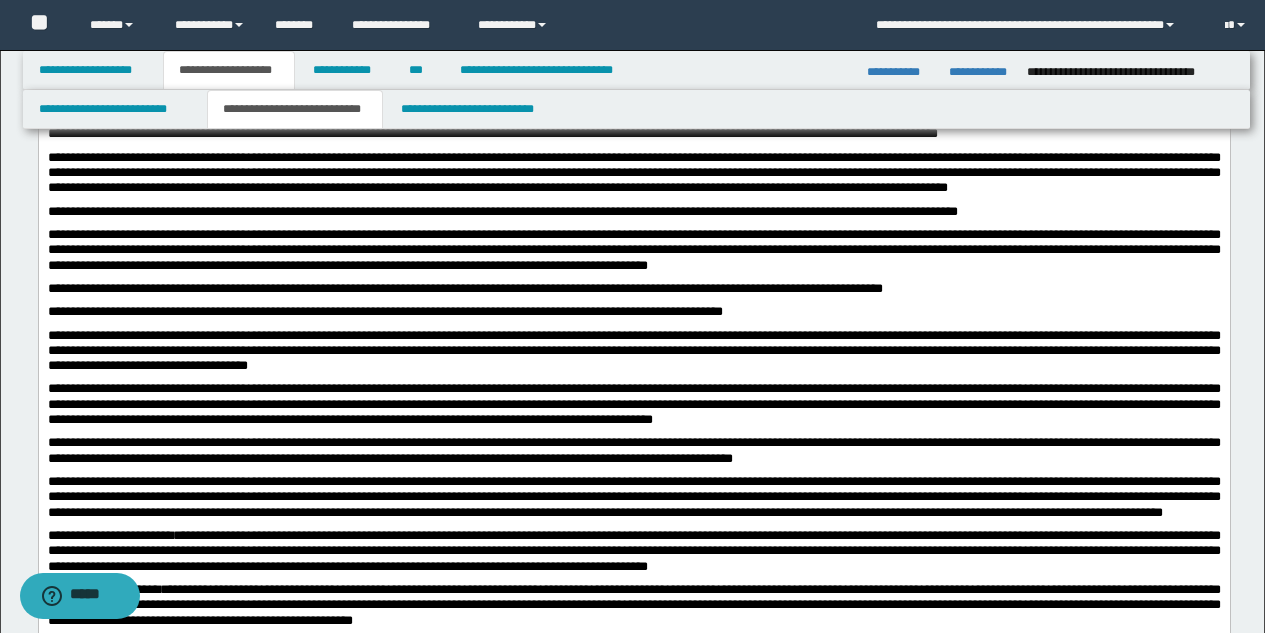 click on "**********" at bounding box center [633, 351] 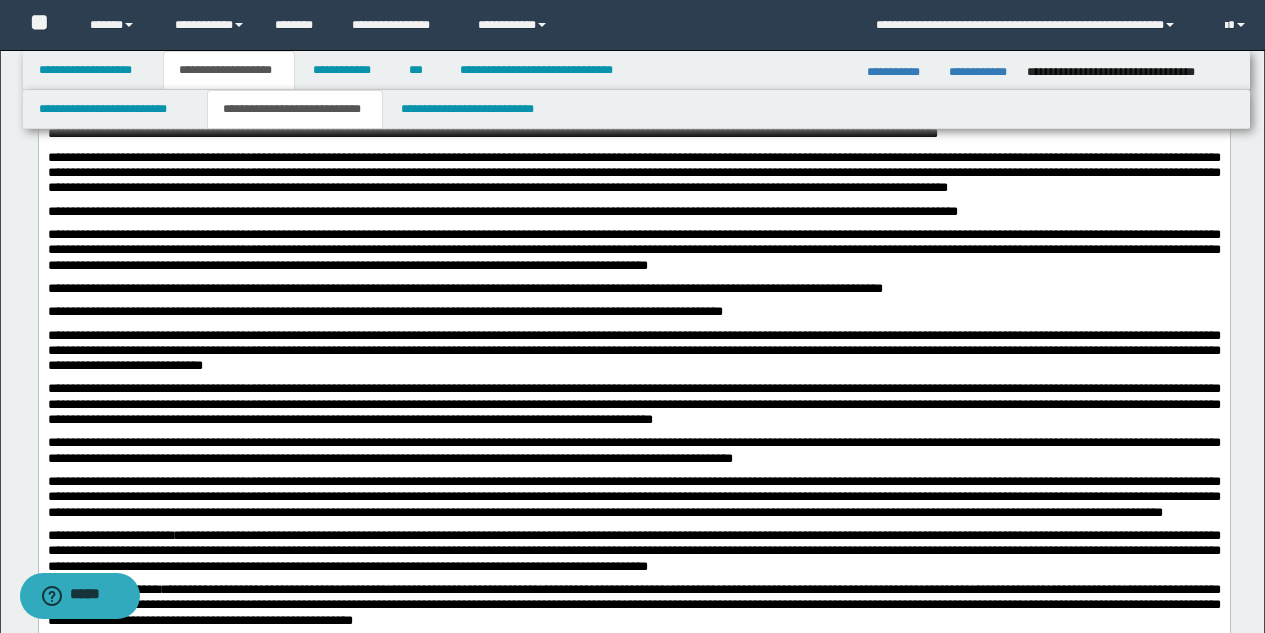 click on "**********" at bounding box center (633, 404) 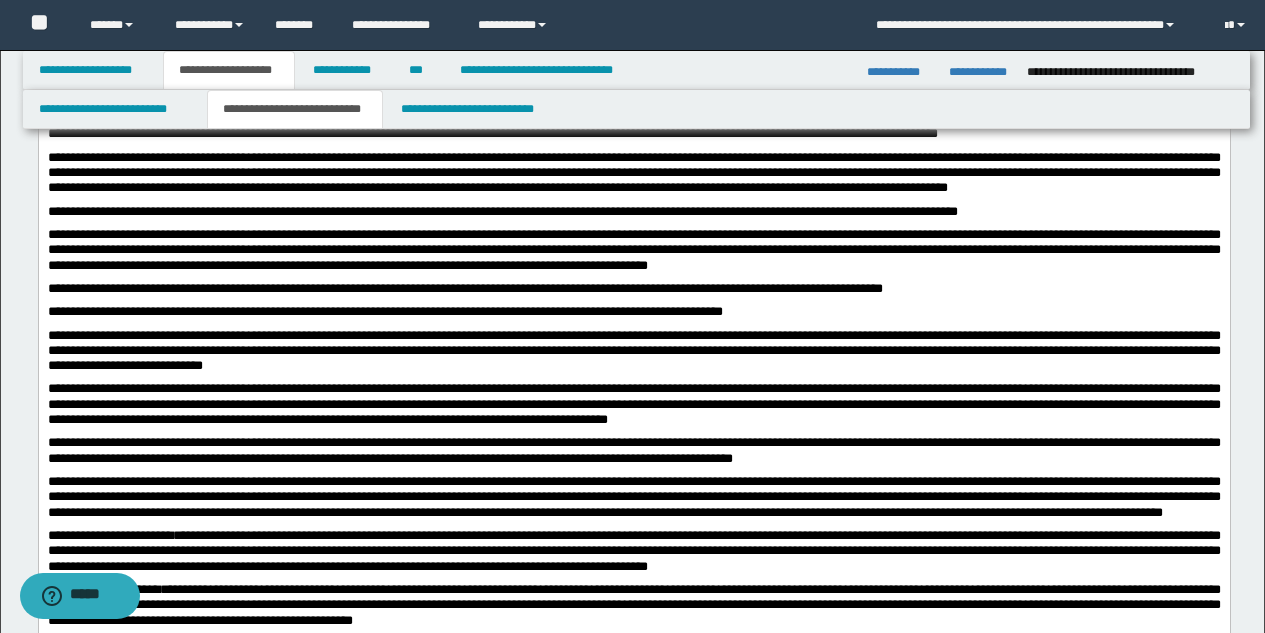 click on "**********" at bounding box center [633, 450] 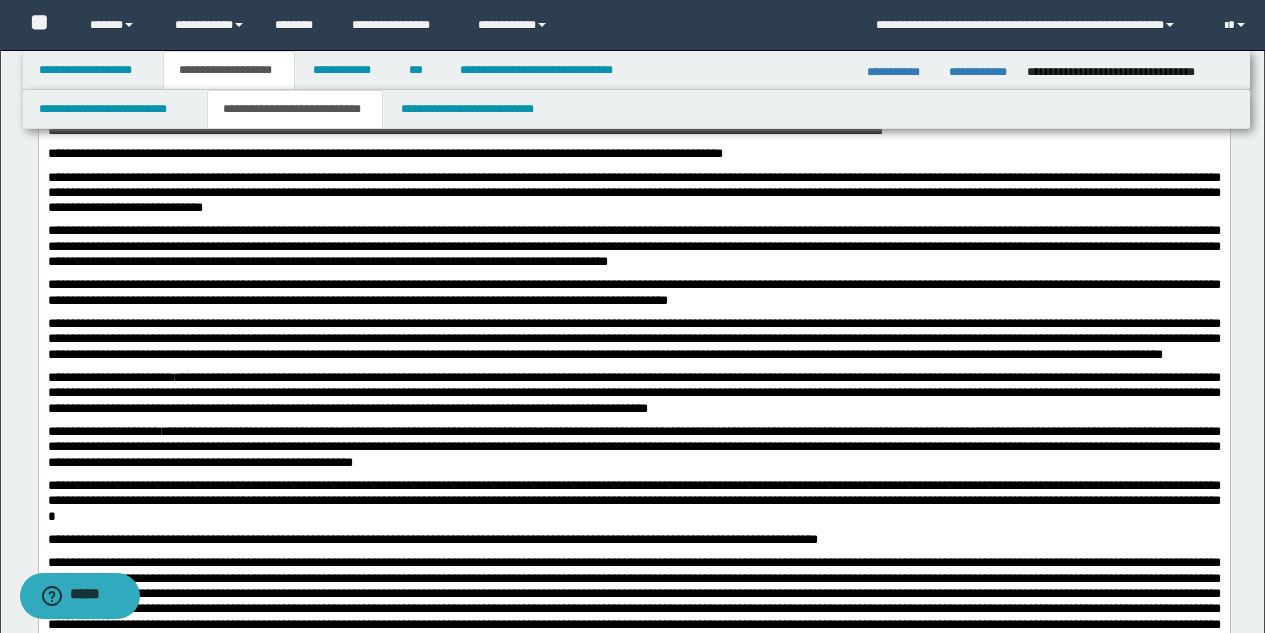 scroll, scrollTop: 1420, scrollLeft: 0, axis: vertical 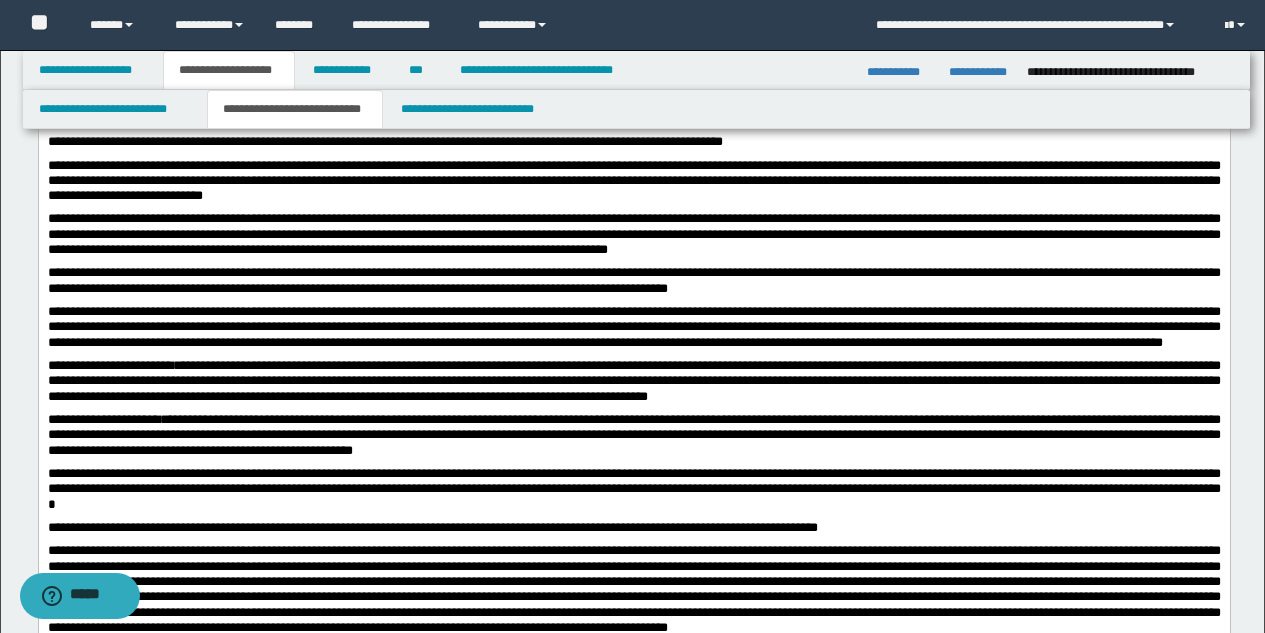 click on "**********" at bounding box center [633, 327] 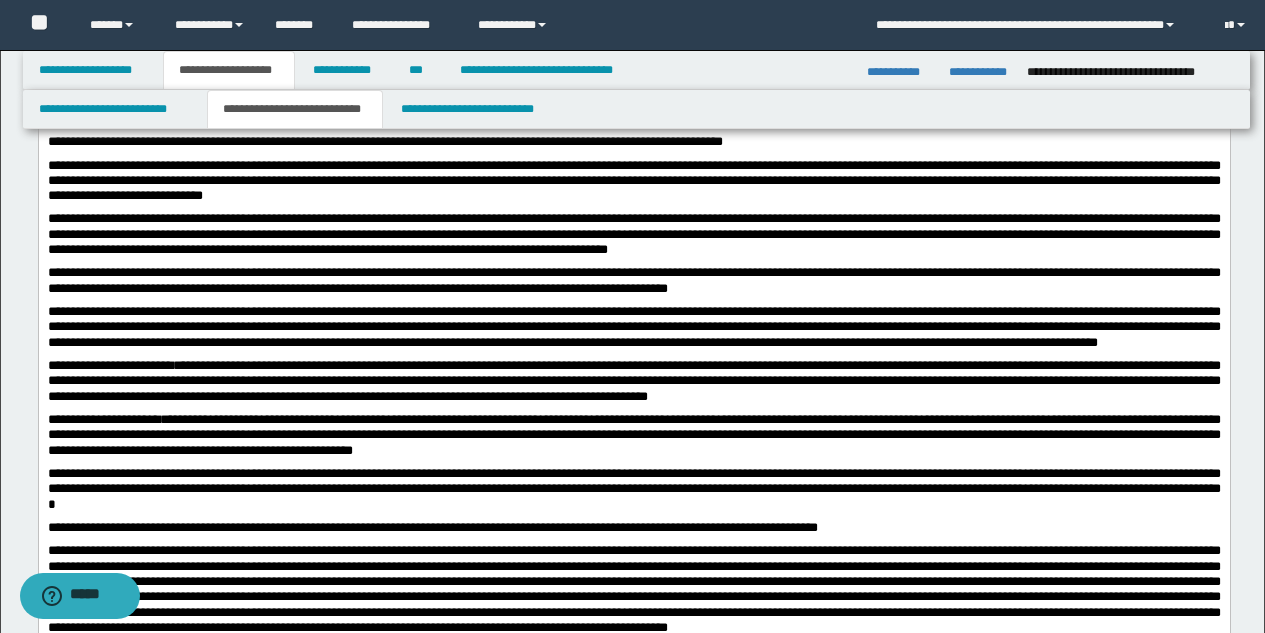 click on "**********" at bounding box center (633, 381) 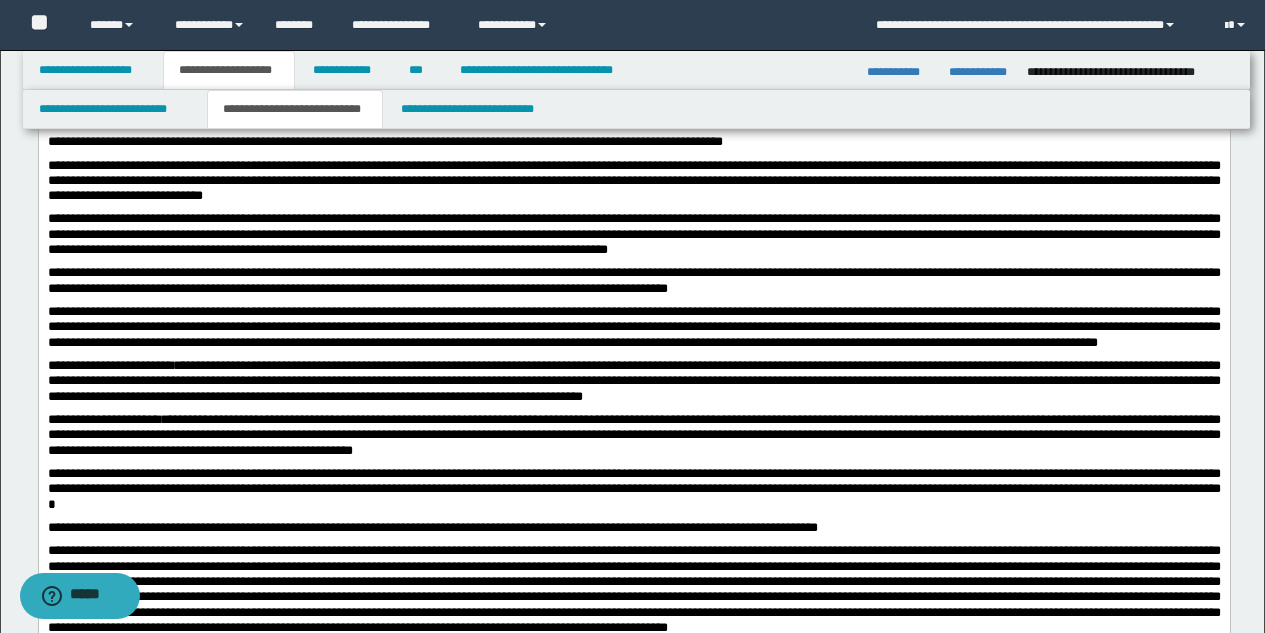 click on "**********" at bounding box center (633, 435) 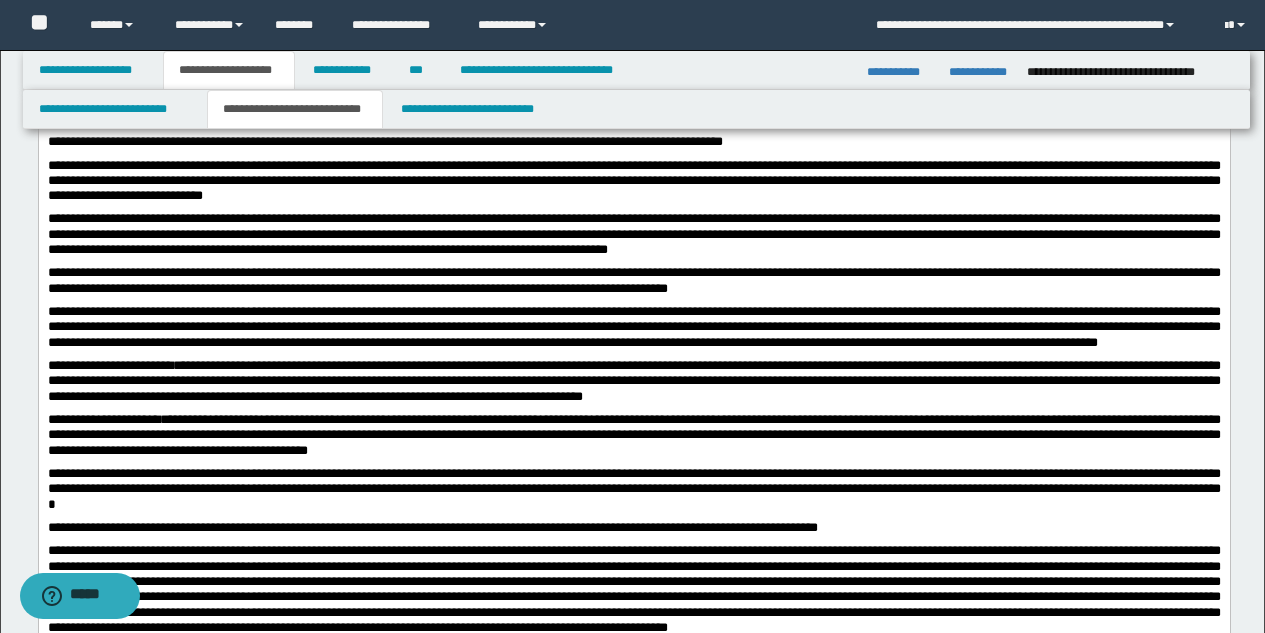 click on "**********" at bounding box center [633, 489] 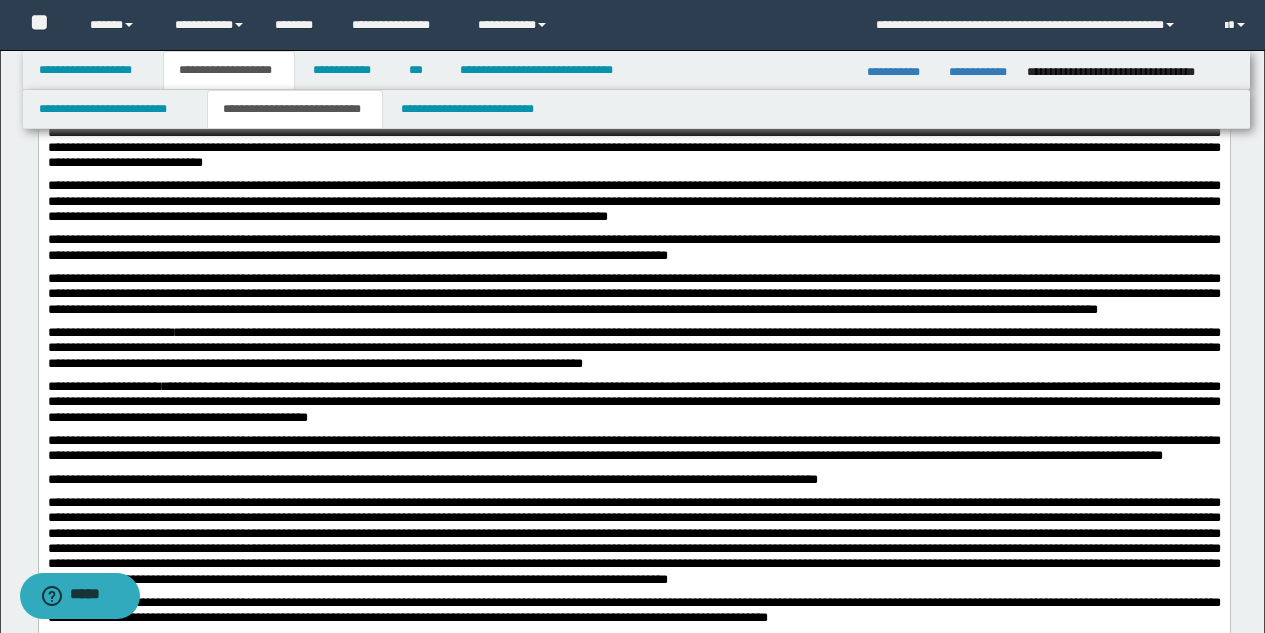 scroll, scrollTop: 1469, scrollLeft: 0, axis: vertical 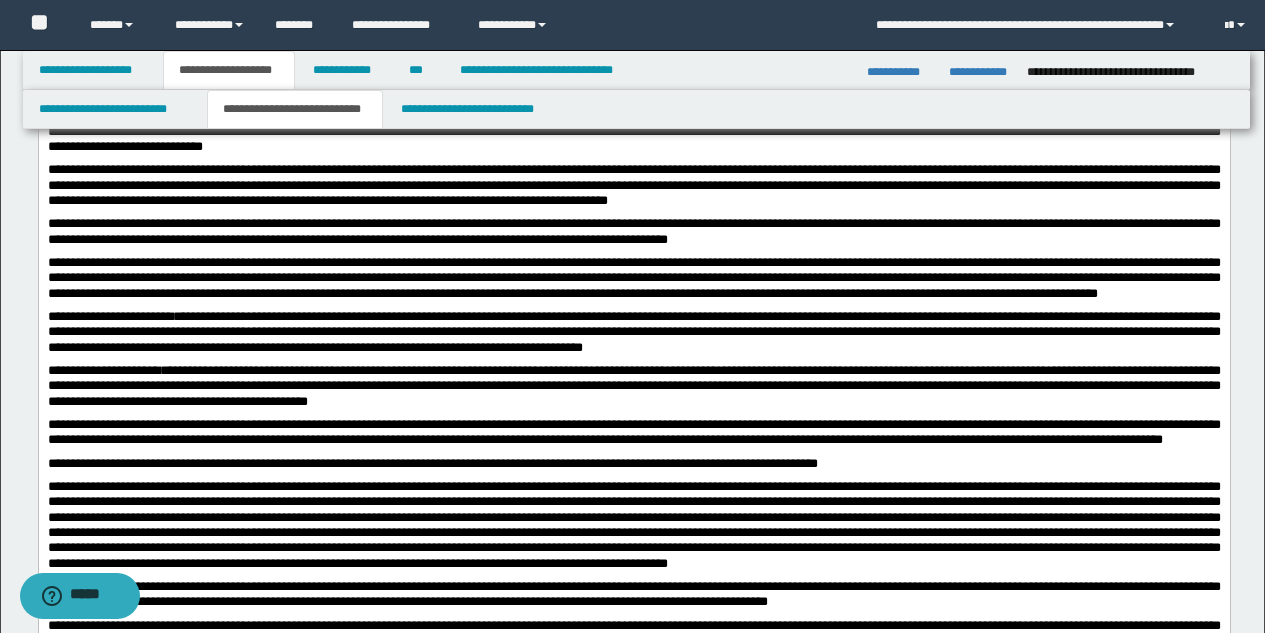 click on "**********" at bounding box center [432, 463] 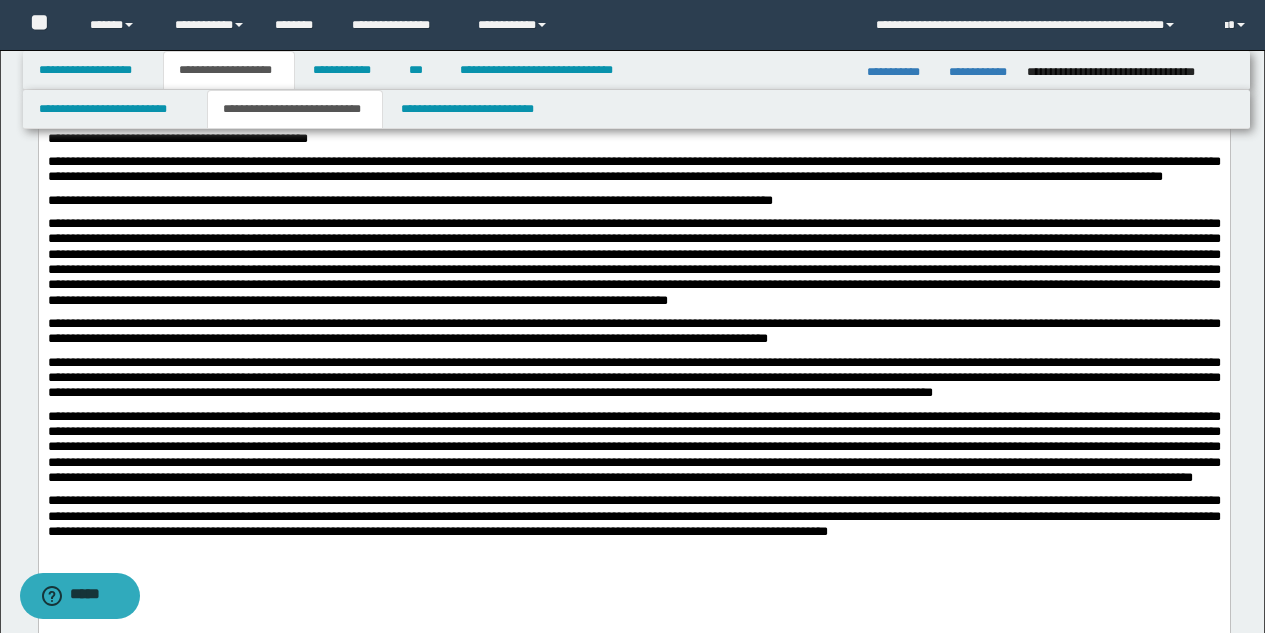 scroll, scrollTop: 1744, scrollLeft: 0, axis: vertical 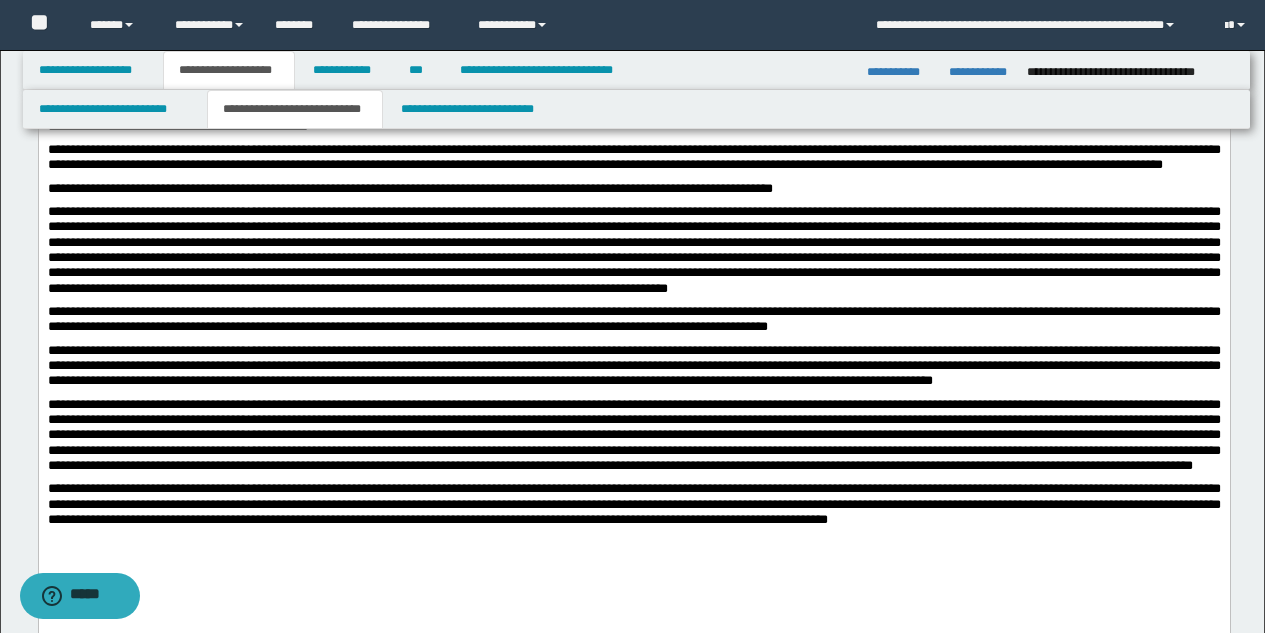 click at bounding box center (633, 250) 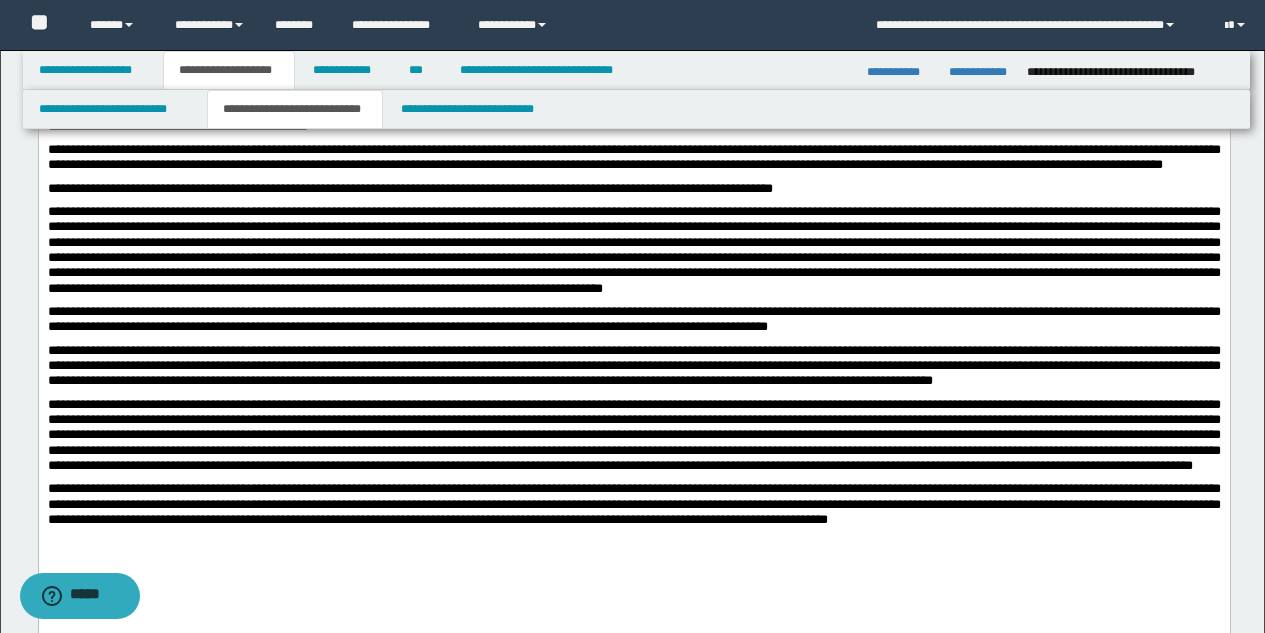 click on "**********" at bounding box center [633, 319] 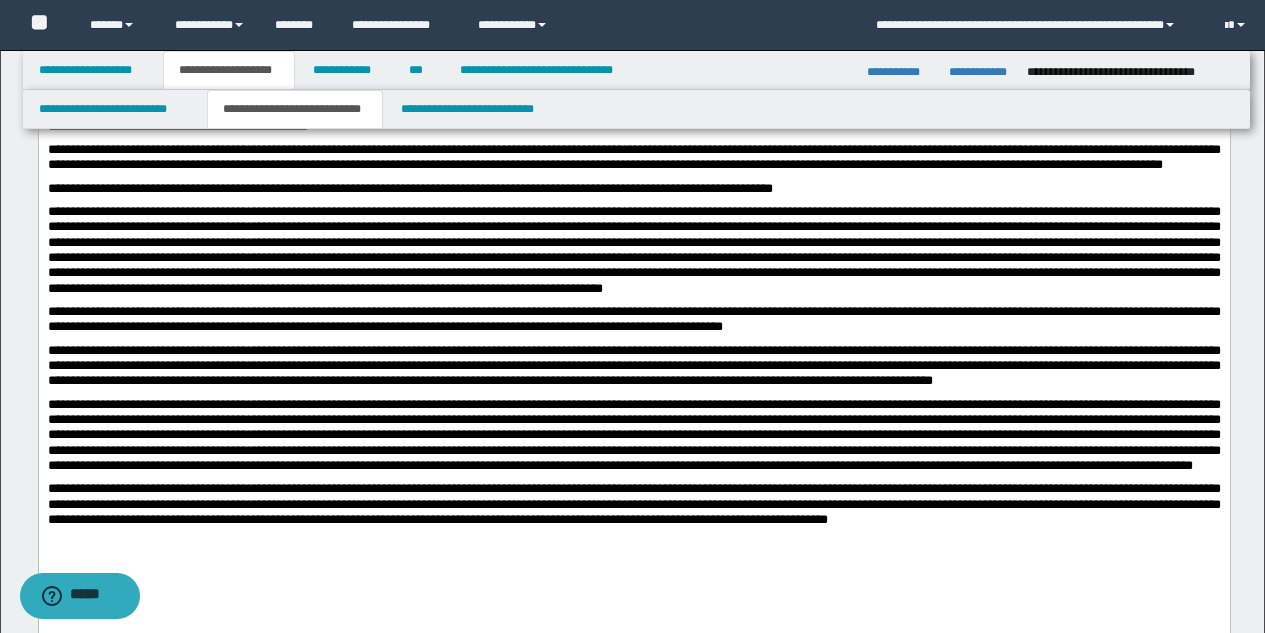 click on "**********" at bounding box center [633, 366] 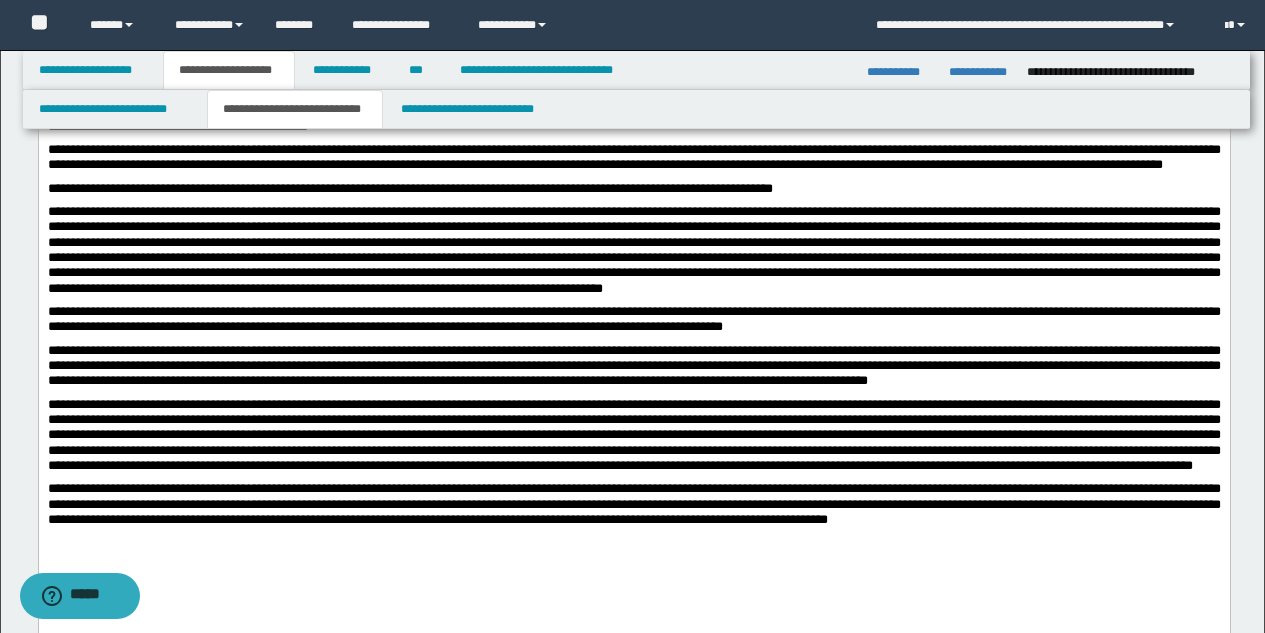 click at bounding box center [633, 435] 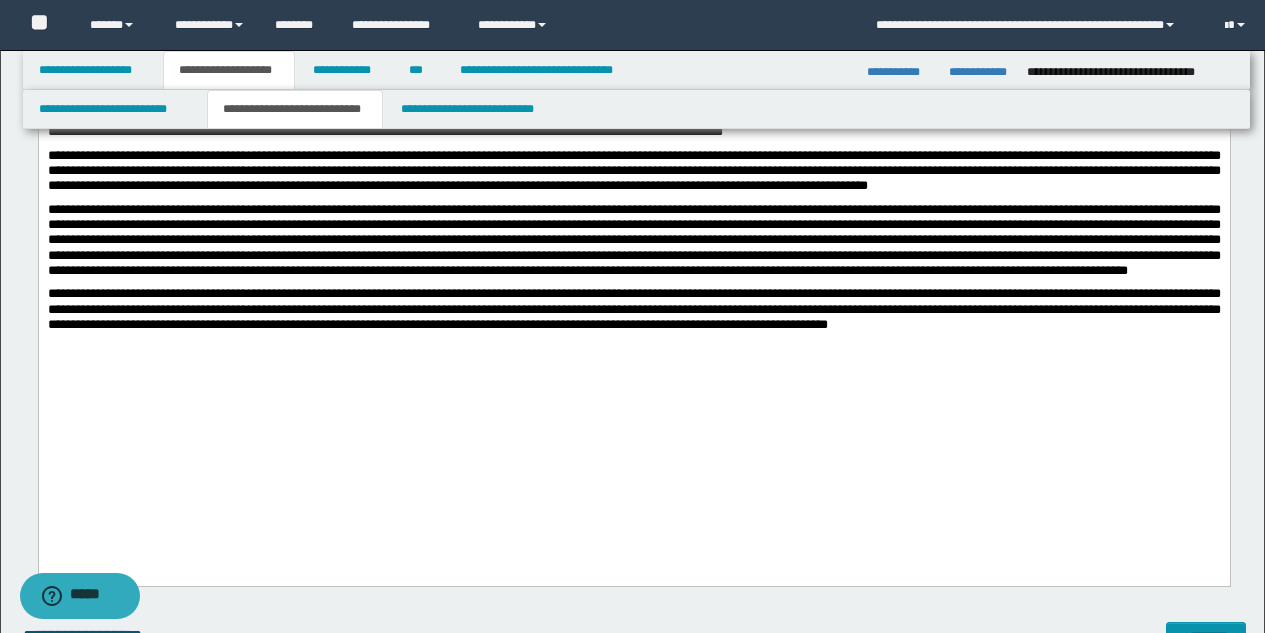 scroll, scrollTop: 1963, scrollLeft: 0, axis: vertical 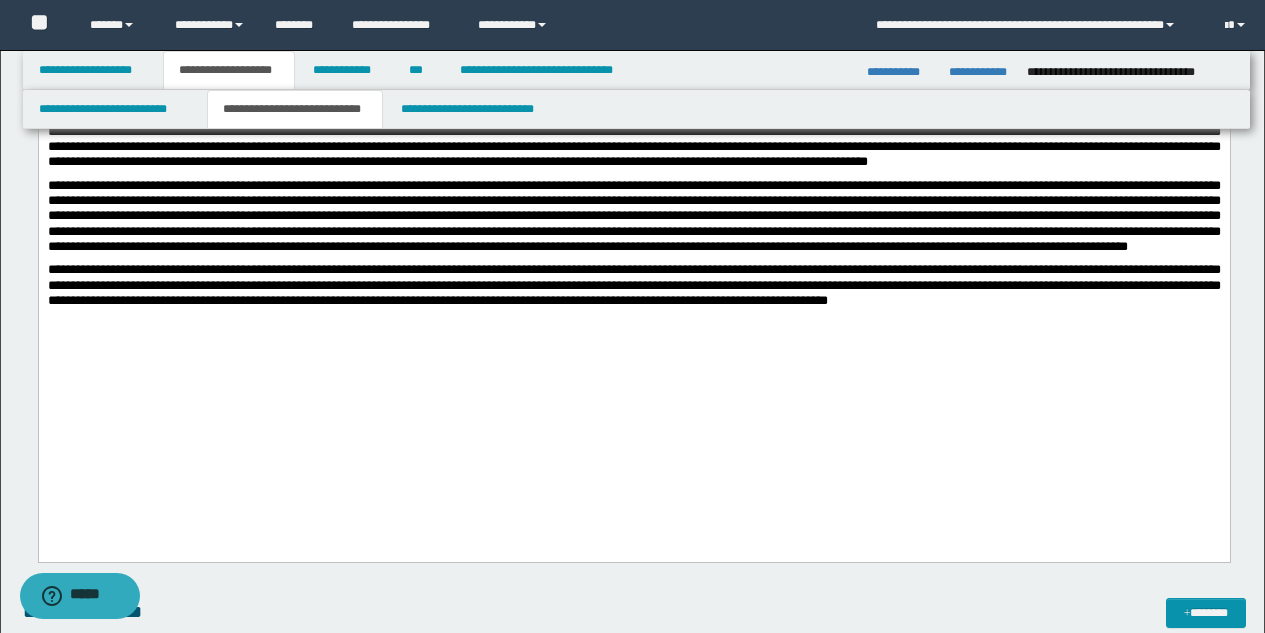 click on "**********" at bounding box center (633, 285) 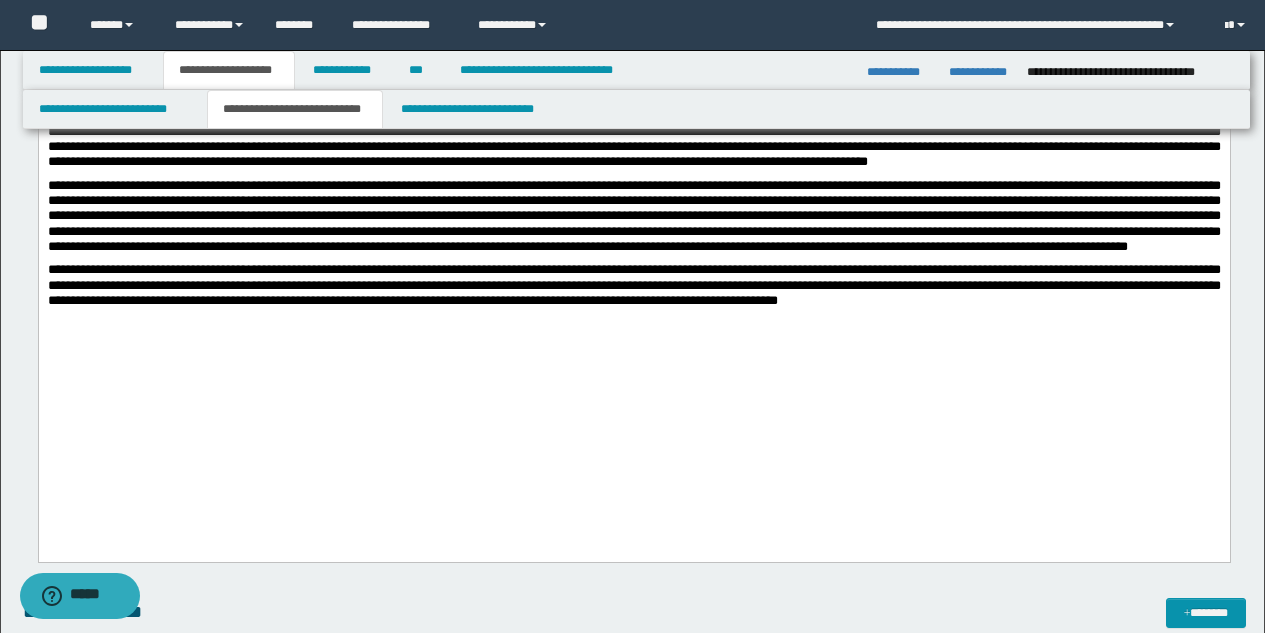 click at bounding box center [633, 31] 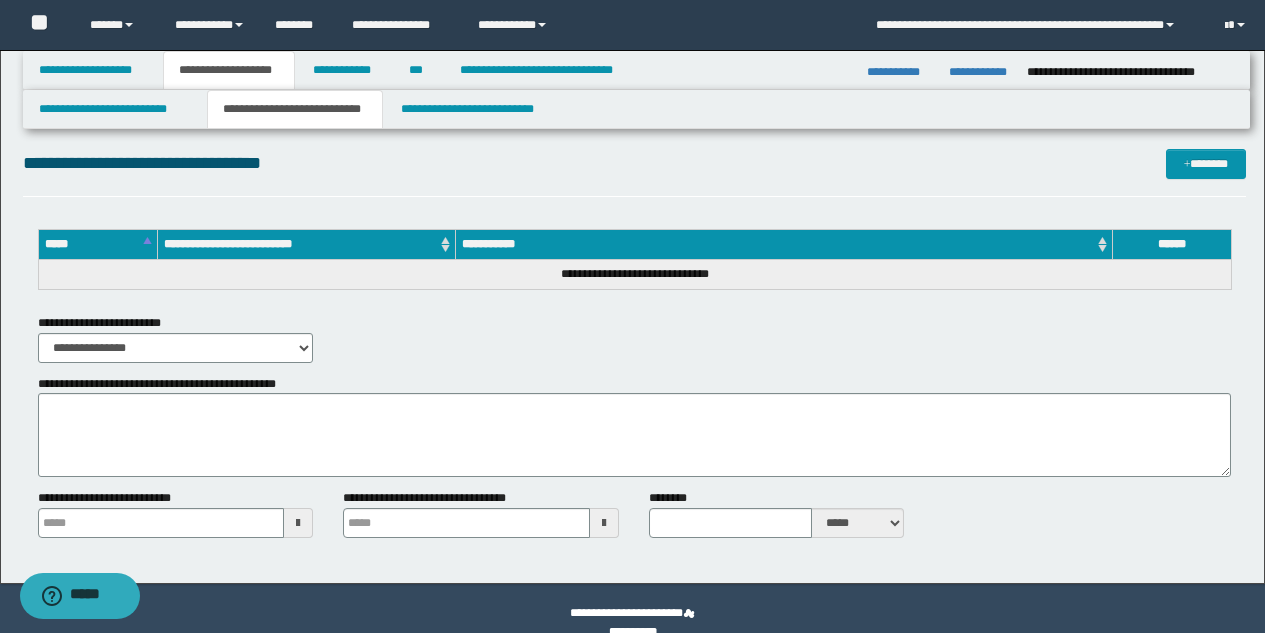 scroll, scrollTop: 3006, scrollLeft: 0, axis: vertical 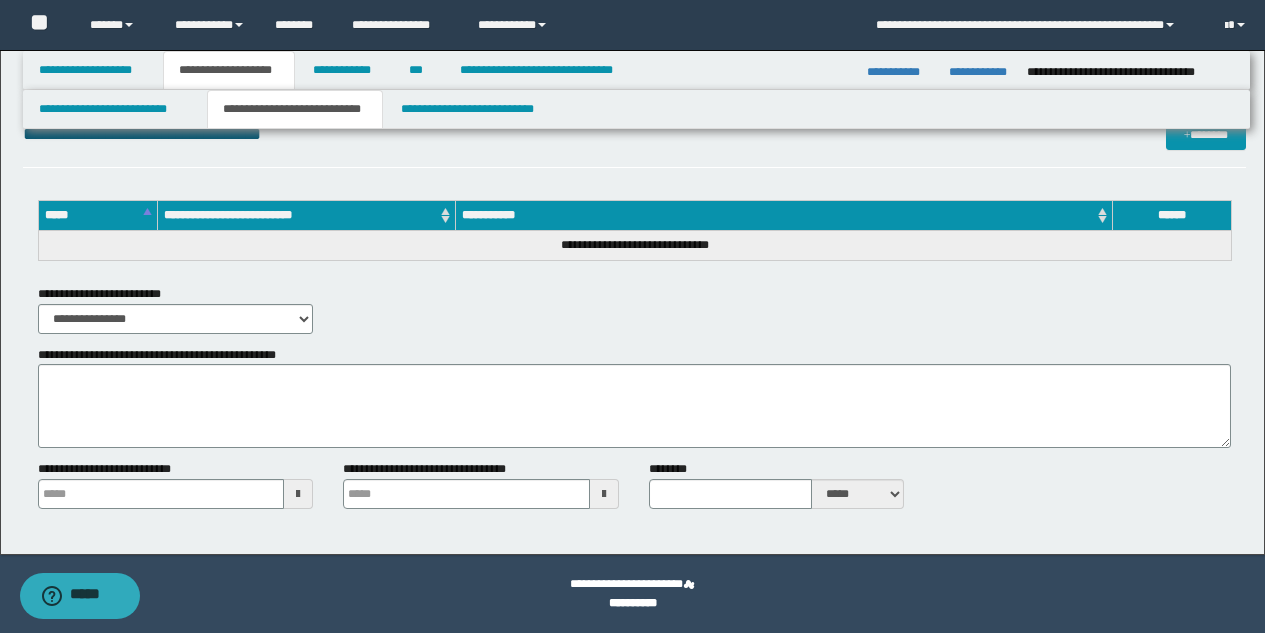 type 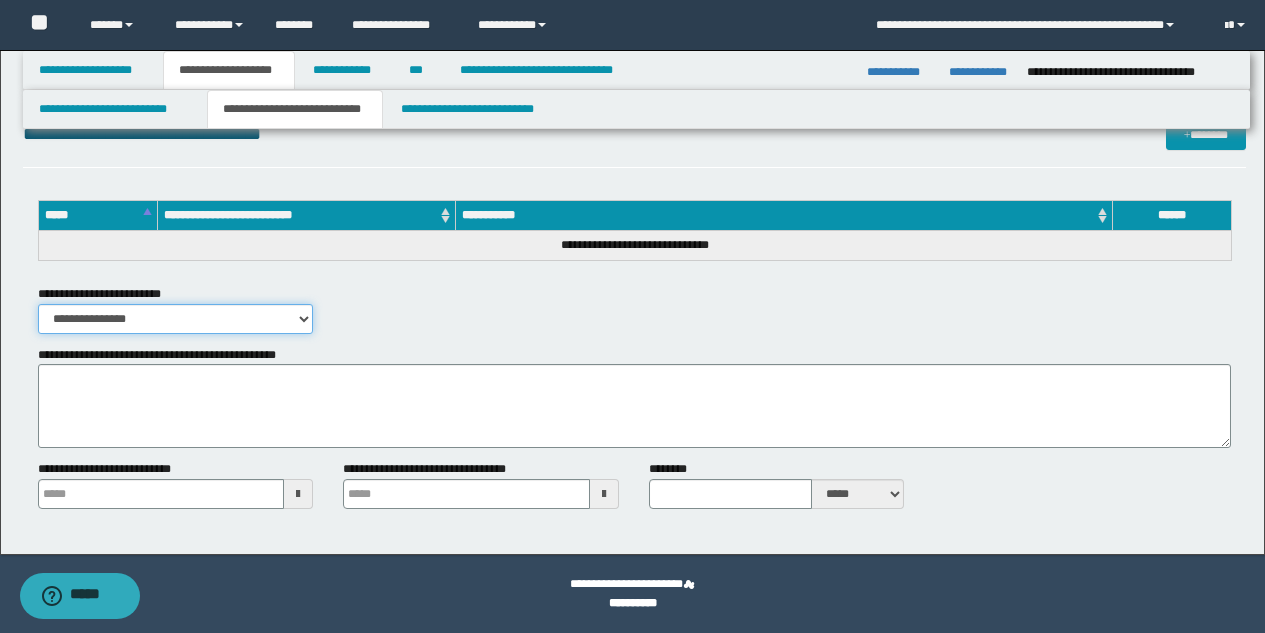 click on "**********" at bounding box center [176, 319] 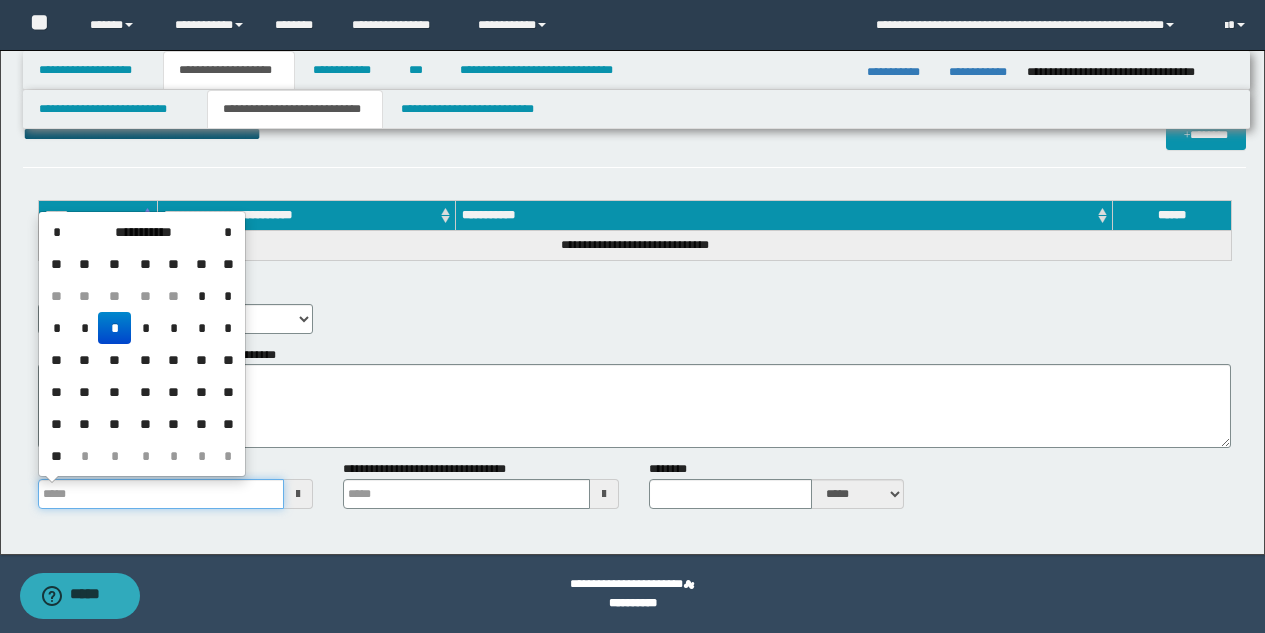 click on "**********" at bounding box center [161, 494] 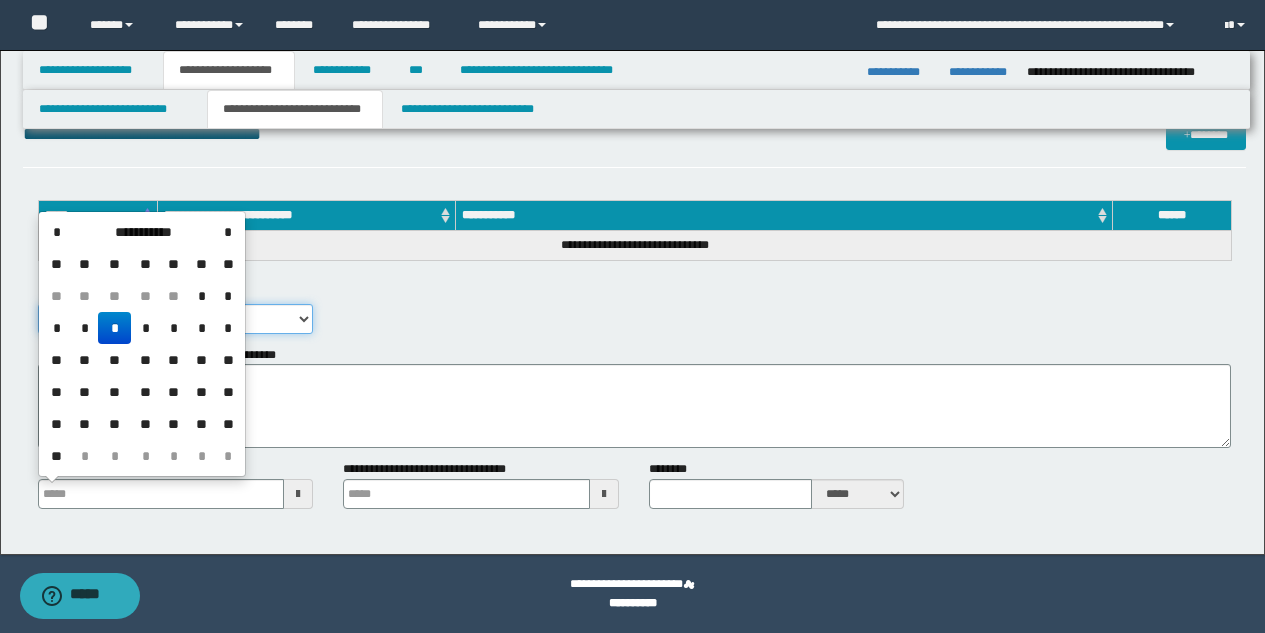 type 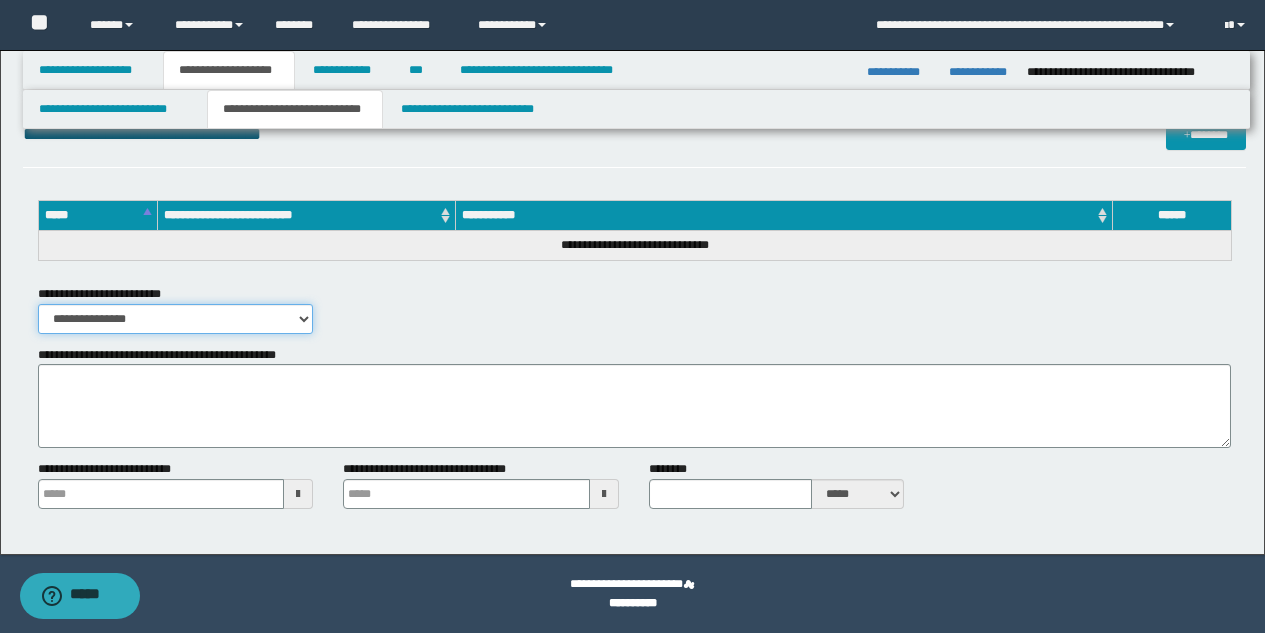 select on "*" 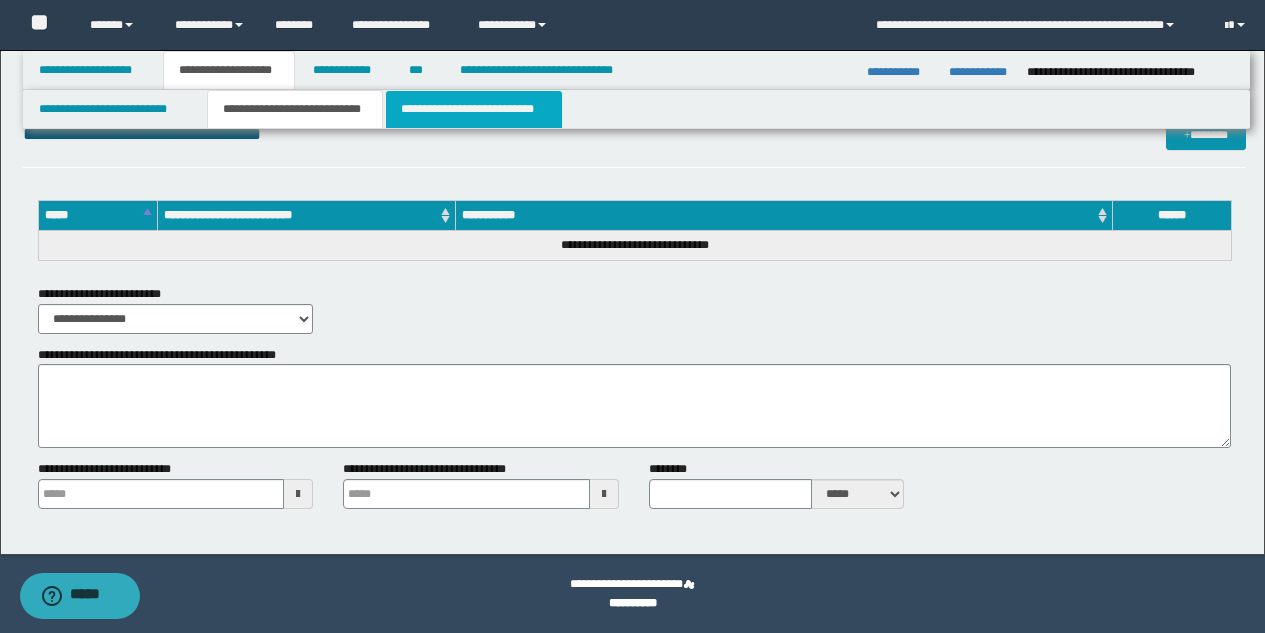 click on "**********" at bounding box center (474, 109) 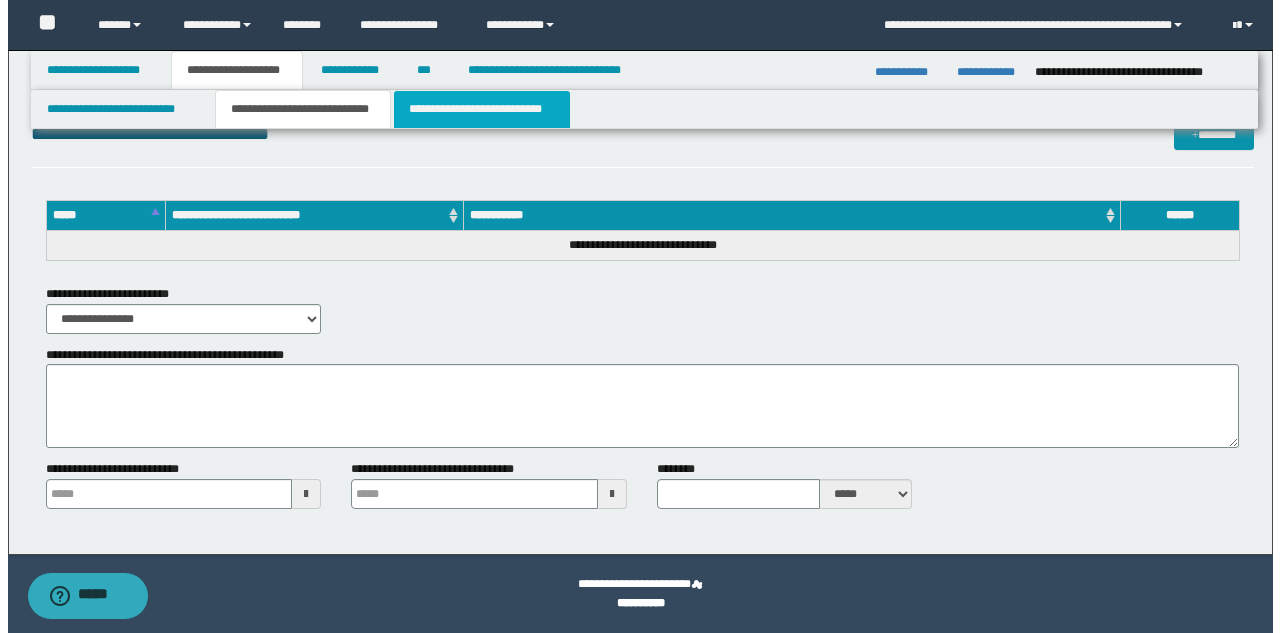 scroll, scrollTop: 0, scrollLeft: 0, axis: both 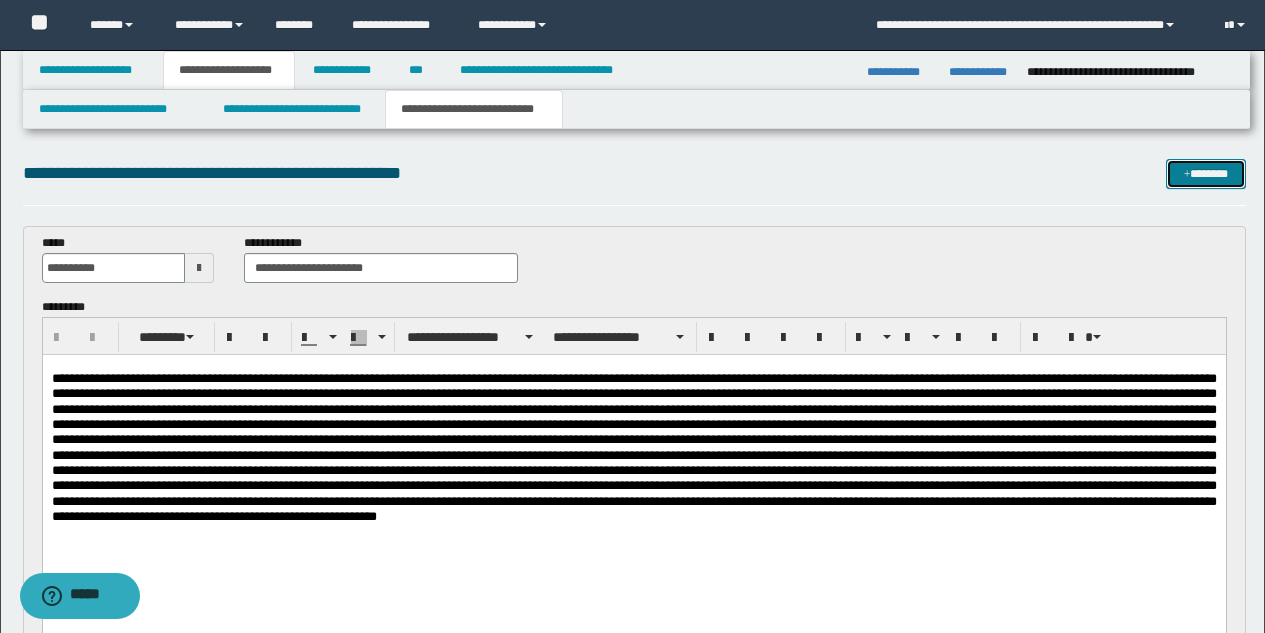click on "*******" at bounding box center (1206, 174) 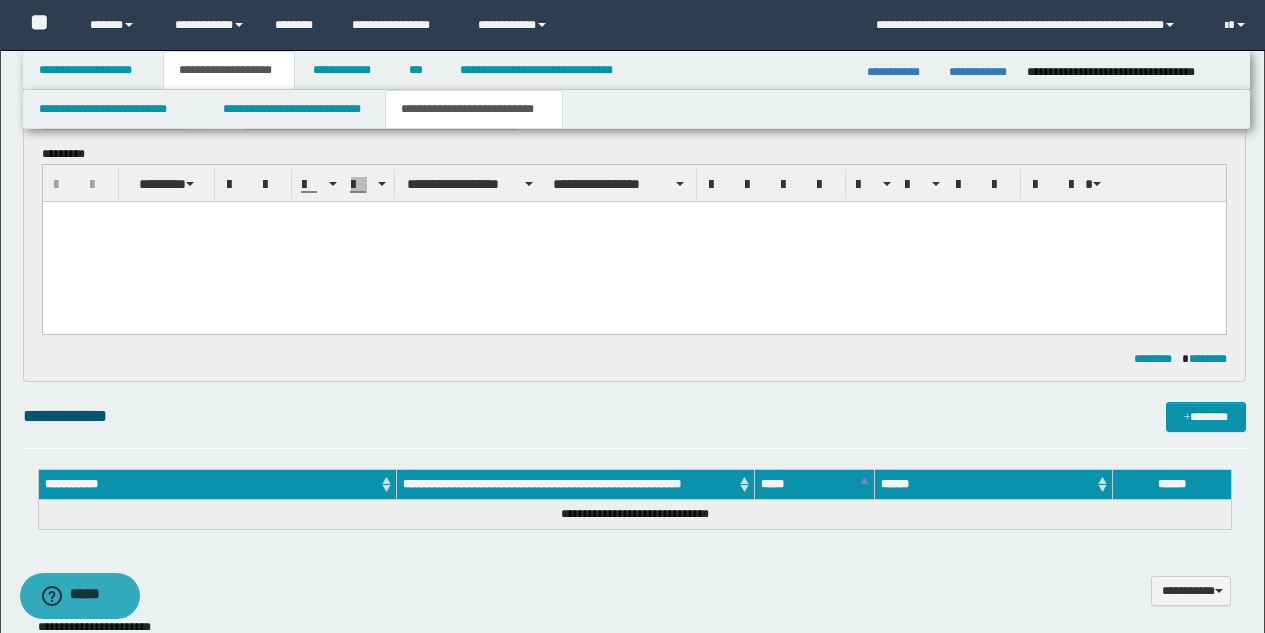 scroll, scrollTop: 0, scrollLeft: 0, axis: both 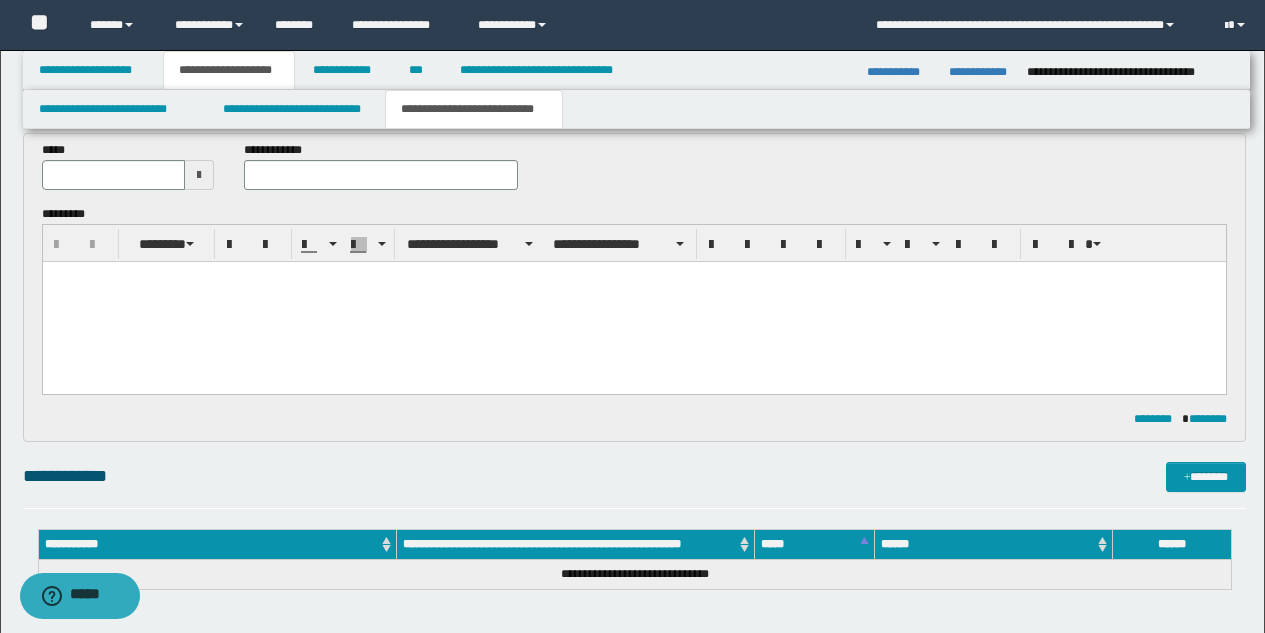 type 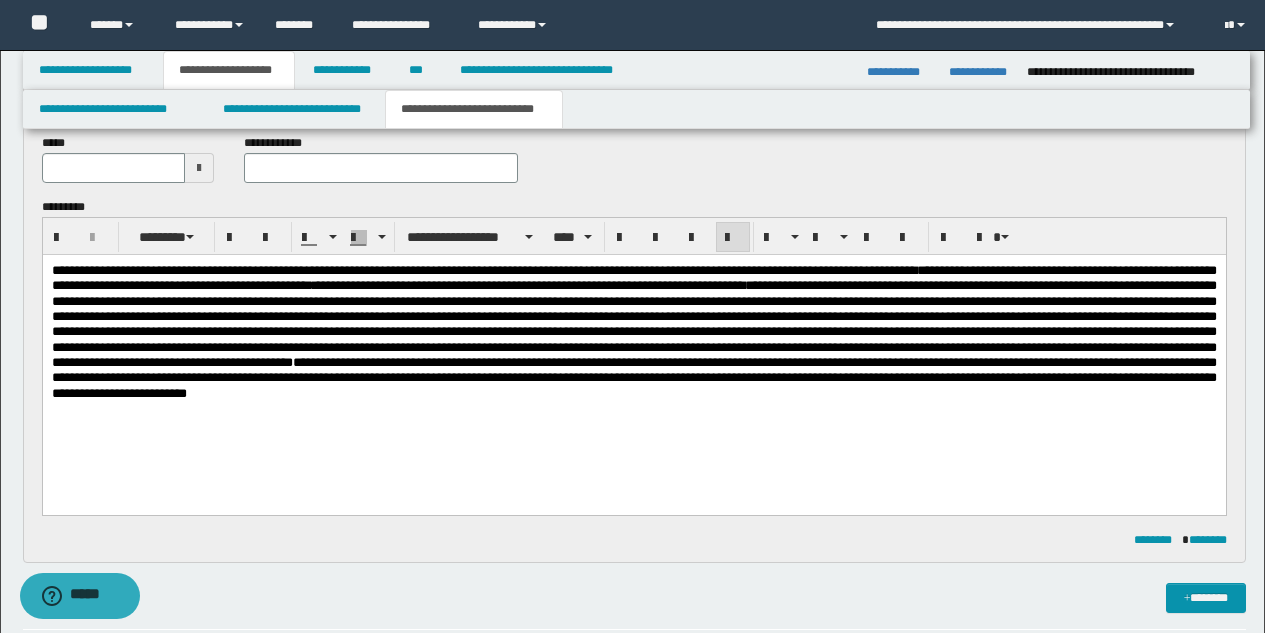 scroll, scrollTop: 589, scrollLeft: 0, axis: vertical 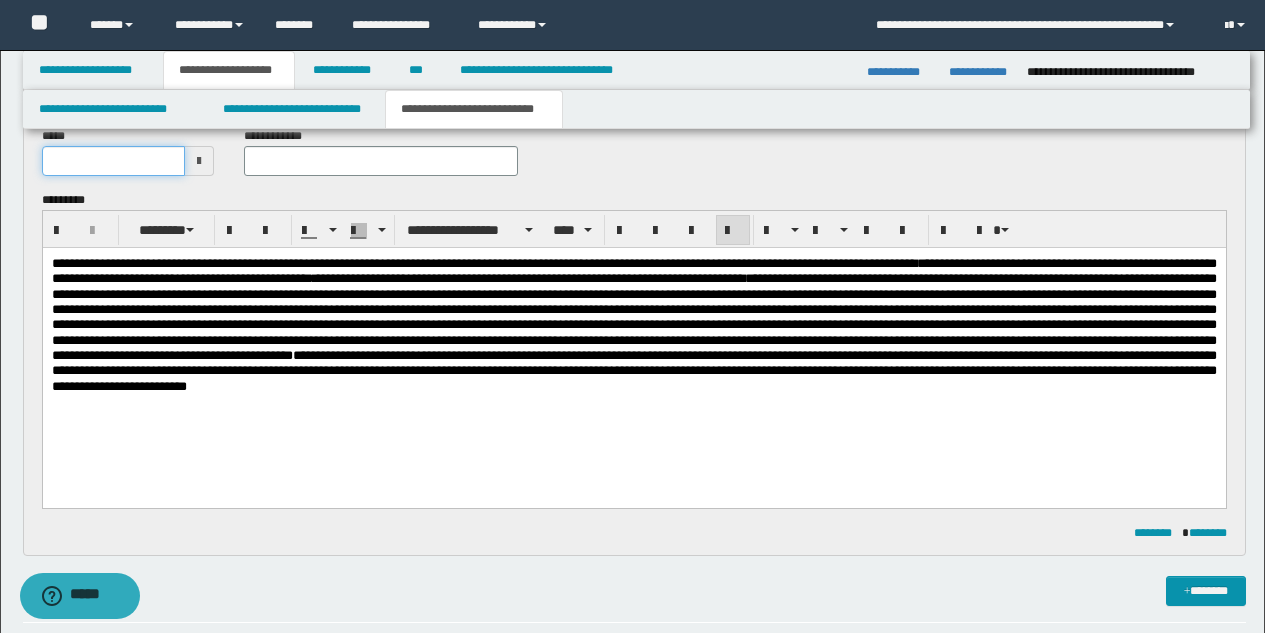 click at bounding box center [114, 161] 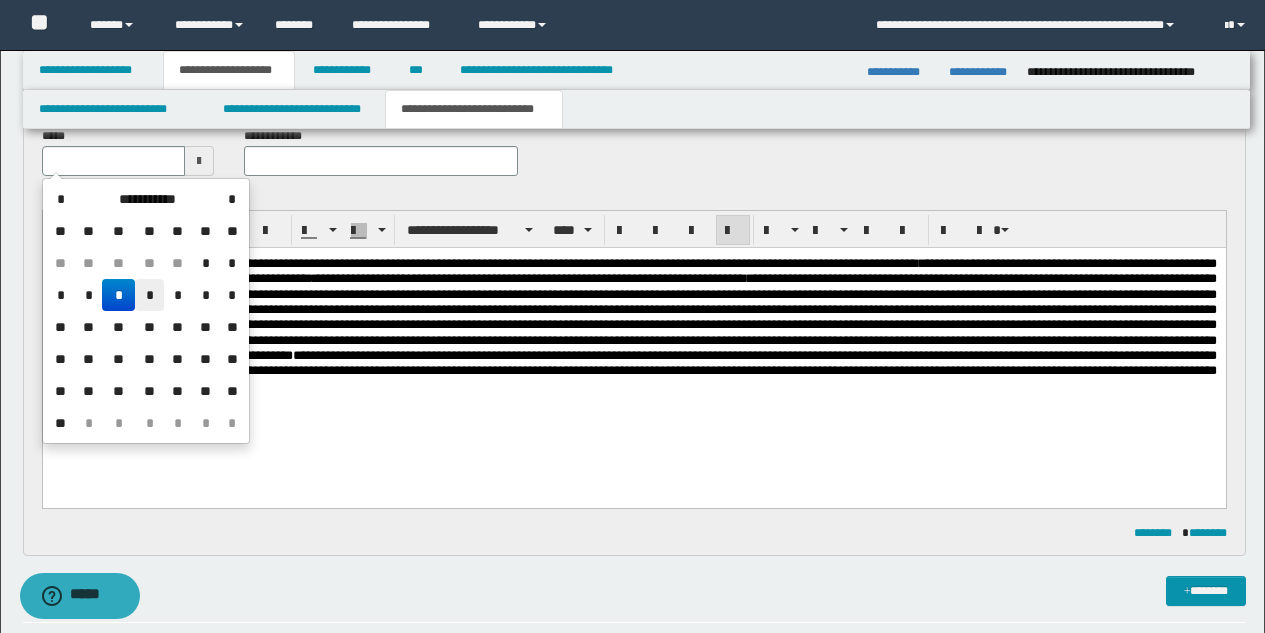 click on "*" at bounding box center (149, 295) 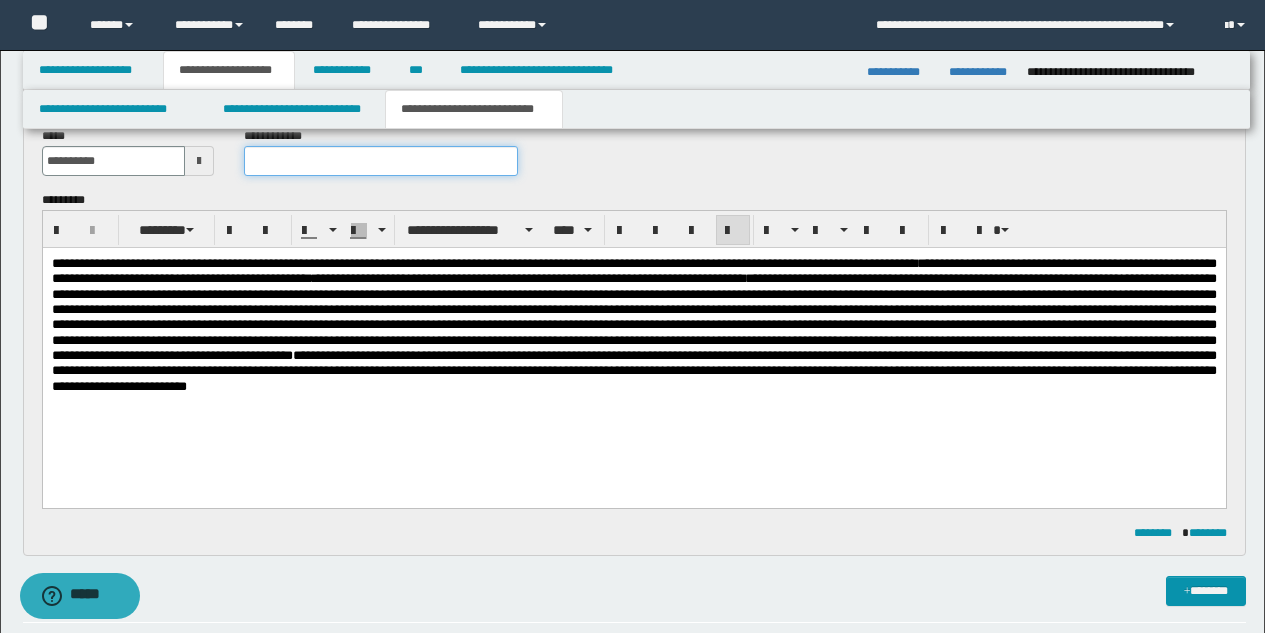 click at bounding box center [381, 161] 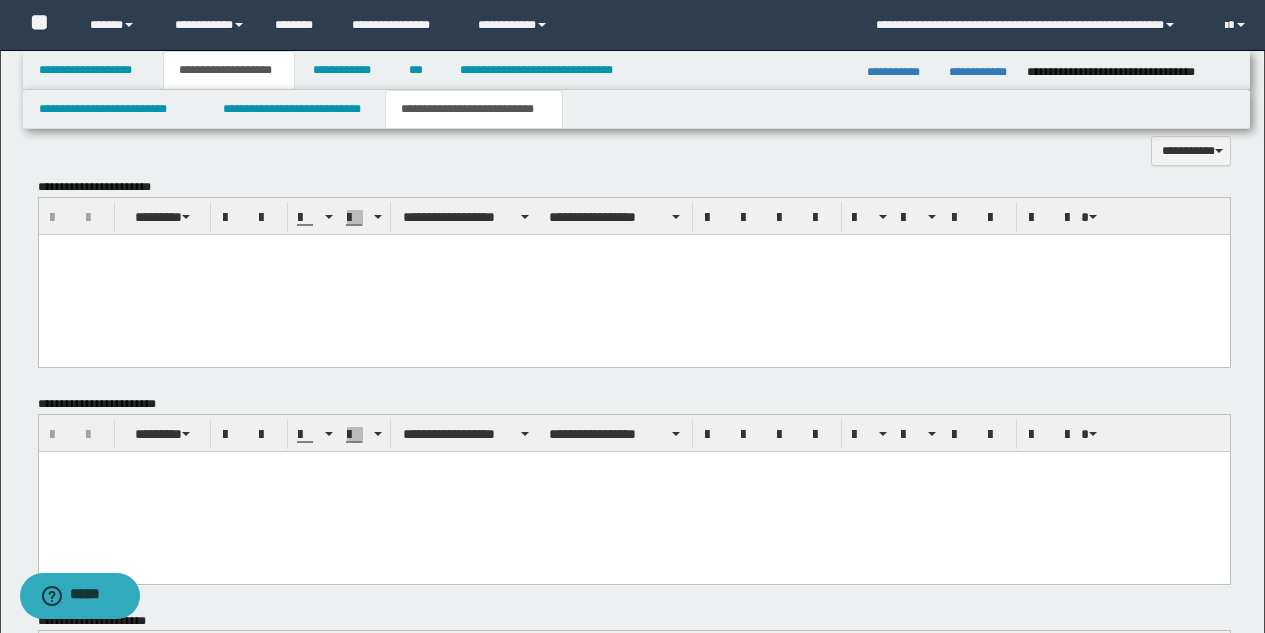 scroll, scrollTop: 1210, scrollLeft: 0, axis: vertical 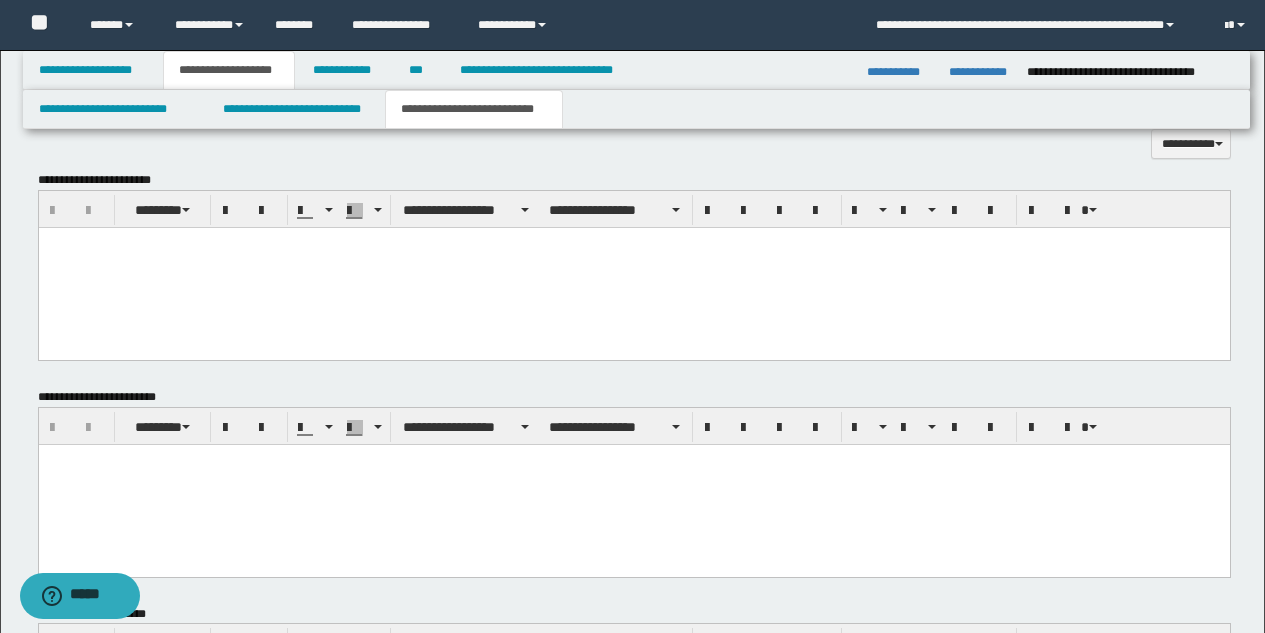 type on "**********" 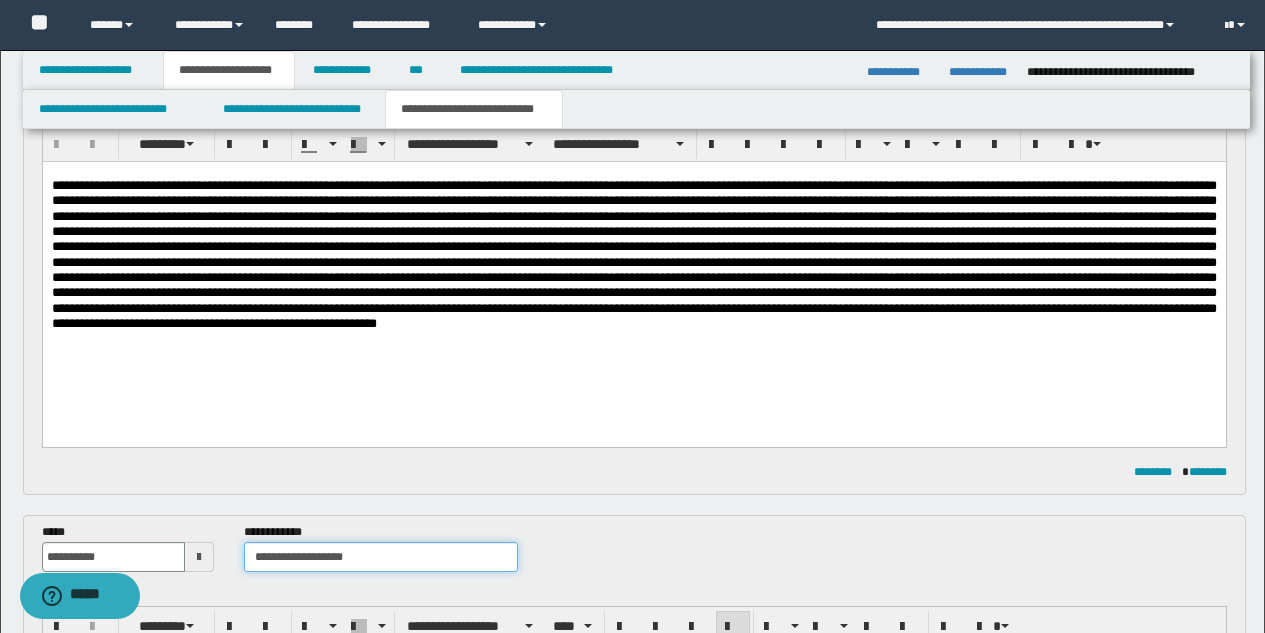 scroll, scrollTop: 204, scrollLeft: 0, axis: vertical 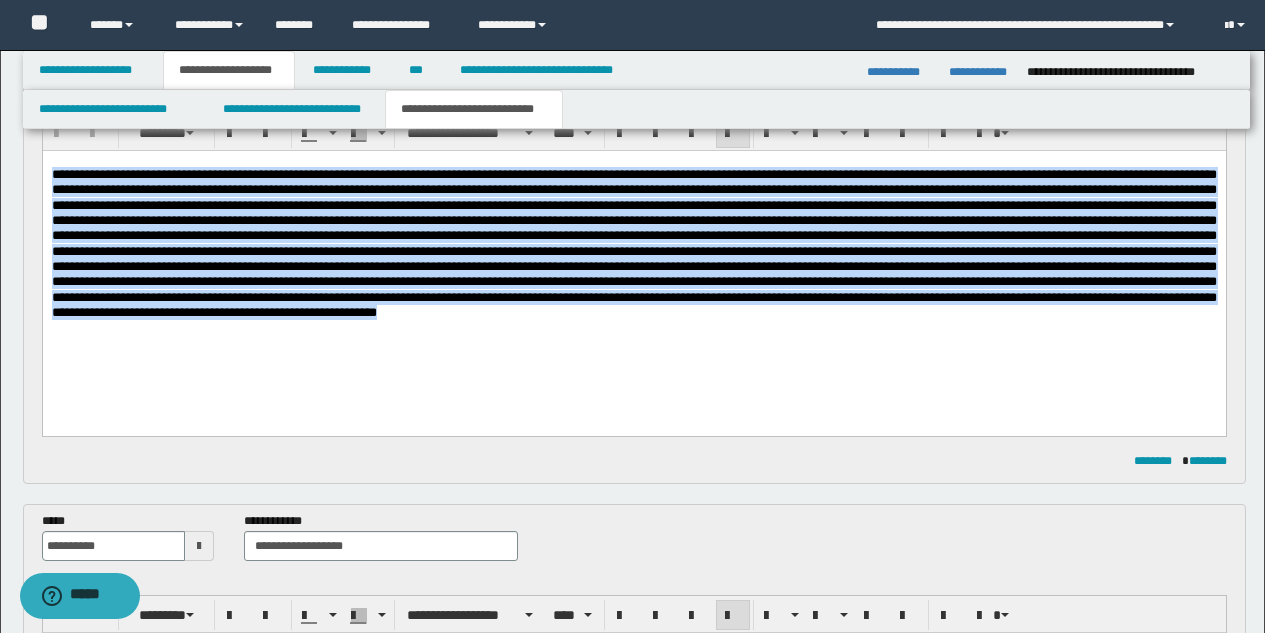 drag, startPoint x: 49, startPoint y: 172, endPoint x: 1220, endPoint y: 318, distance: 1180.0665 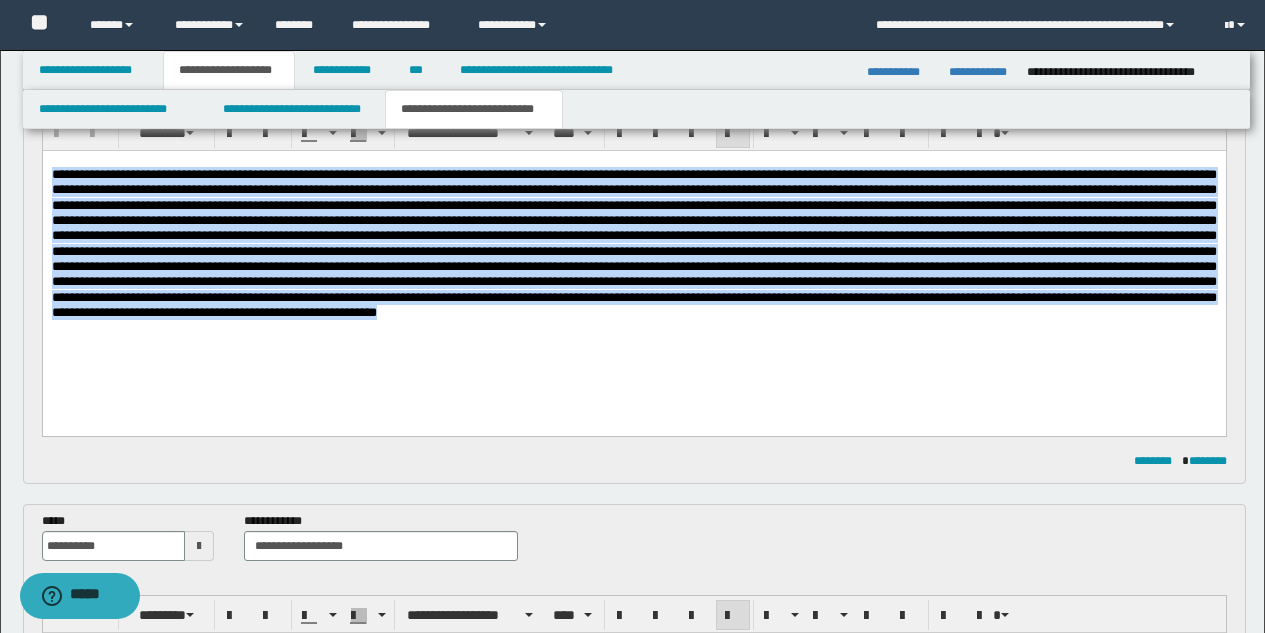 click at bounding box center (633, 268) 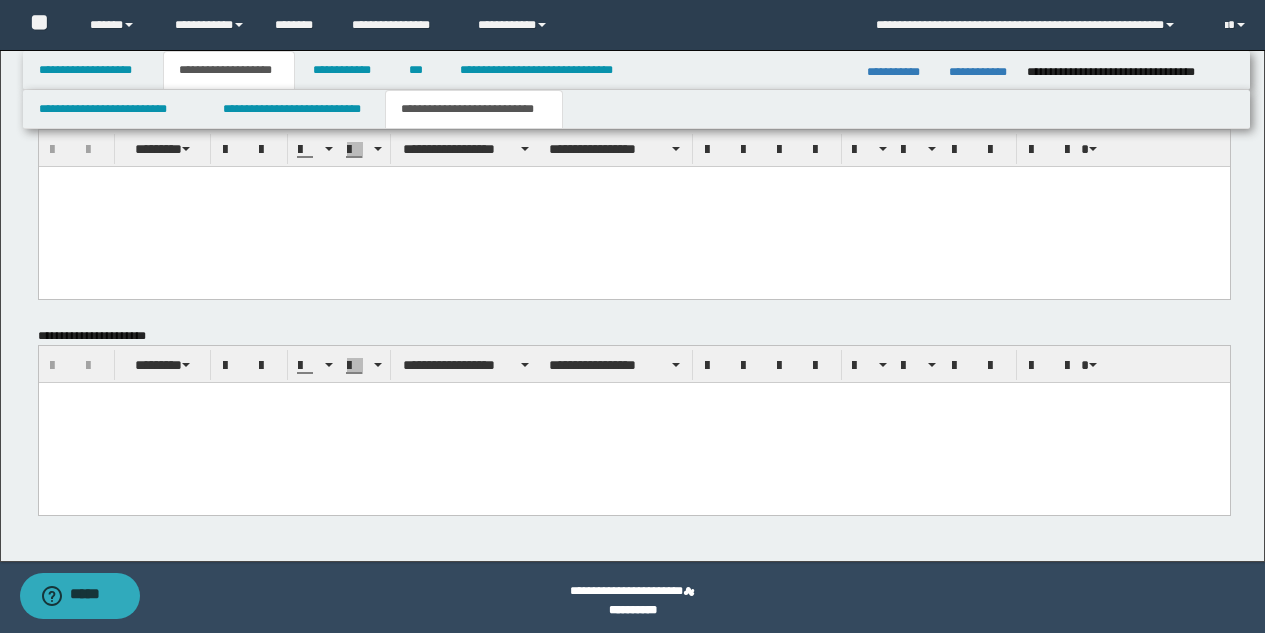 scroll, scrollTop: 1495, scrollLeft: 0, axis: vertical 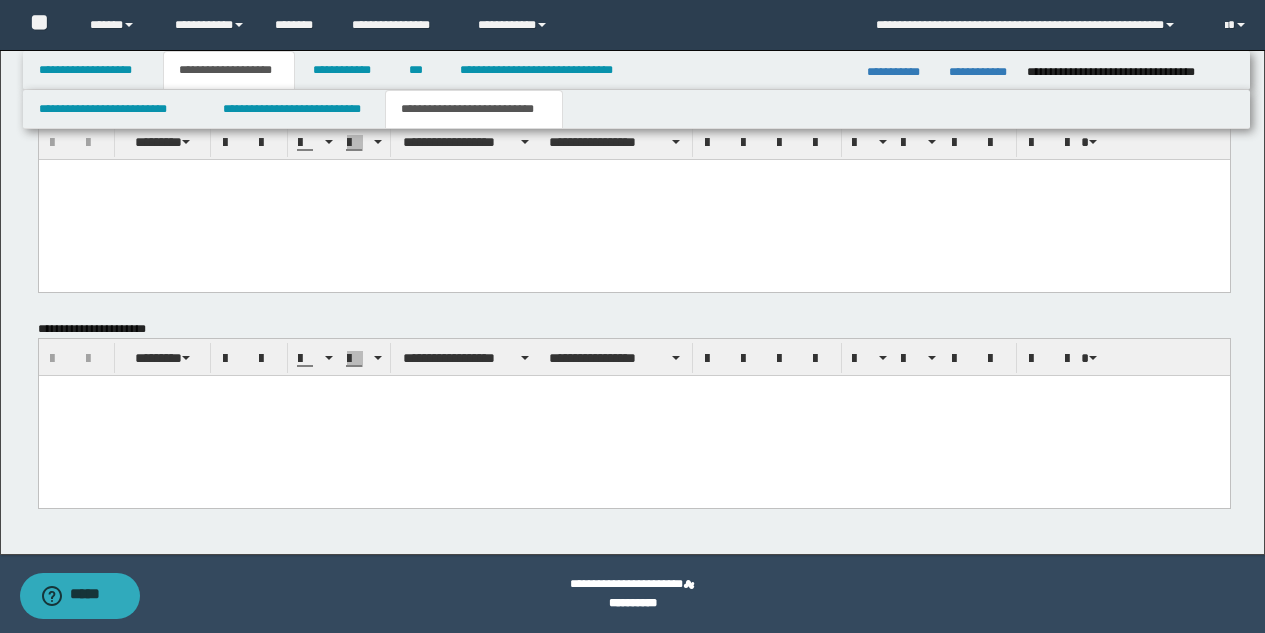 click at bounding box center [633, 416] 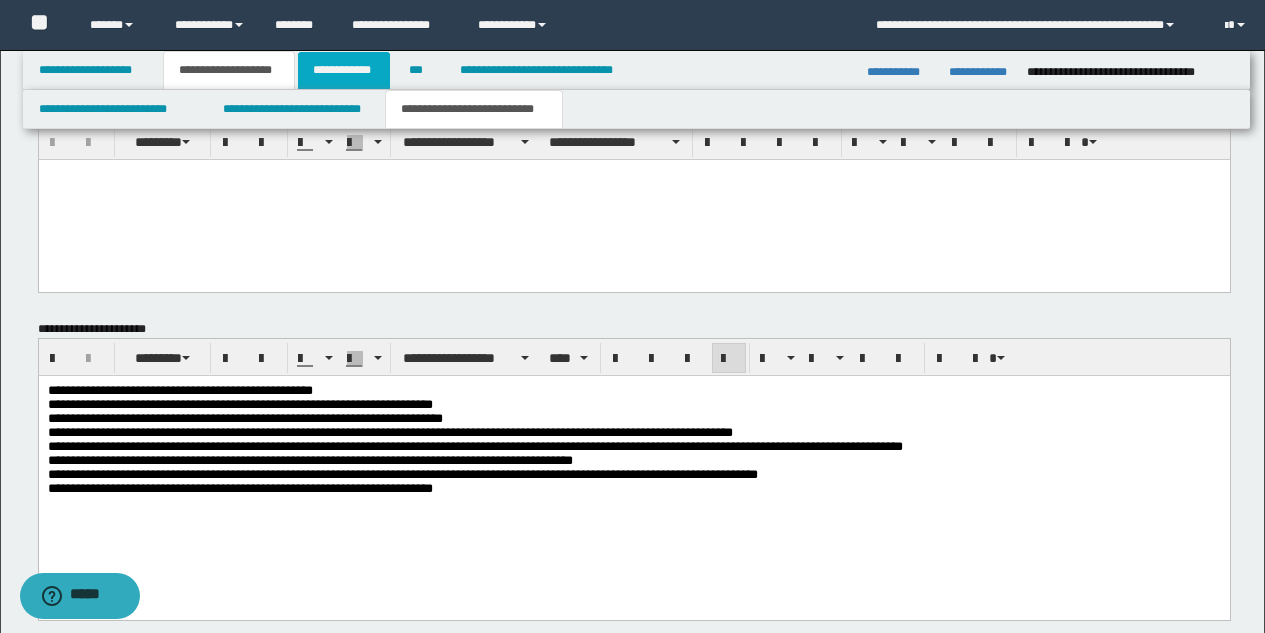 click on "**********" at bounding box center (344, 70) 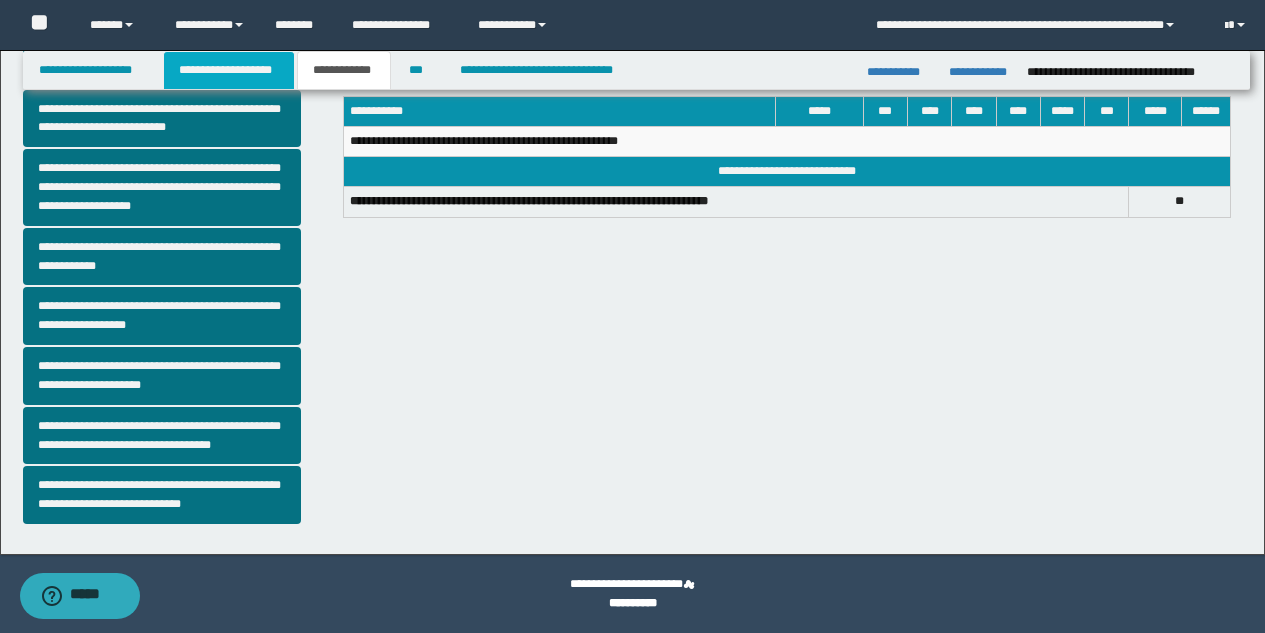 click on "**********" at bounding box center [229, 70] 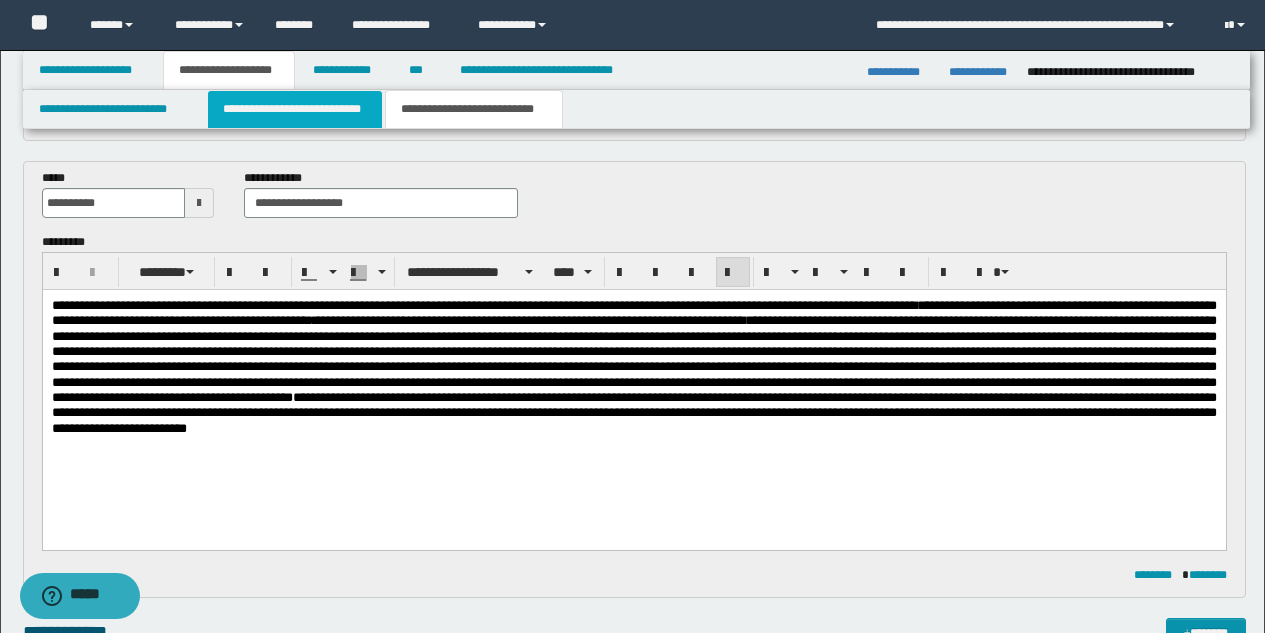 click on "**********" at bounding box center (295, 109) 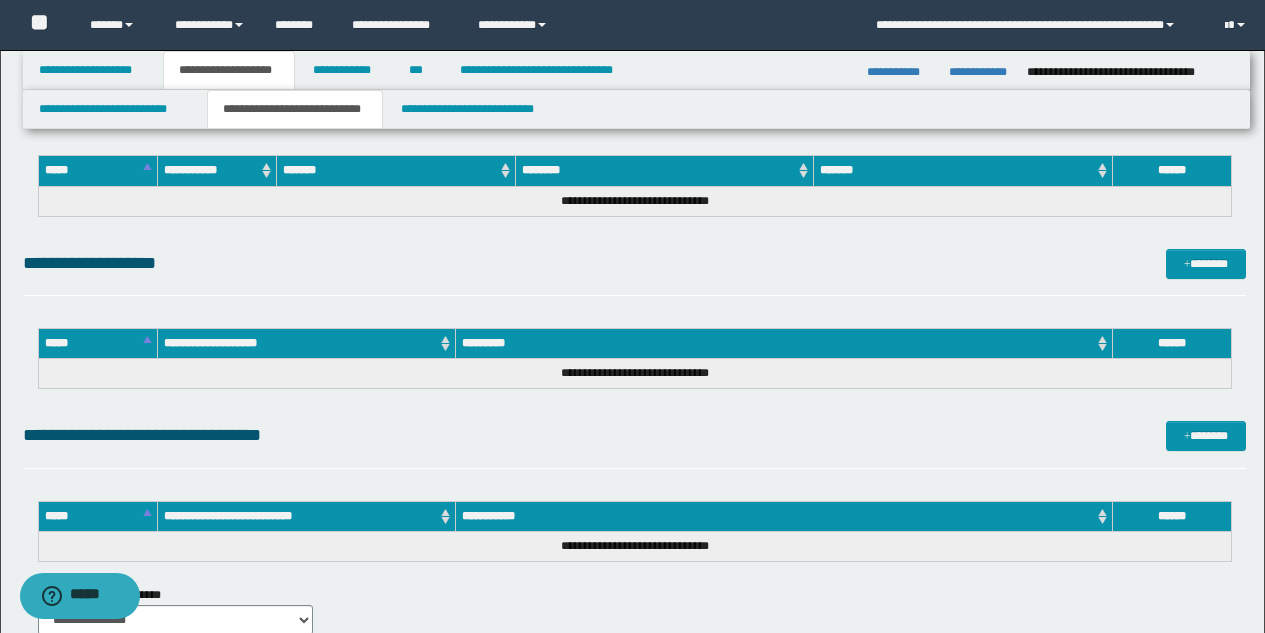 scroll, scrollTop: 3006, scrollLeft: 0, axis: vertical 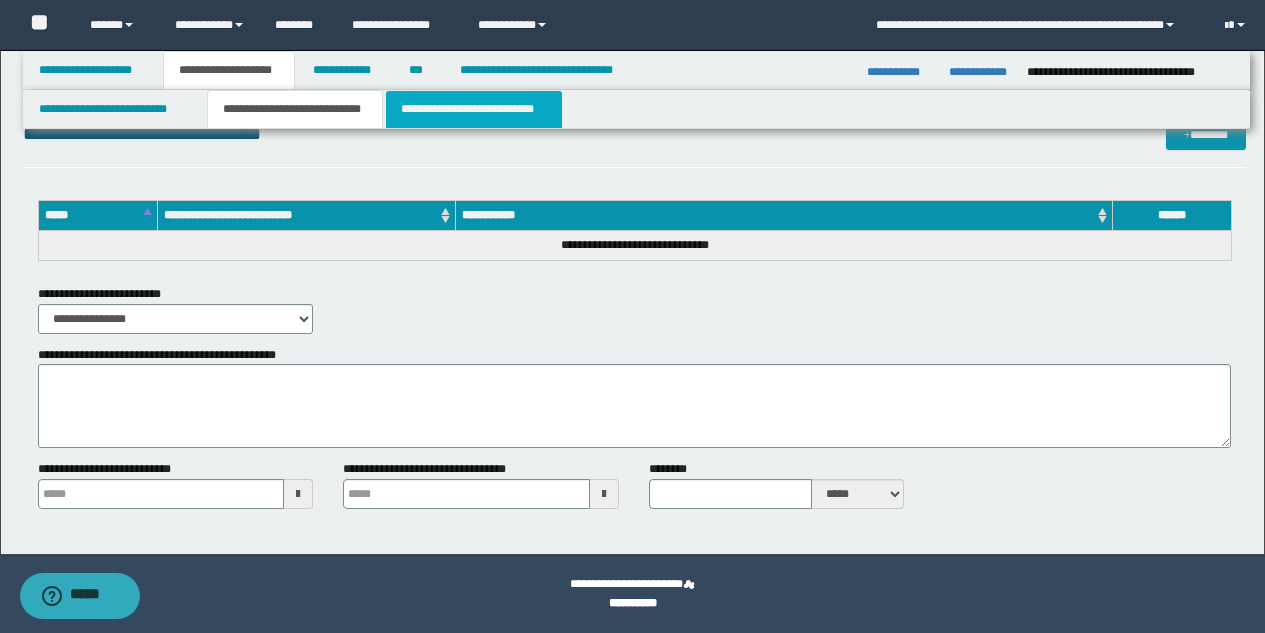 click on "**********" at bounding box center (474, 109) 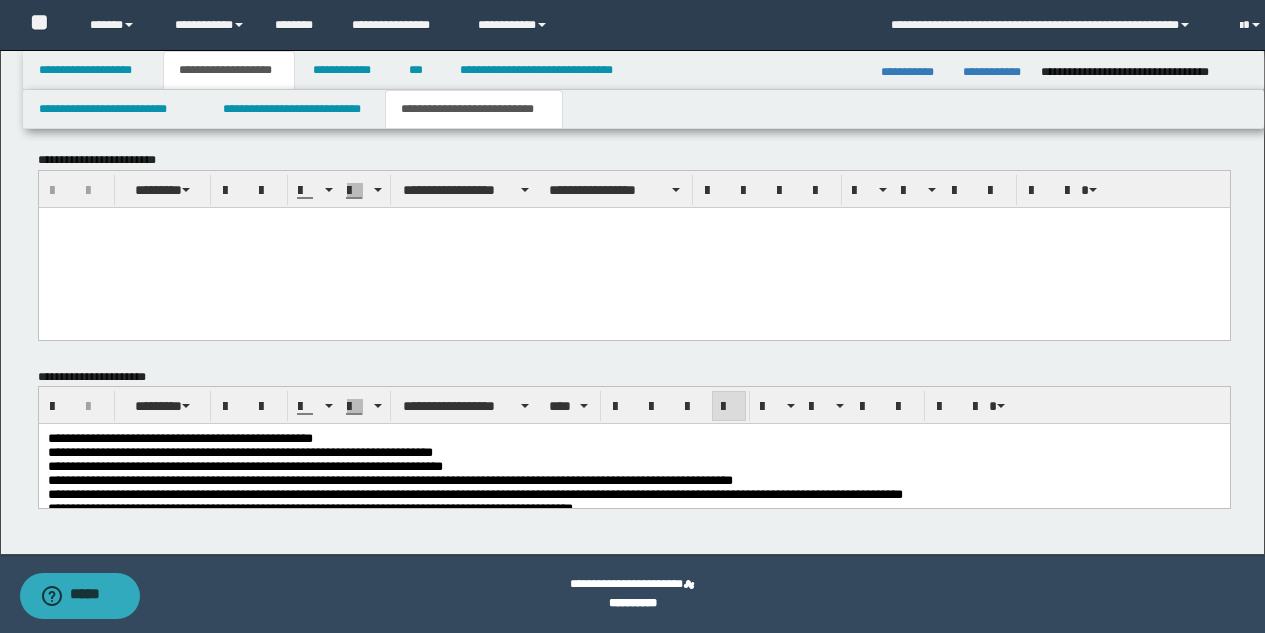 scroll, scrollTop: 1447, scrollLeft: 0, axis: vertical 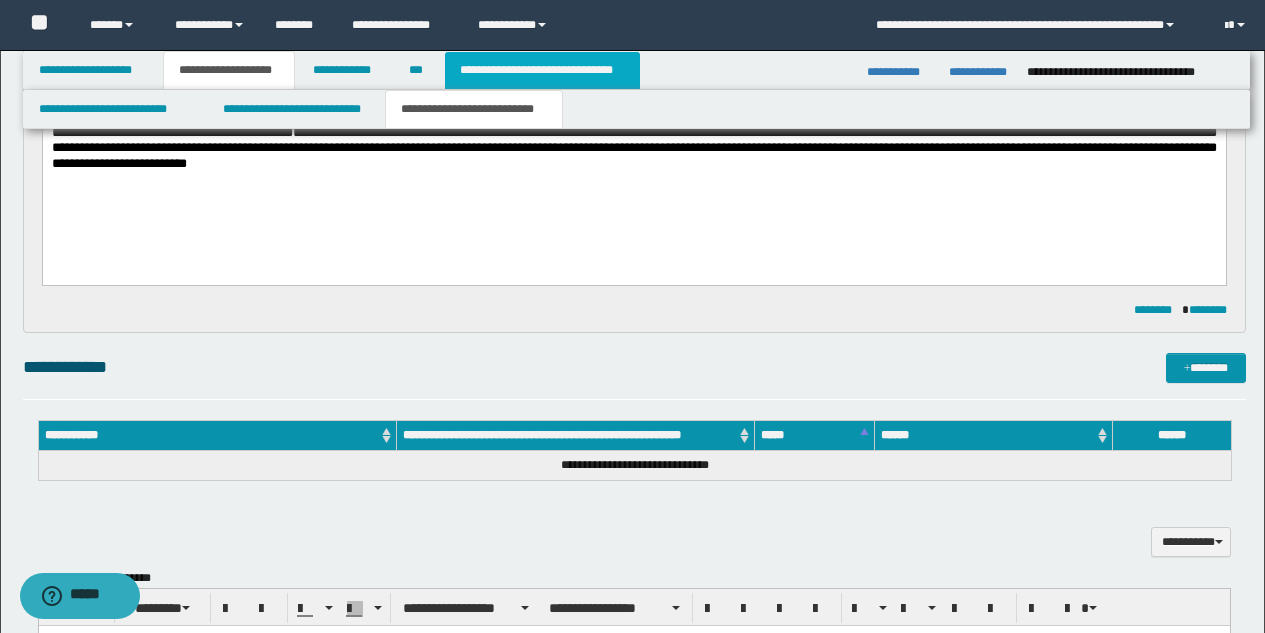 click on "**********" at bounding box center [542, 70] 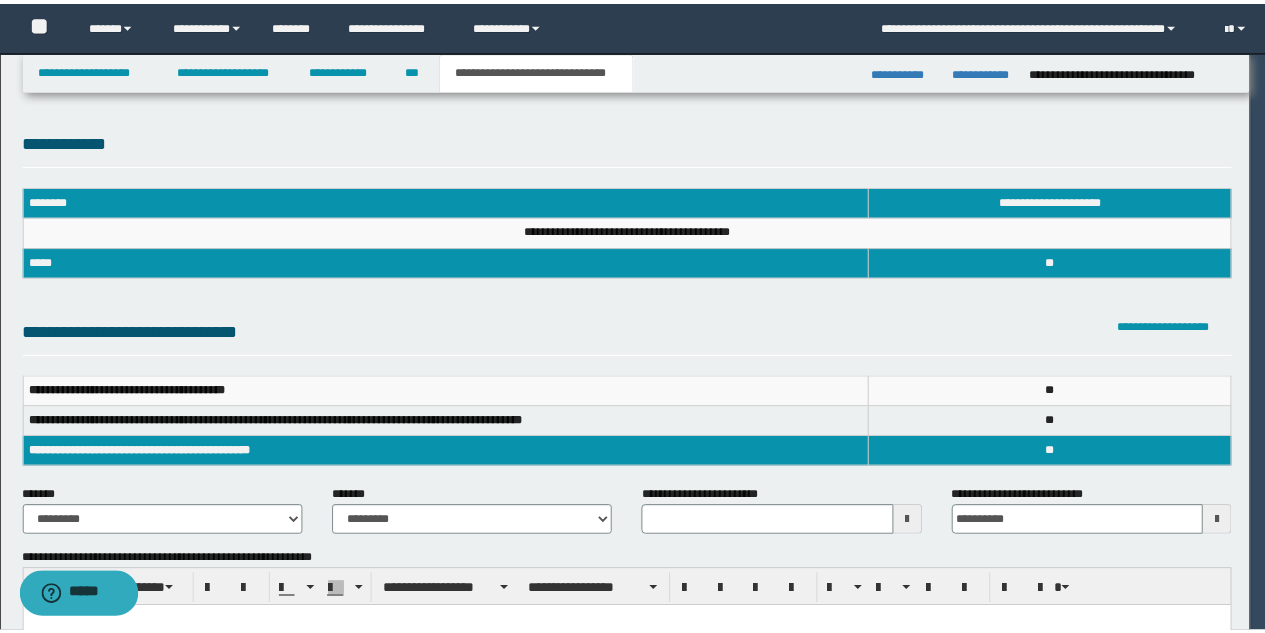 scroll, scrollTop: 0, scrollLeft: 0, axis: both 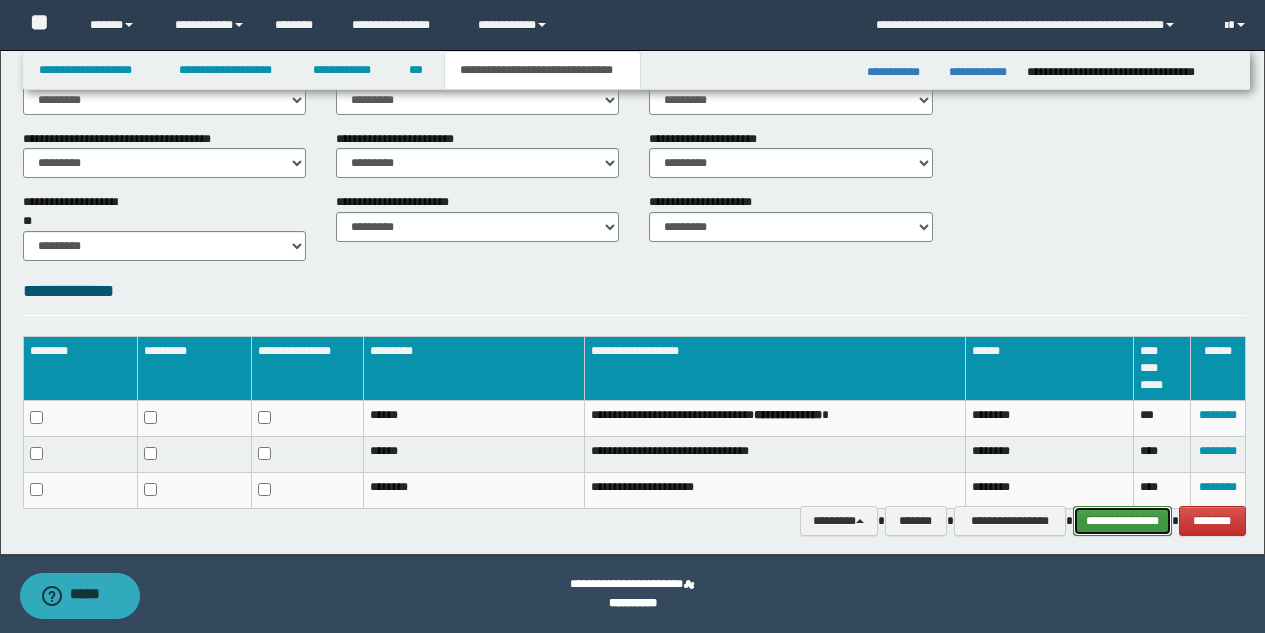 click on "**********" at bounding box center (1122, 521) 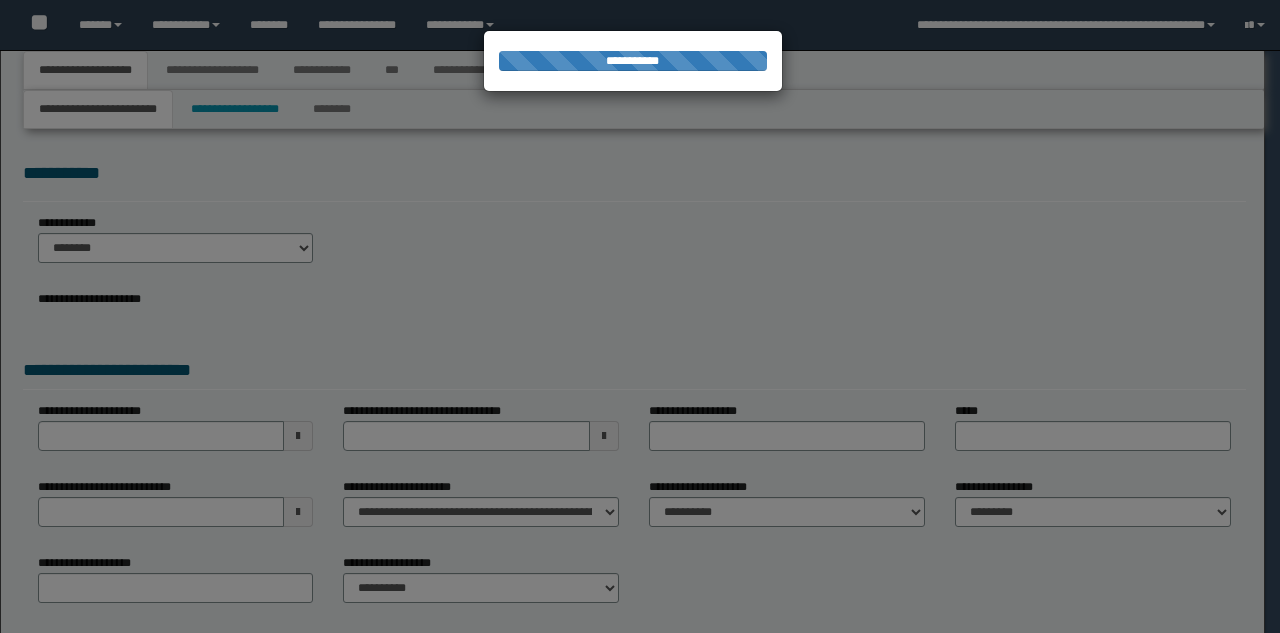 scroll, scrollTop: 0, scrollLeft: 0, axis: both 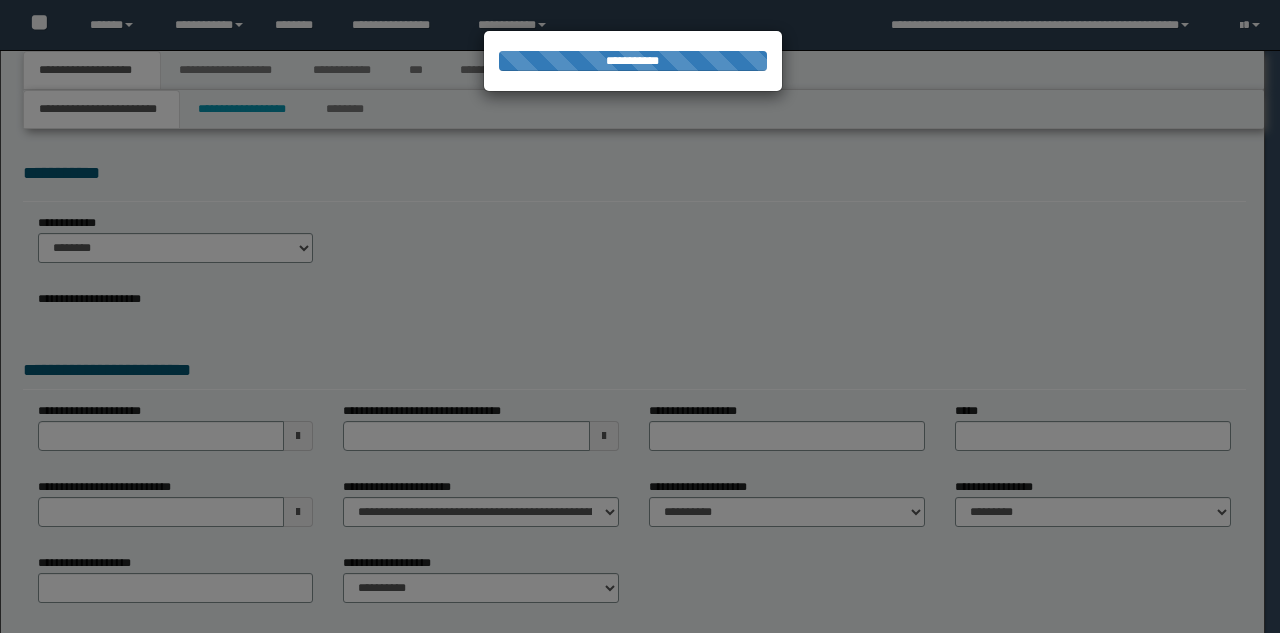 type on "**********" 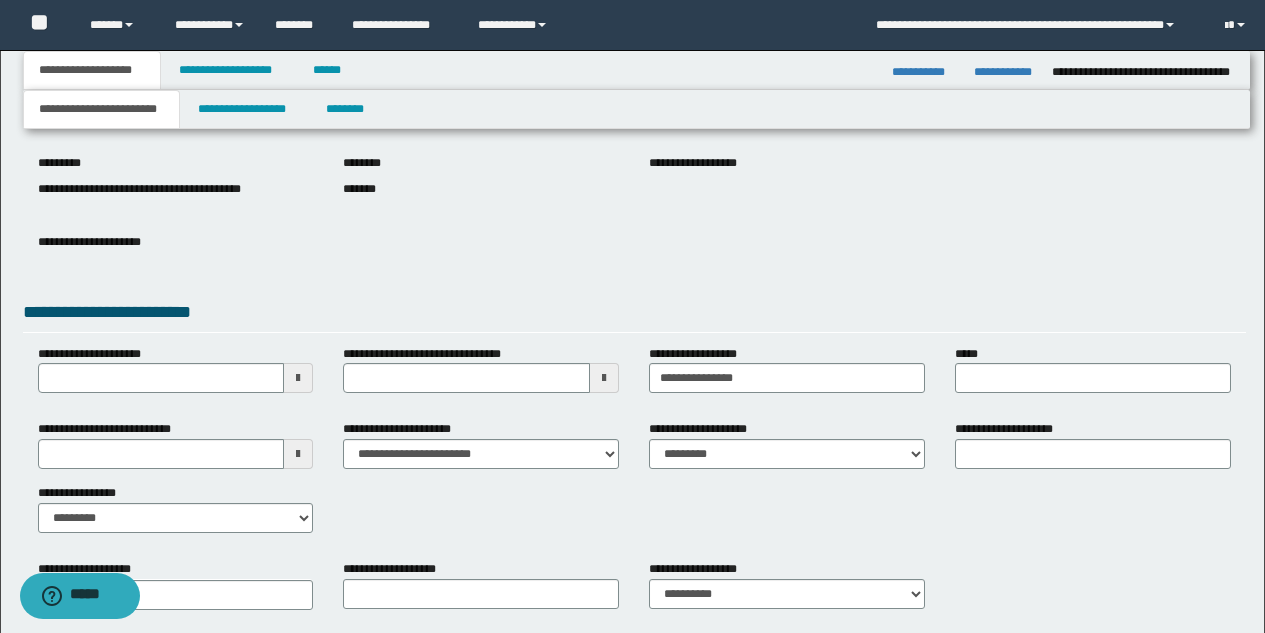 scroll, scrollTop: 242, scrollLeft: 0, axis: vertical 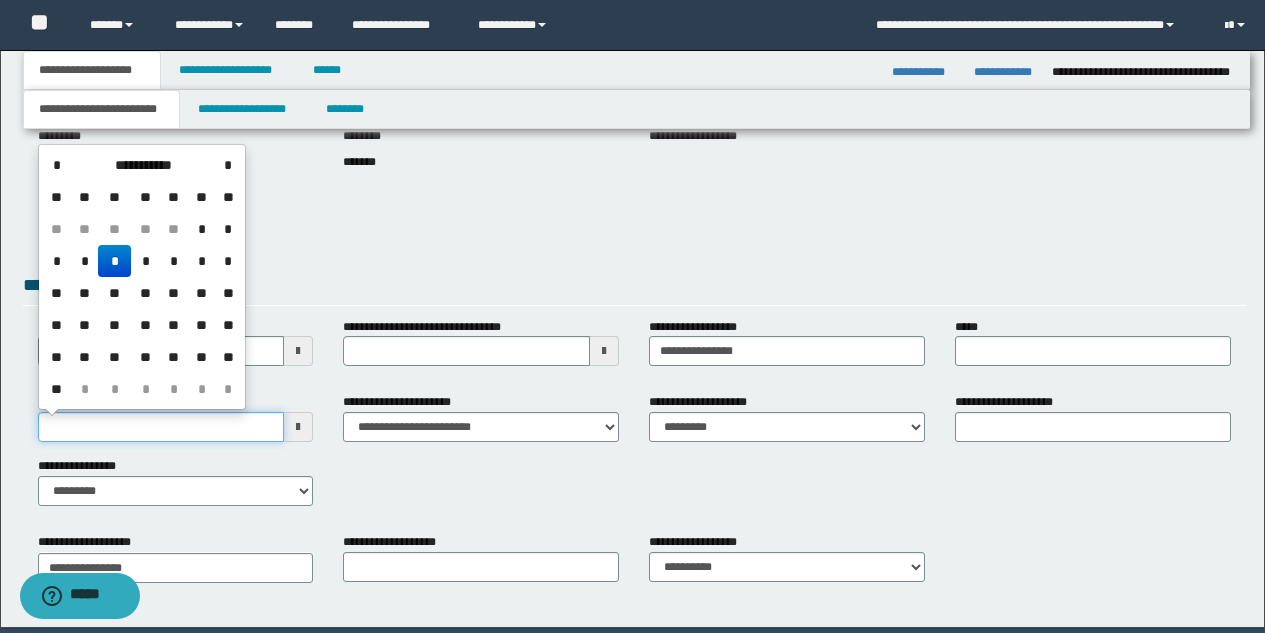 click on "**********" at bounding box center [161, 427] 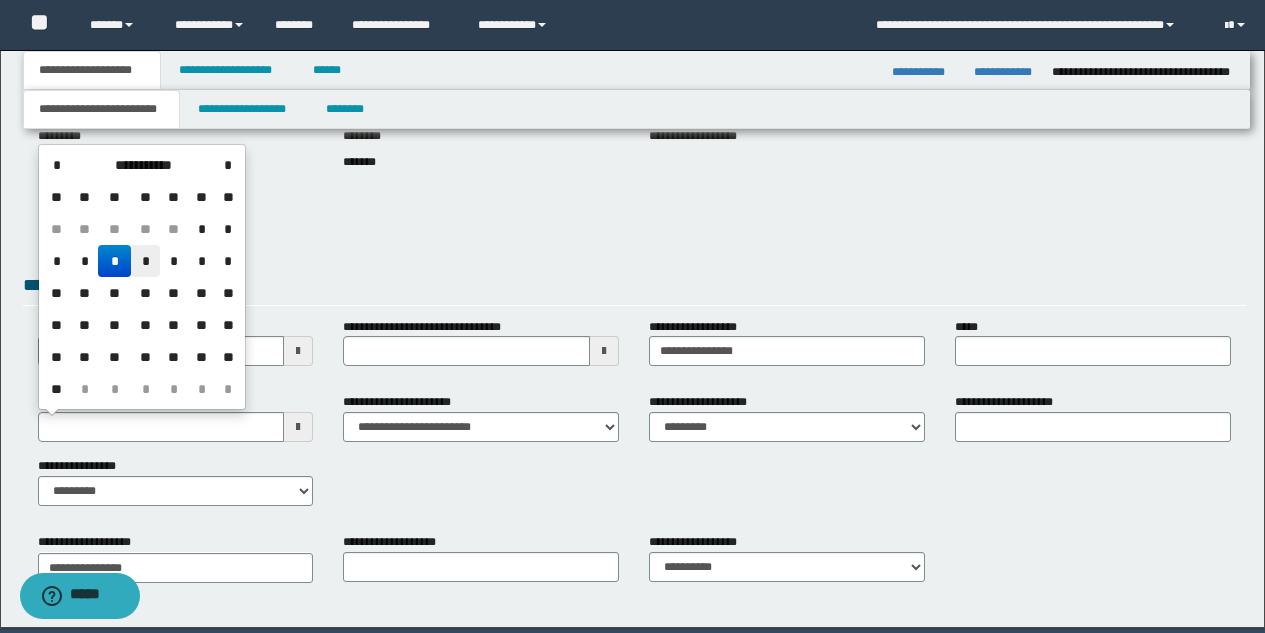 click on "*" at bounding box center [145, 261] 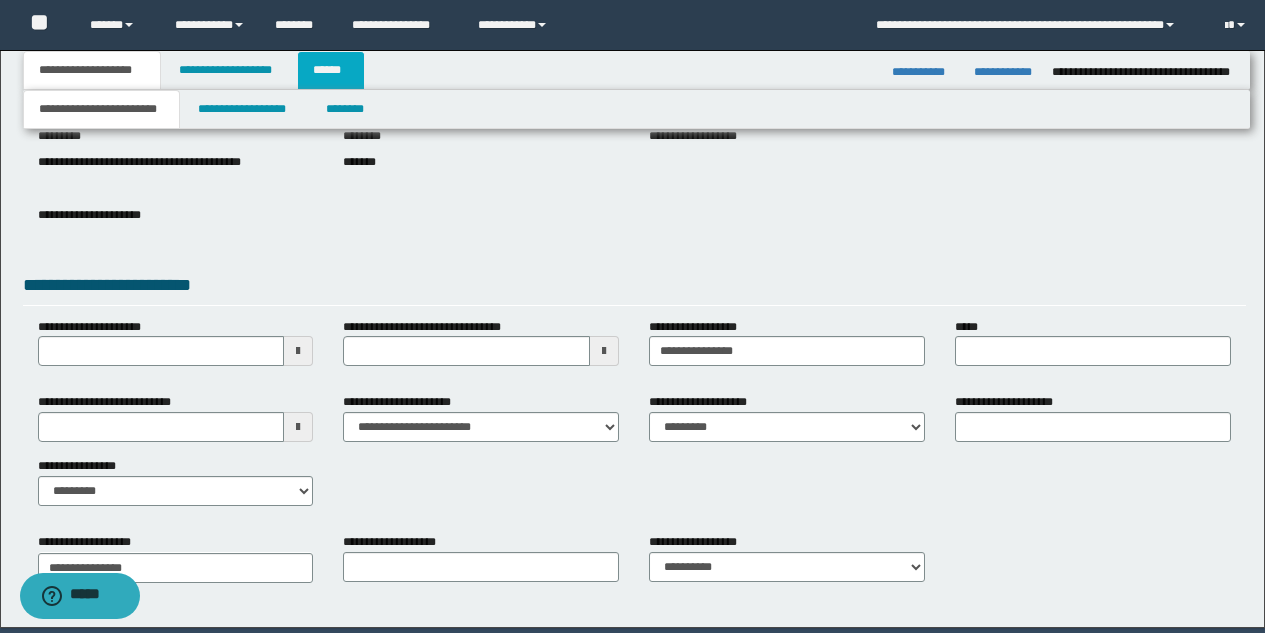 click on "******" at bounding box center (331, 70) 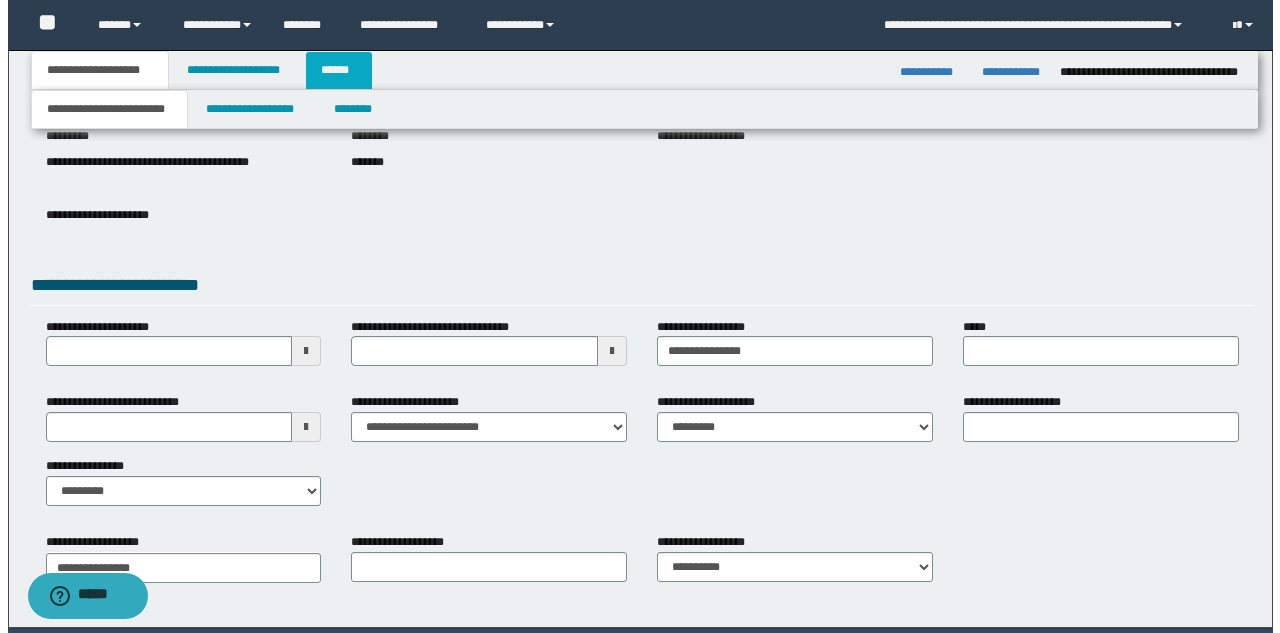scroll, scrollTop: 0, scrollLeft: 0, axis: both 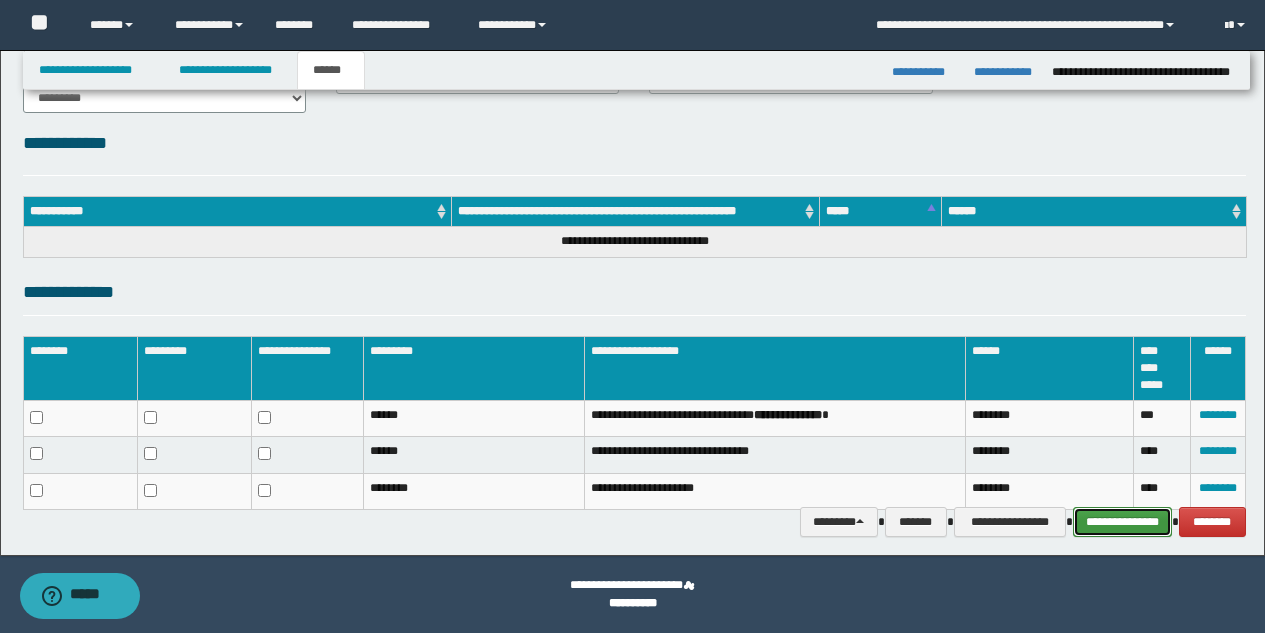 click on "**********" at bounding box center (1122, 522) 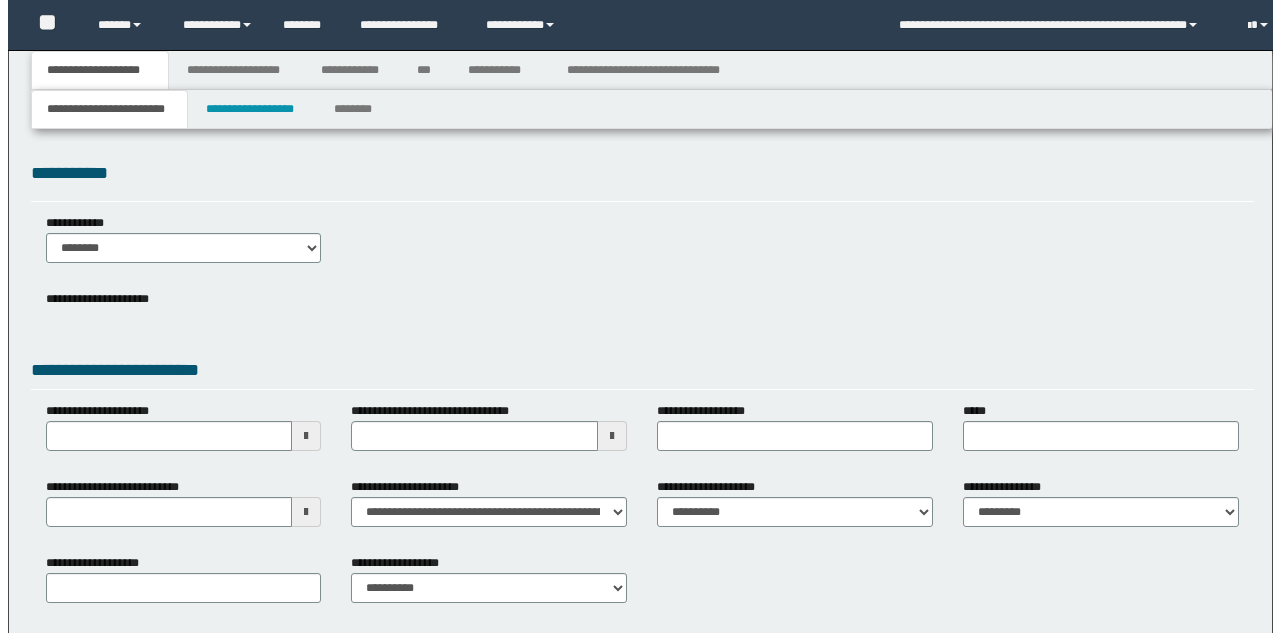 scroll, scrollTop: 0, scrollLeft: 0, axis: both 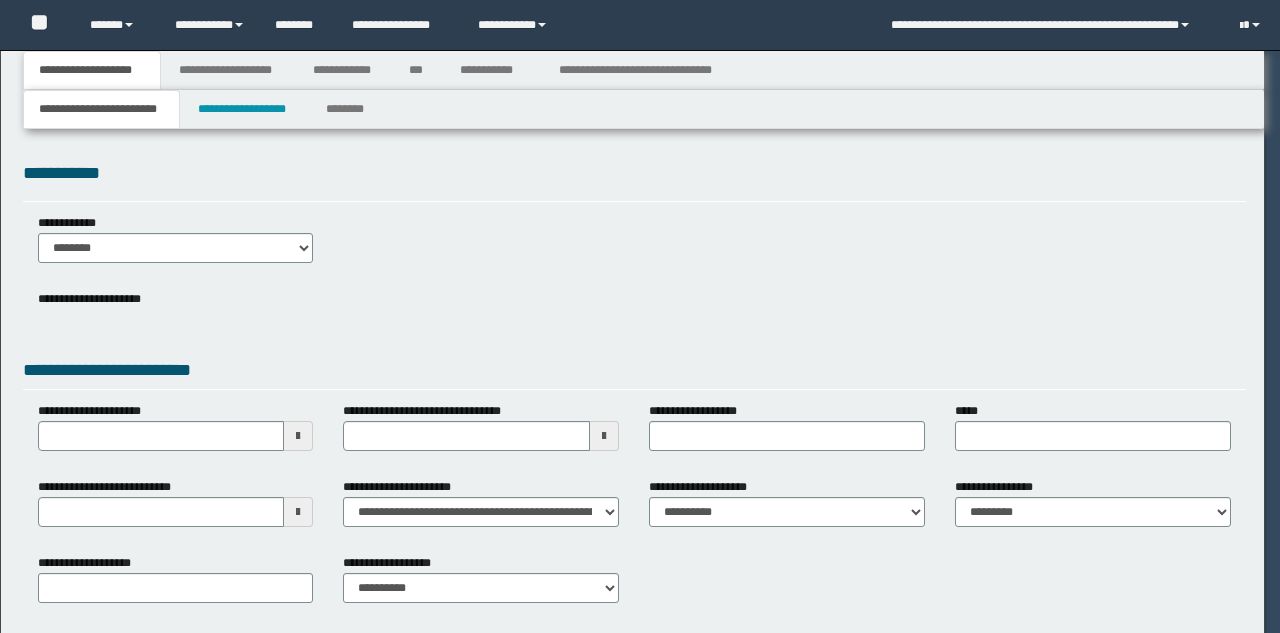 type on "********" 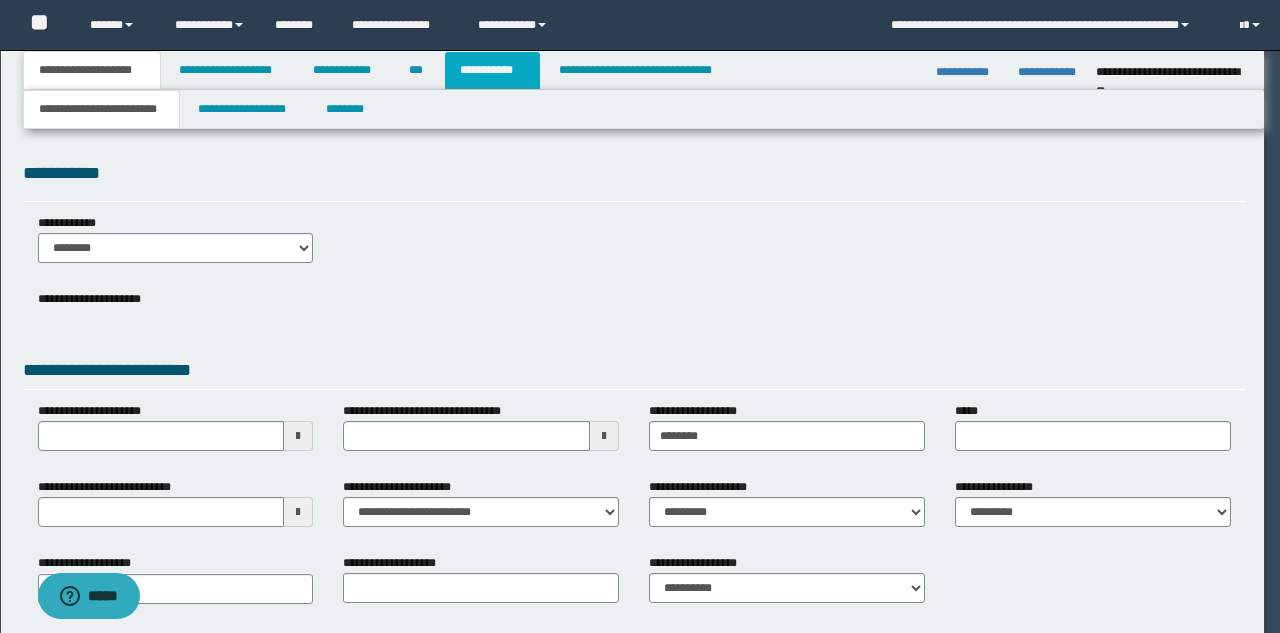 scroll, scrollTop: 0, scrollLeft: 0, axis: both 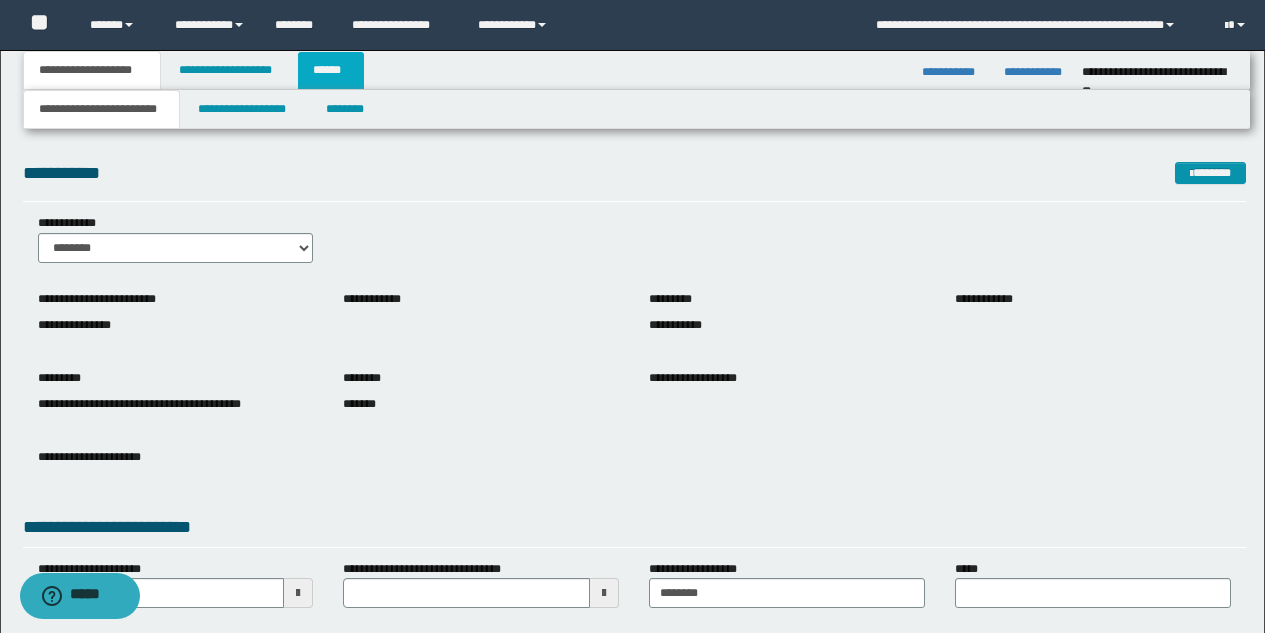 click on "******" at bounding box center (331, 70) 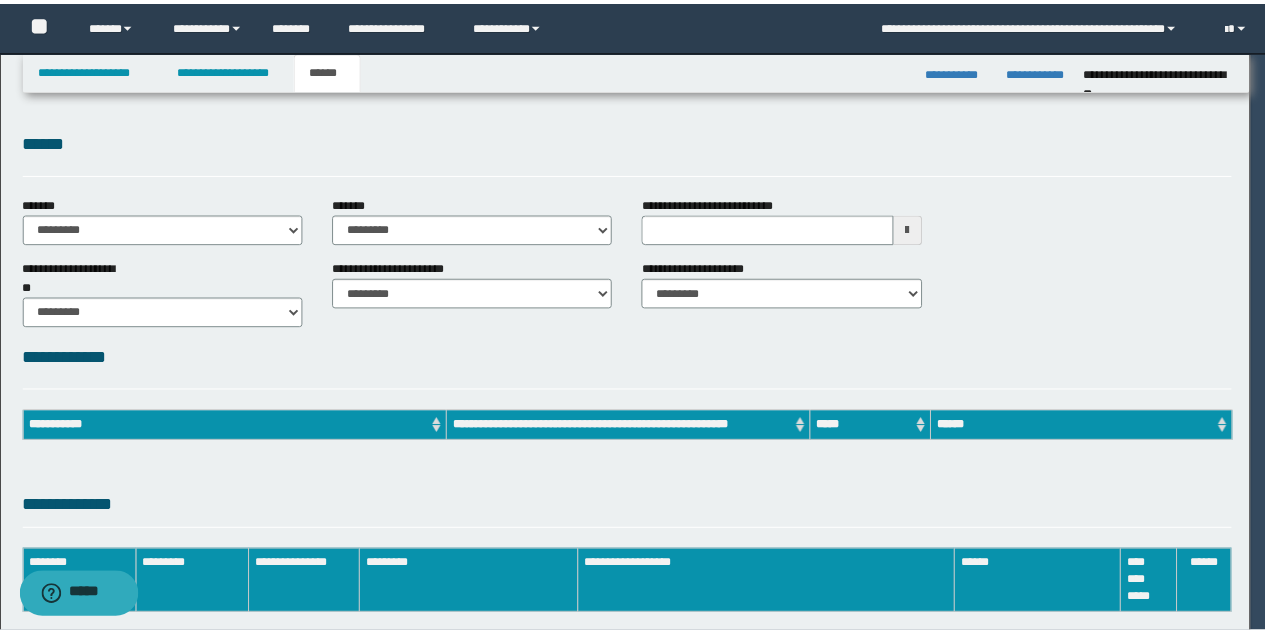 scroll, scrollTop: 0, scrollLeft: 0, axis: both 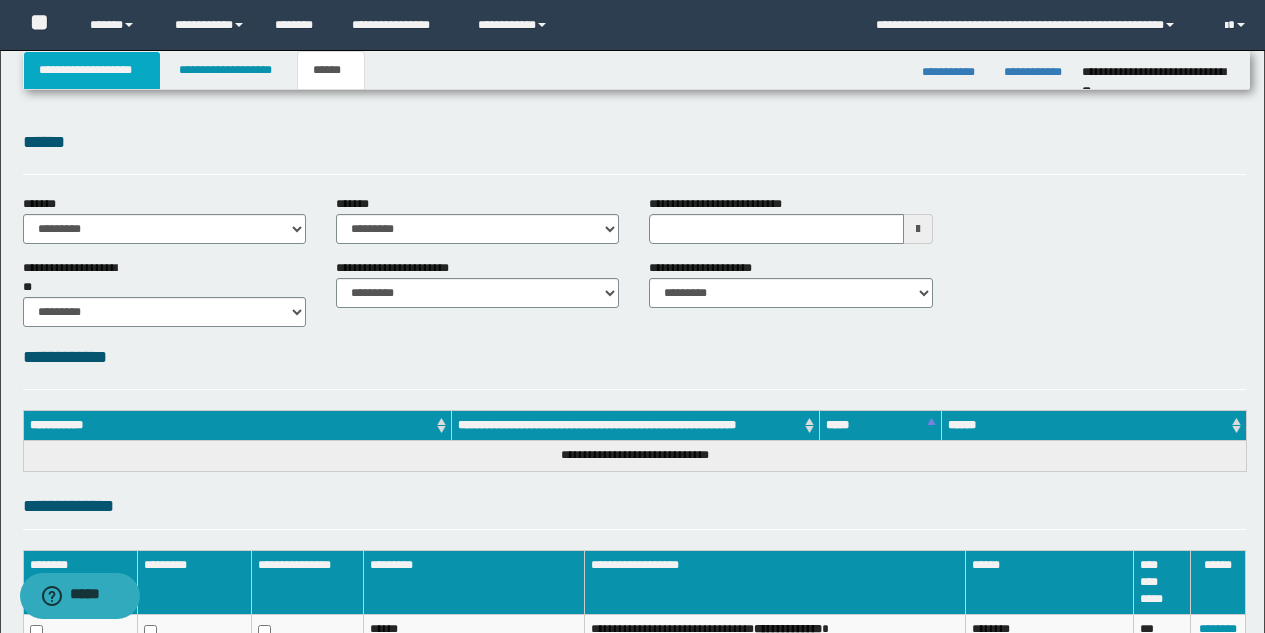 click on "**********" at bounding box center [92, 70] 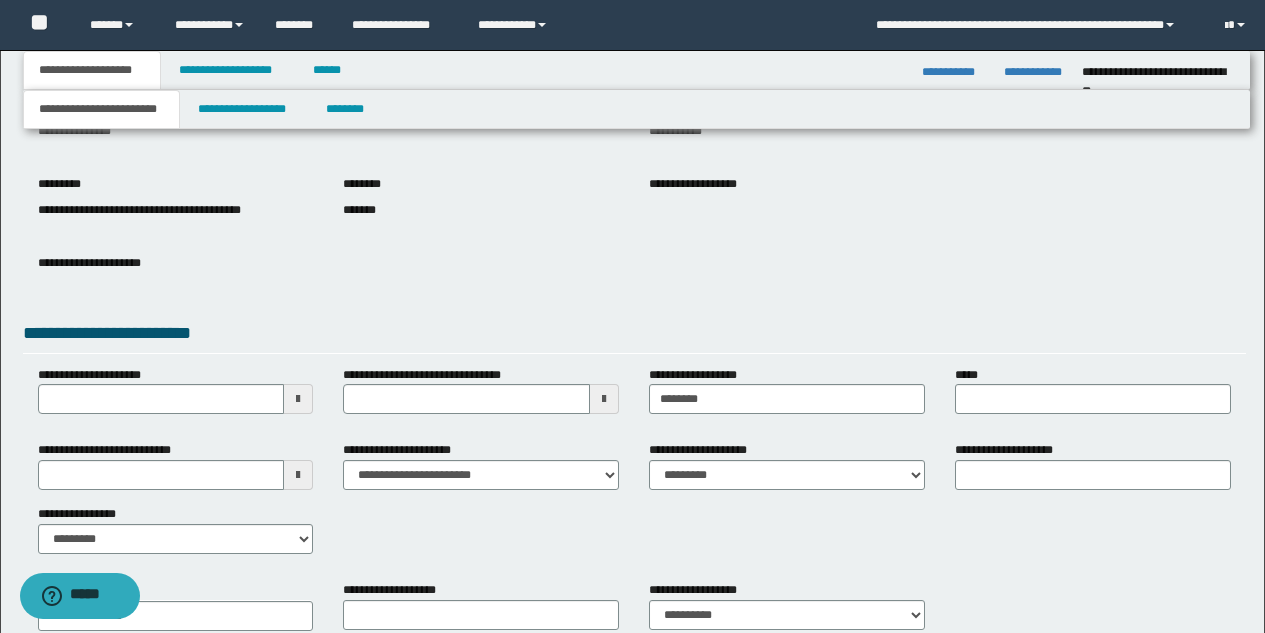scroll, scrollTop: 315, scrollLeft: 0, axis: vertical 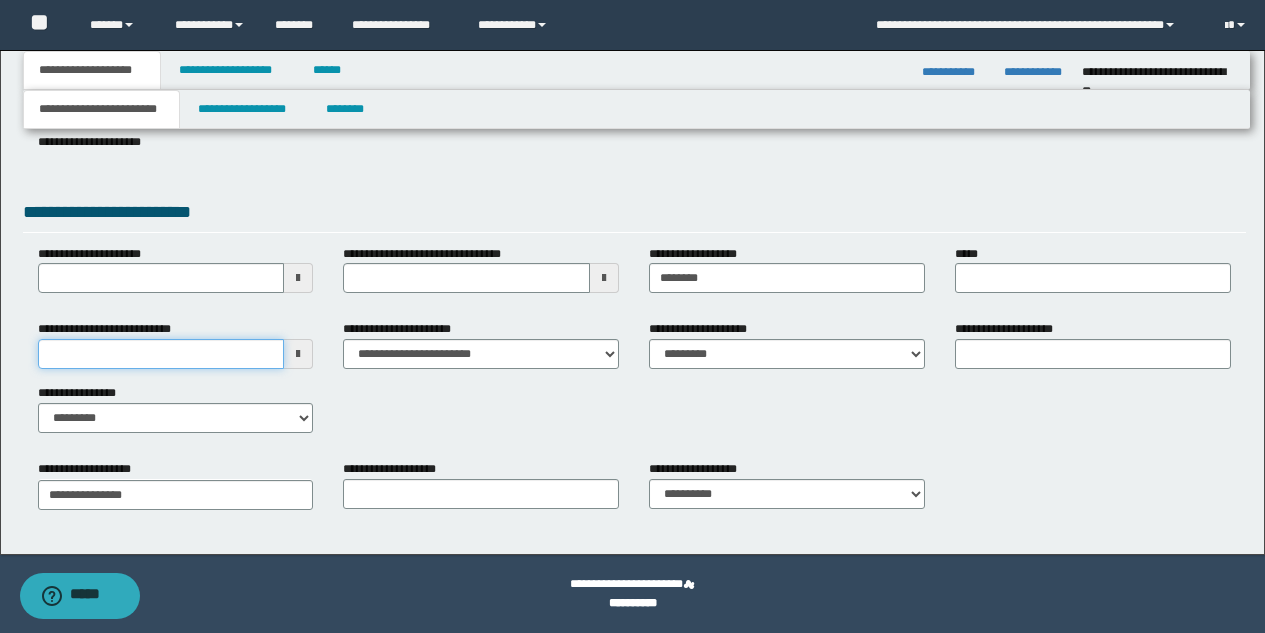 click on "**********" at bounding box center (161, 354) 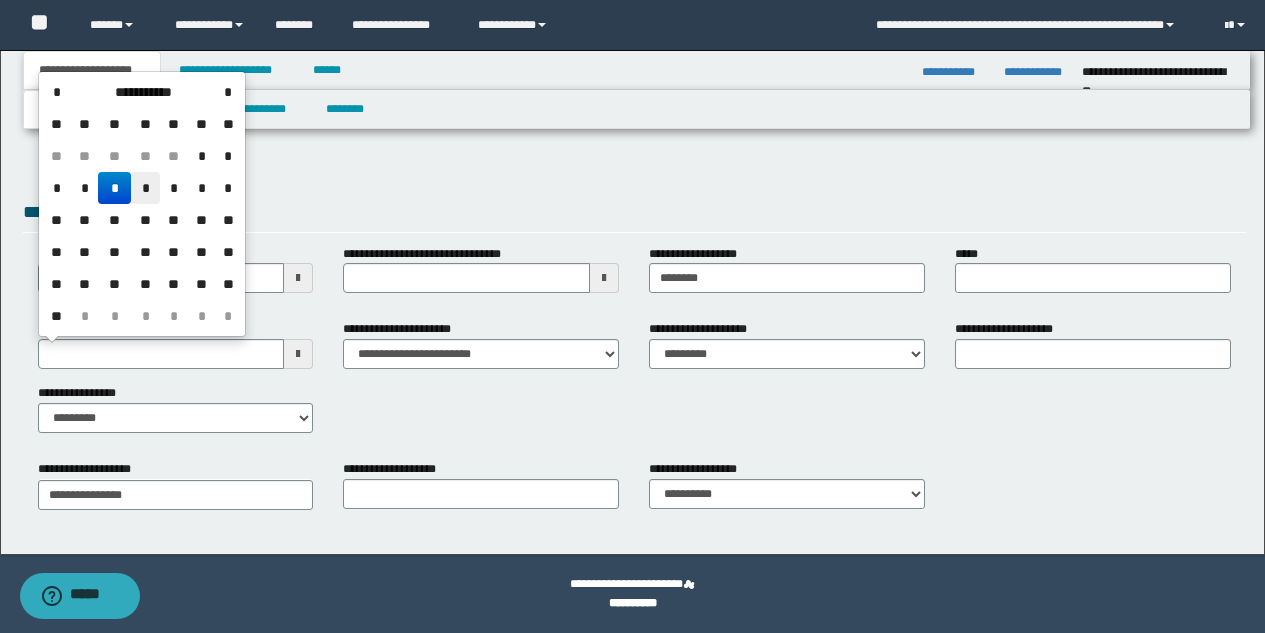click on "*" at bounding box center [145, 188] 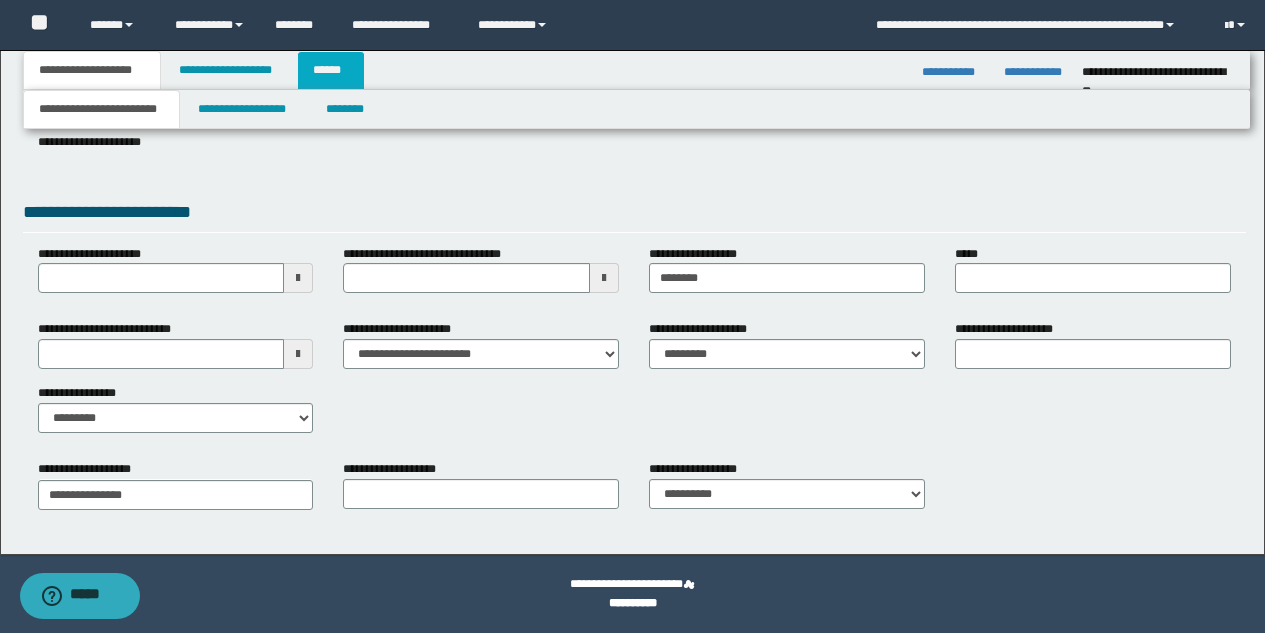 click on "******" at bounding box center [331, 70] 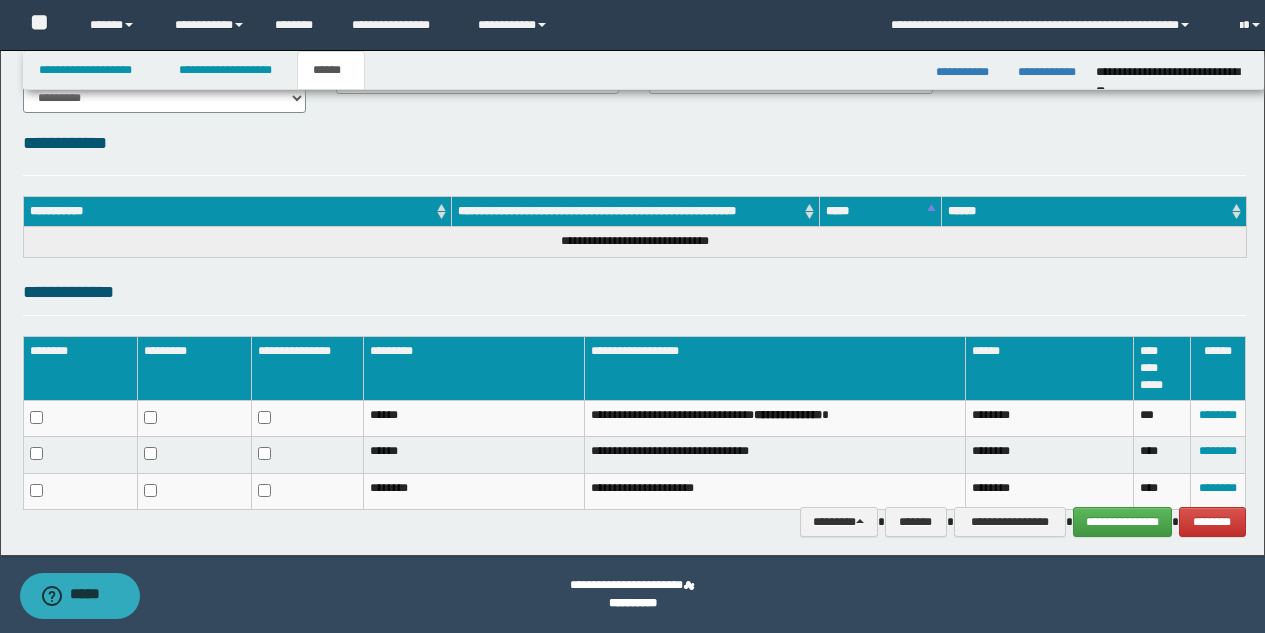 scroll, scrollTop: 214, scrollLeft: 0, axis: vertical 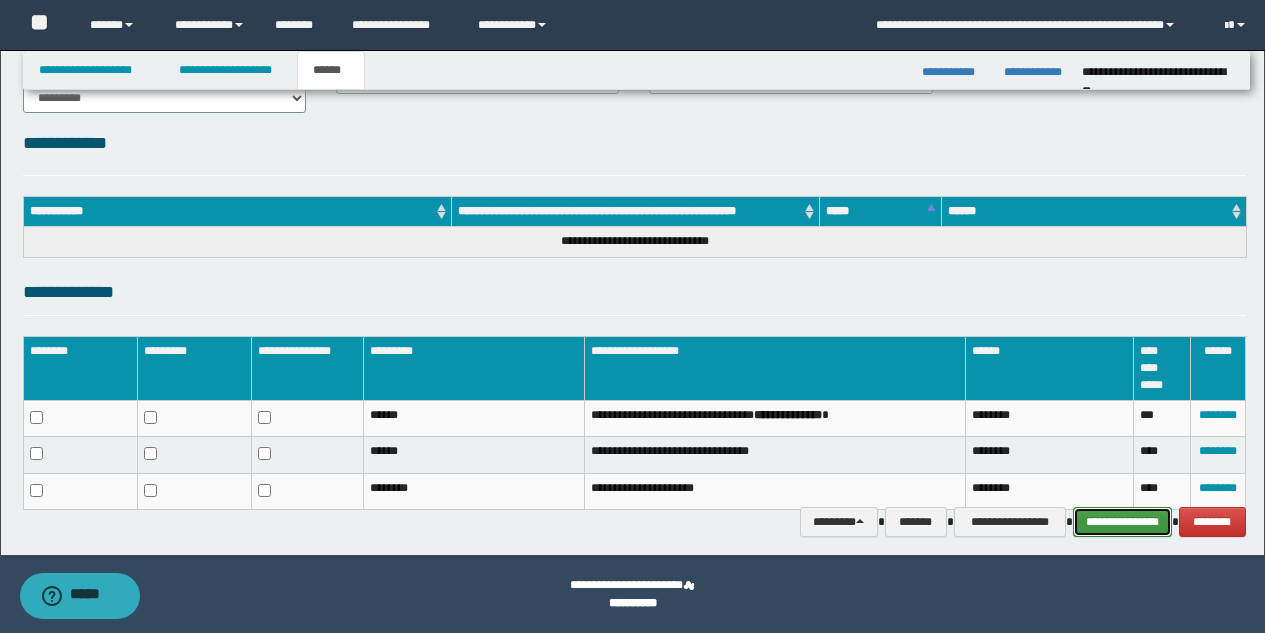 click on "**********" at bounding box center [1122, 522] 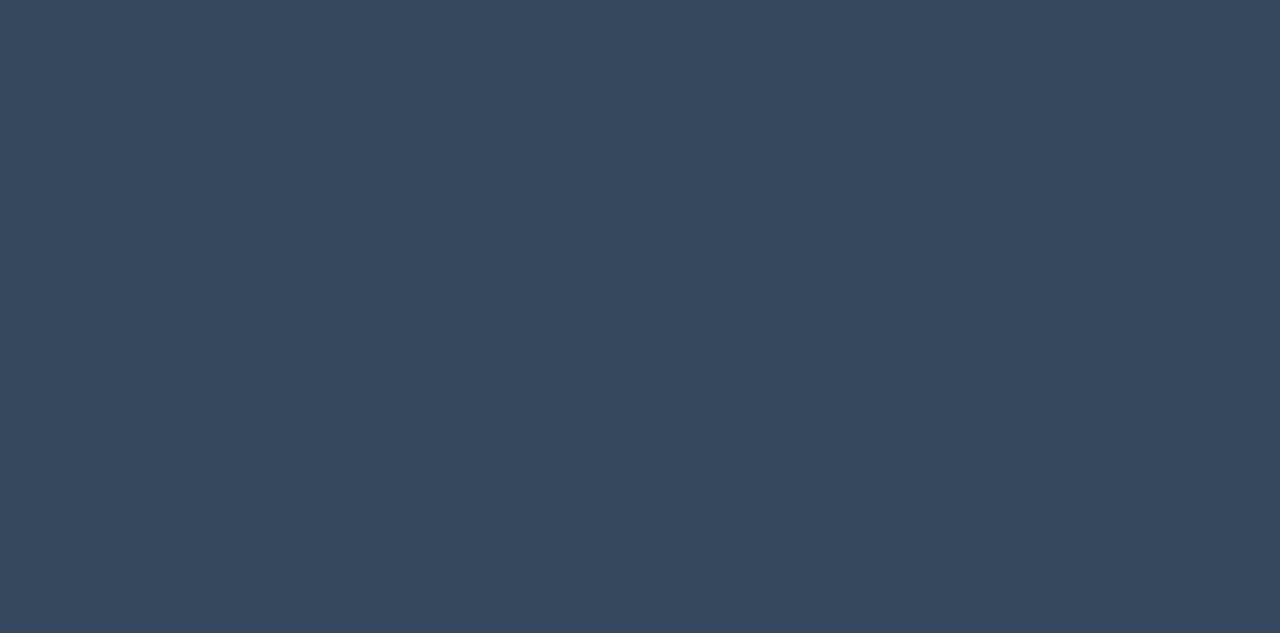 scroll, scrollTop: 0, scrollLeft: 0, axis: both 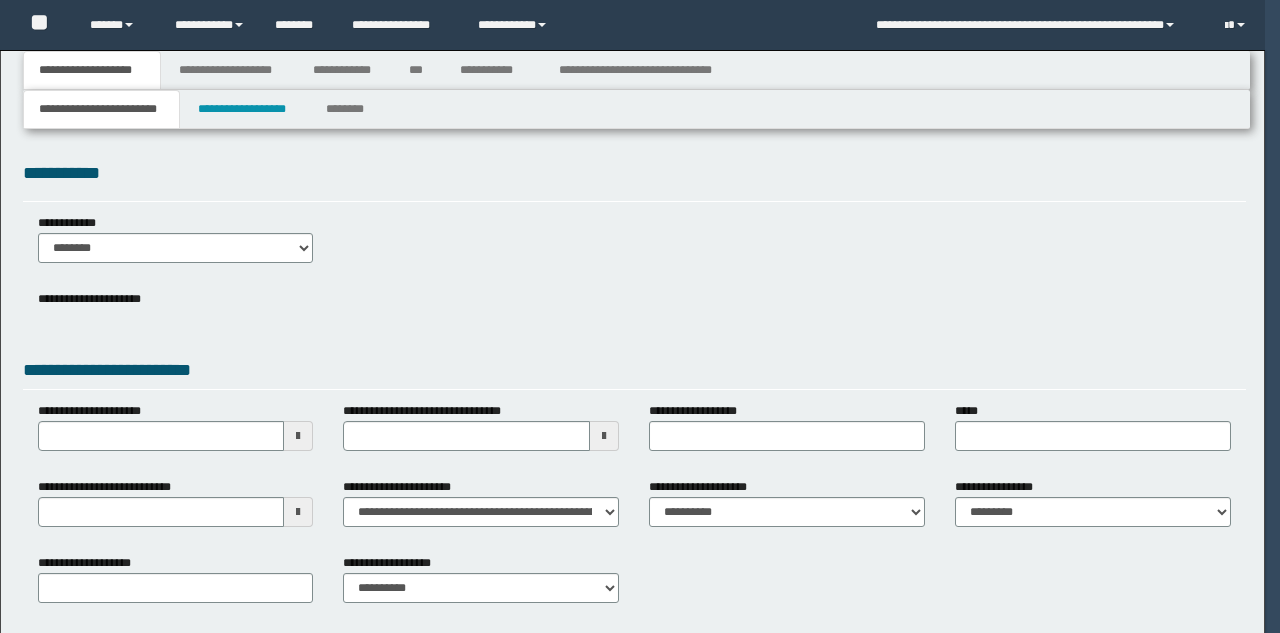 type 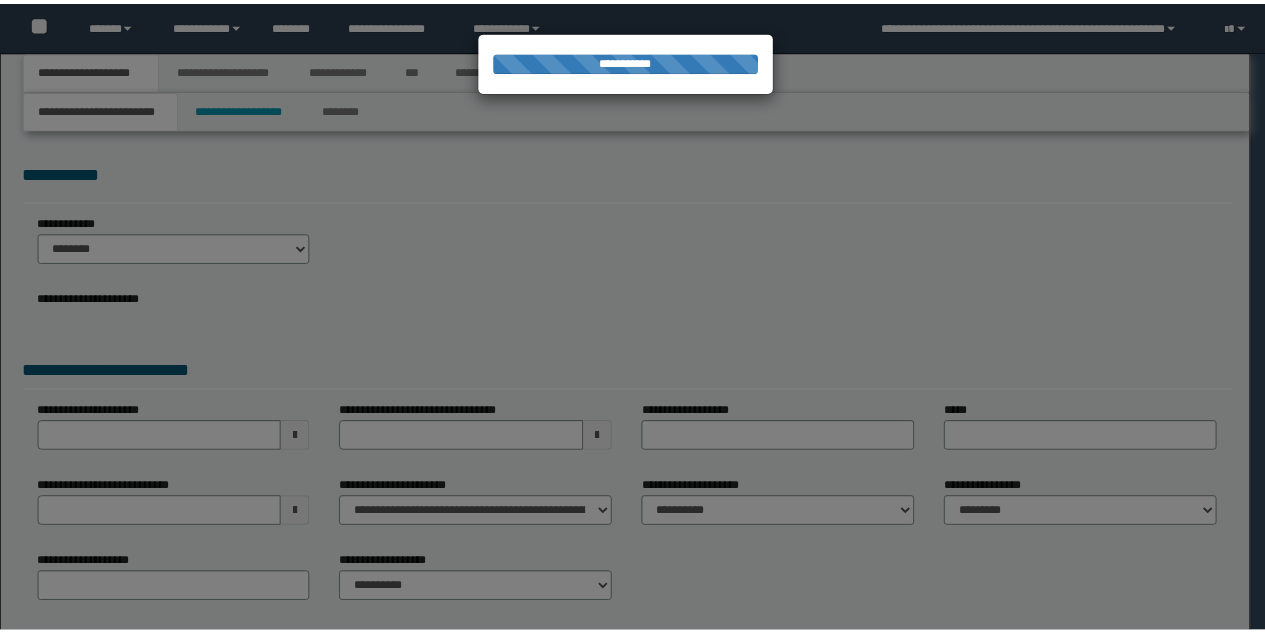 scroll, scrollTop: 0, scrollLeft: 0, axis: both 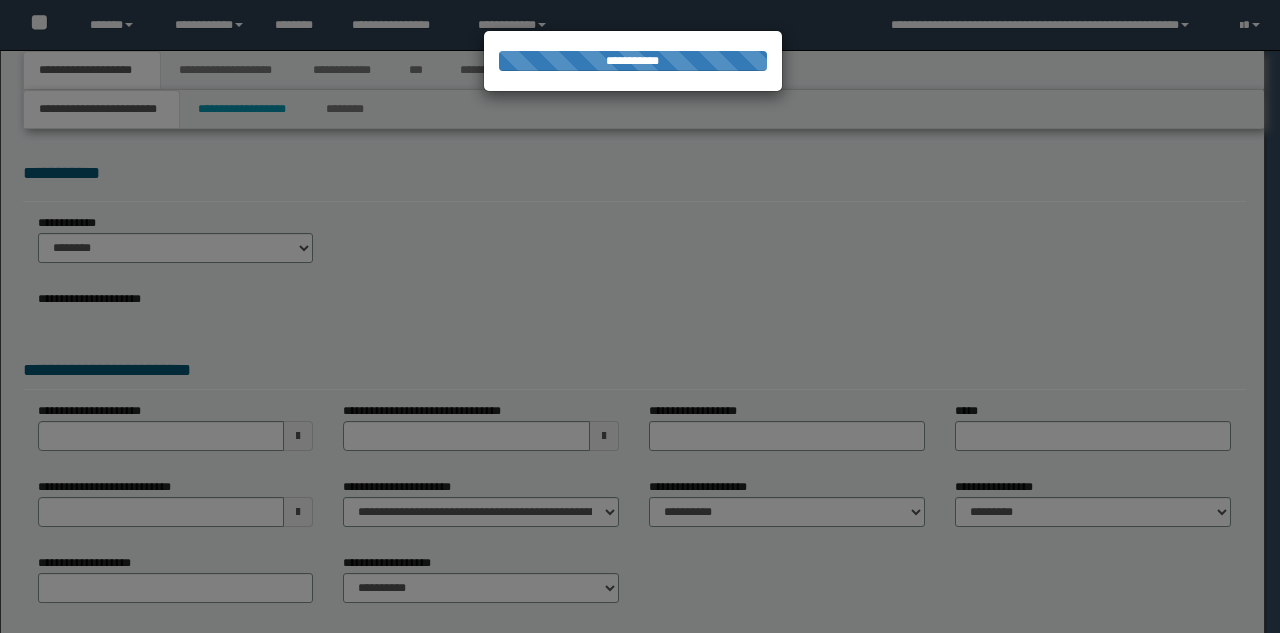 type on "**********" 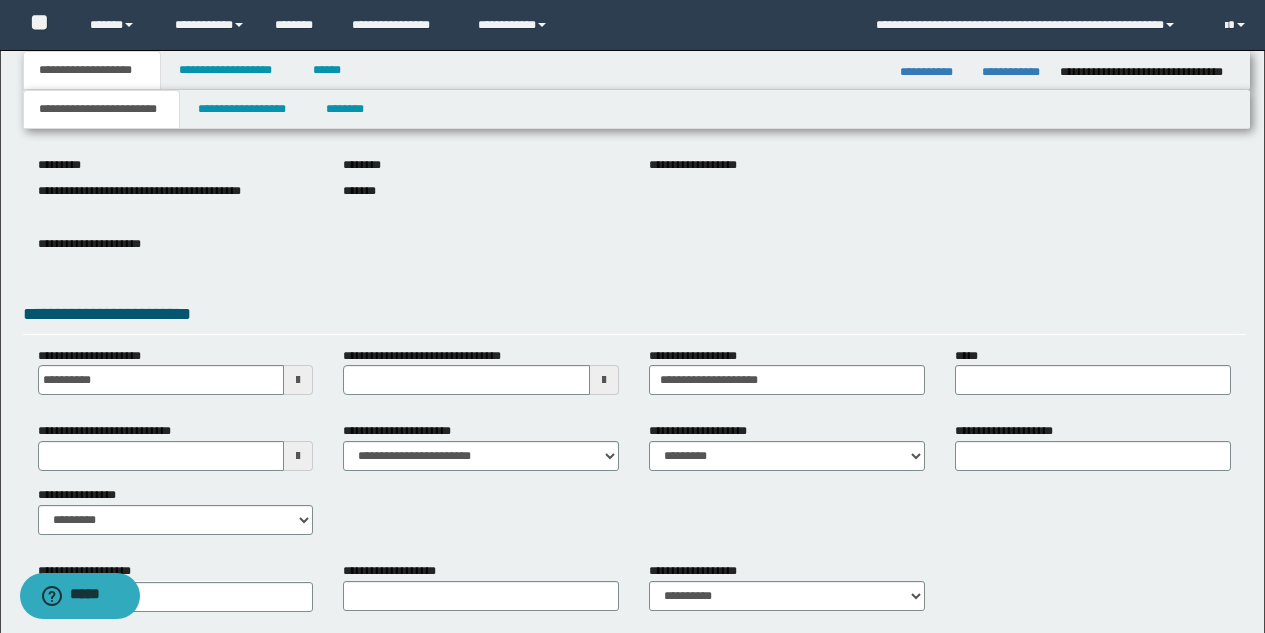 scroll, scrollTop: 245, scrollLeft: 0, axis: vertical 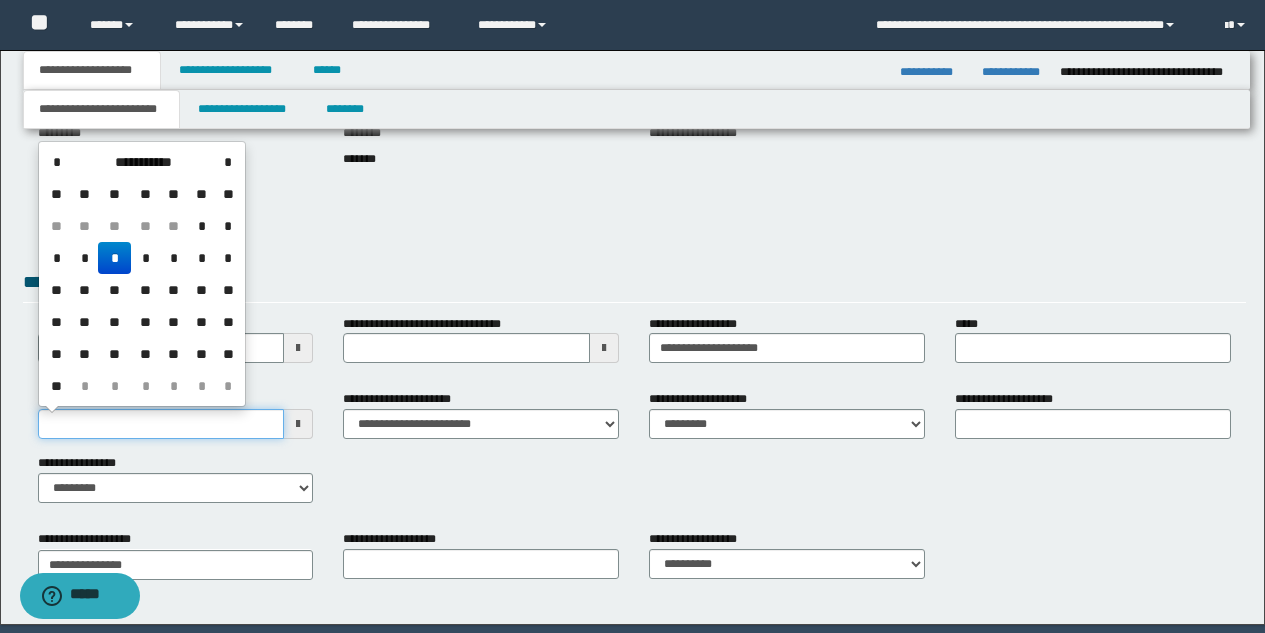 click on "**********" at bounding box center (161, 424) 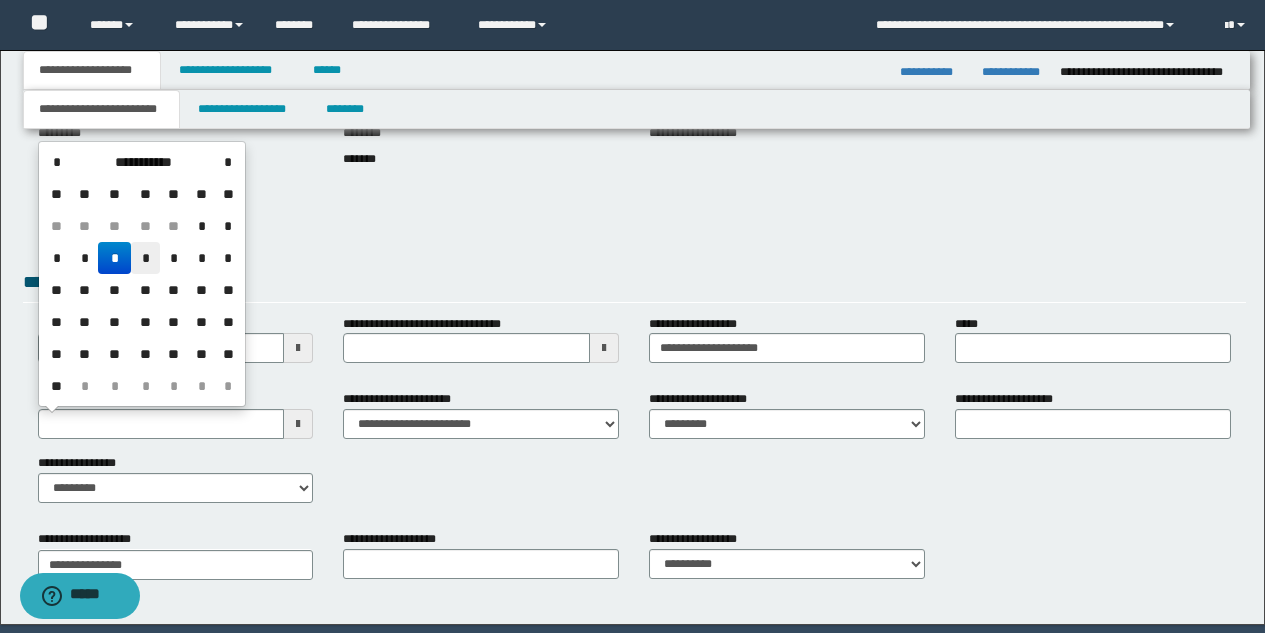 click on "*" at bounding box center (145, 258) 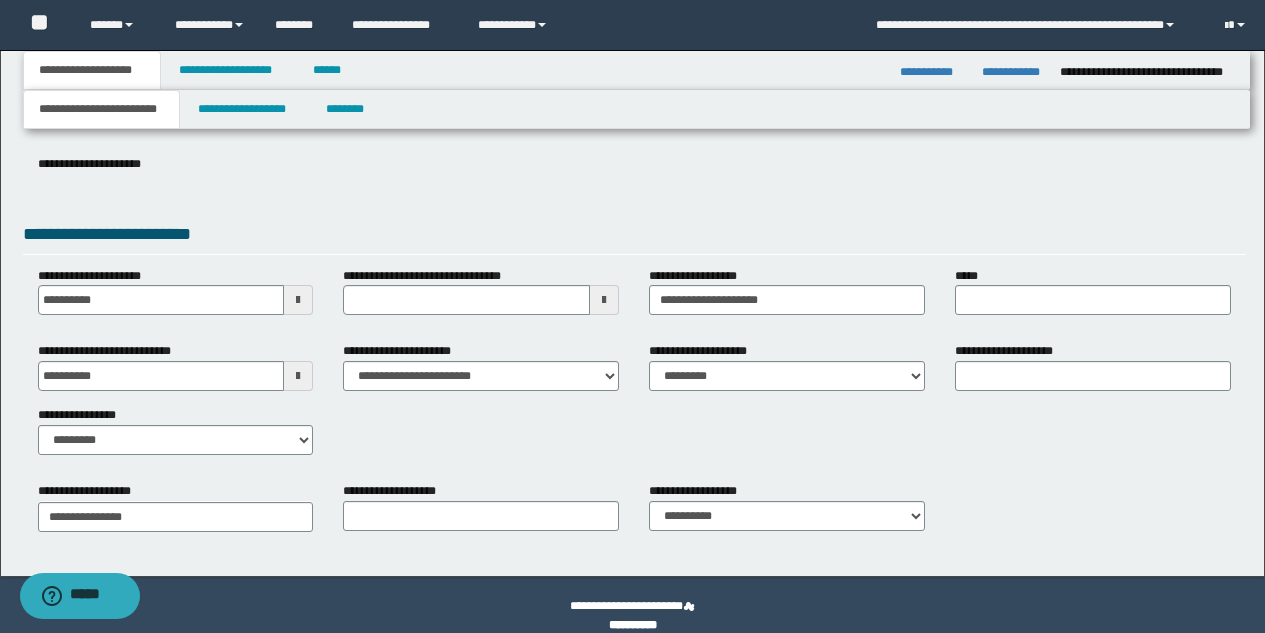 scroll, scrollTop: 315, scrollLeft: 0, axis: vertical 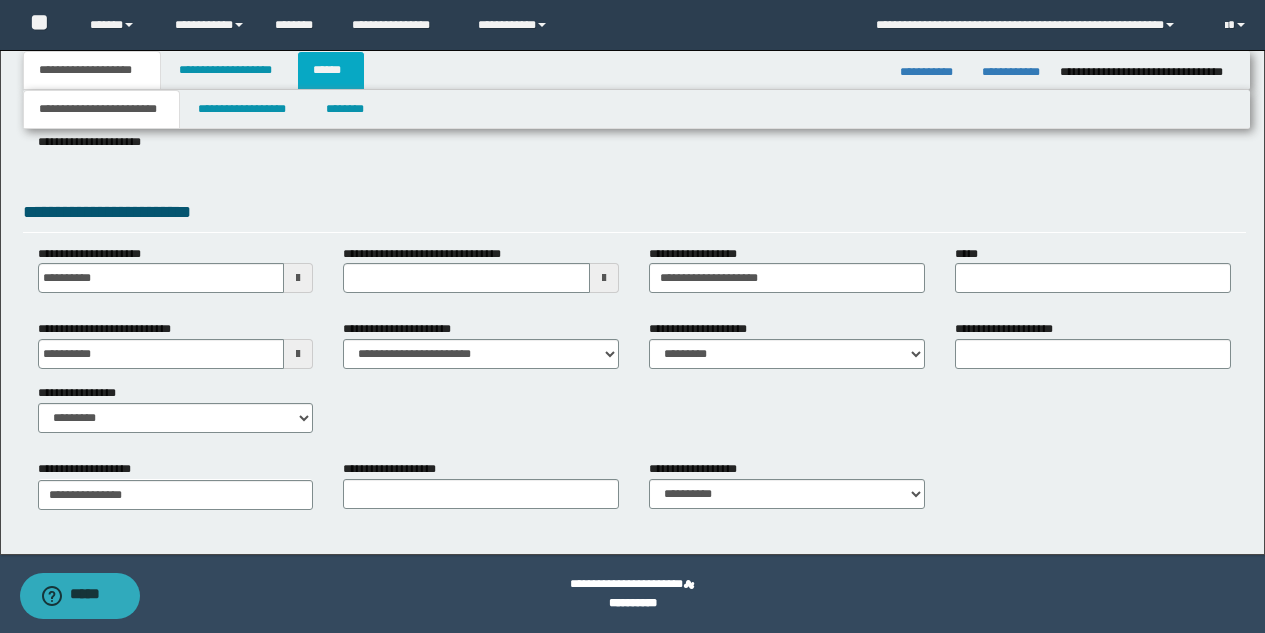 click on "******" at bounding box center (331, 70) 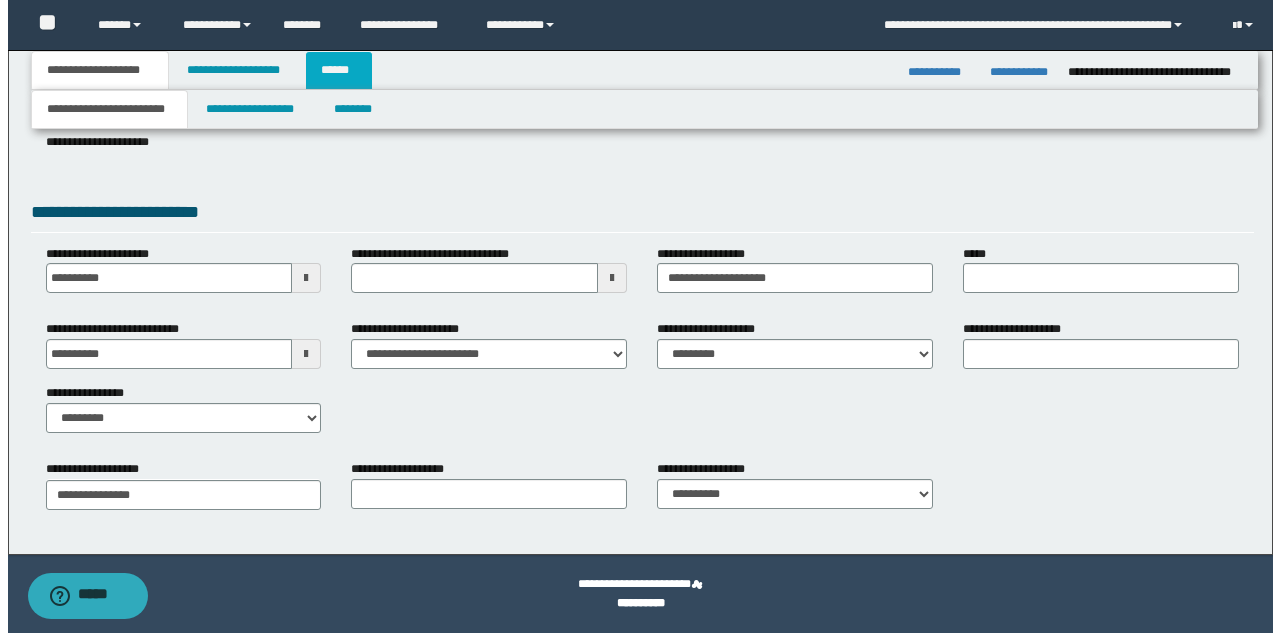 scroll, scrollTop: 0, scrollLeft: 0, axis: both 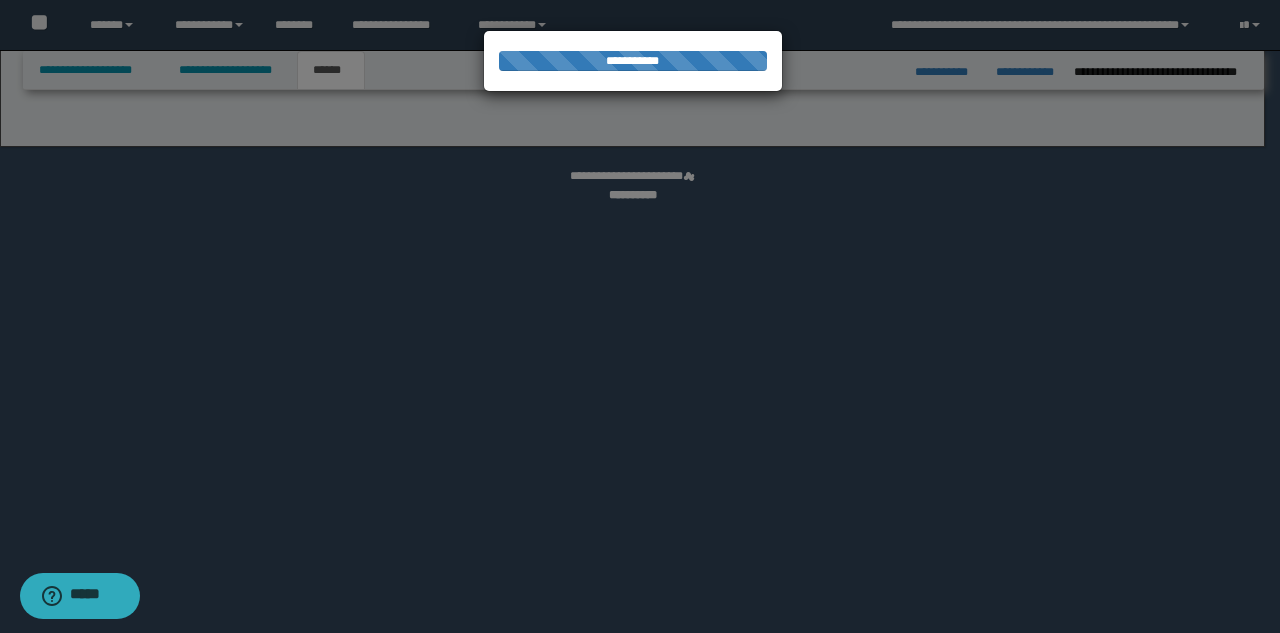 select on "*" 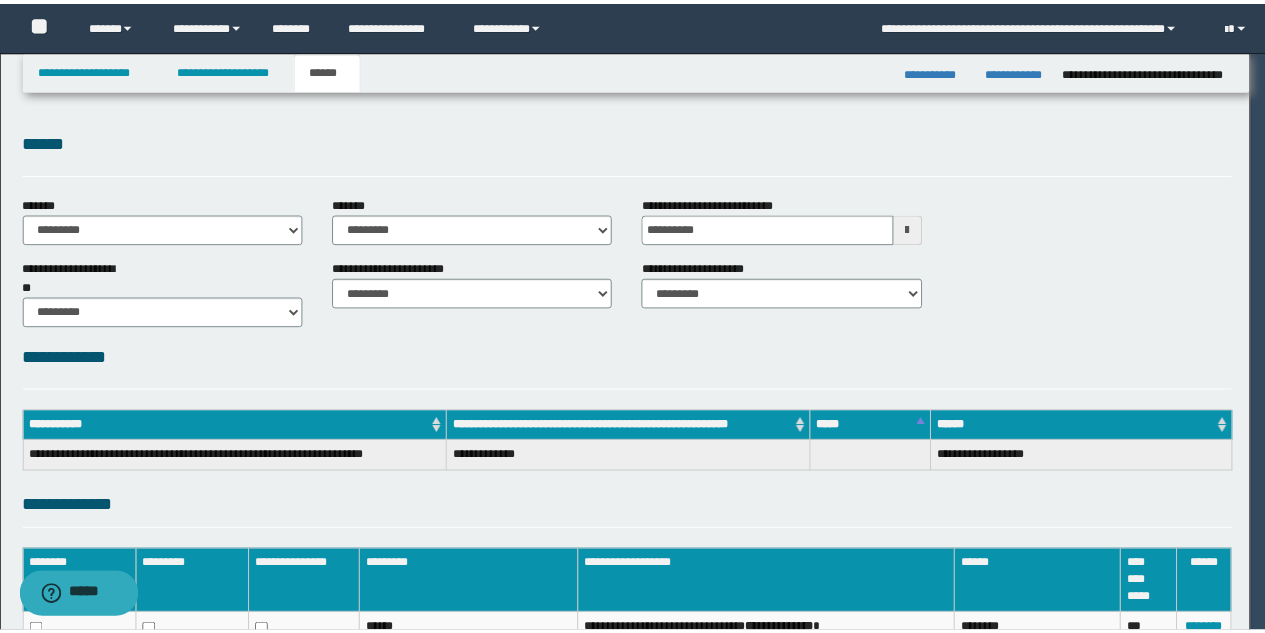 scroll, scrollTop: 0, scrollLeft: 0, axis: both 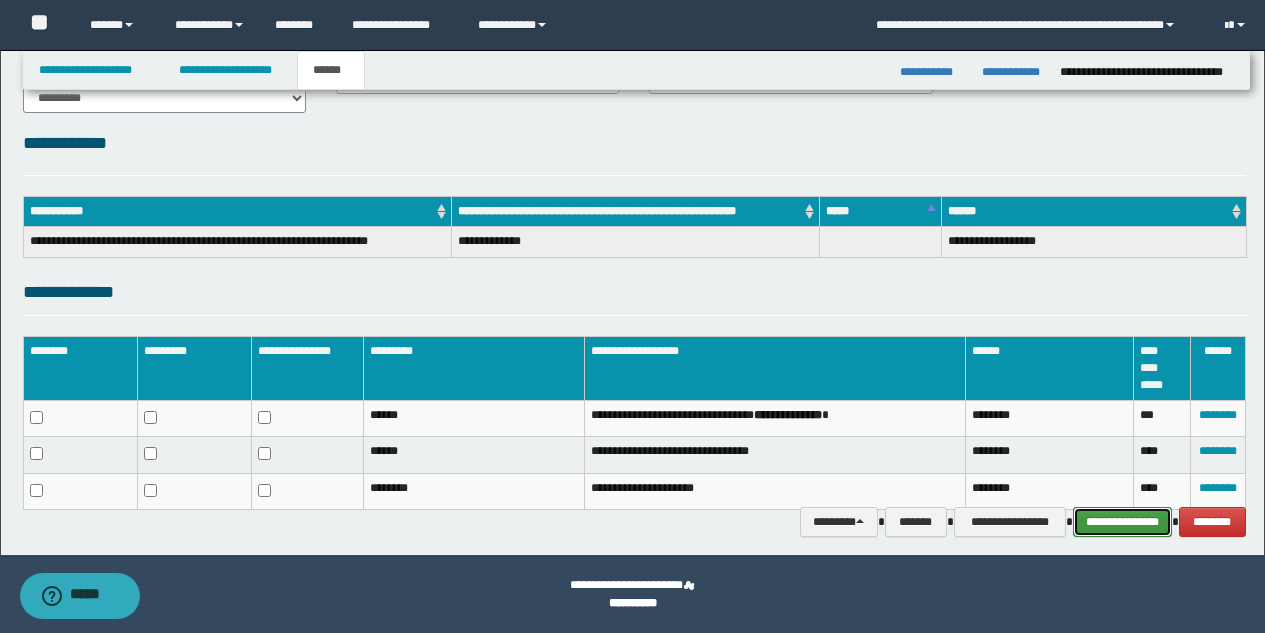 click on "**********" at bounding box center (1122, 522) 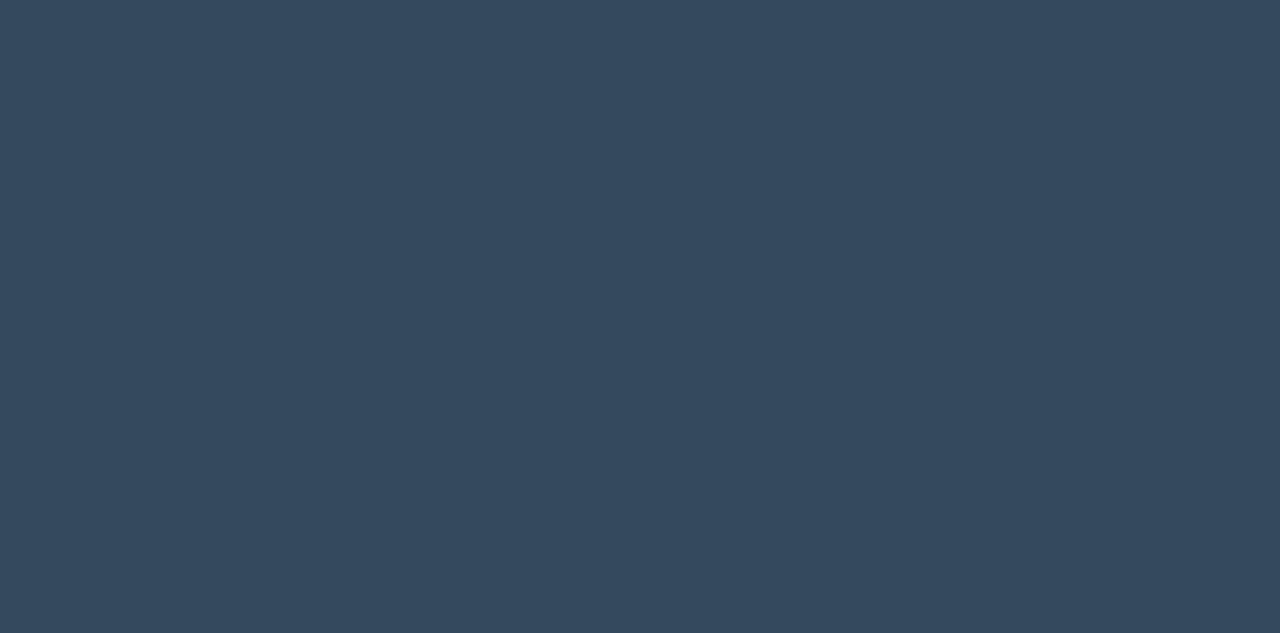 scroll, scrollTop: 0, scrollLeft: 0, axis: both 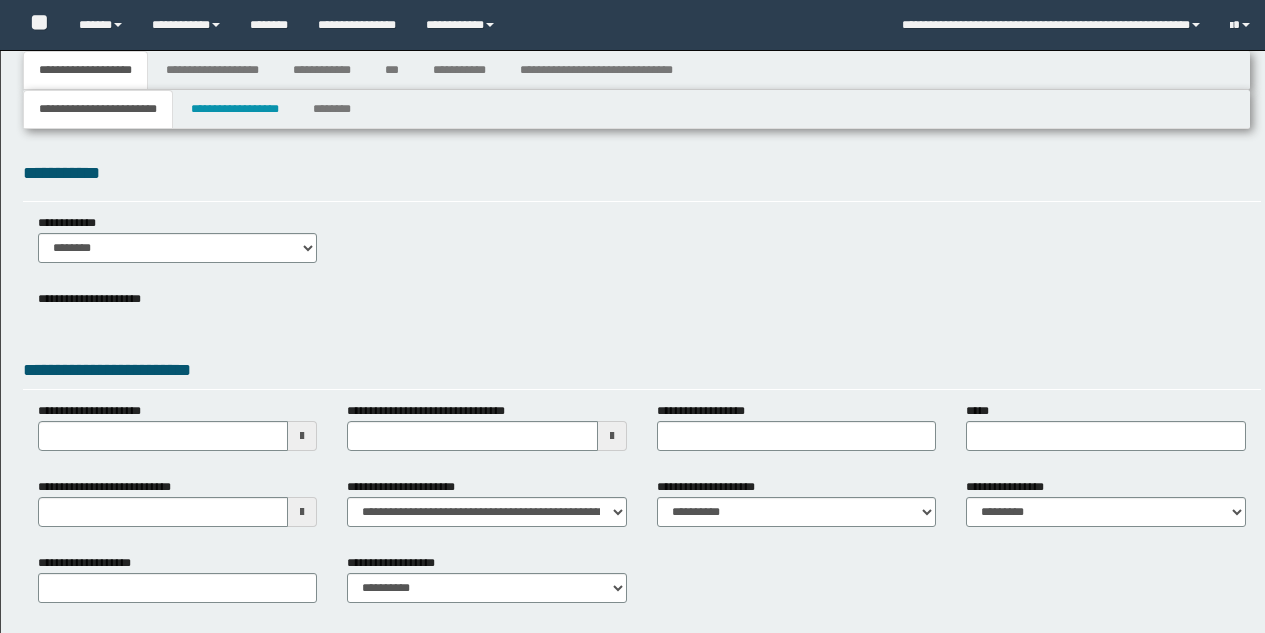 type 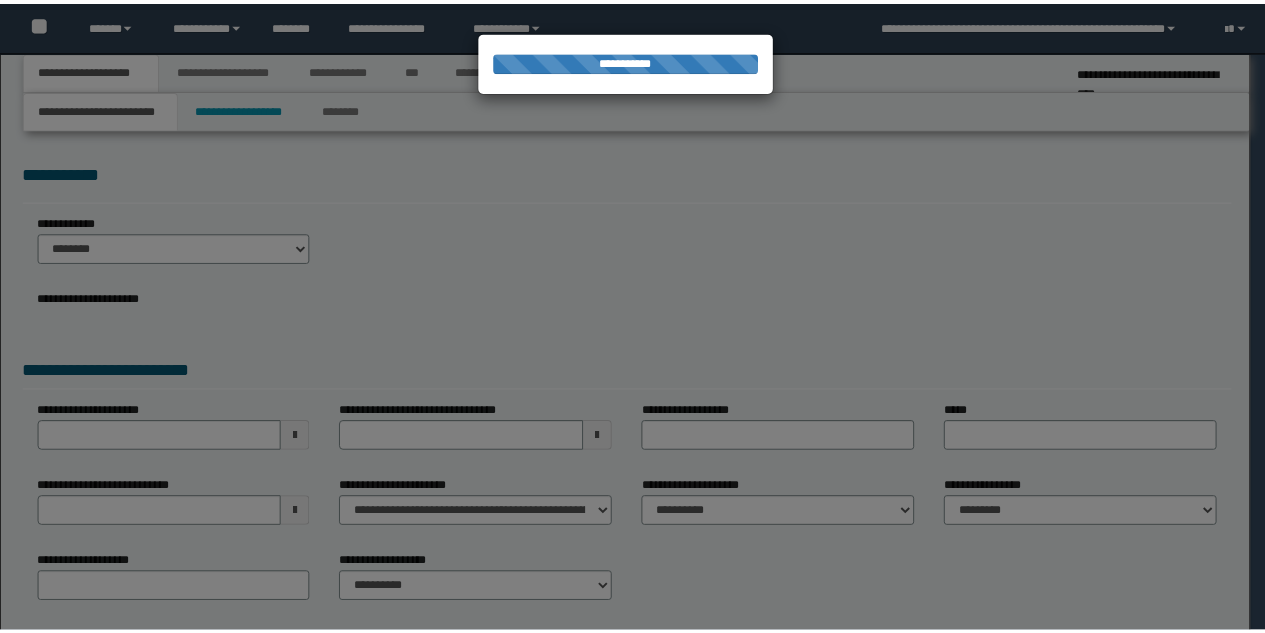 scroll, scrollTop: 0, scrollLeft: 0, axis: both 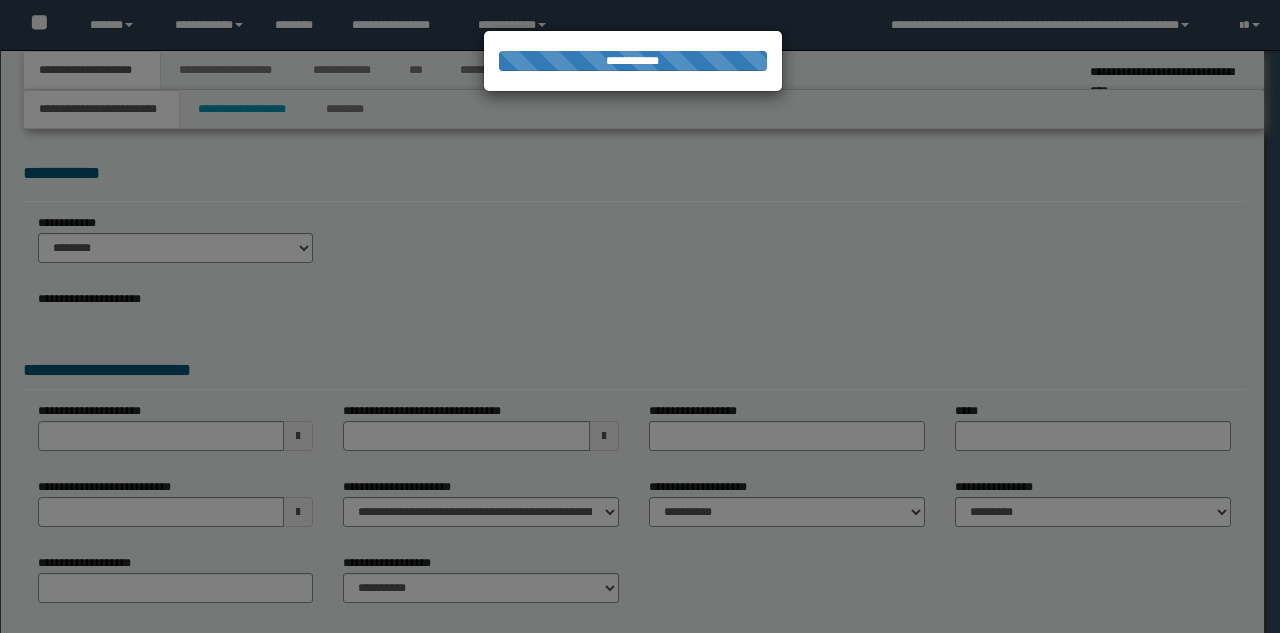 type on "**********" 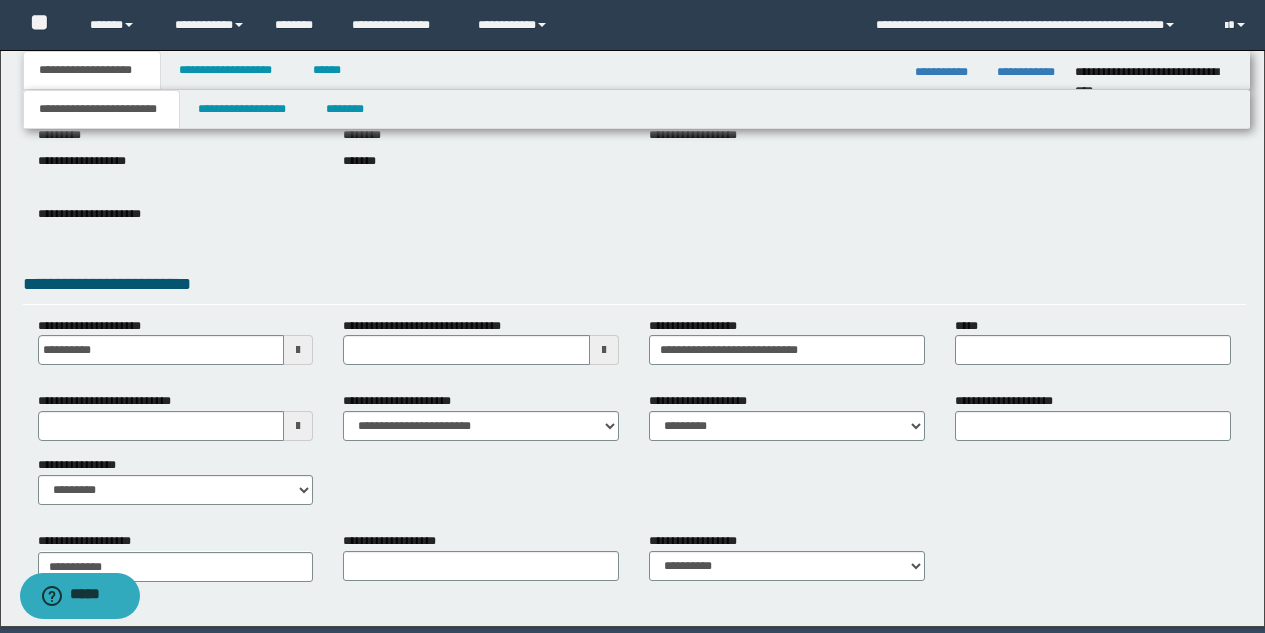 scroll, scrollTop: 315, scrollLeft: 0, axis: vertical 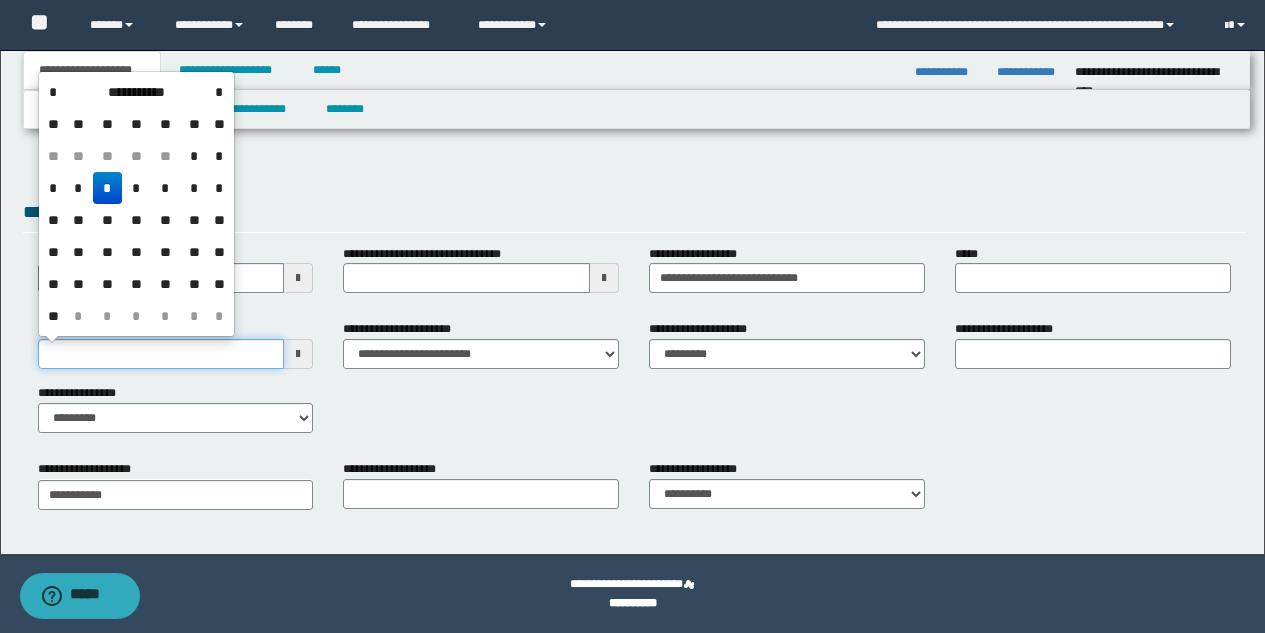click on "**********" at bounding box center (161, 354) 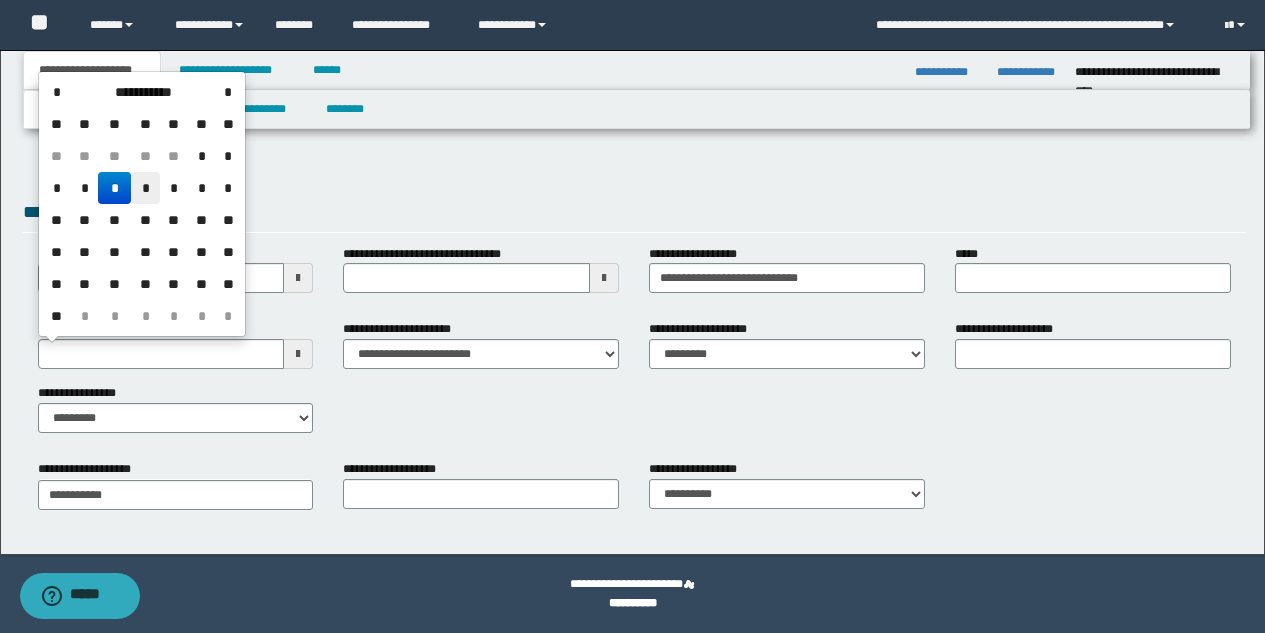 click on "*" at bounding box center [145, 188] 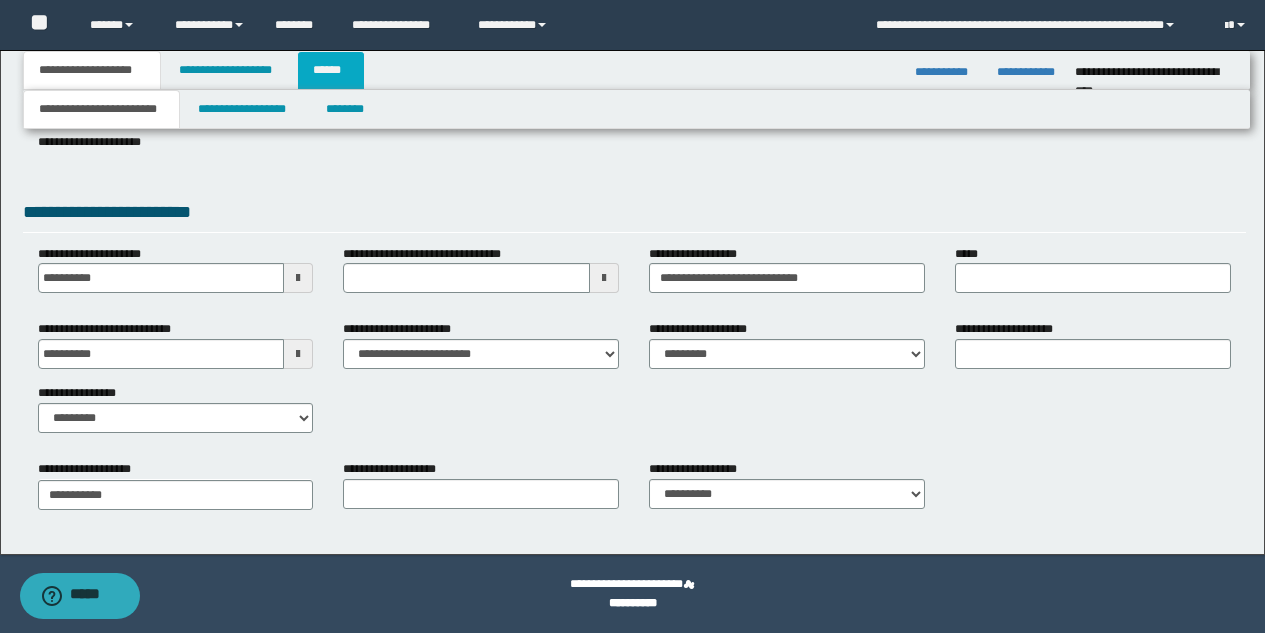 click on "******" at bounding box center [331, 70] 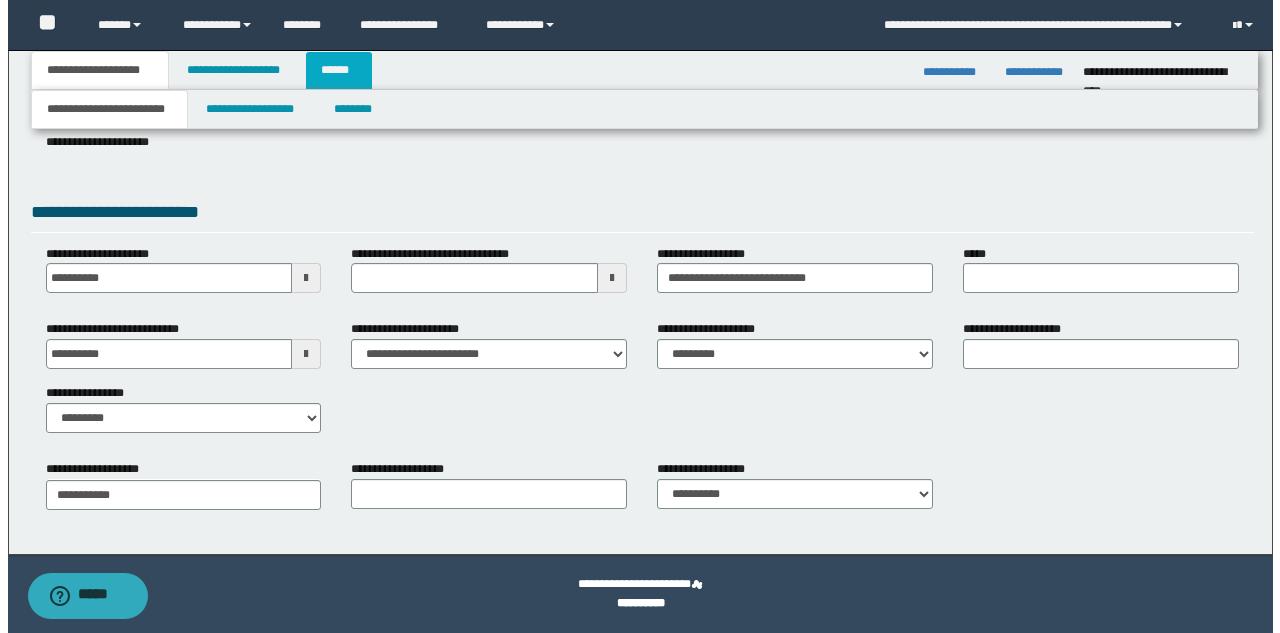 scroll, scrollTop: 0, scrollLeft: 0, axis: both 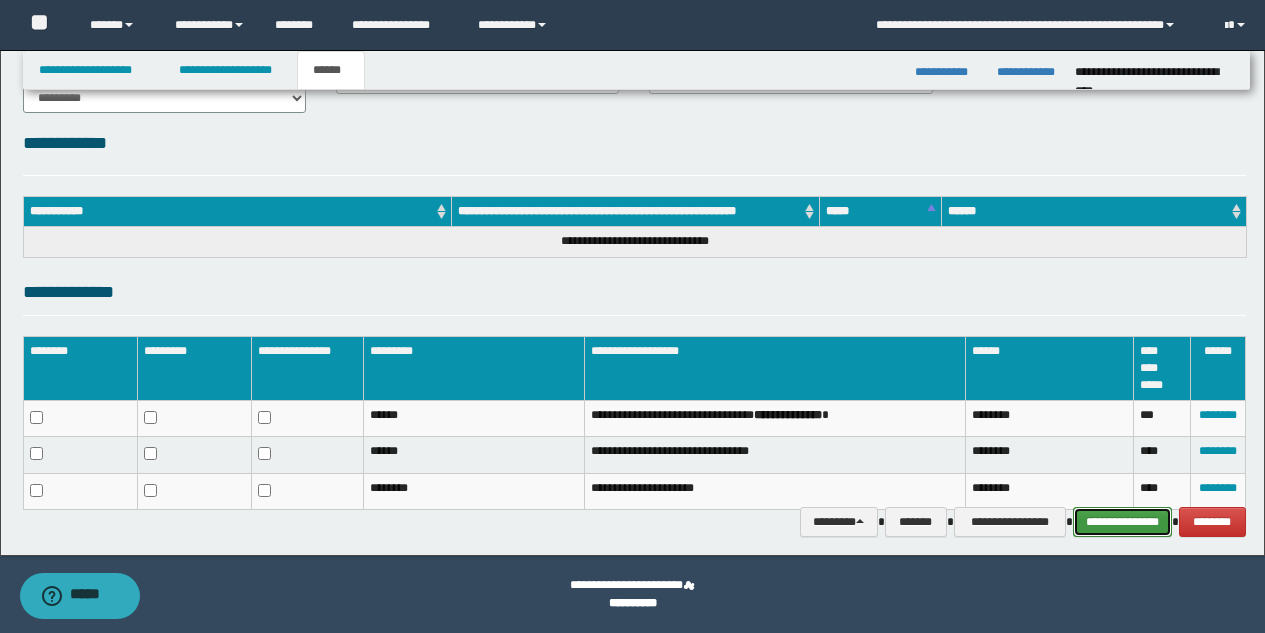click on "**********" at bounding box center [1122, 522] 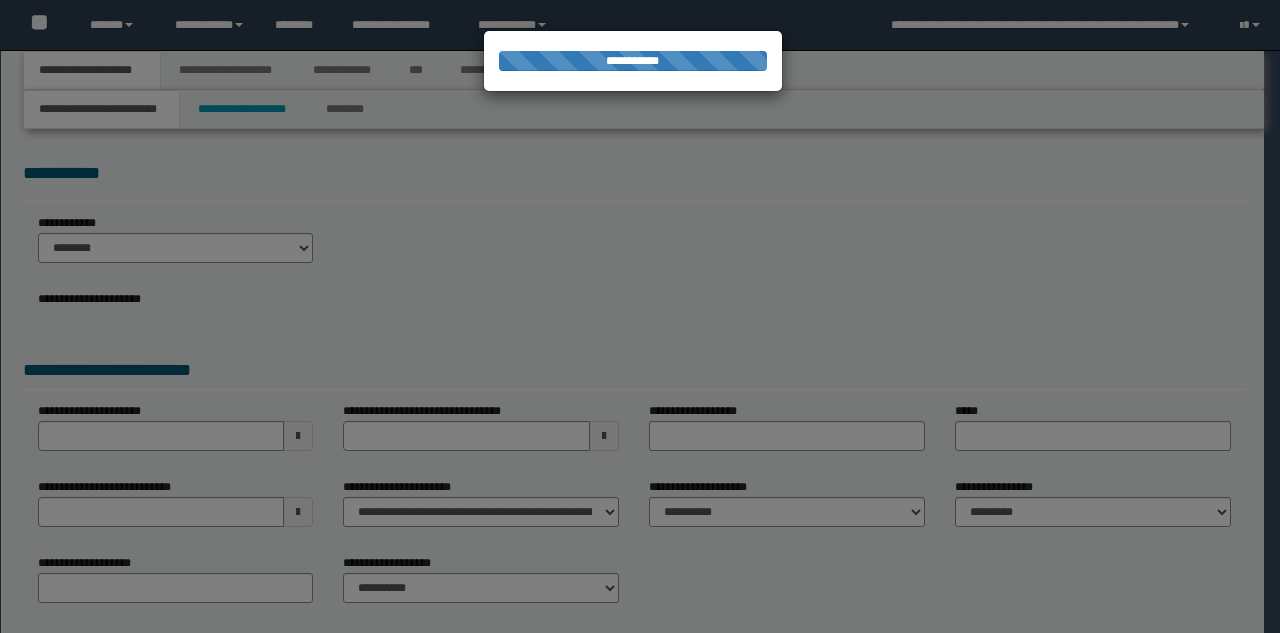 scroll, scrollTop: 0, scrollLeft: 0, axis: both 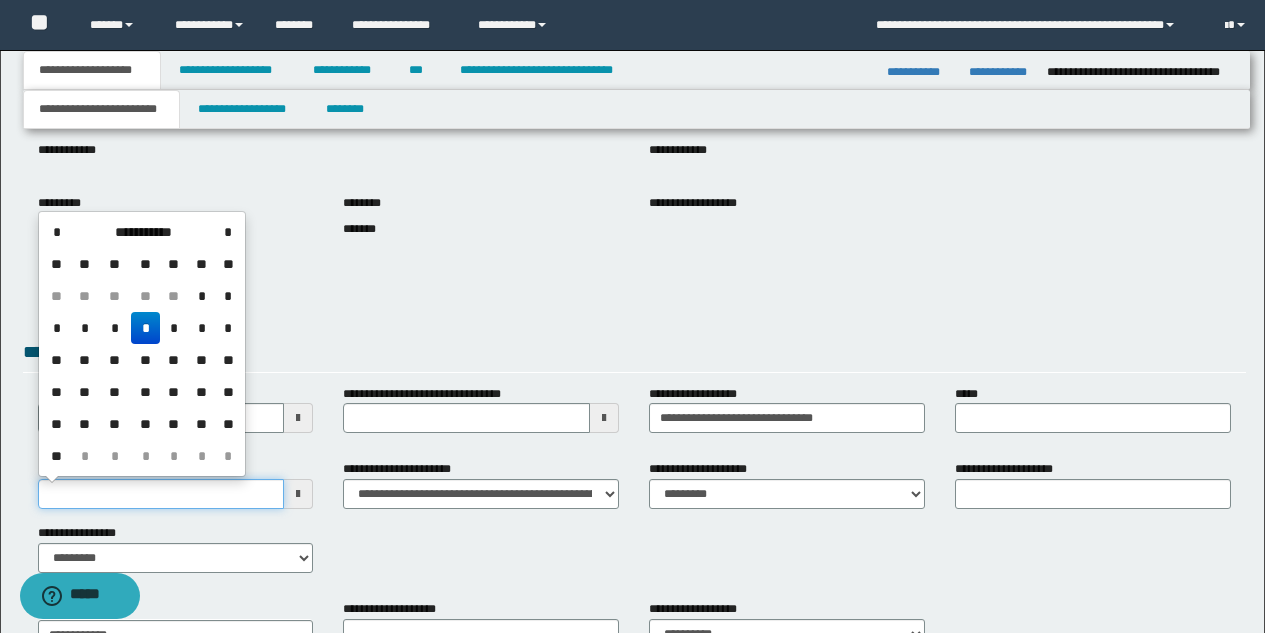 click on "**********" at bounding box center (161, 494) 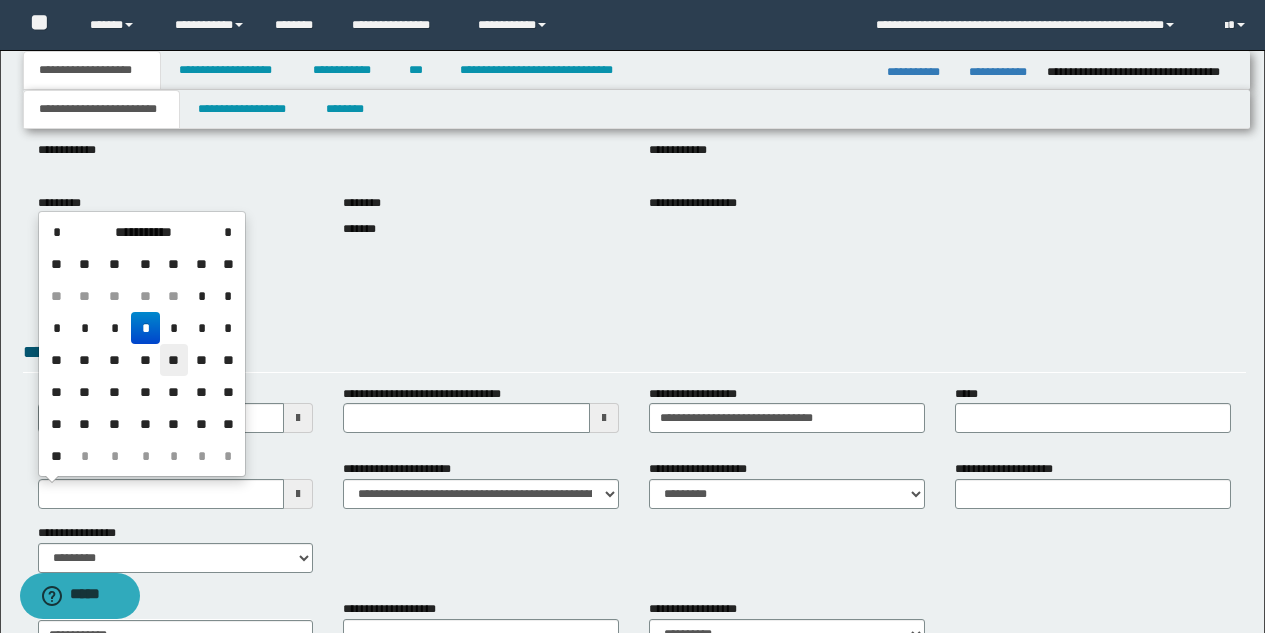 click on "**" at bounding box center [174, 360] 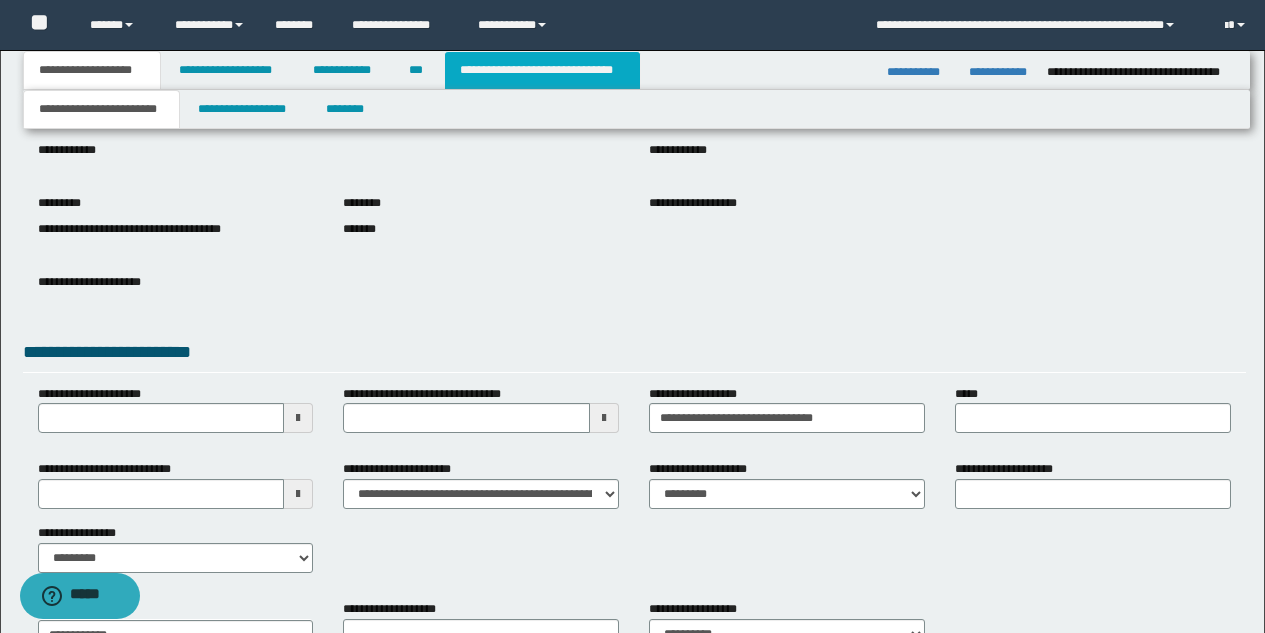 click on "**********" at bounding box center [542, 70] 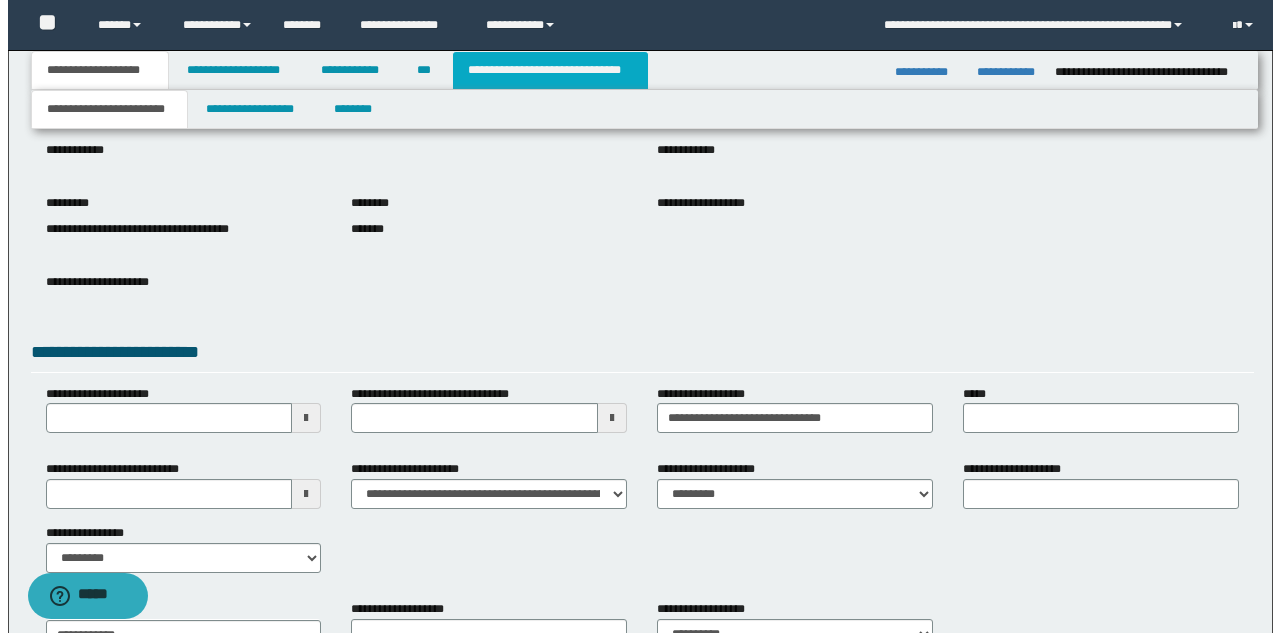 scroll, scrollTop: 0, scrollLeft: 0, axis: both 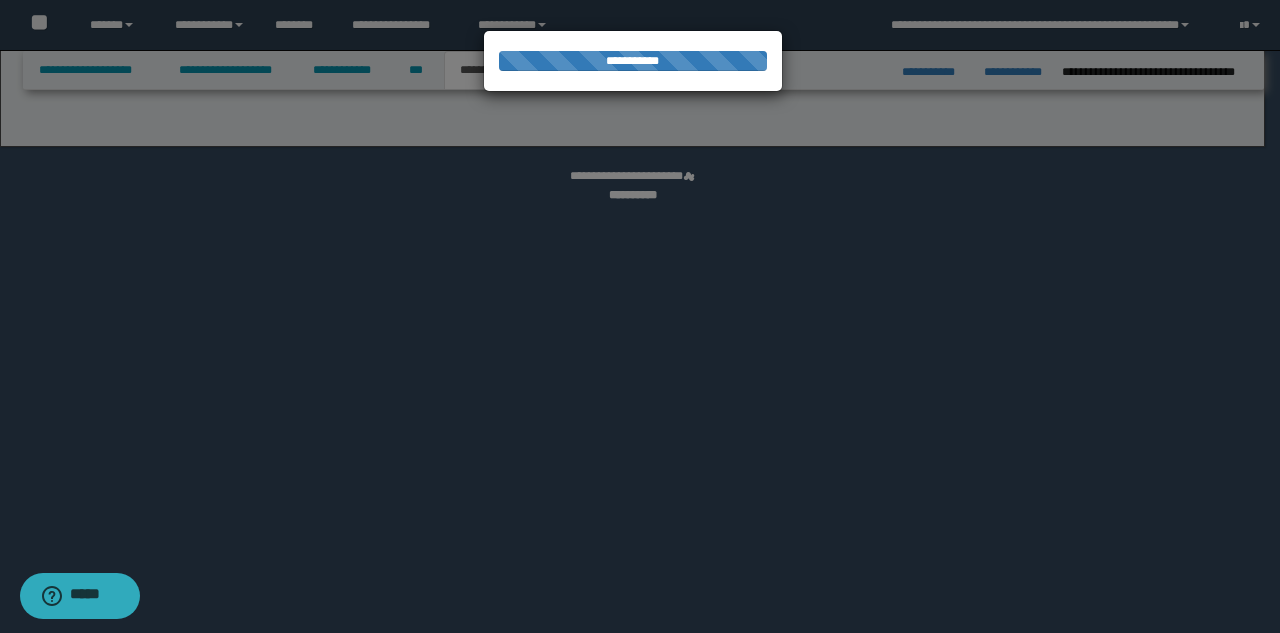 select on "*" 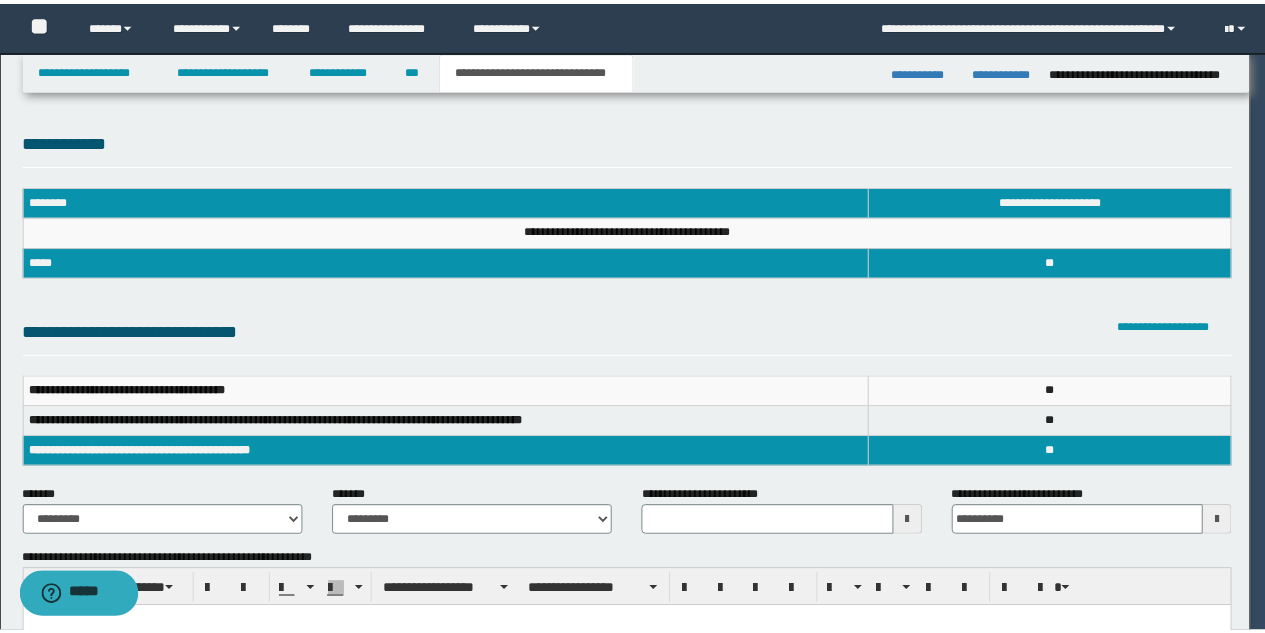 scroll, scrollTop: 0, scrollLeft: 0, axis: both 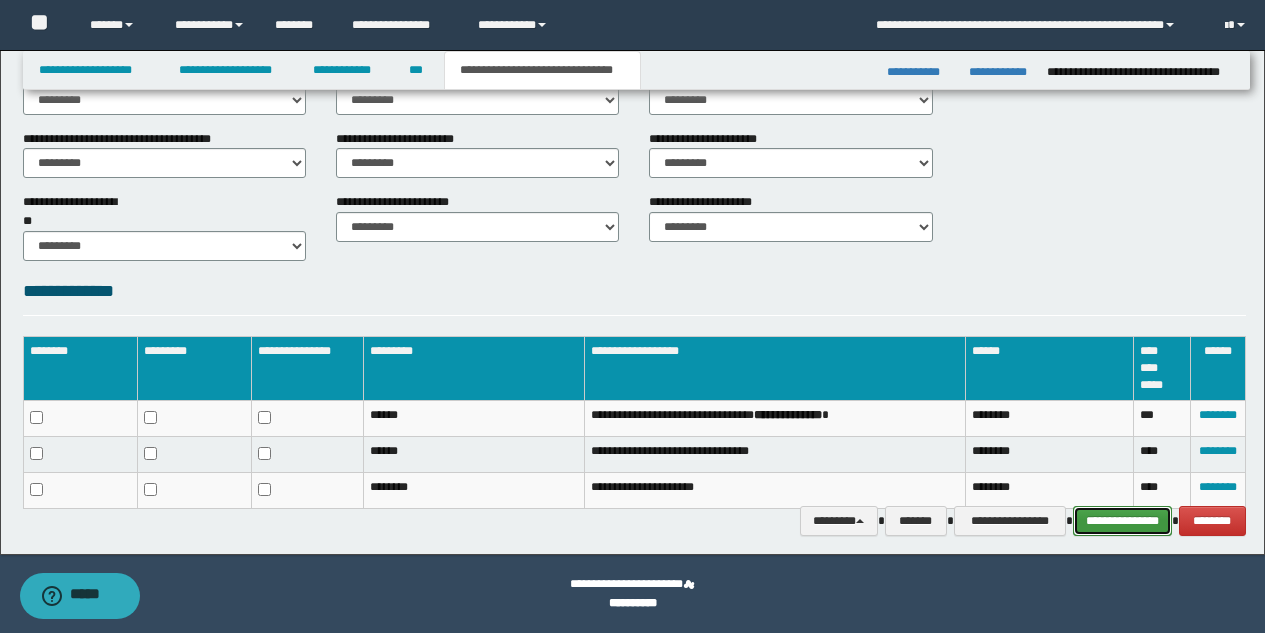 click on "**********" at bounding box center [1122, 521] 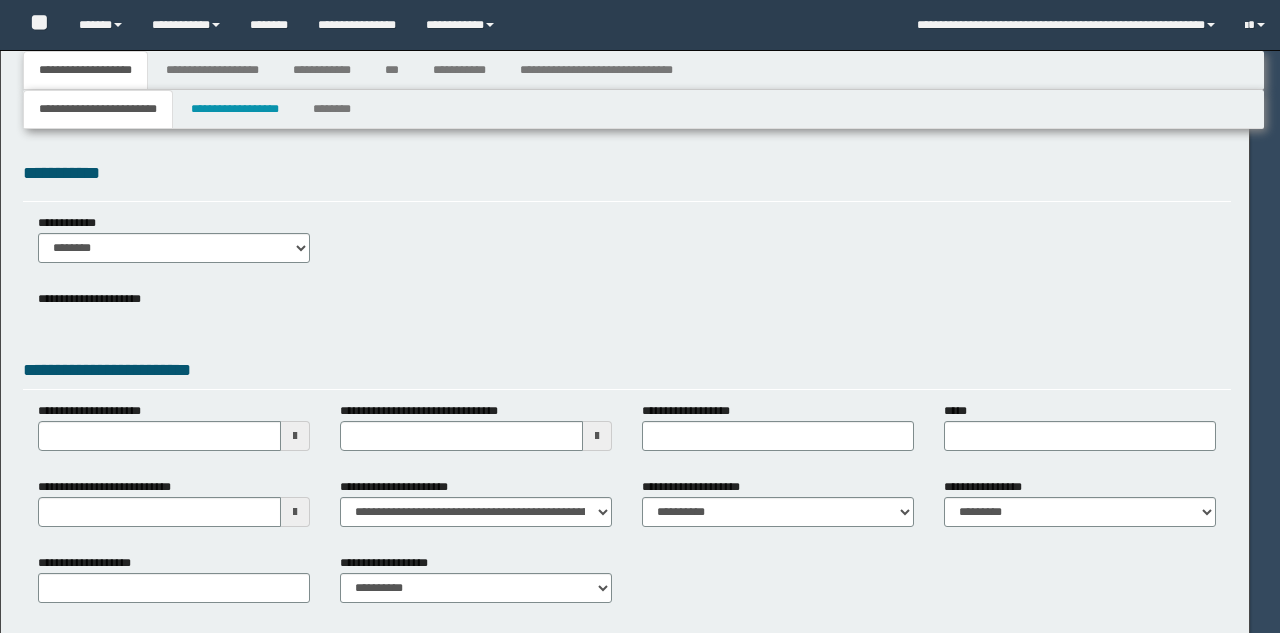 scroll, scrollTop: 0, scrollLeft: 0, axis: both 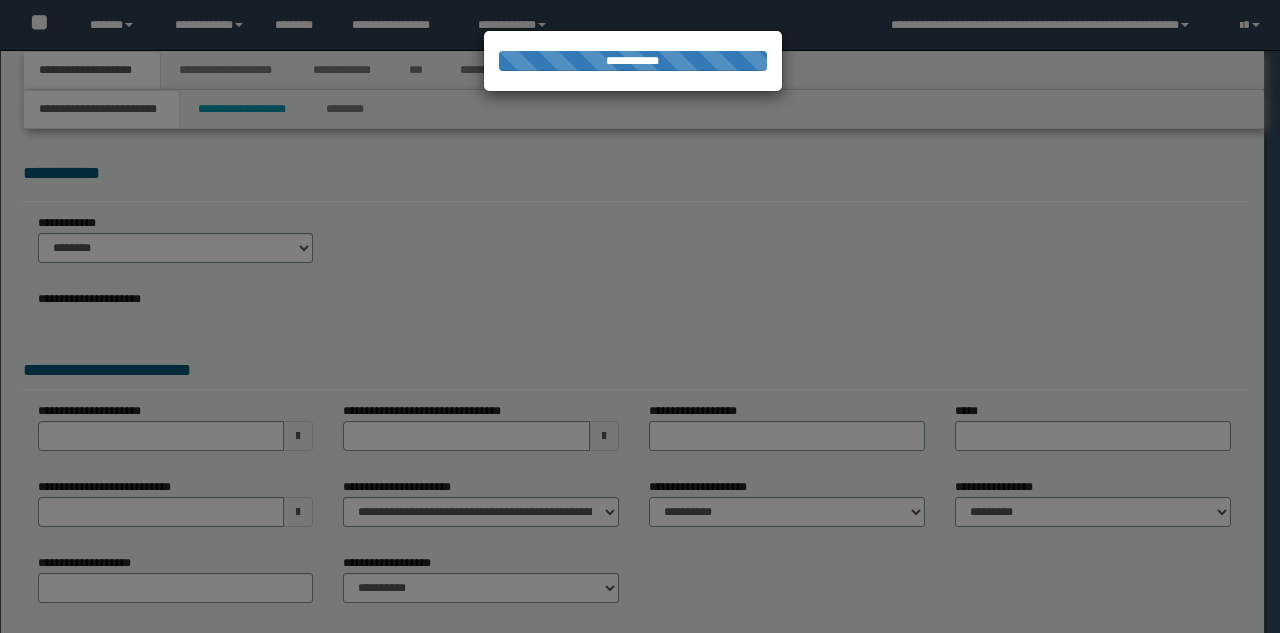 type on "**********" 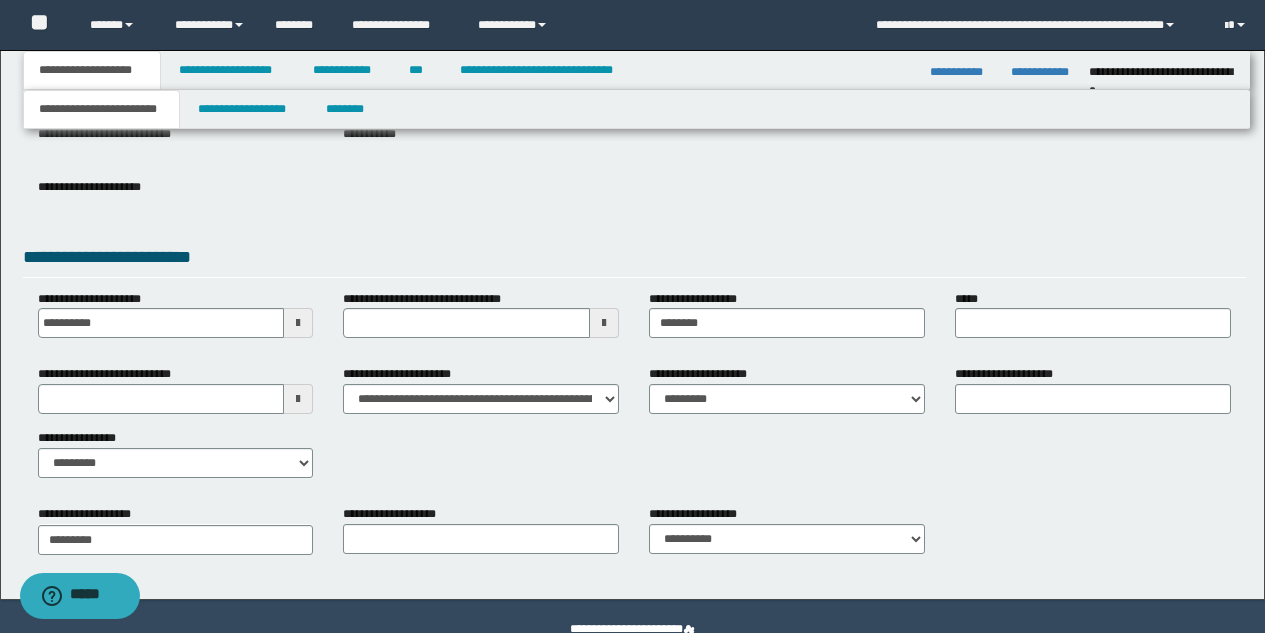 scroll, scrollTop: 278, scrollLeft: 0, axis: vertical 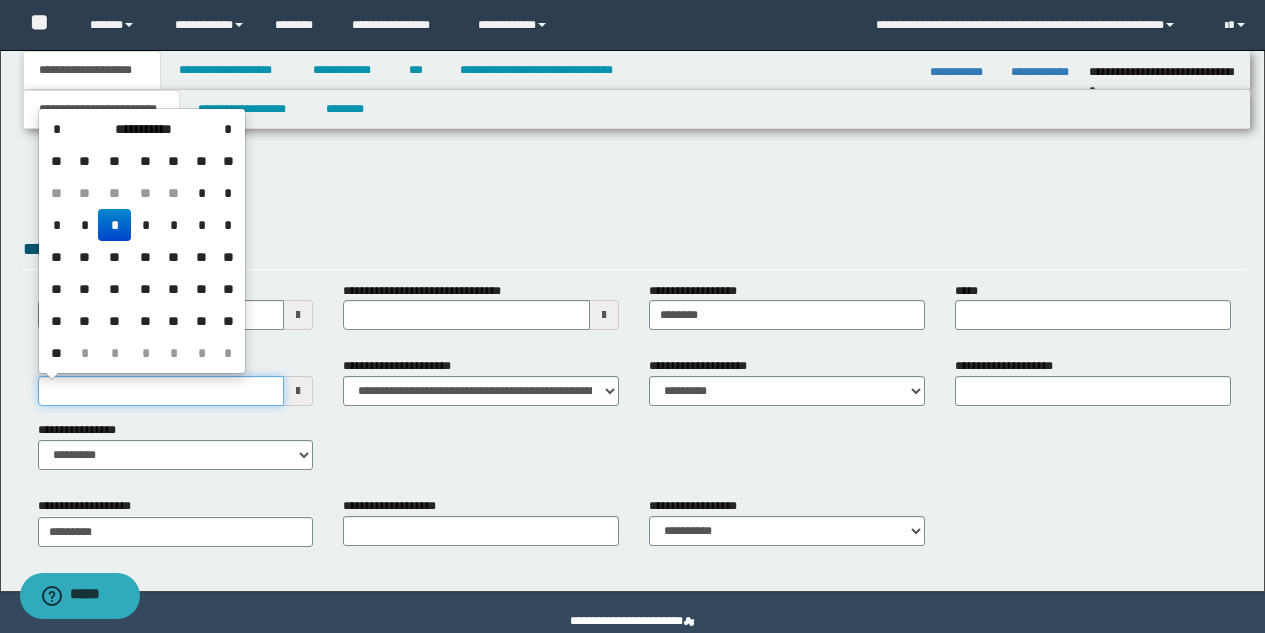 click on "**********" at bounding box center [161, 391] 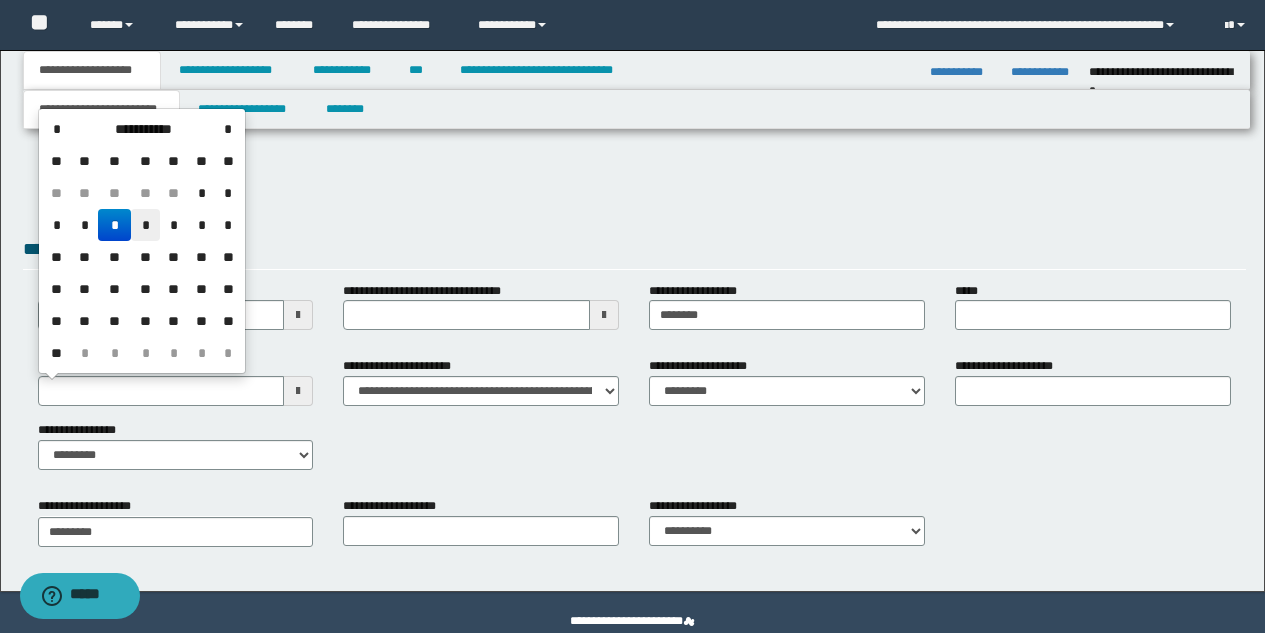 click on "*" at bounding box center (145, 225) 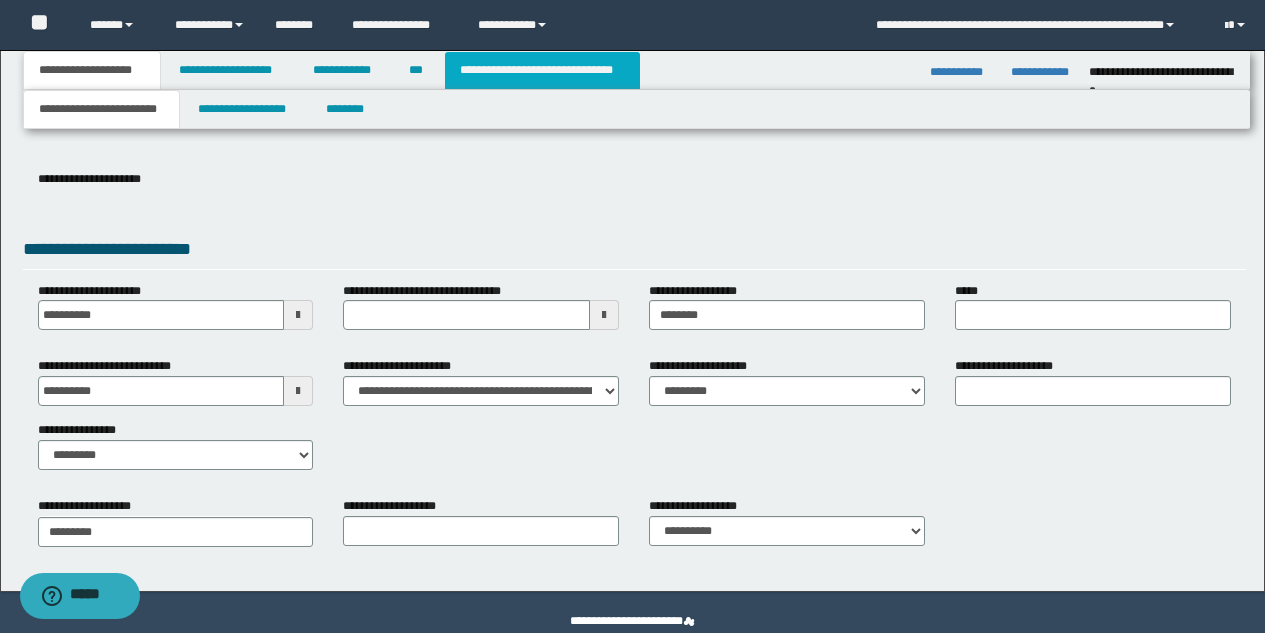 click on "**********" at bounding box center [542, 70] 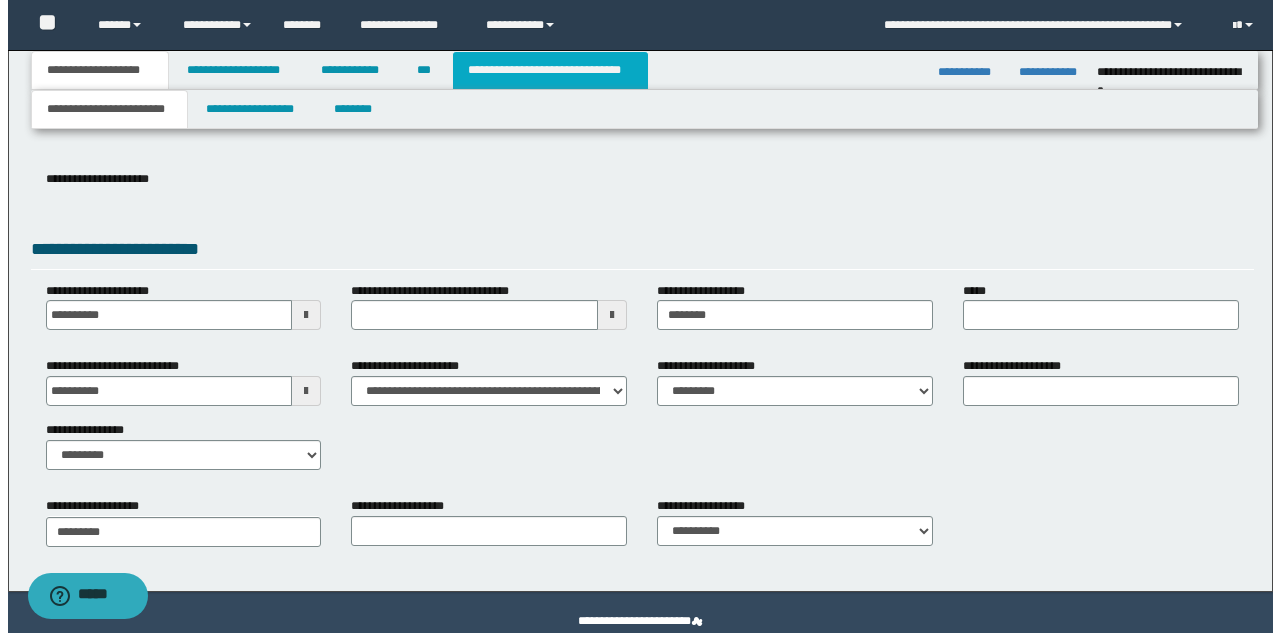 scroll, scrollTop: 0, scrollLeft: 0, axis: both 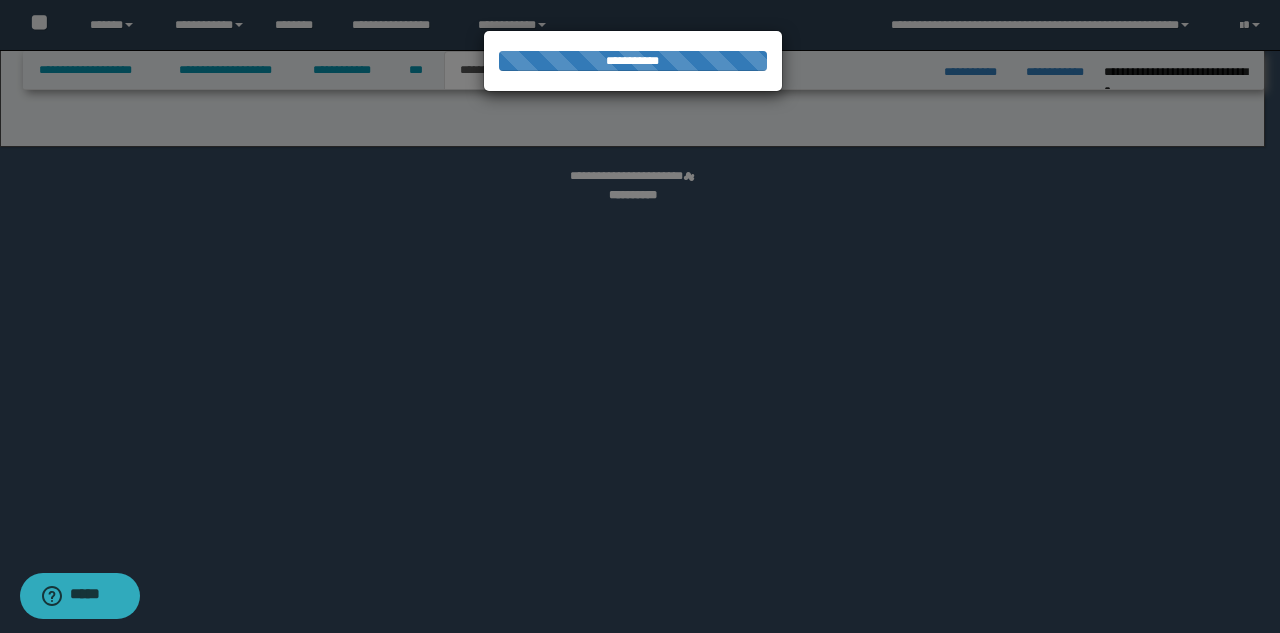 select on "*" 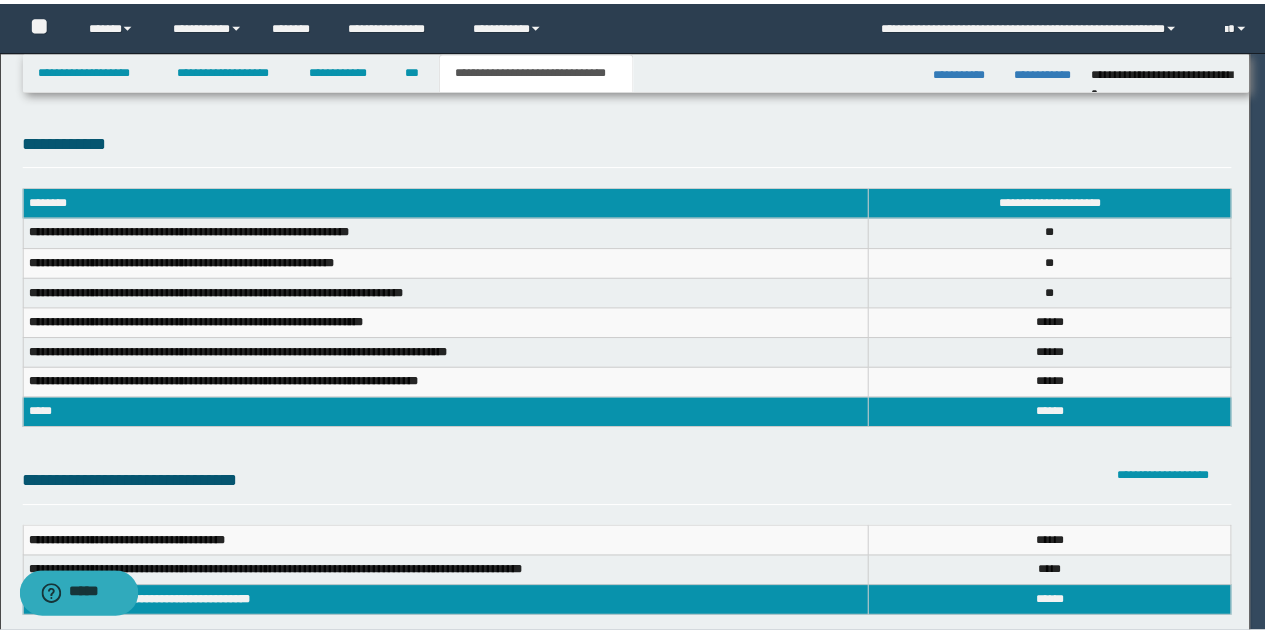 scroll, scrollTop: 0, scrollLeft: 0, axis: both 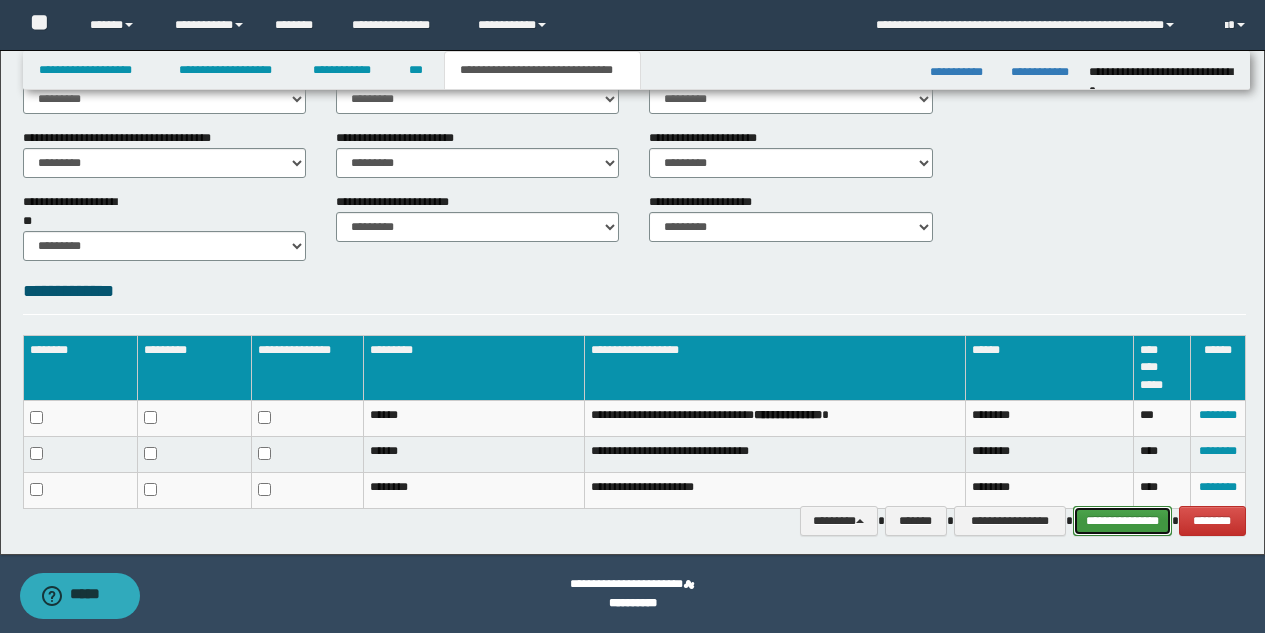 click on "**********" at bounding box center [1122, 521] 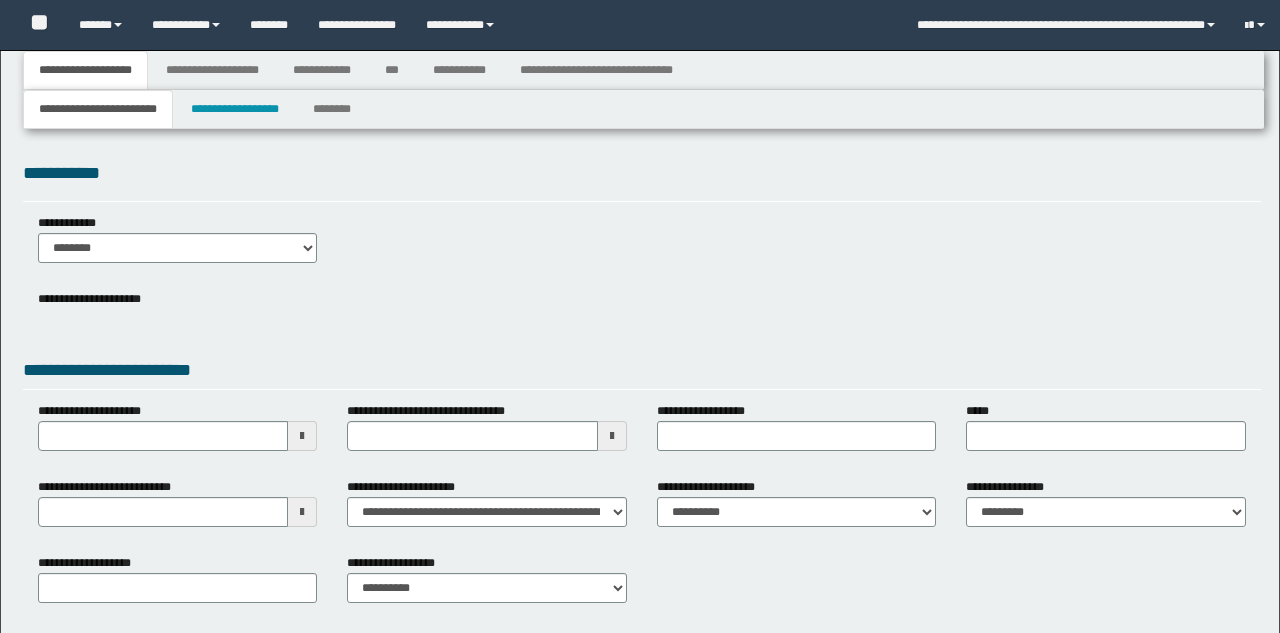 type 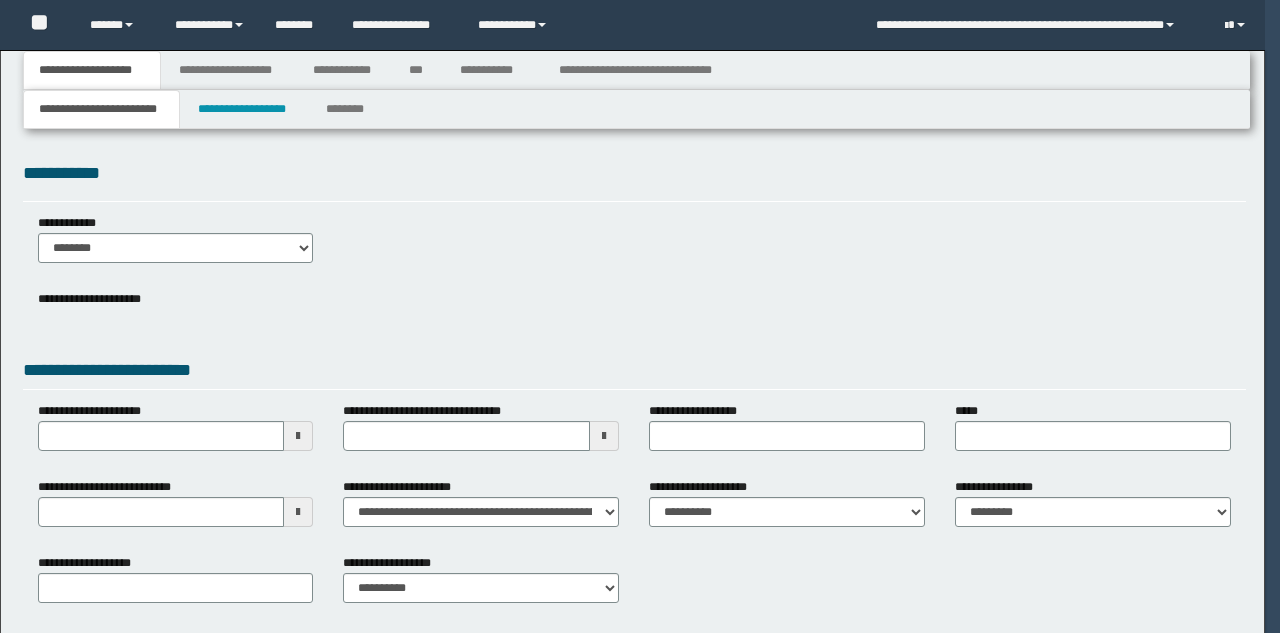 scroll, scrollTop: 0, scrollLeft: 0, axis: both 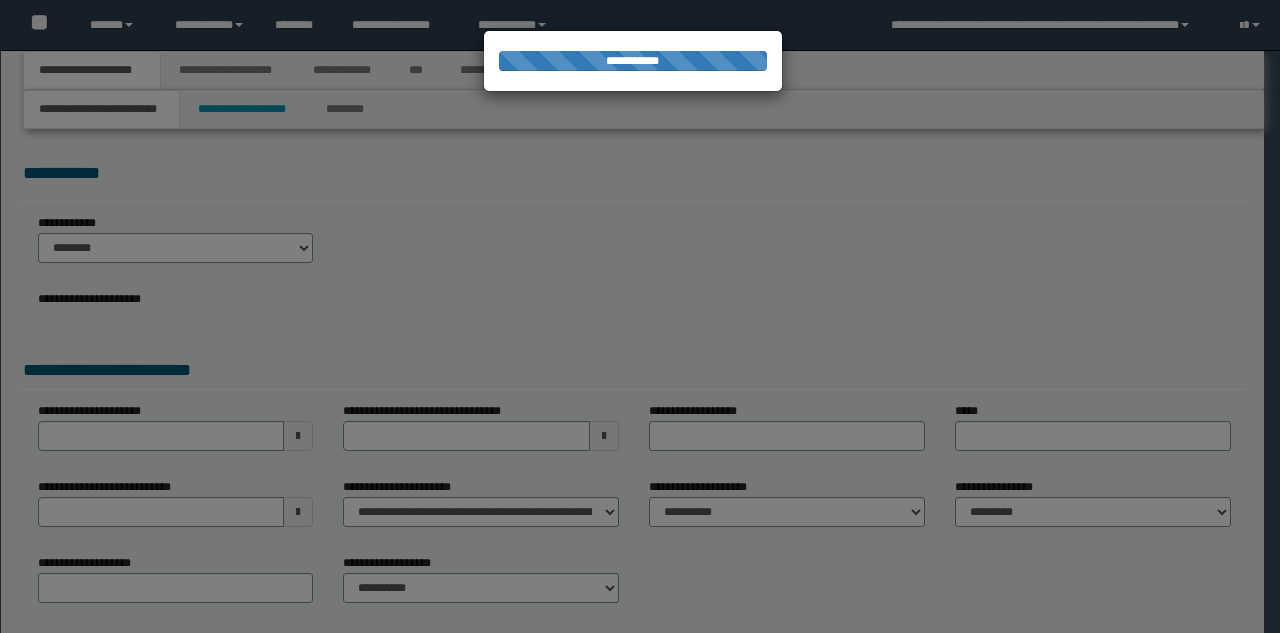 type on "**********" 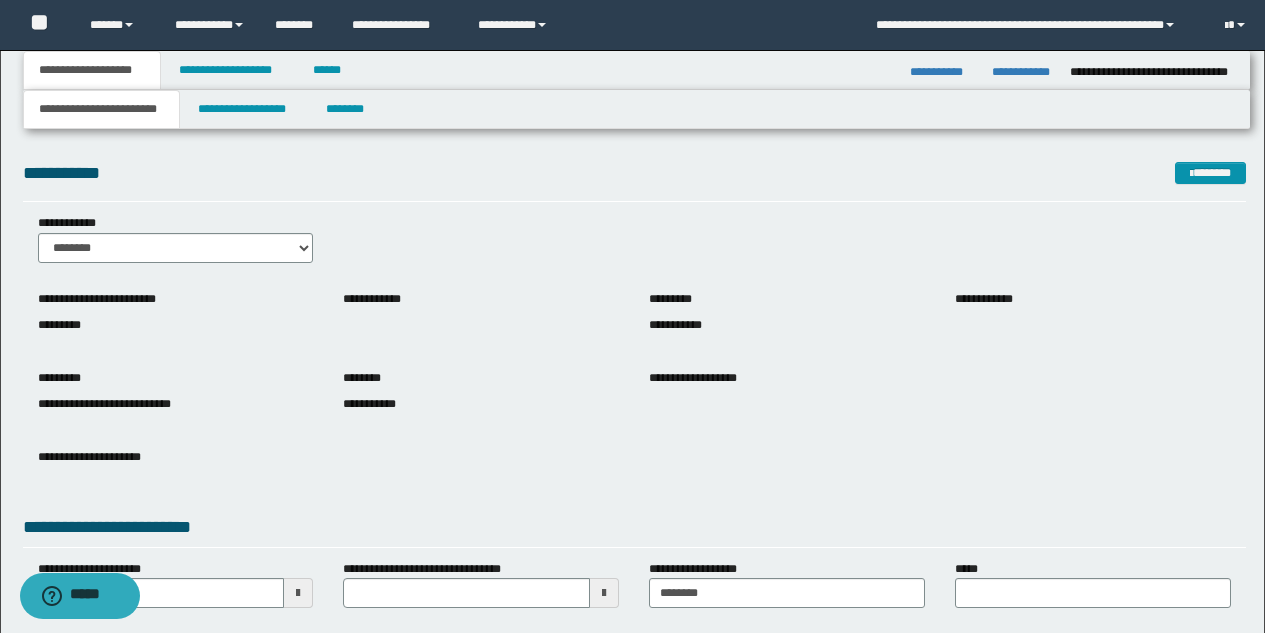 scroll, scrollTop: 315, scrollLeft: 0, axis: vertical 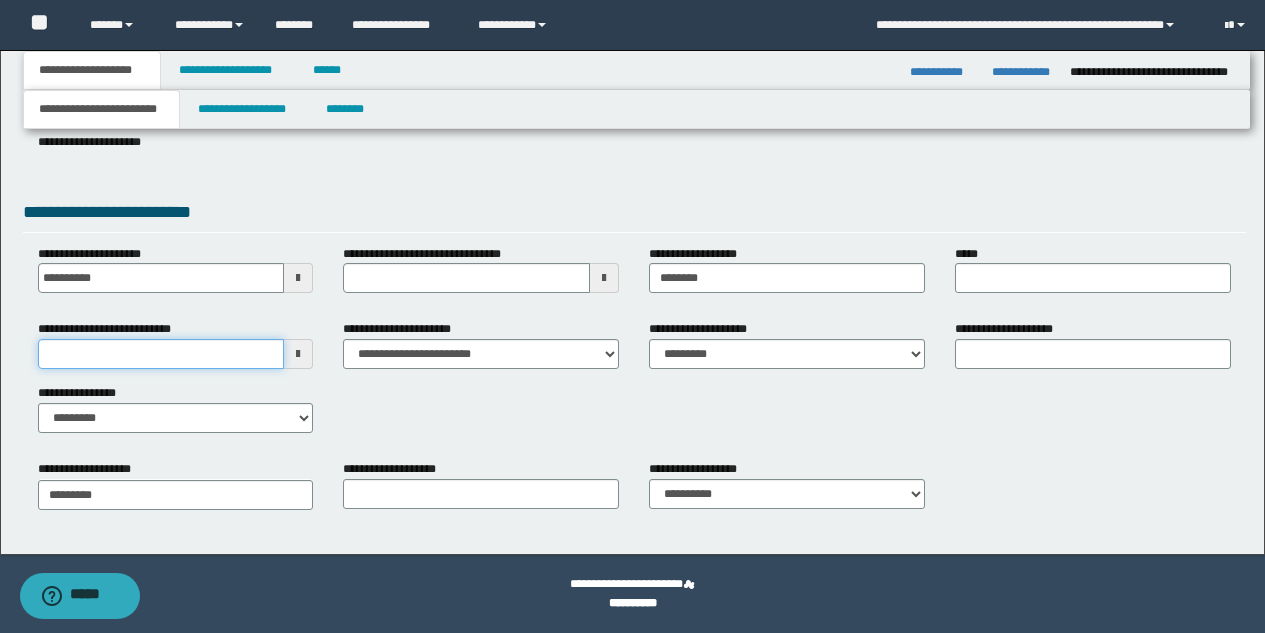 click on "**********" at bounding box center (161, 354) 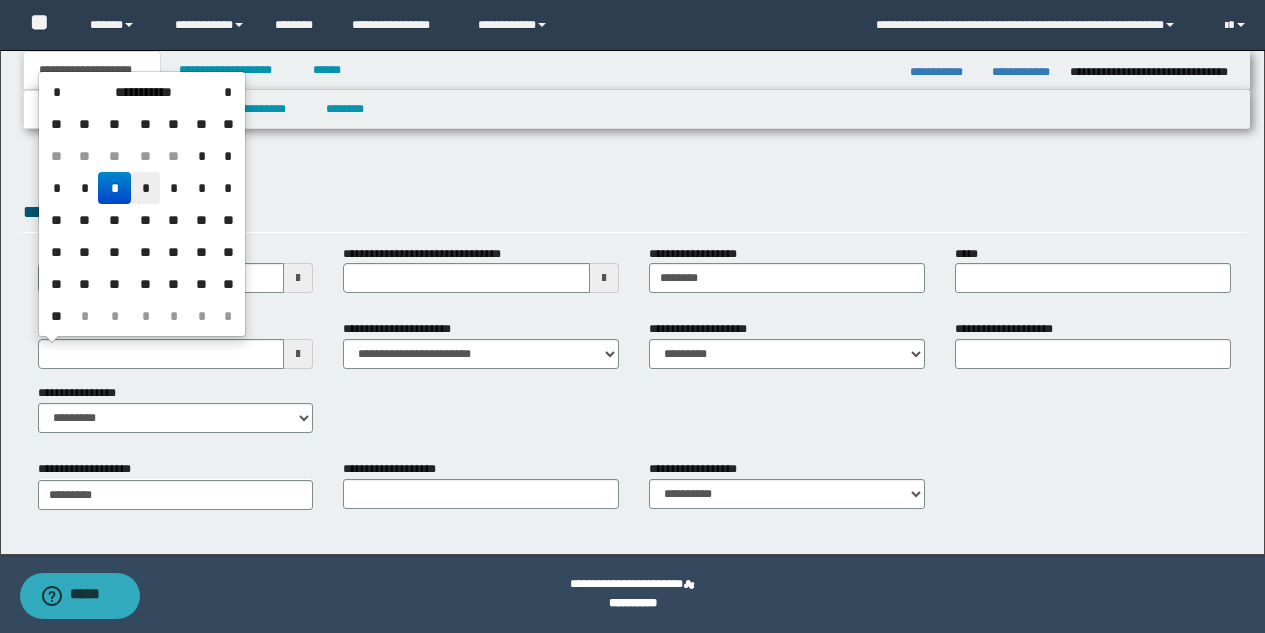 click on "*" at bounding box center [145, 188] 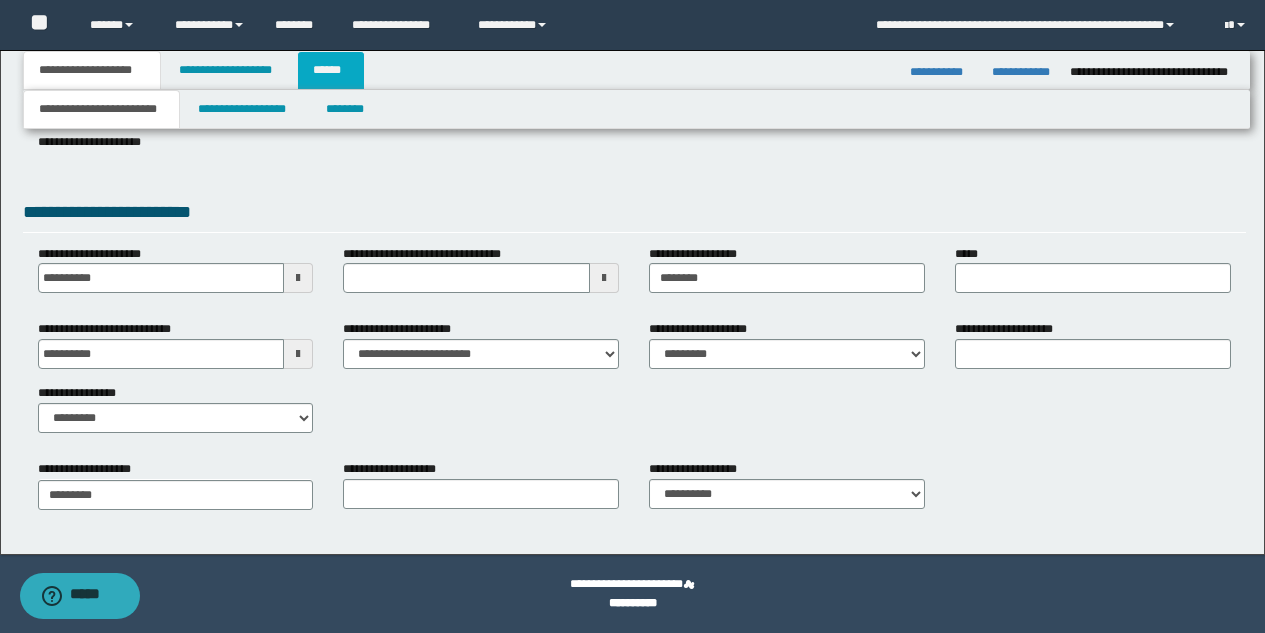 click on "******" at bounding box center (331, 70) 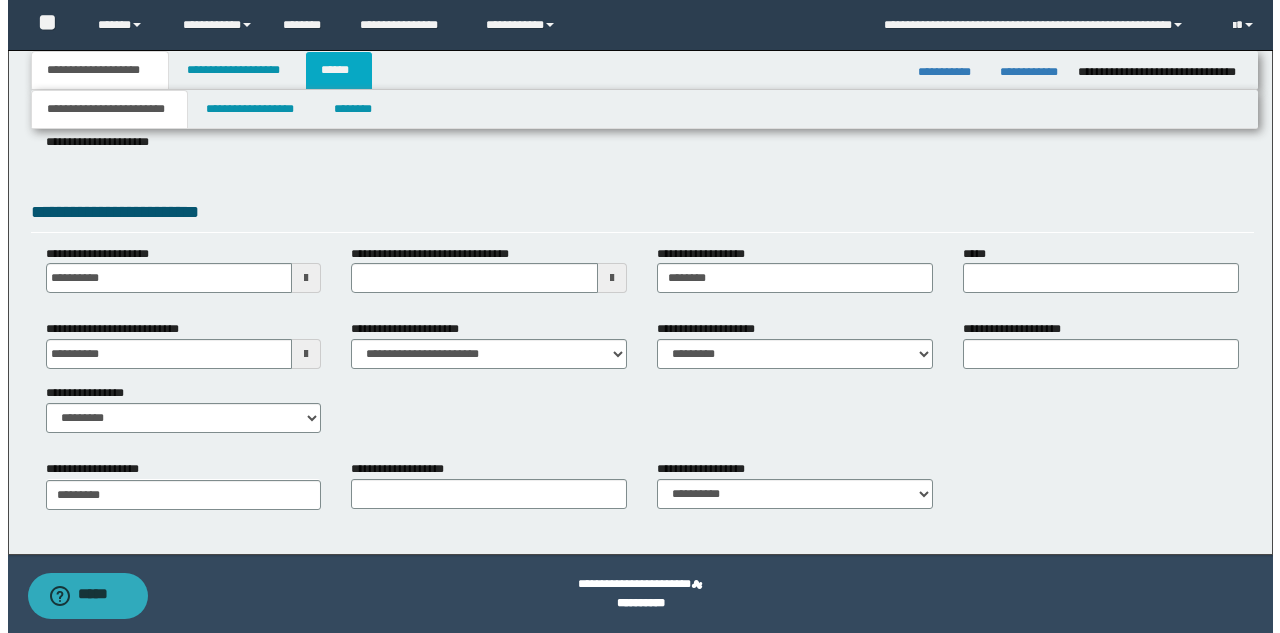 scroll, scrollTop: 0, scrollLeft: 0, axis: both 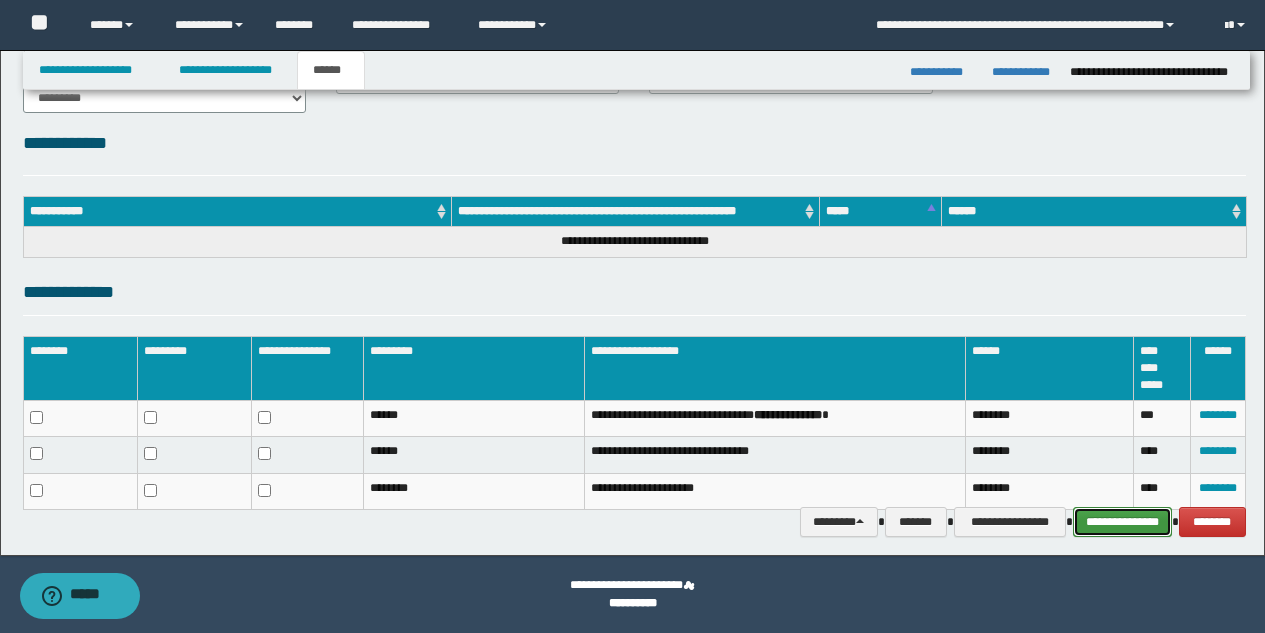click on "**********" at bounding box center (1122, 522) 